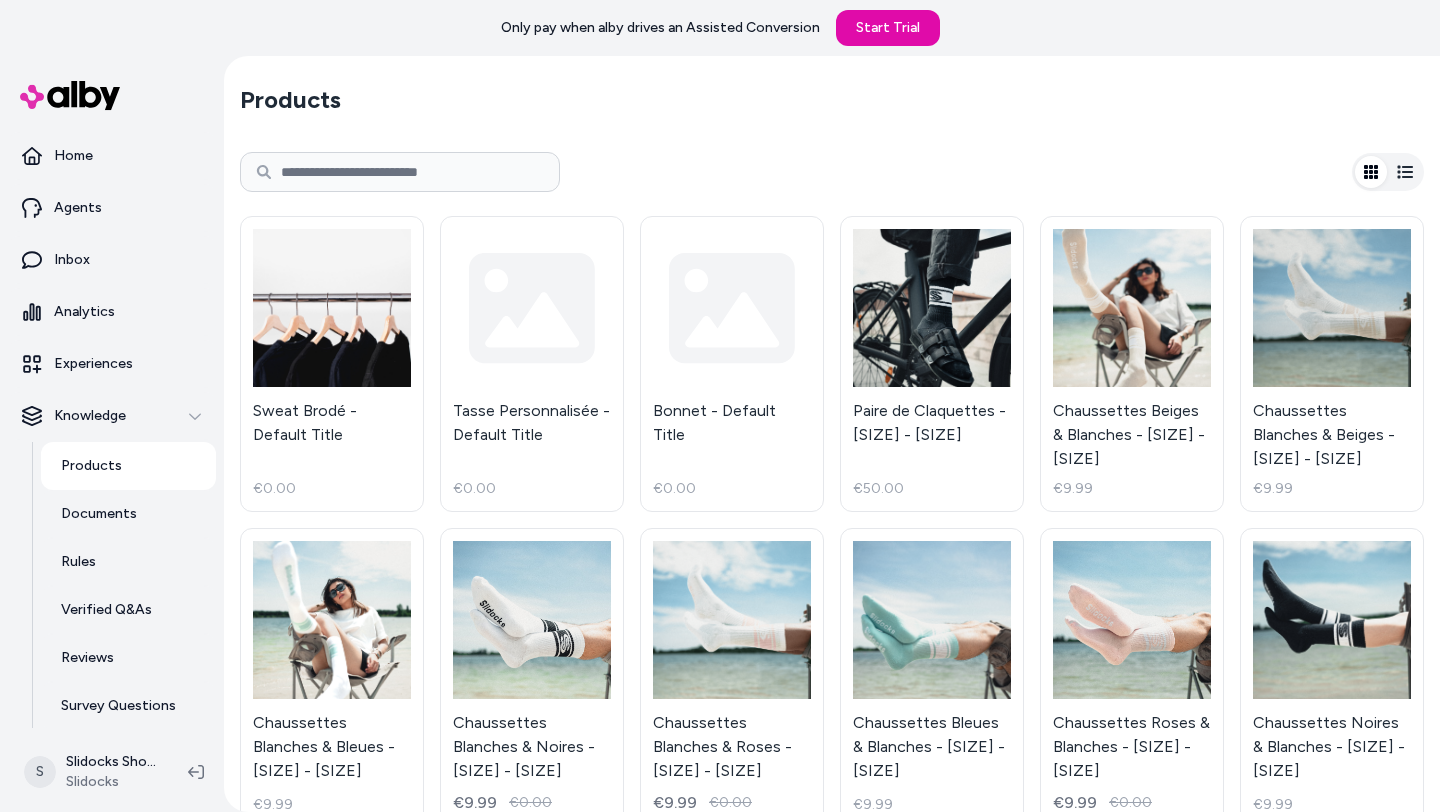 scroll, scrollTop: 0, scrollLeft: 0, axis: both 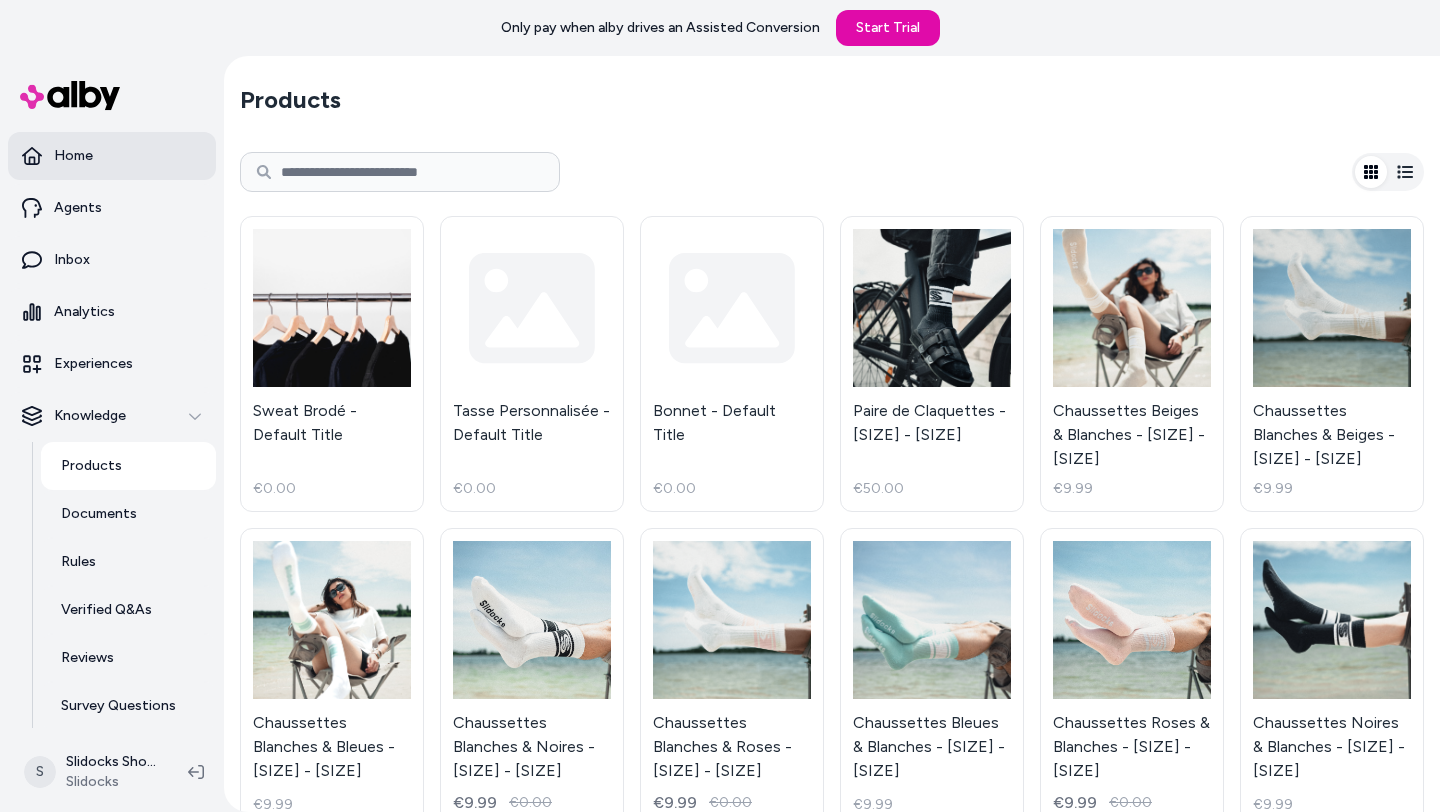 click on "Home" at bounding box center [112, 156] 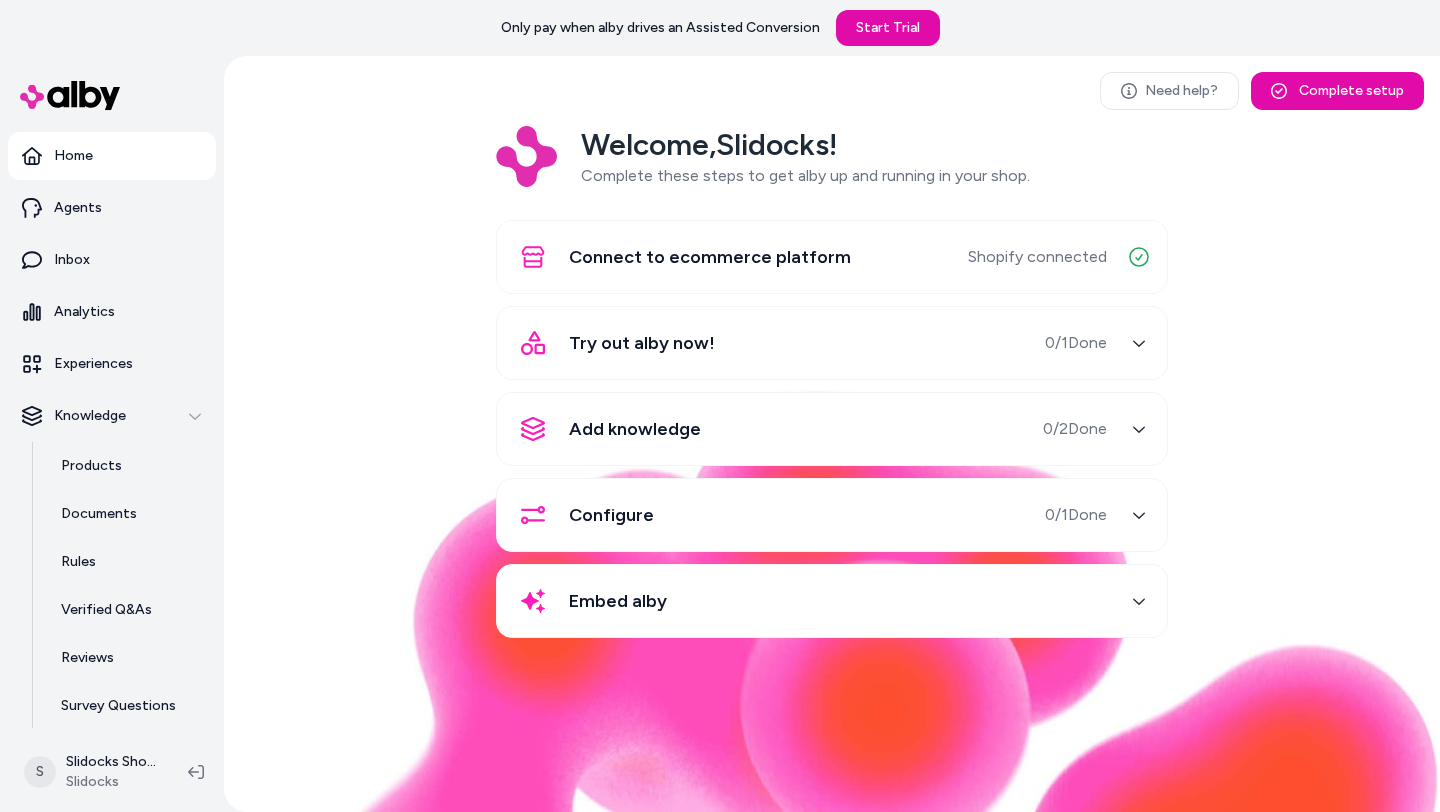 click 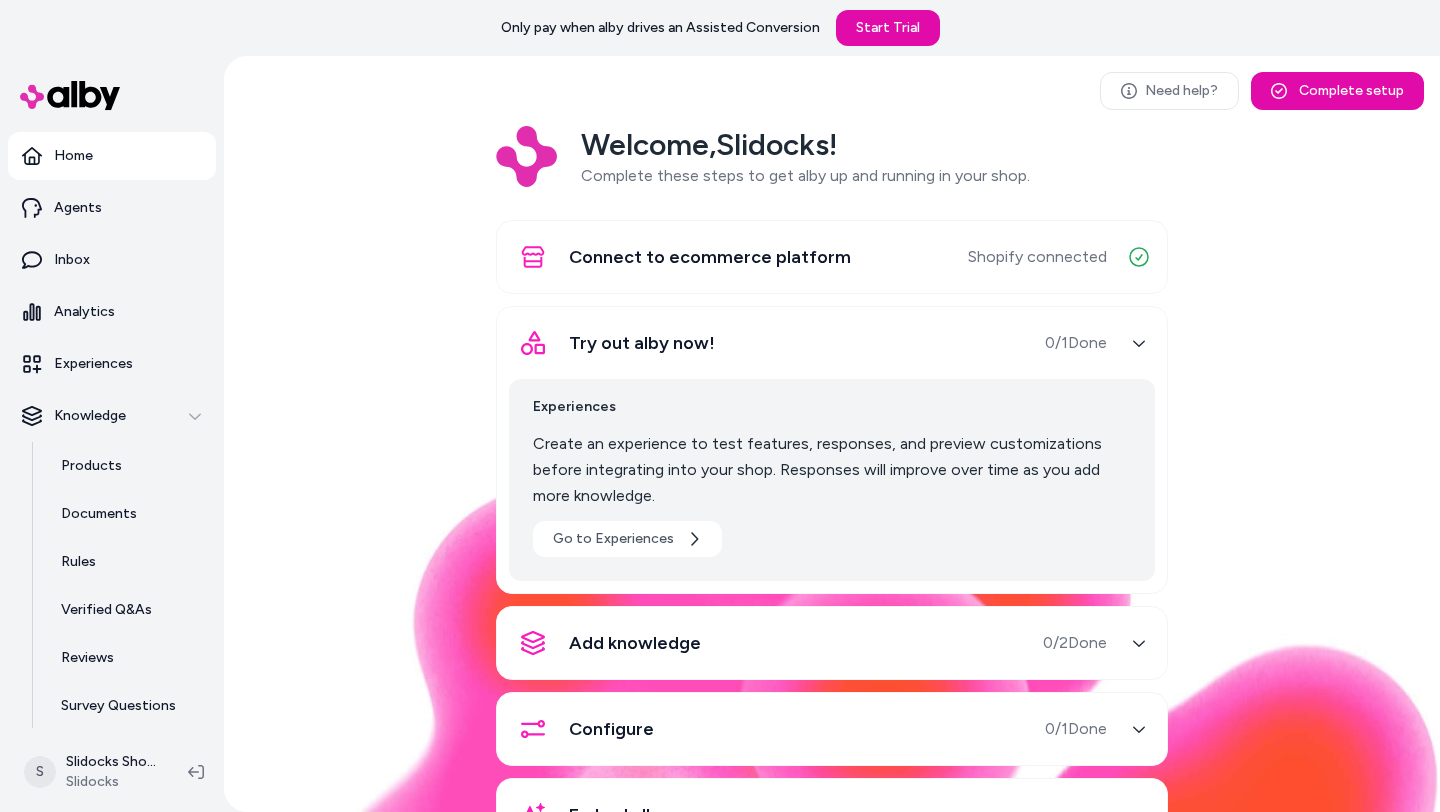 scroll, scrollTop: 83, scrollLeft: 0, axis: vertical 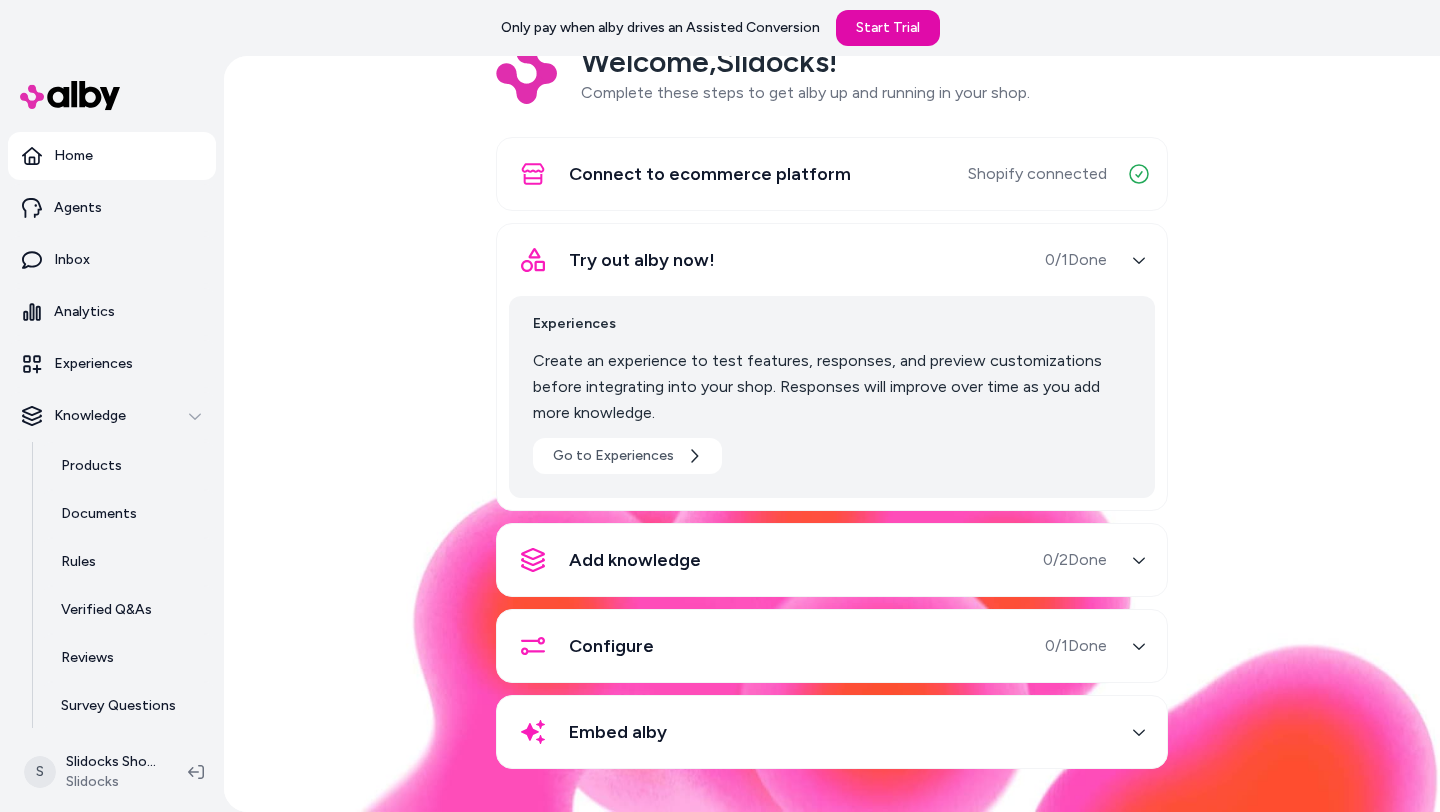 click at bounding box center [1139, 560] 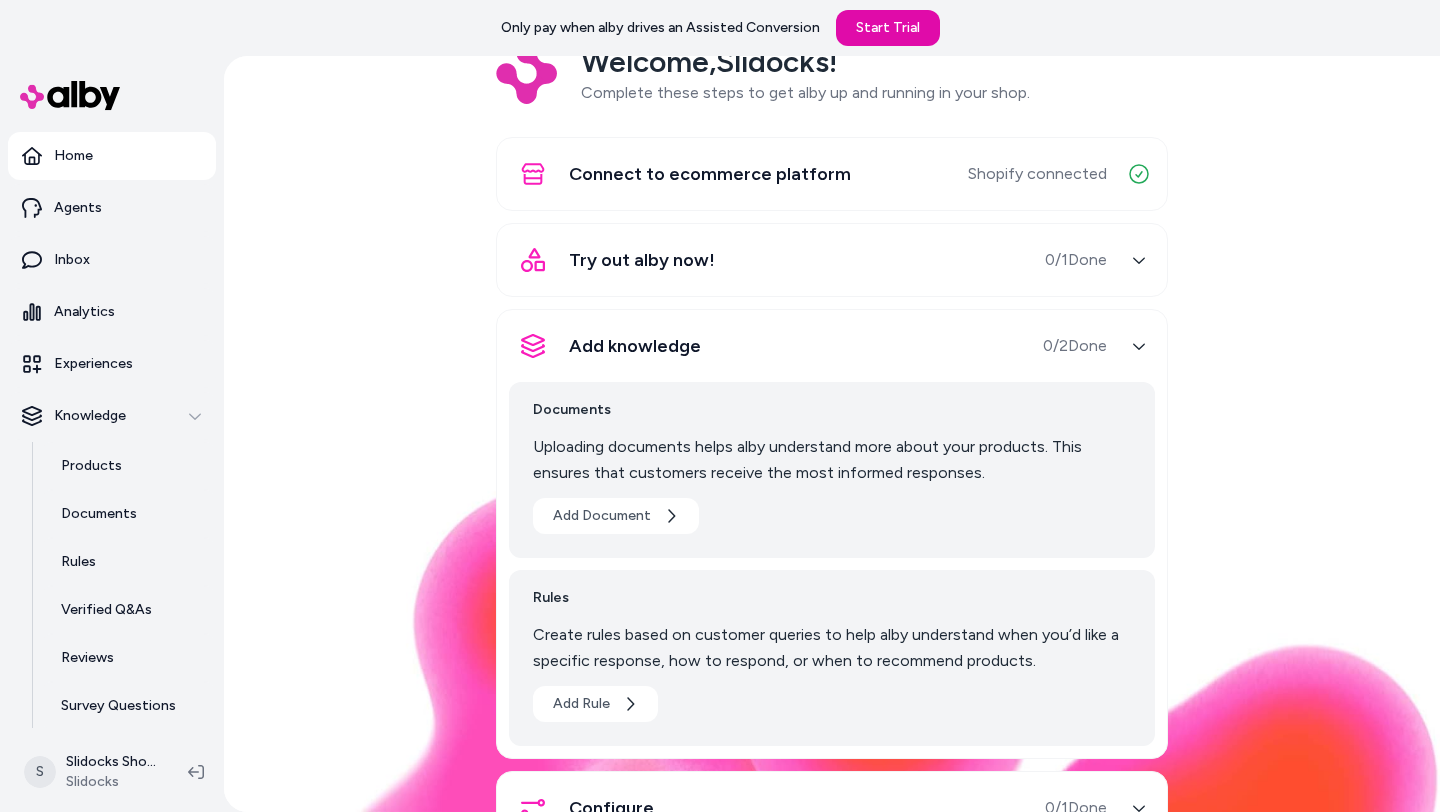 scroll, scrollTop: 26, scrollLeft: 0, axis: vertical 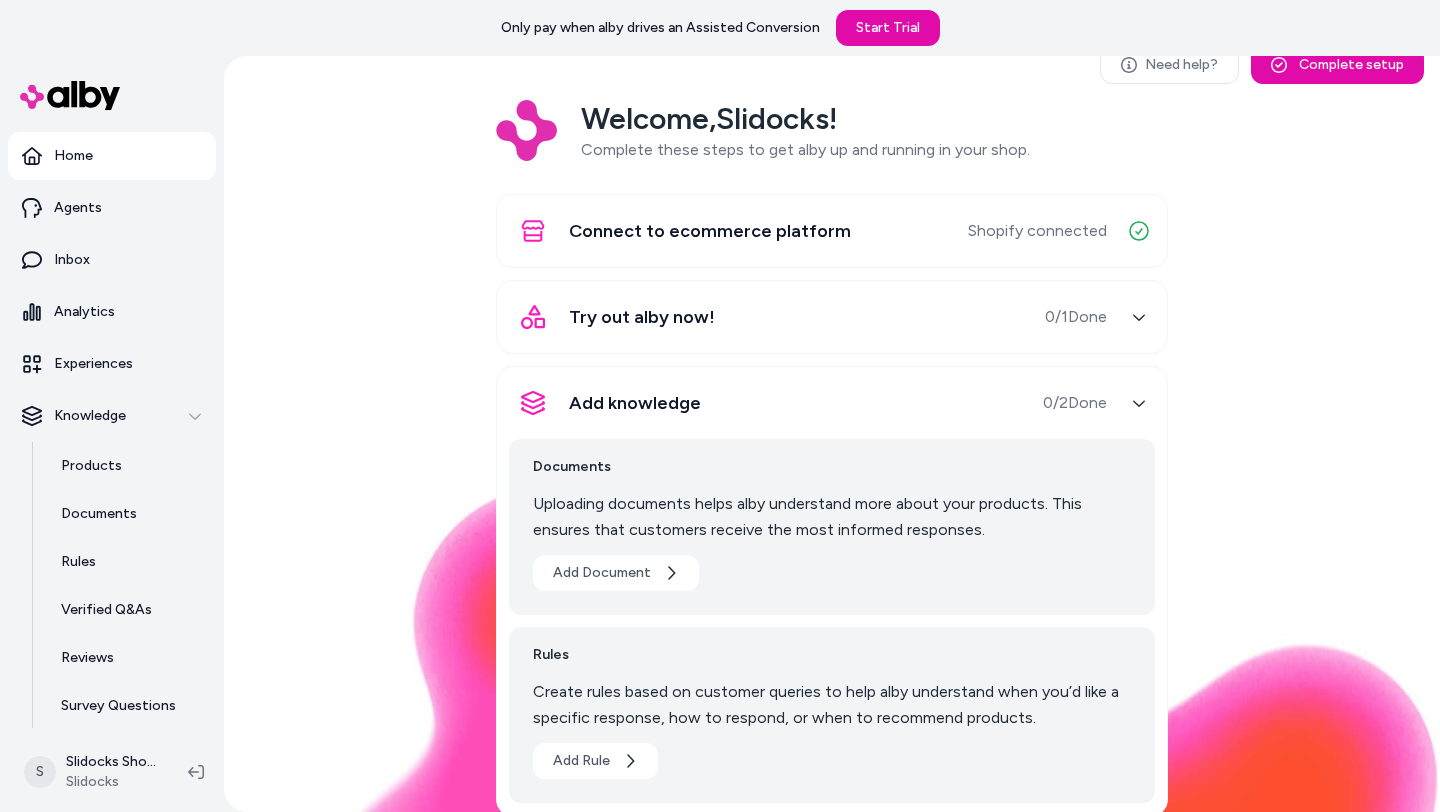 click 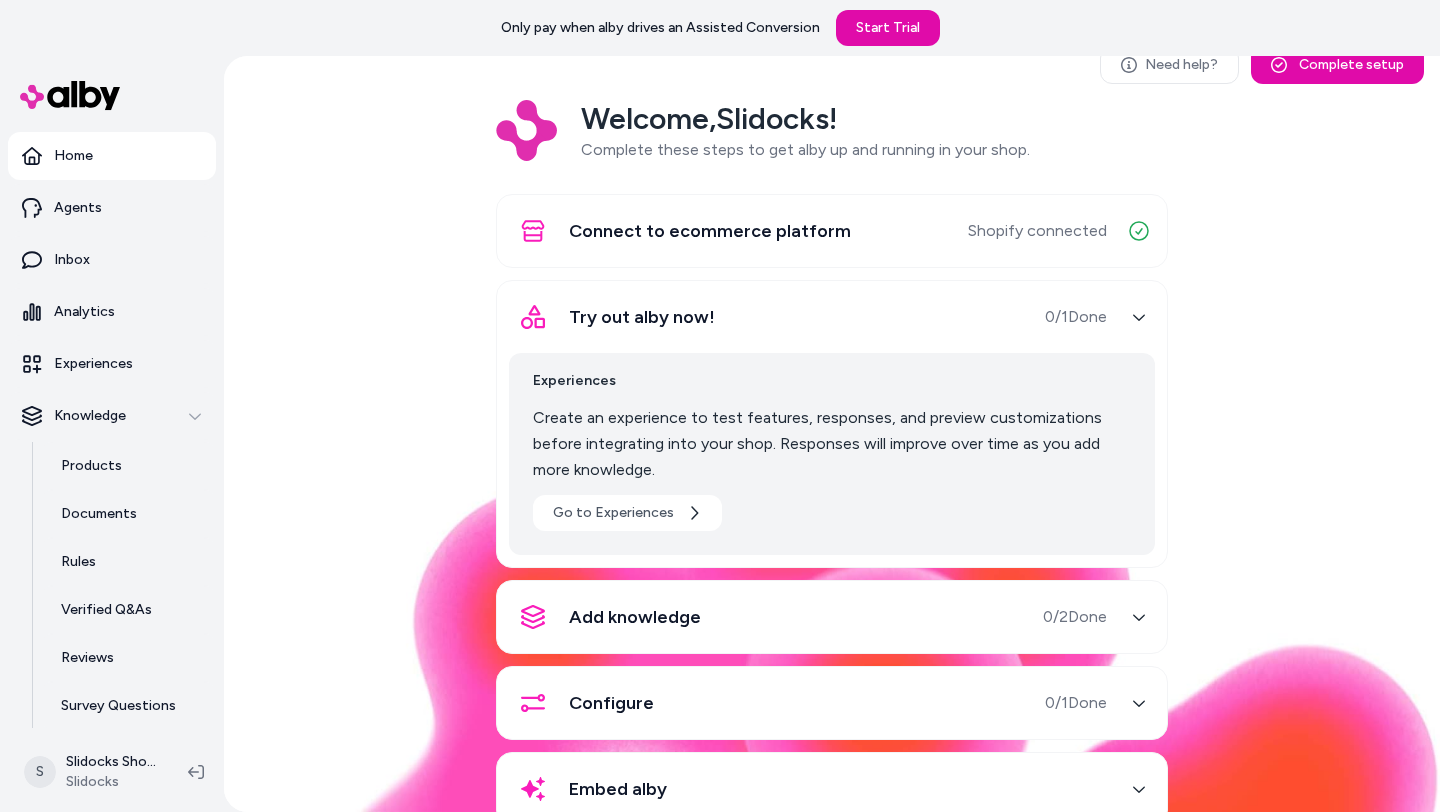 scroll, scrollTop: 83, scrollLeft: 0, axis: vertical 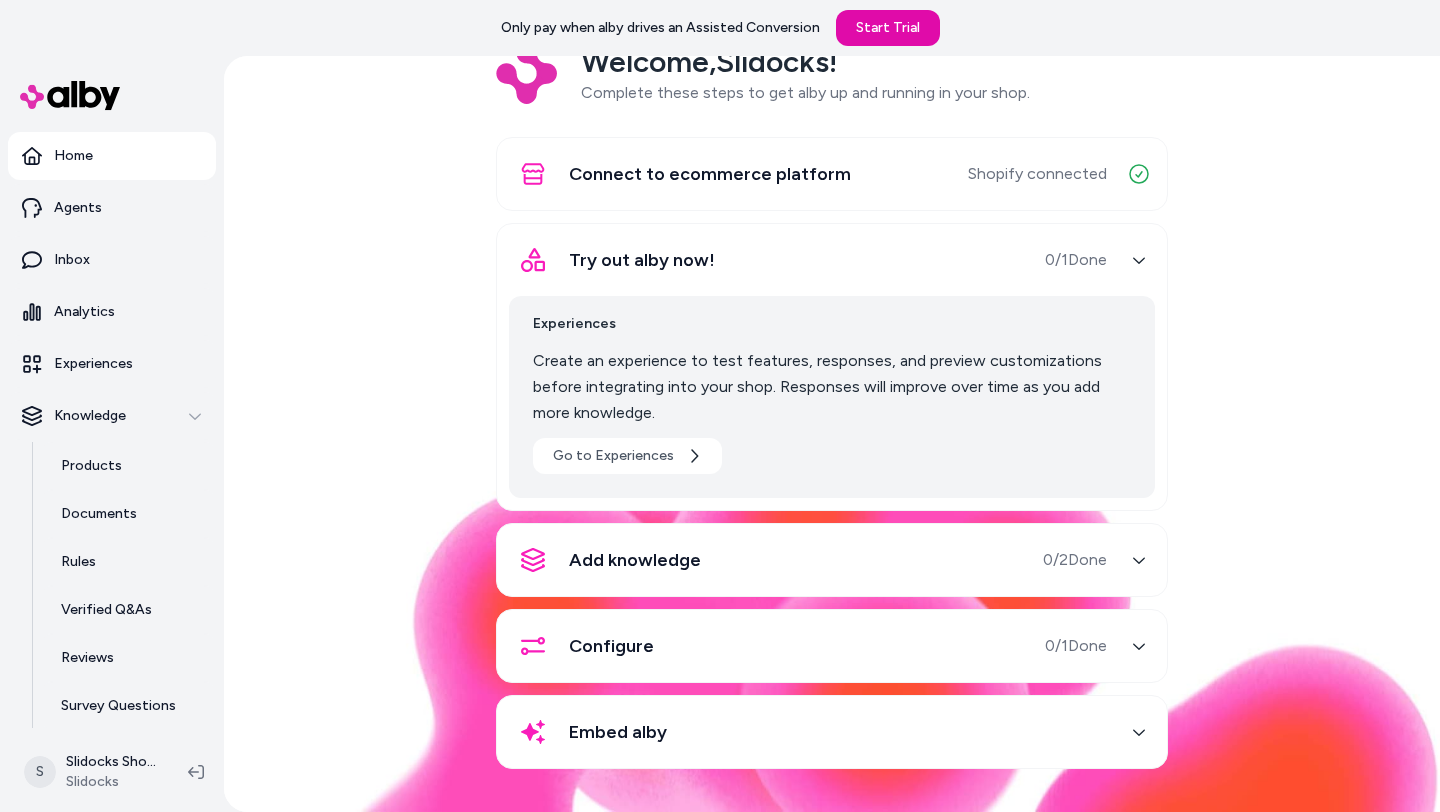 click at bounding box center [1139, 646] 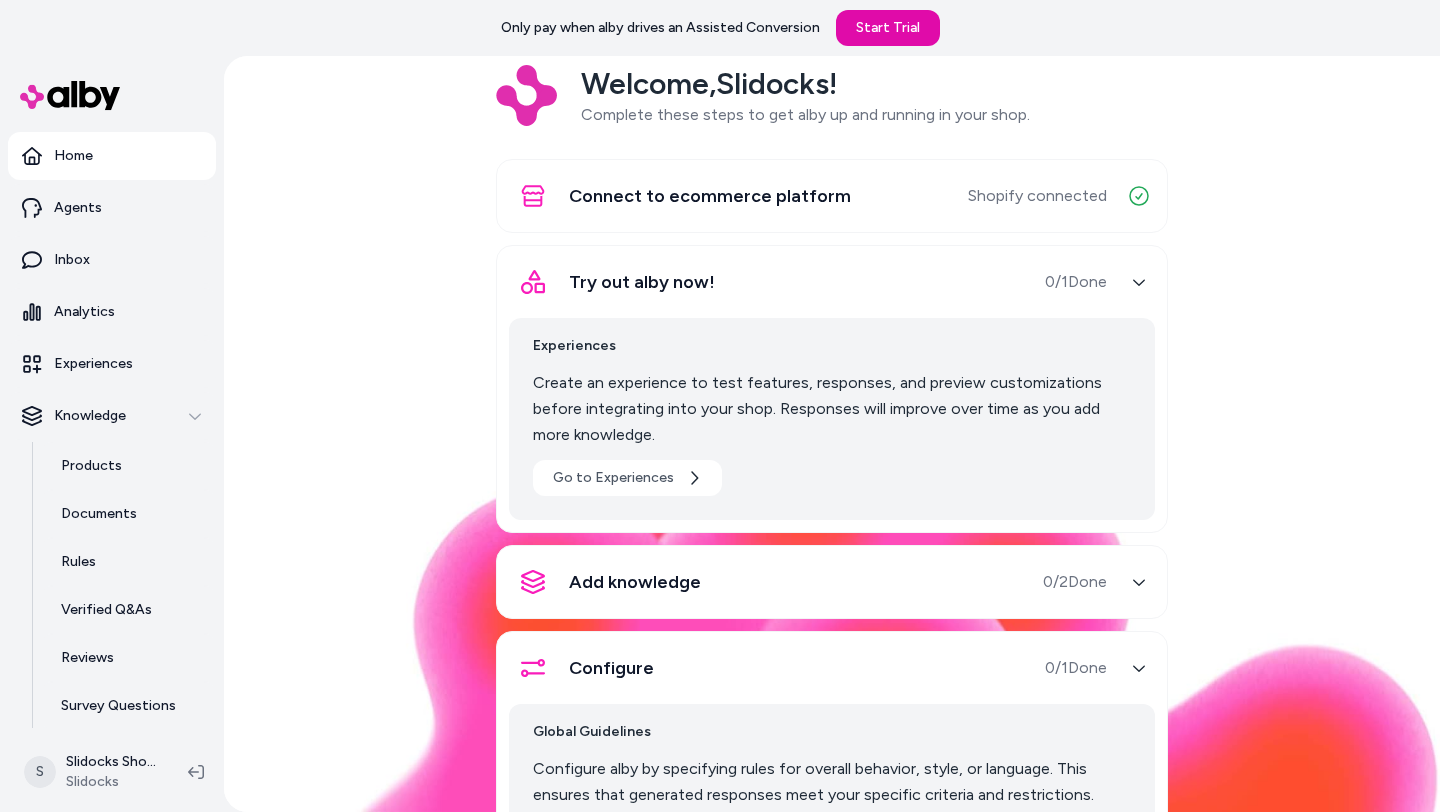 scroll, scrollTop: 57, scrollLeft: 0, axis: vertical 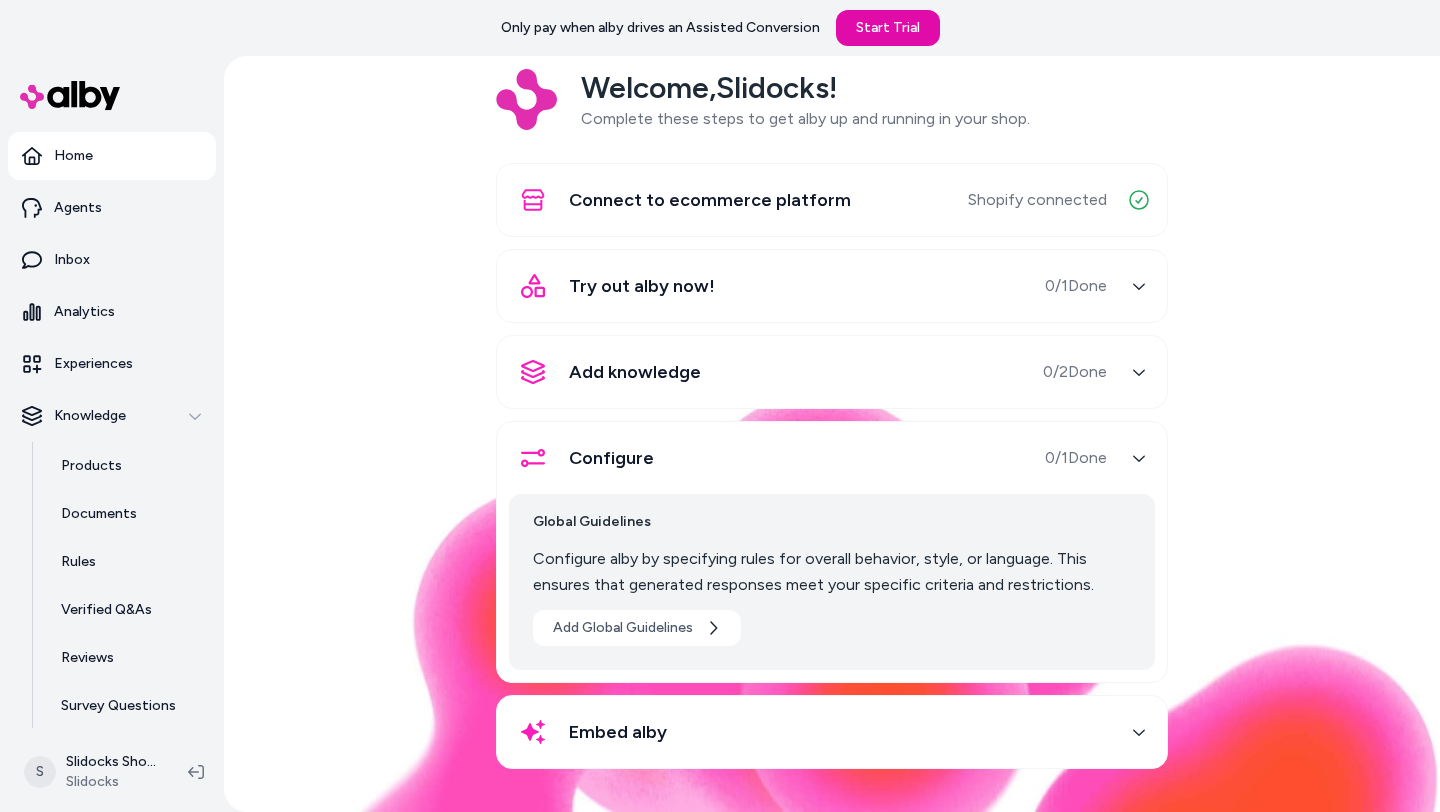 click 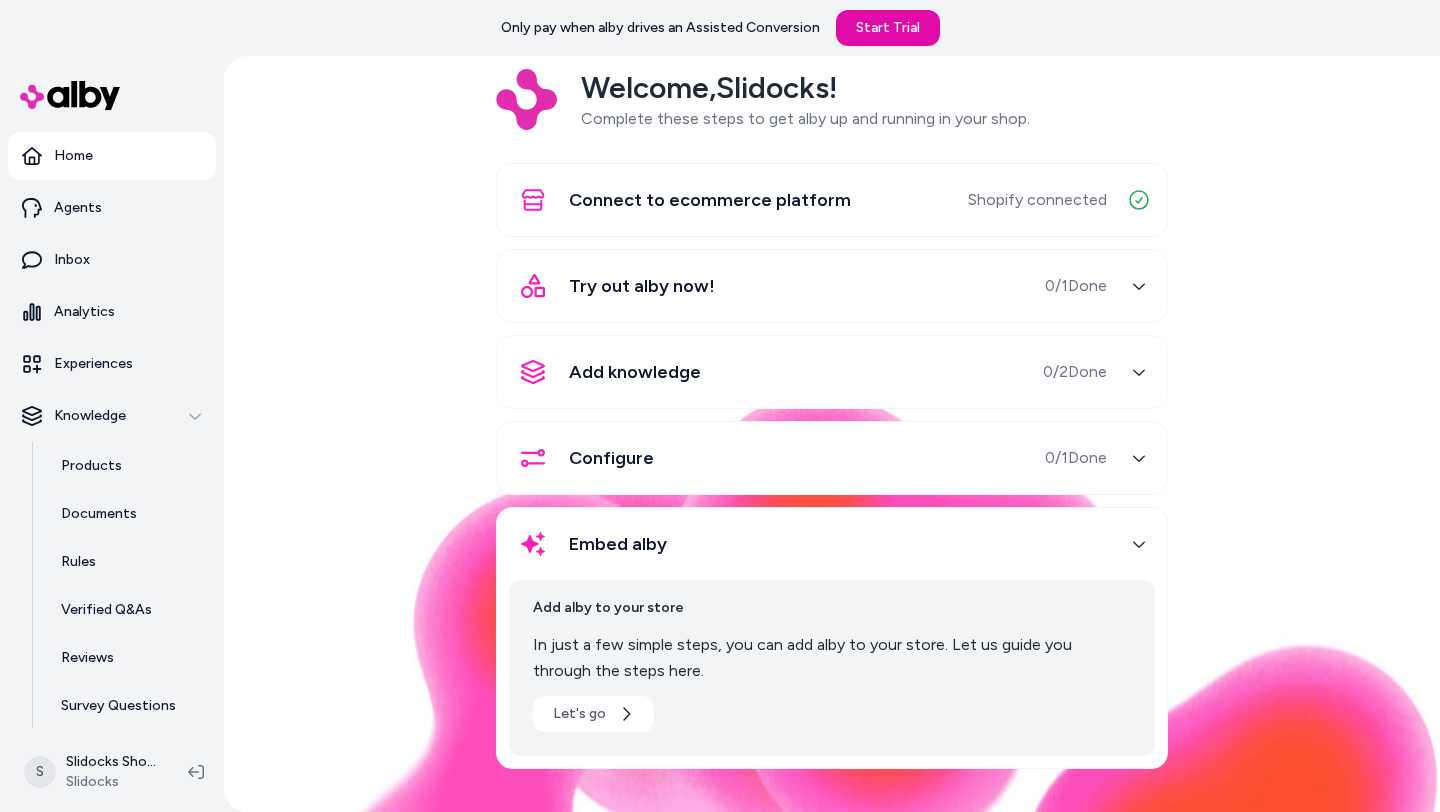 scroll, scrollTop: 0, scrollLeft: 0, axis: both 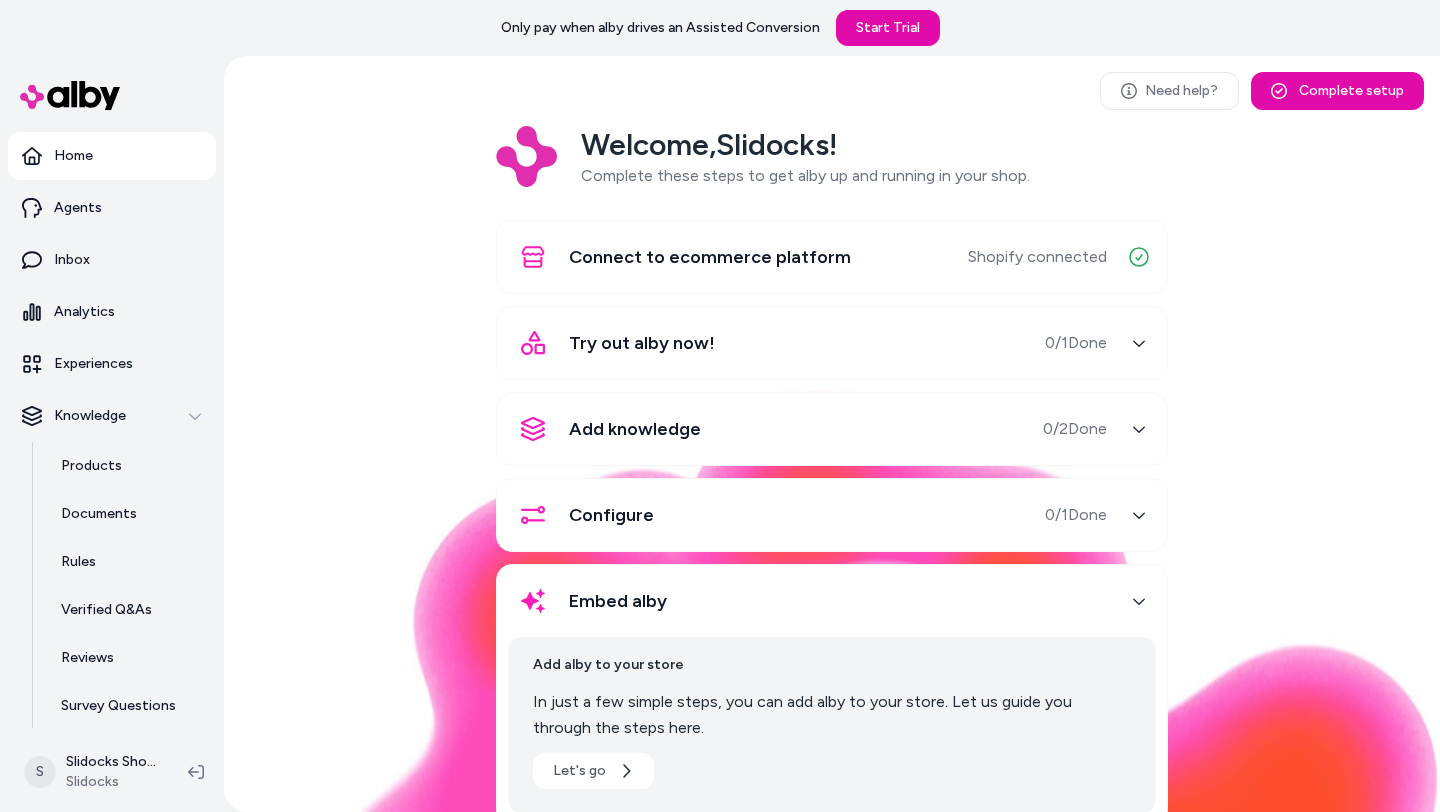 click 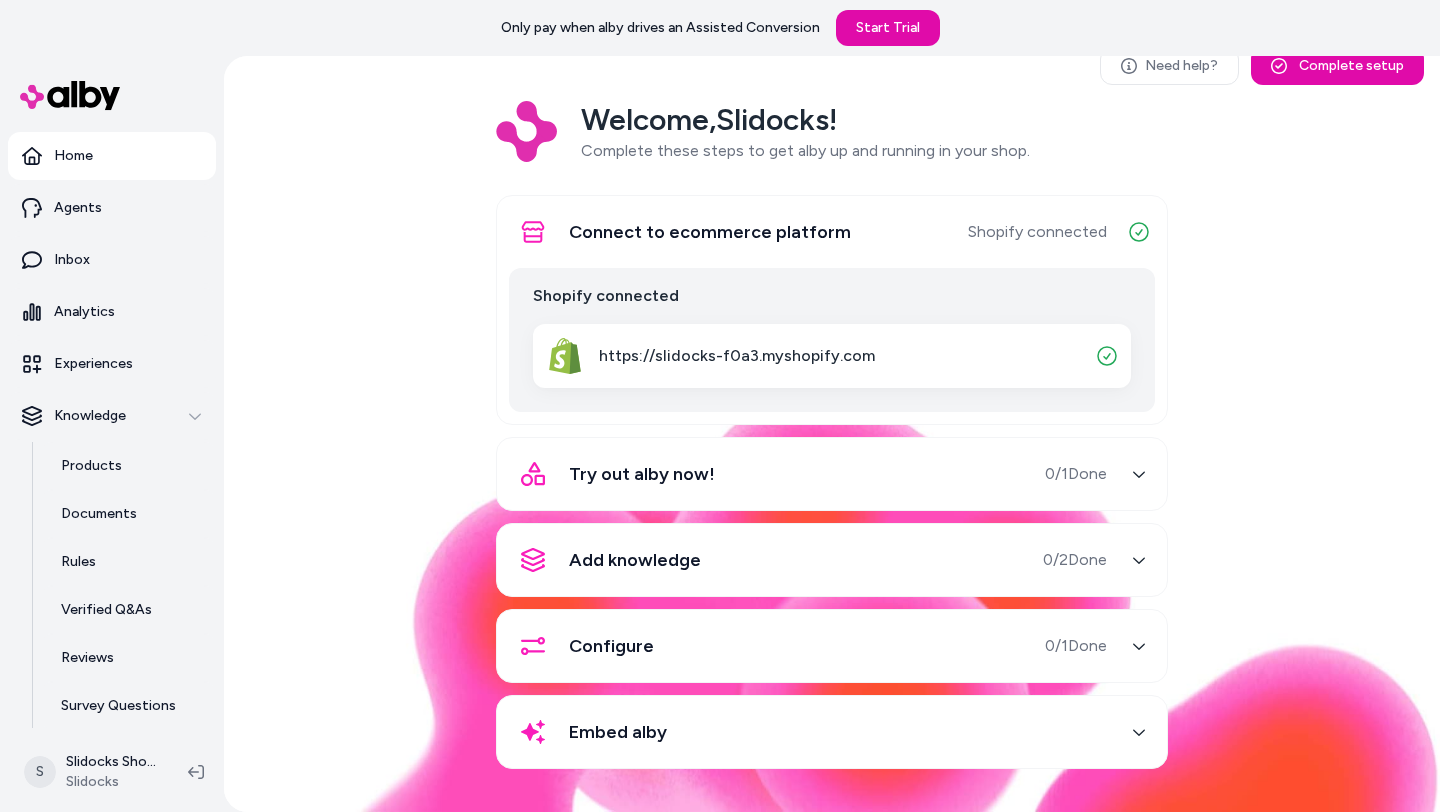 scroll, scrollTop: 0, scrollLeft: 0, axis: both 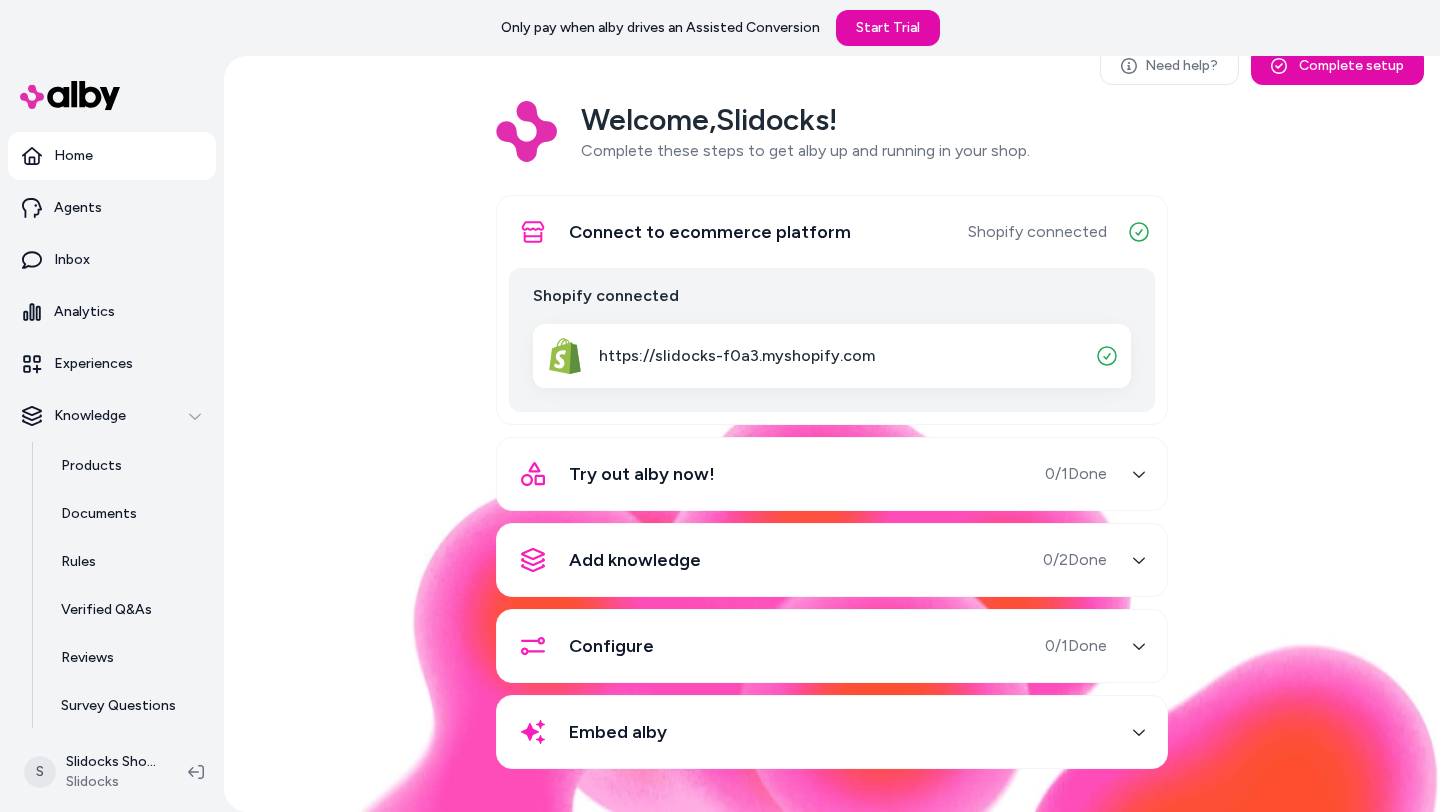 click on "Try out alby now! 0 / 1  Done" at bounding box center [808, 474] 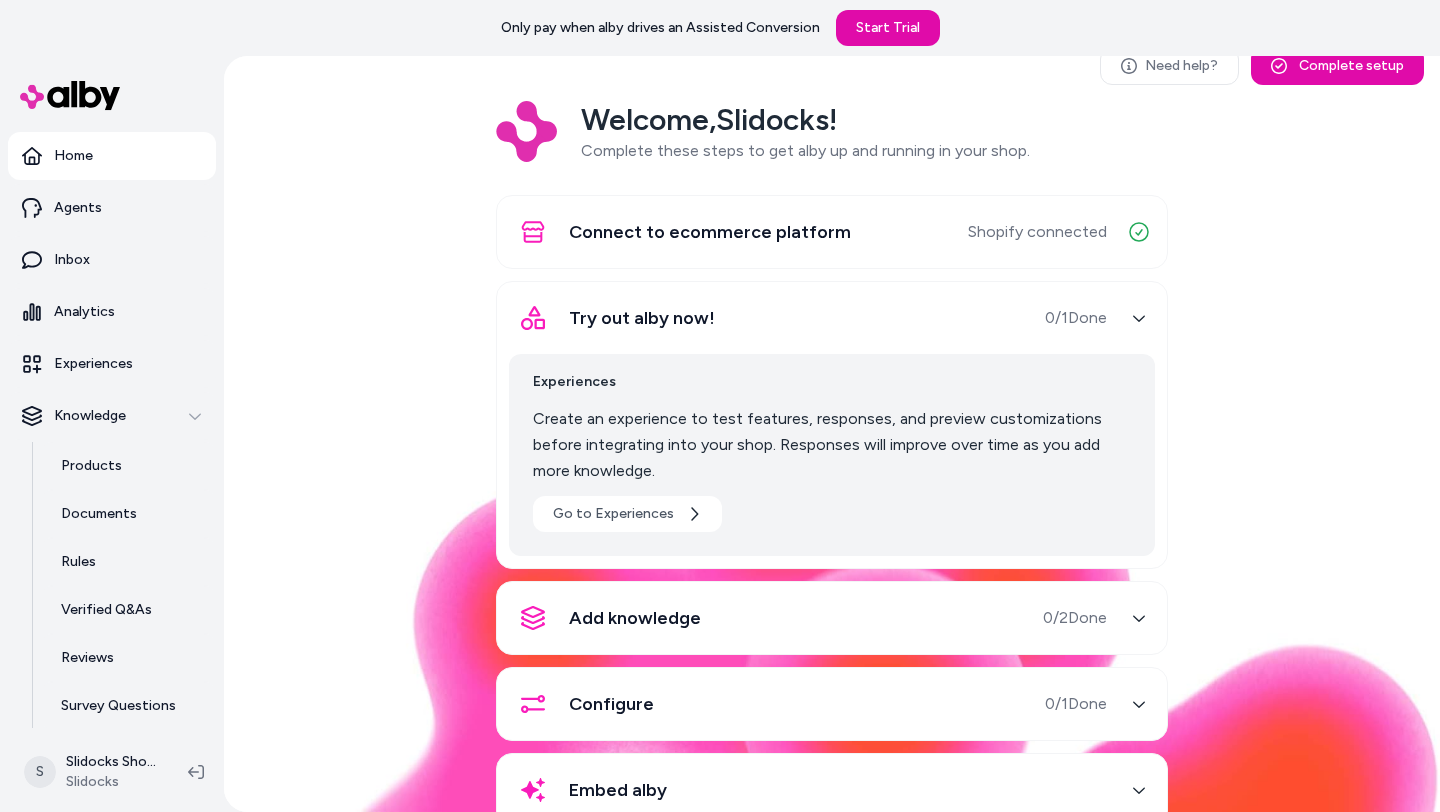 scroll, scrollTop: 83, scrollLeft: 0, axis: vertical 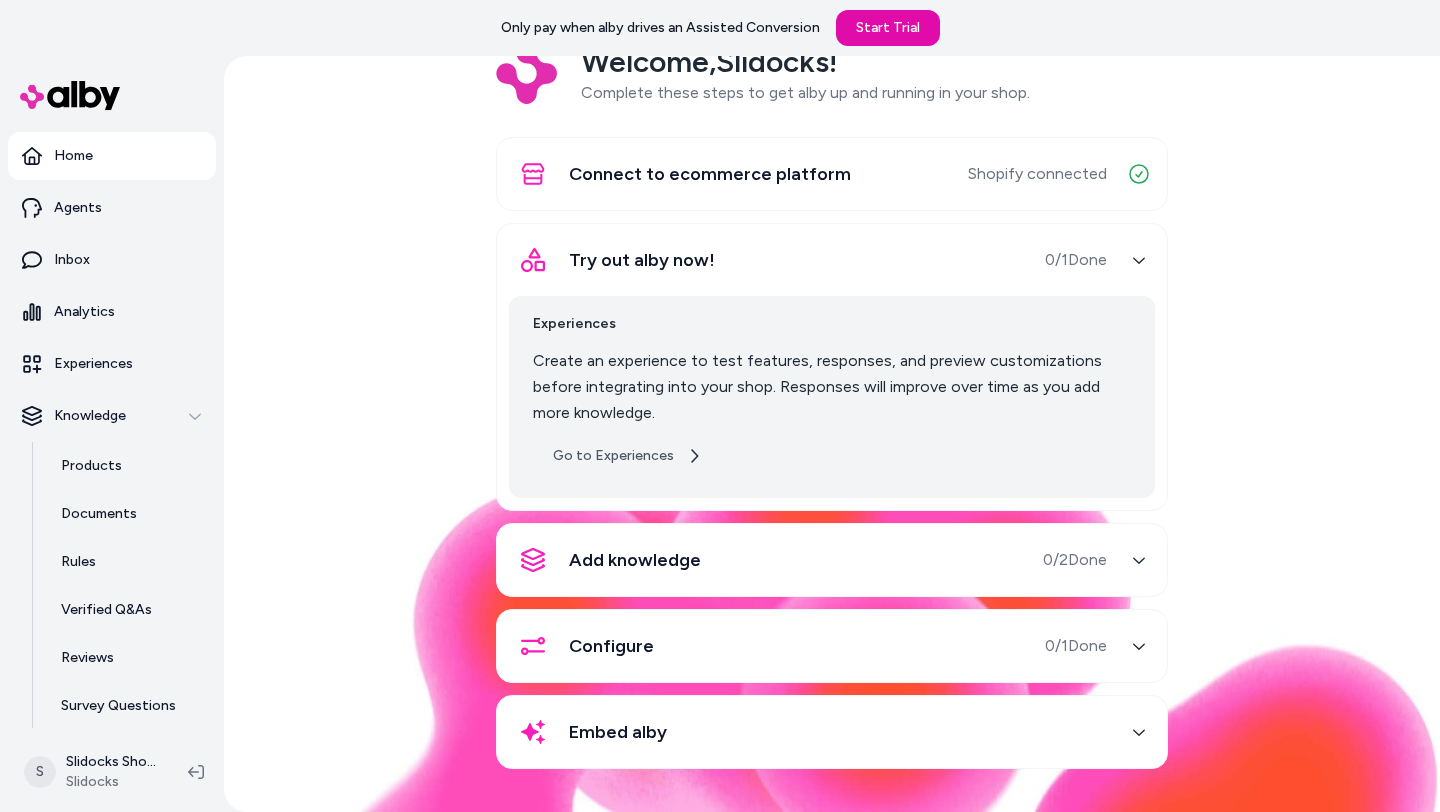 click on "Go to Experiences" at bounding box center [627, 456] 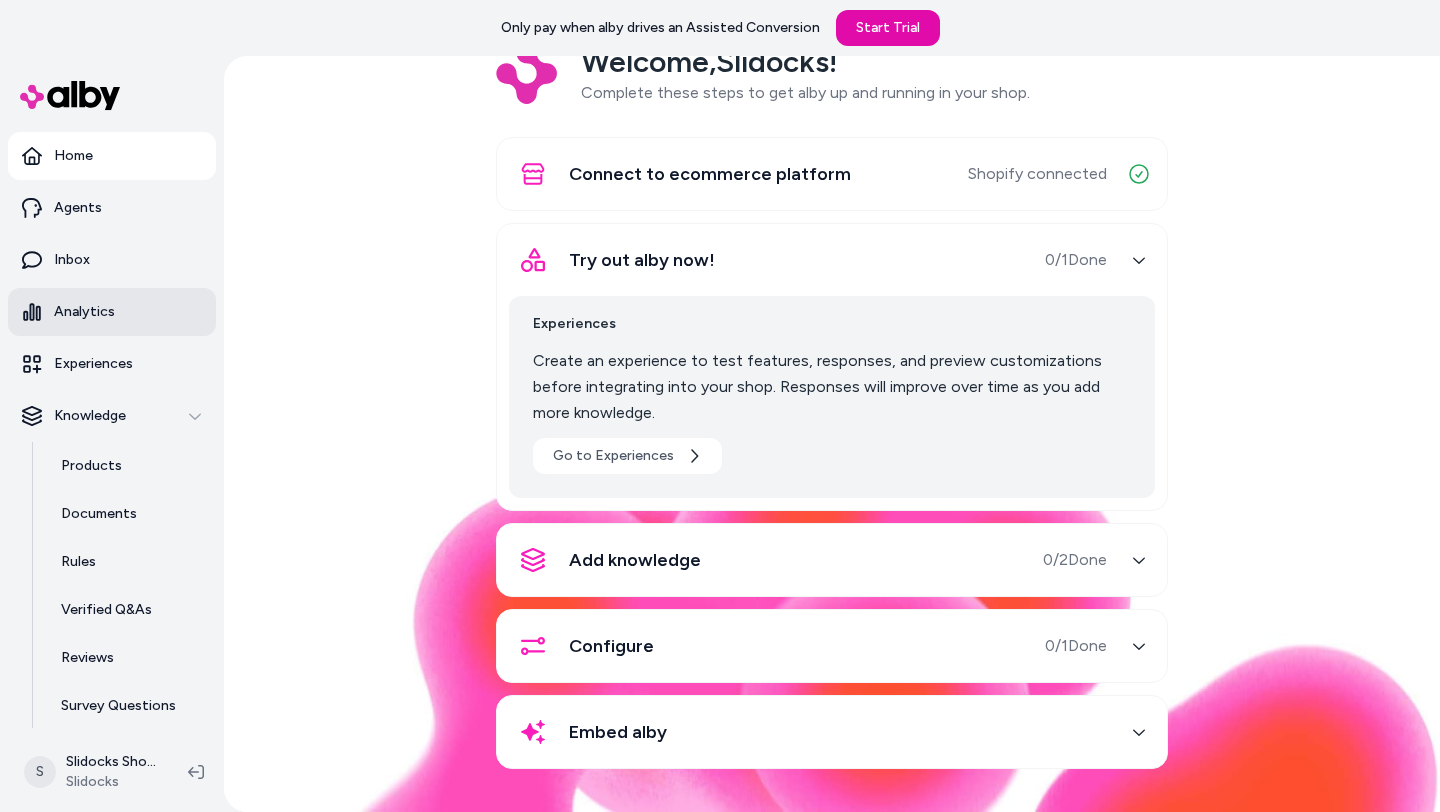 click on "Analytics" at bounding box center (84, 312) 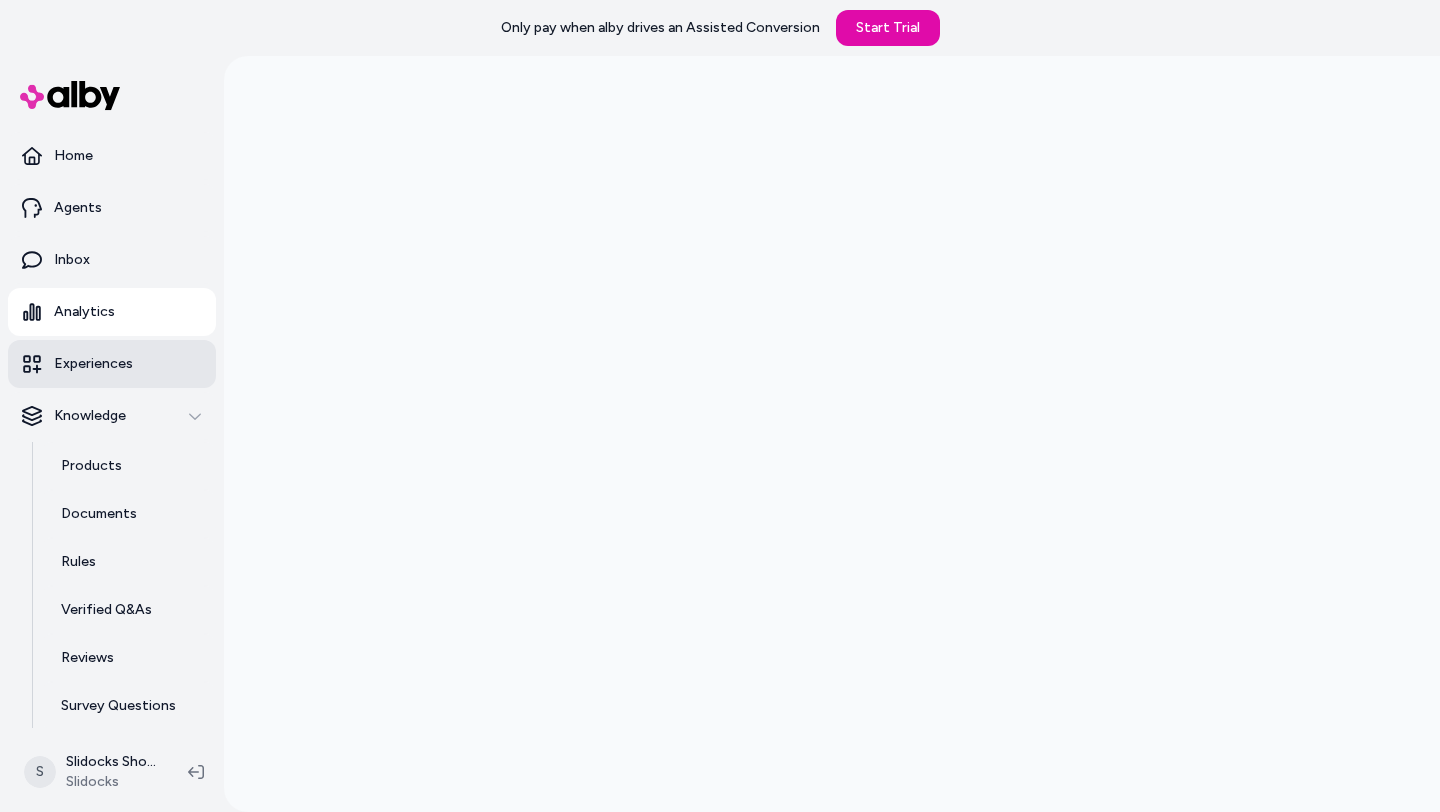click on "Experiences" at bounding box center [93, 364] 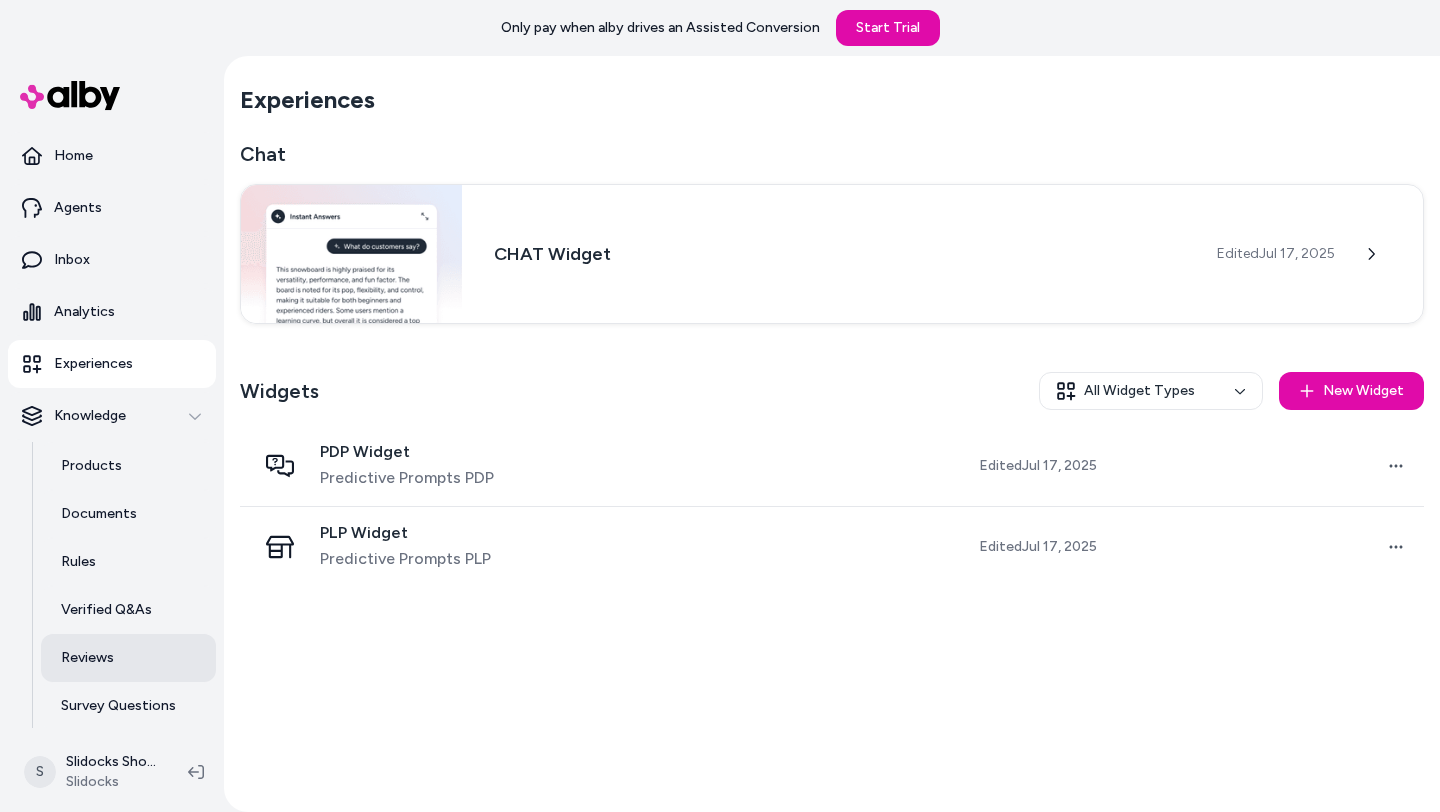 scroll, scrollTop: 54, scrollLeft: 0, axis: vertical 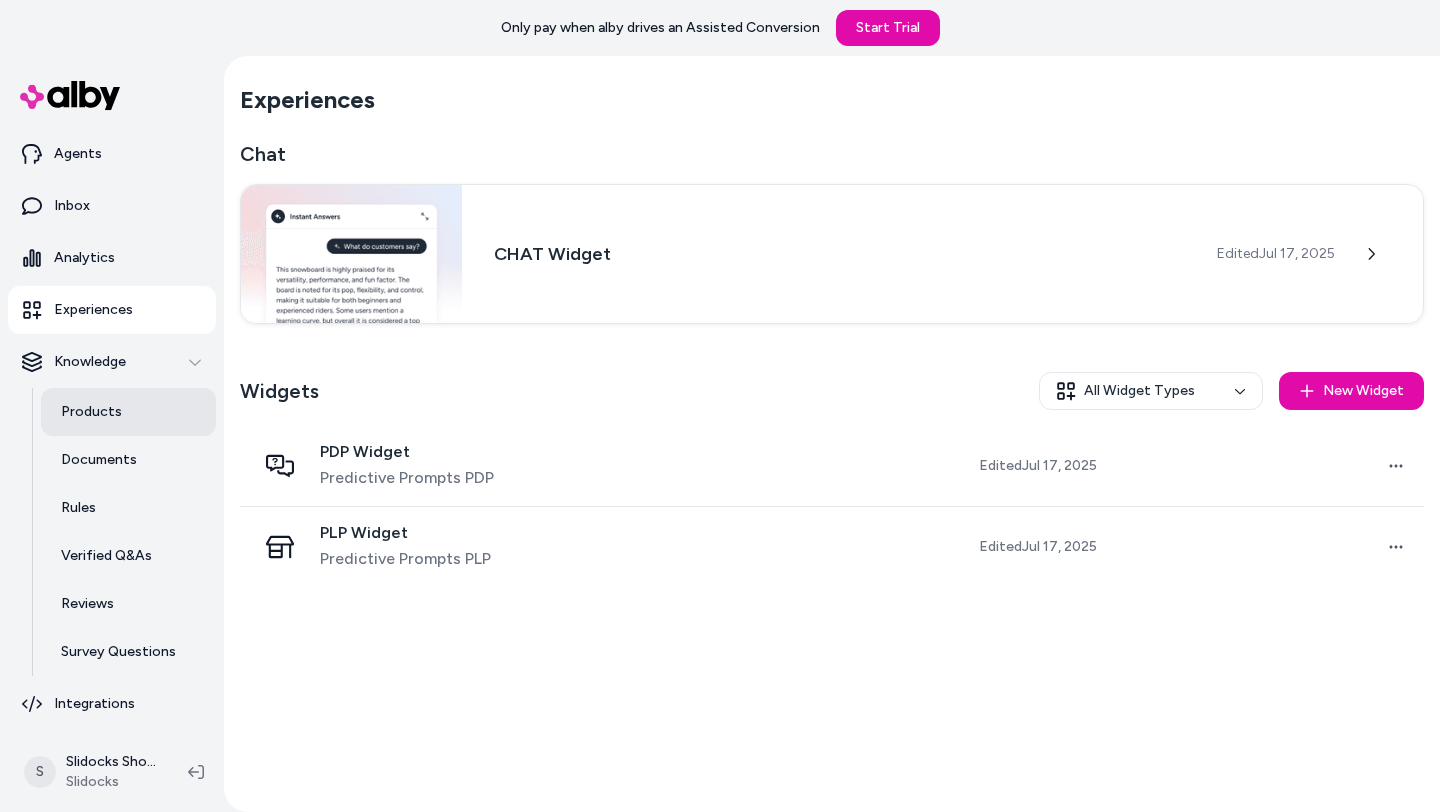click on "Products" at bounding box center [128, 412] 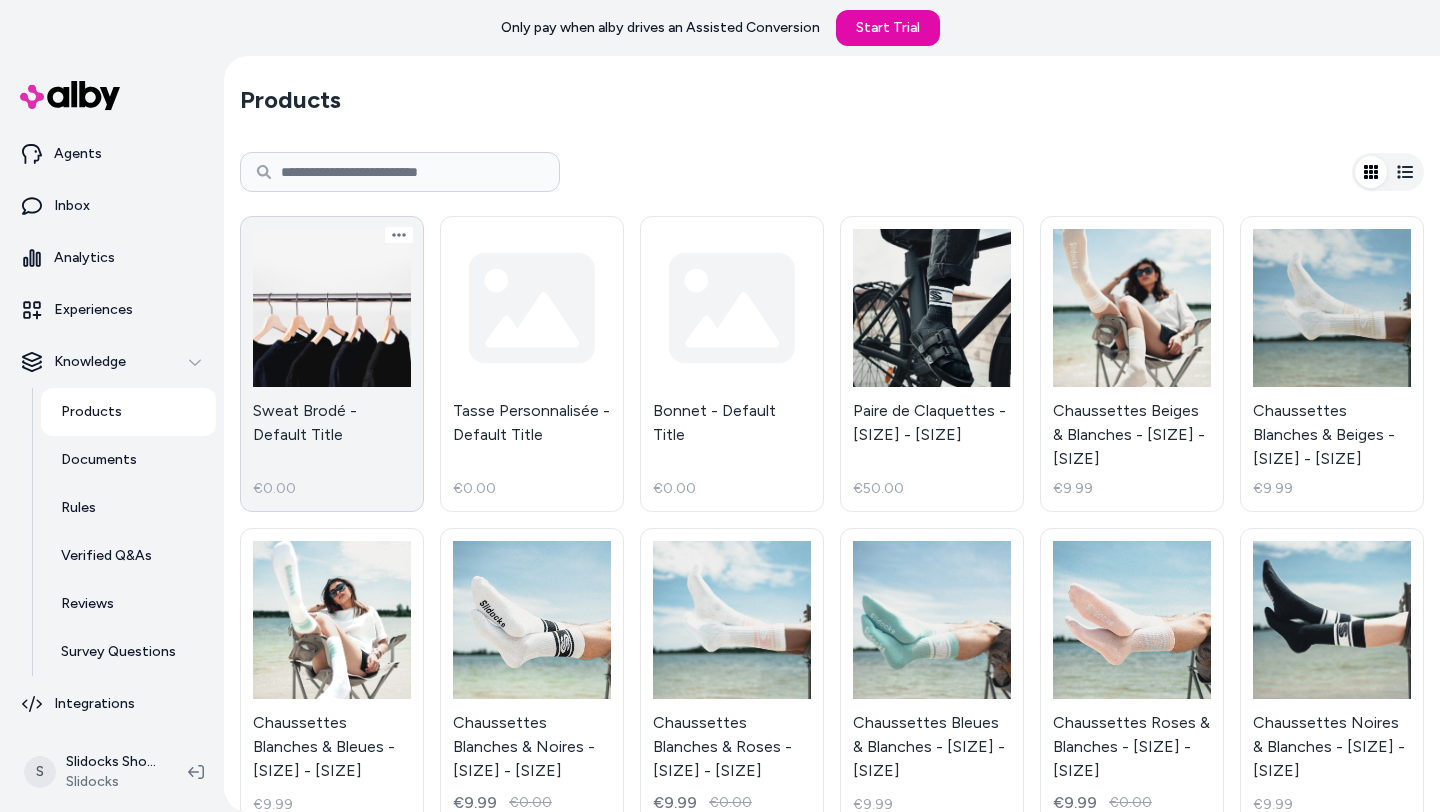 click on "Sweat Brodé - Default Title €0.00" at bounding box center [332, 364] 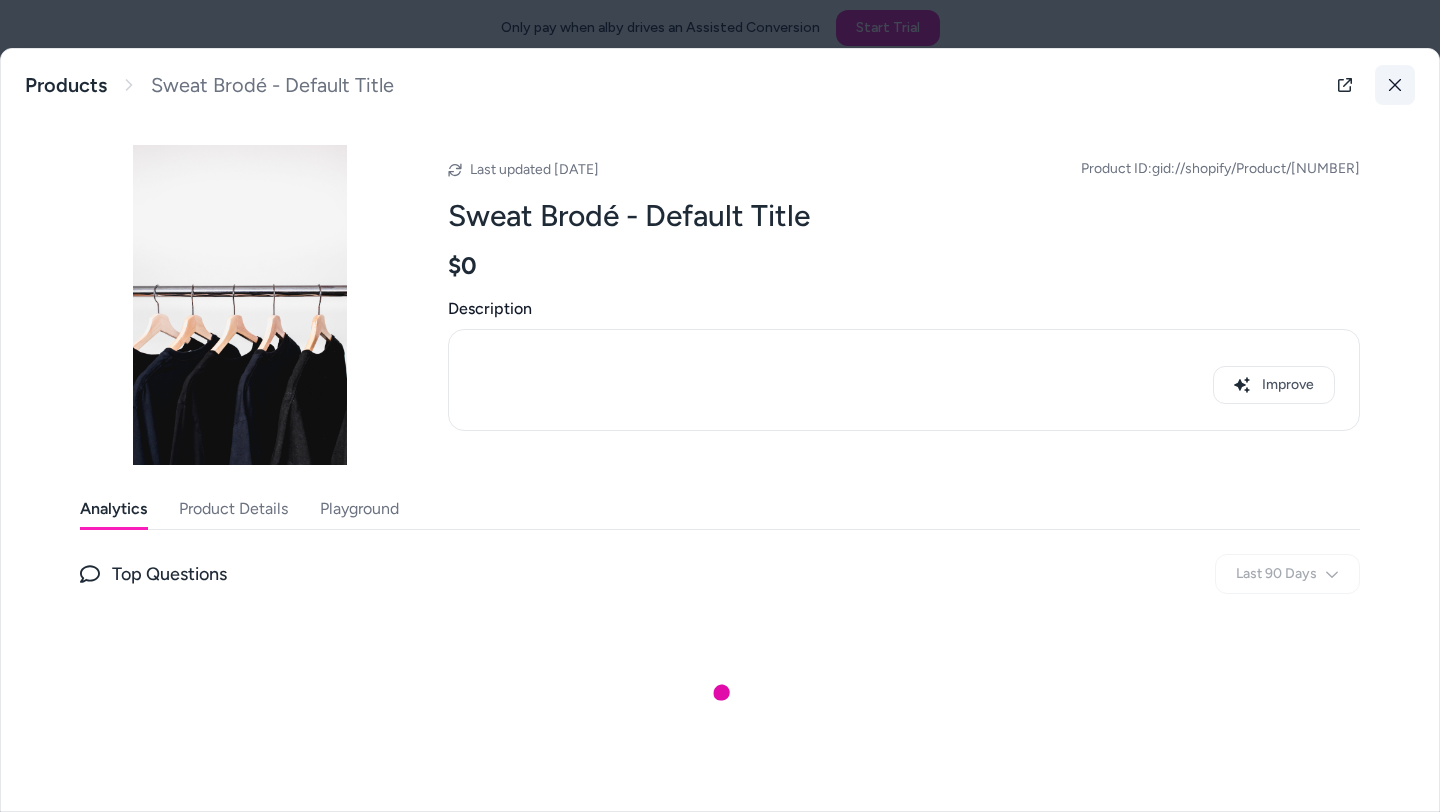 click at bounding box center (1395, 85) 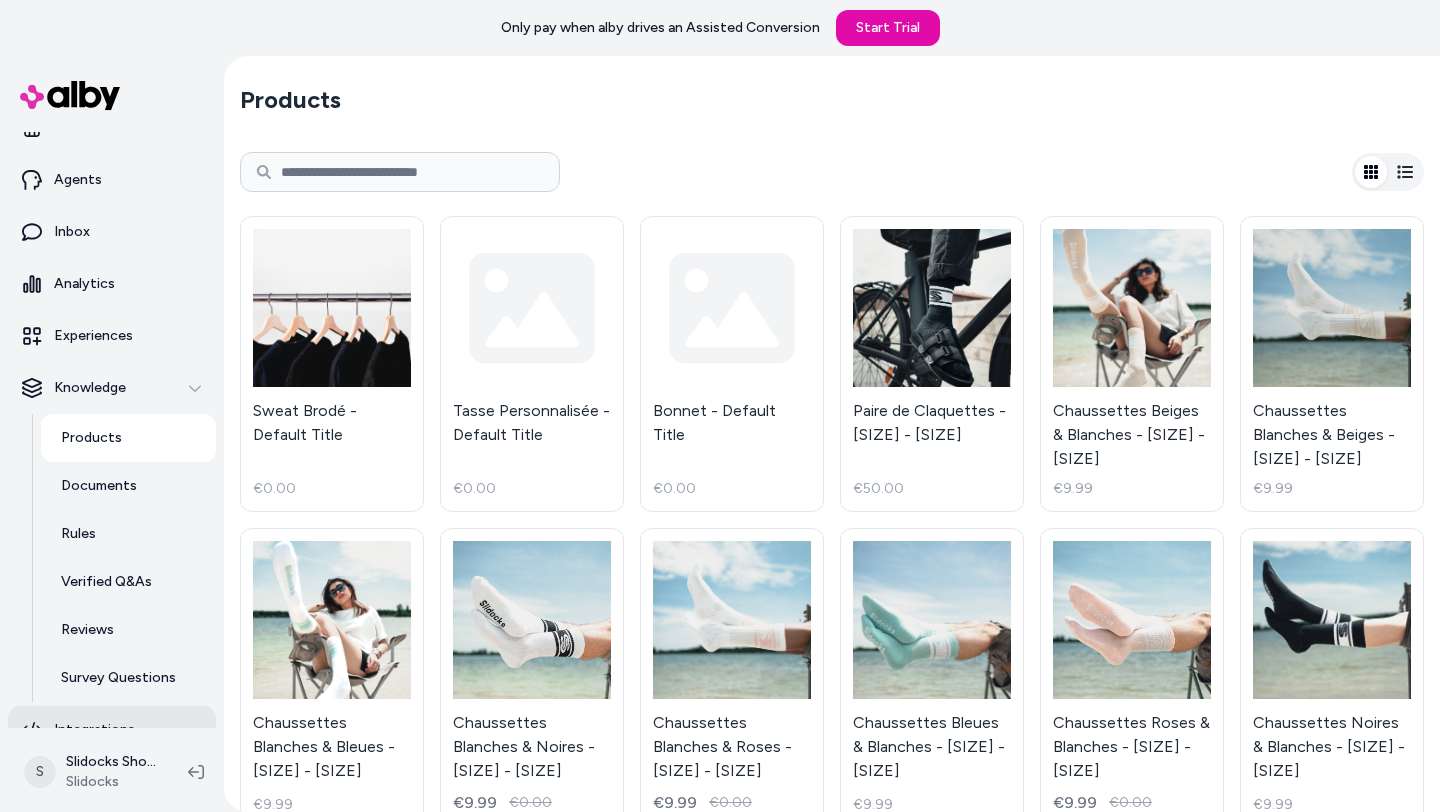 scroll, scrollTop: 54, scrollLeft: 0, axis: vertical 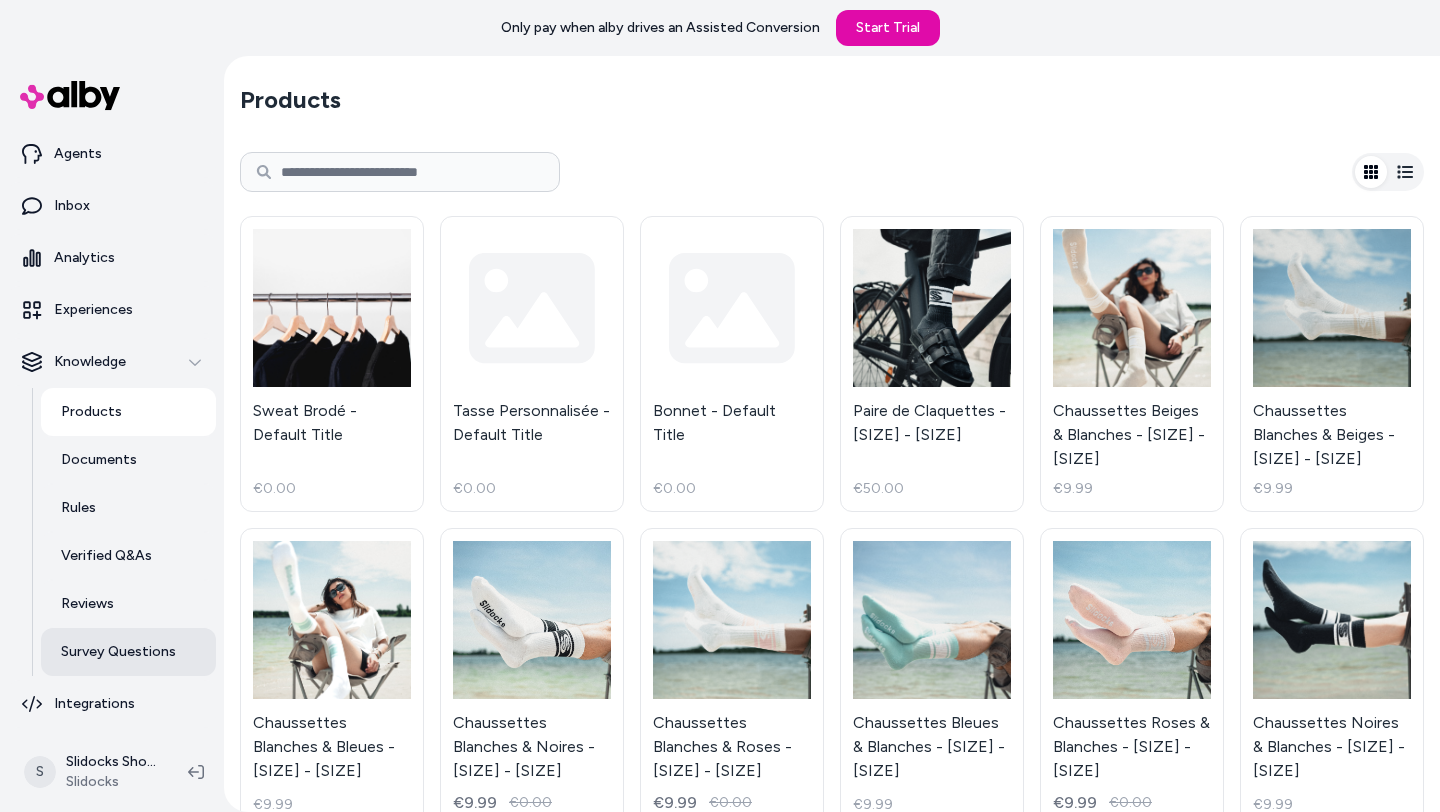 click on "Survey Questions" at bounding box center [118, 652] 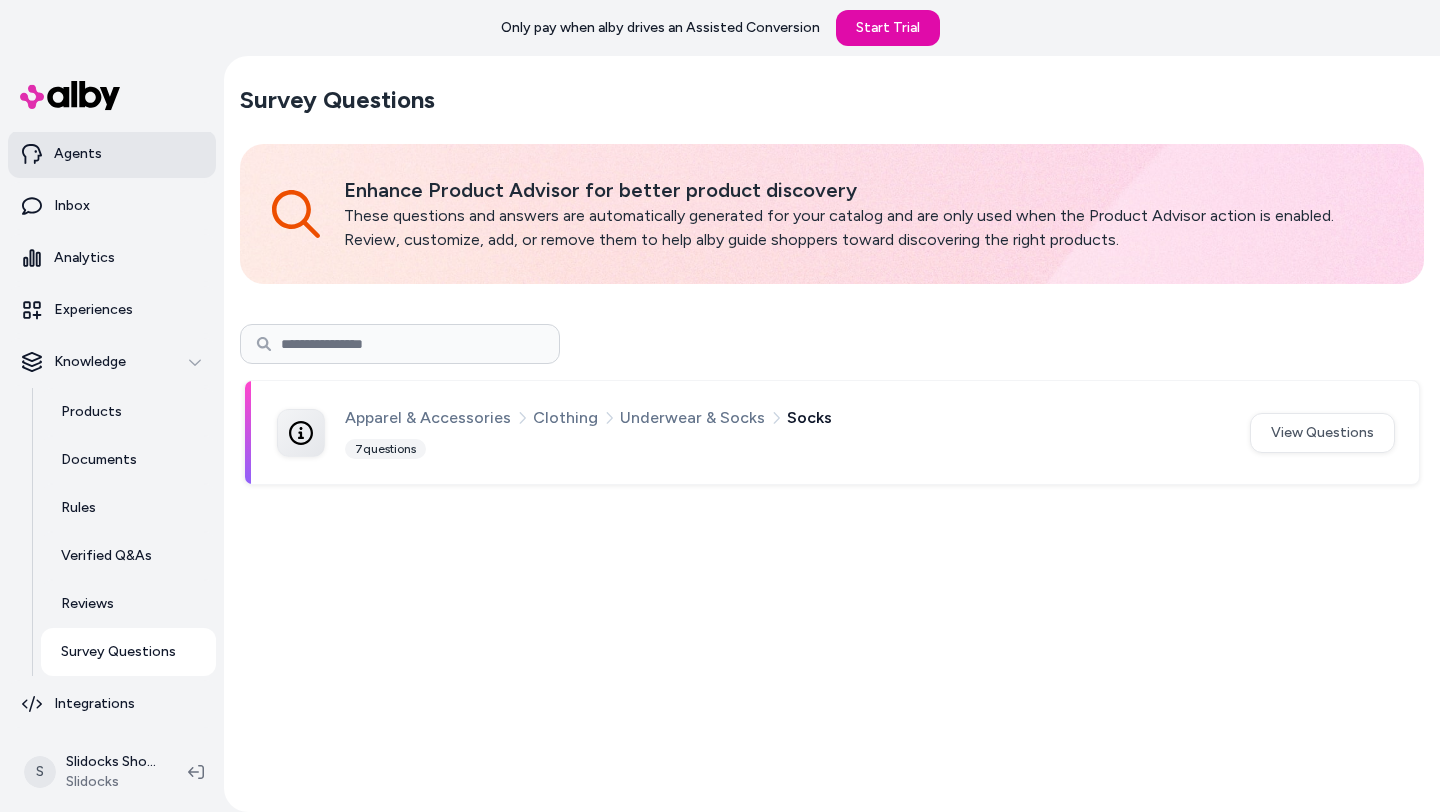 click on "Agents" at bounding box center (112, 154) 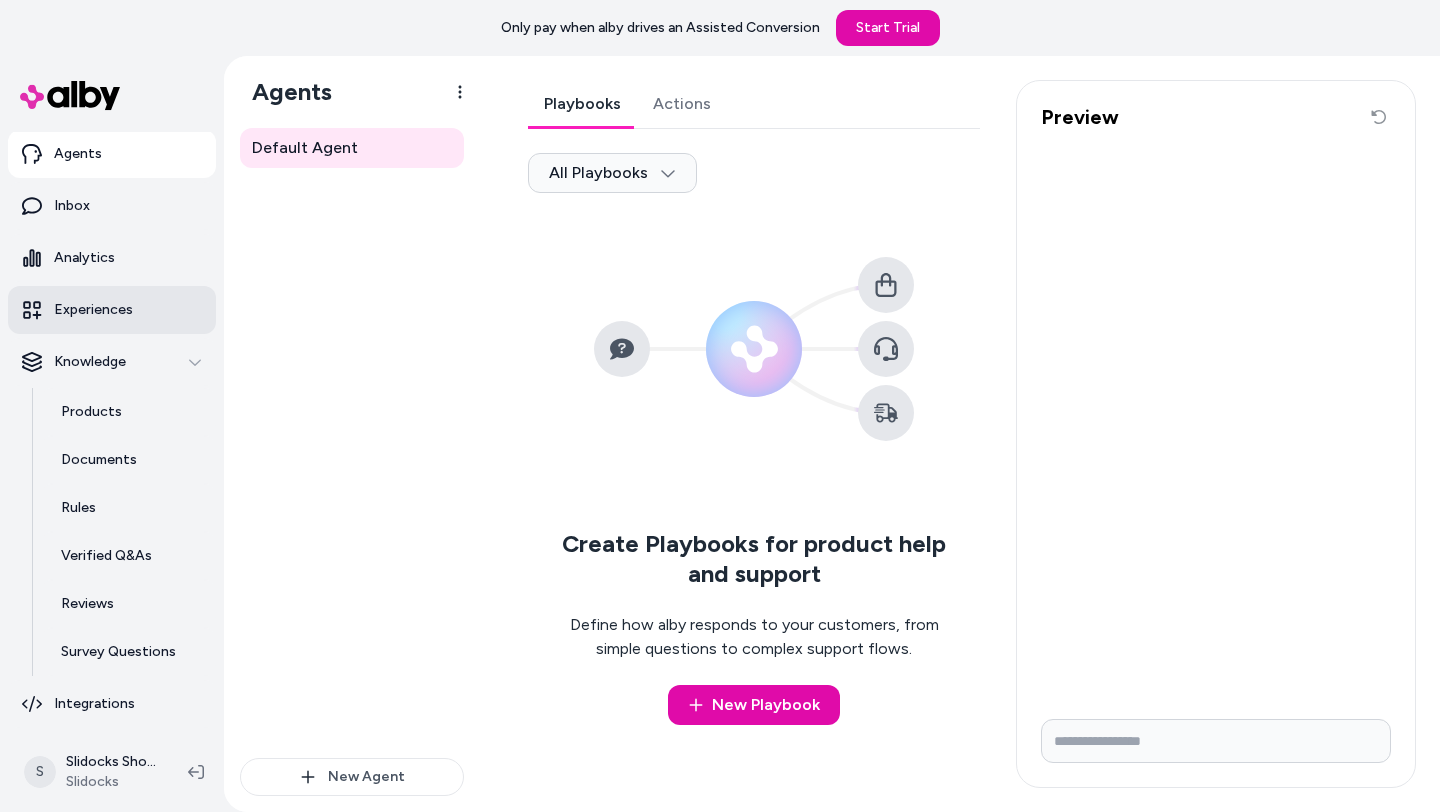 click on "Experiences" at bounding box center [93, 310] 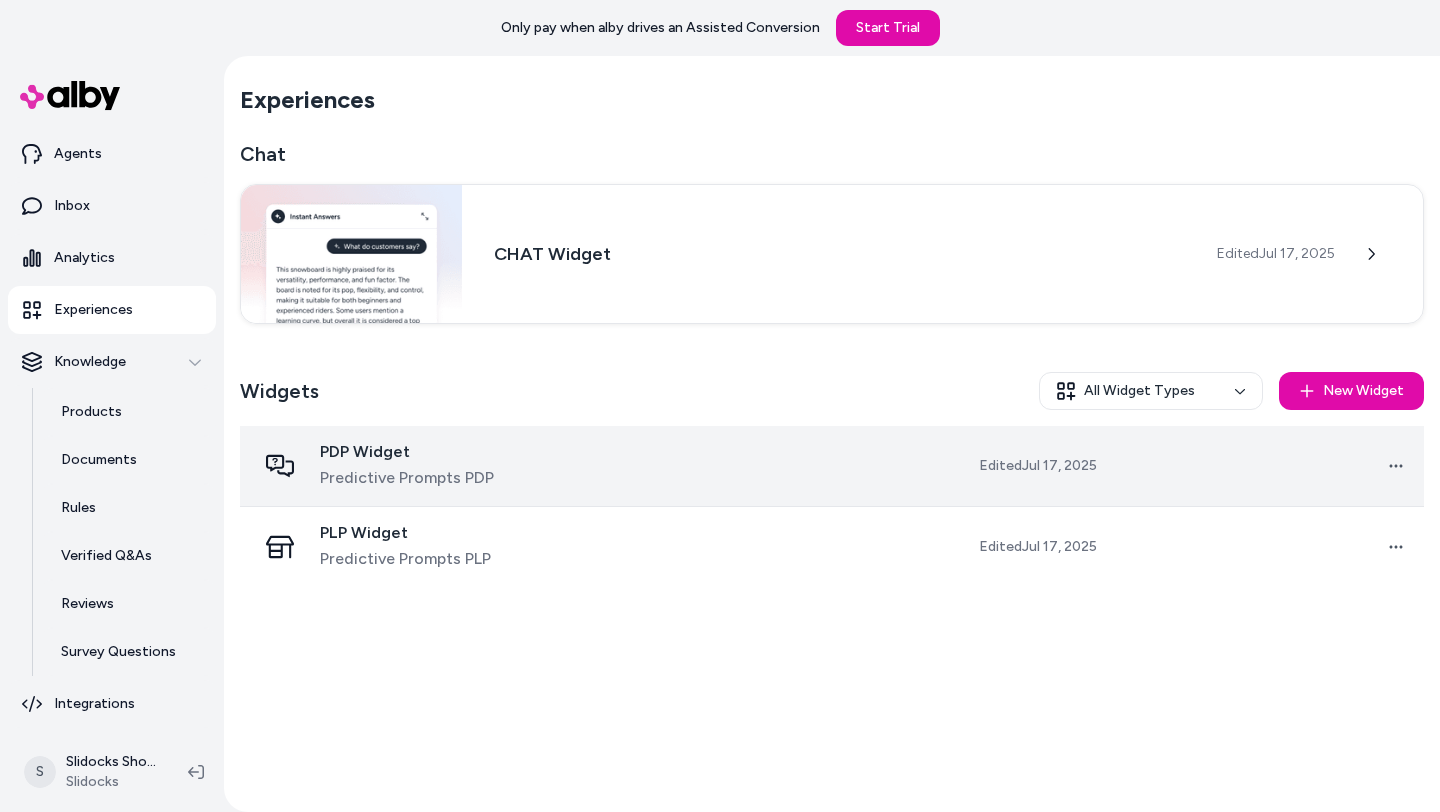 click on "PDP Widget" at bounding box center [407, 452] 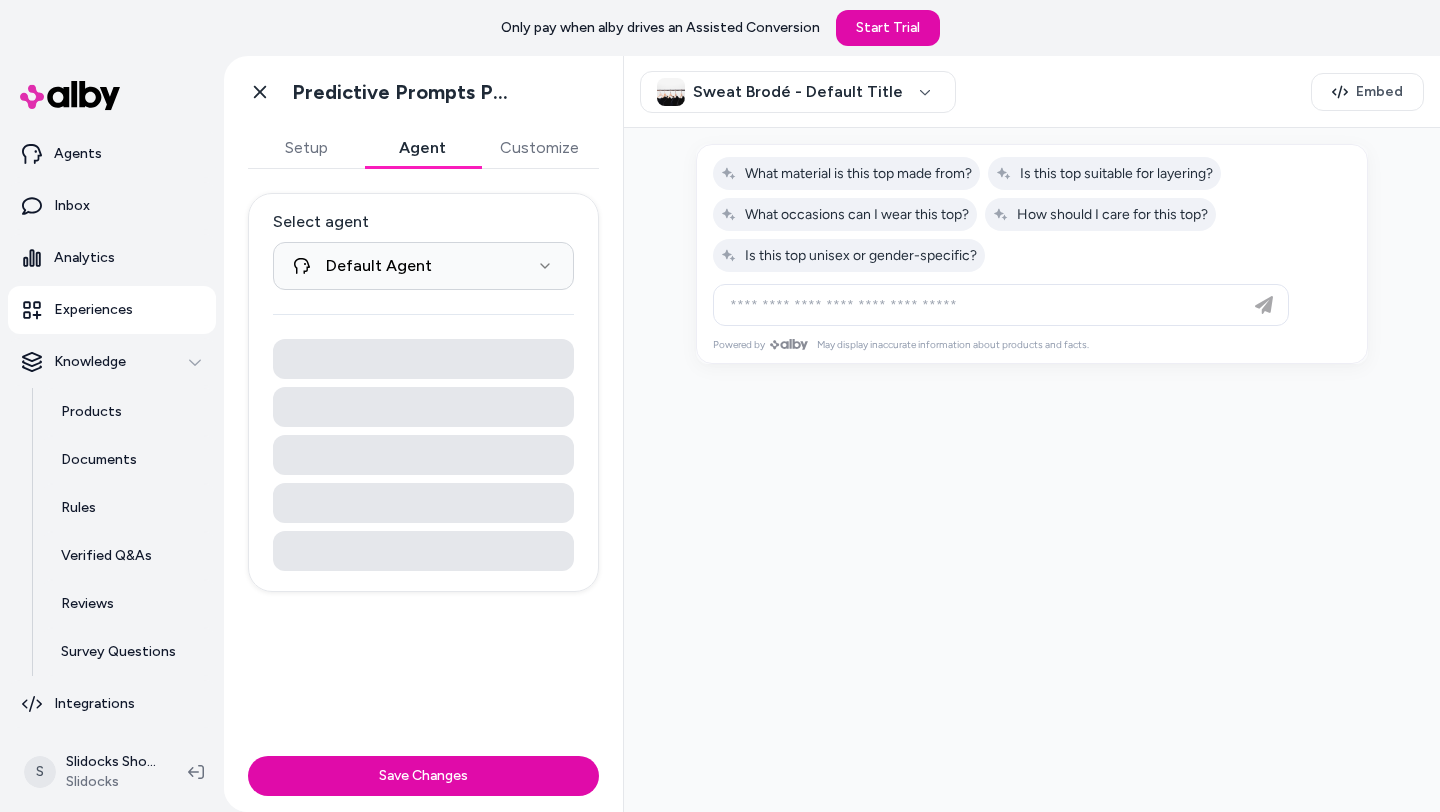 click on "Agent" at bounding box center [422, 148] 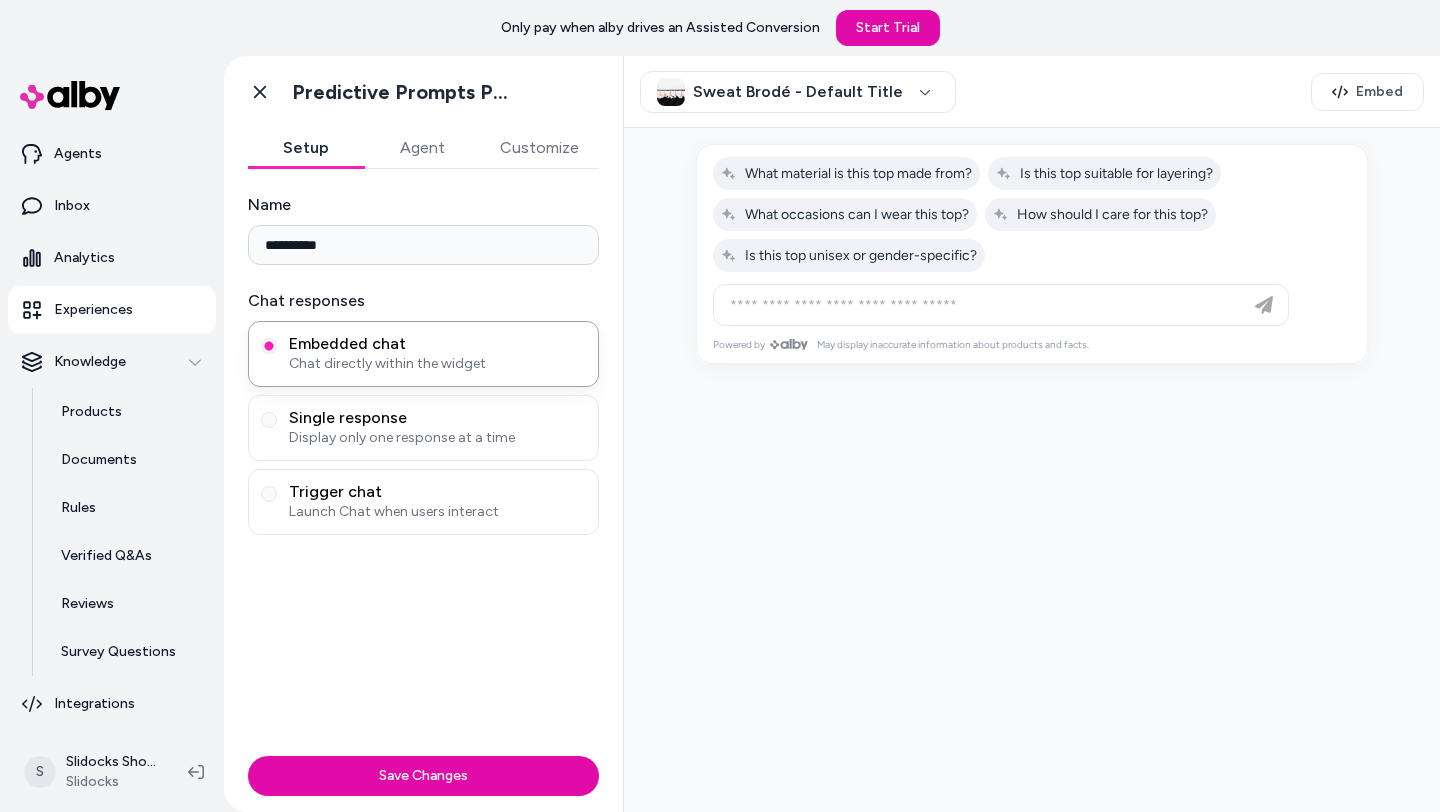 click on "Customize" at bounding box center [539, 148] 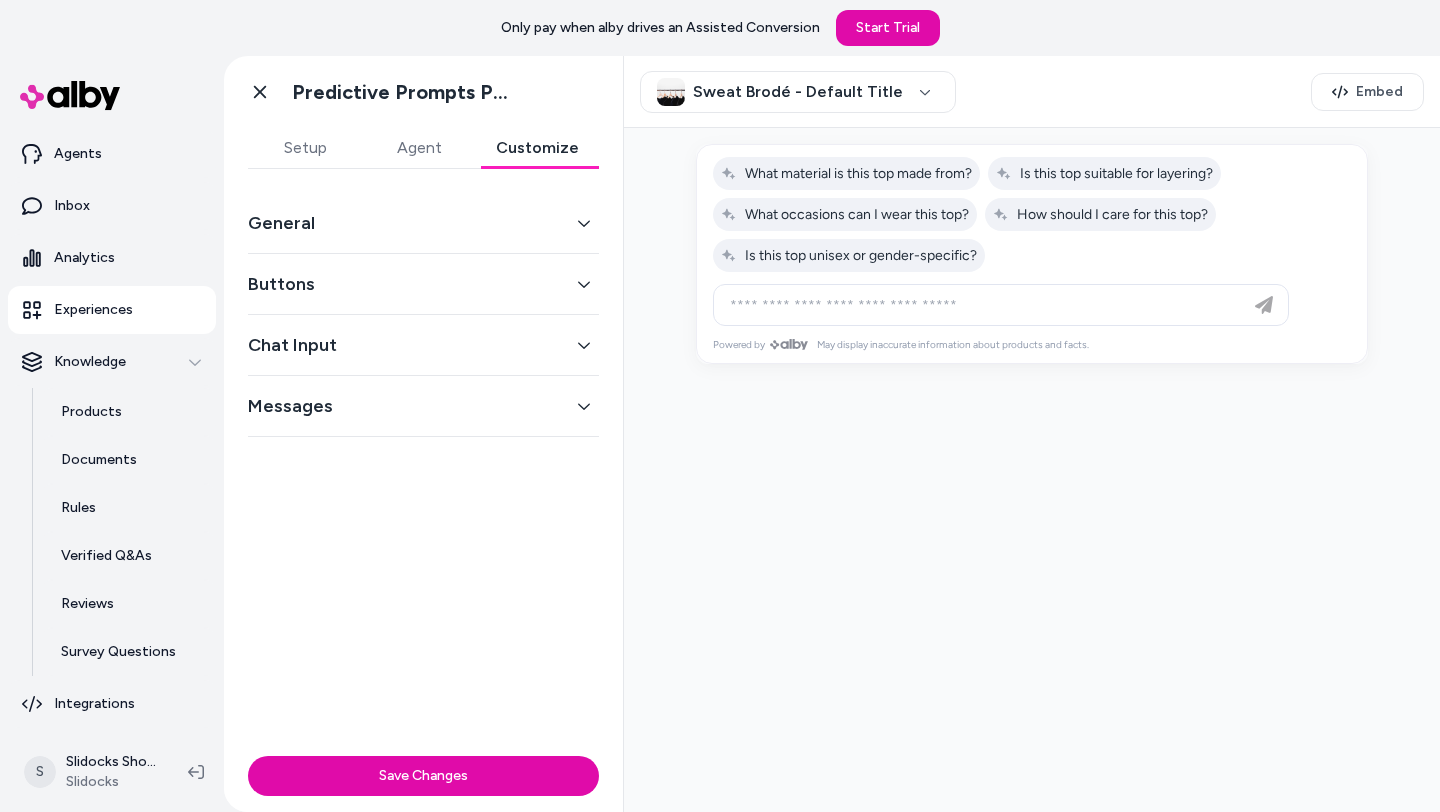click on "General" at bounding box center [423, 223] 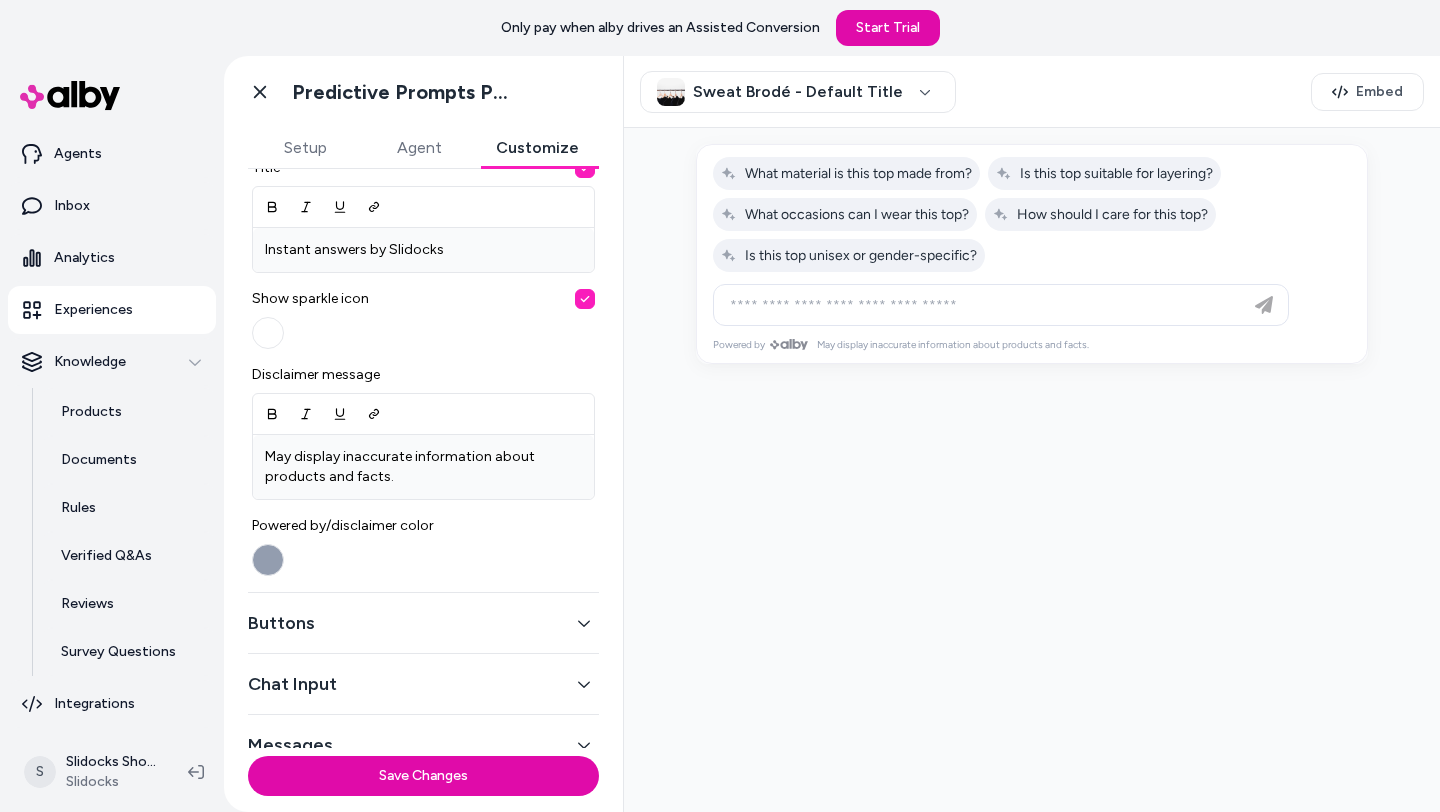 scroll, scrollTop: 619, scrollLeft: 0, axis: vertical 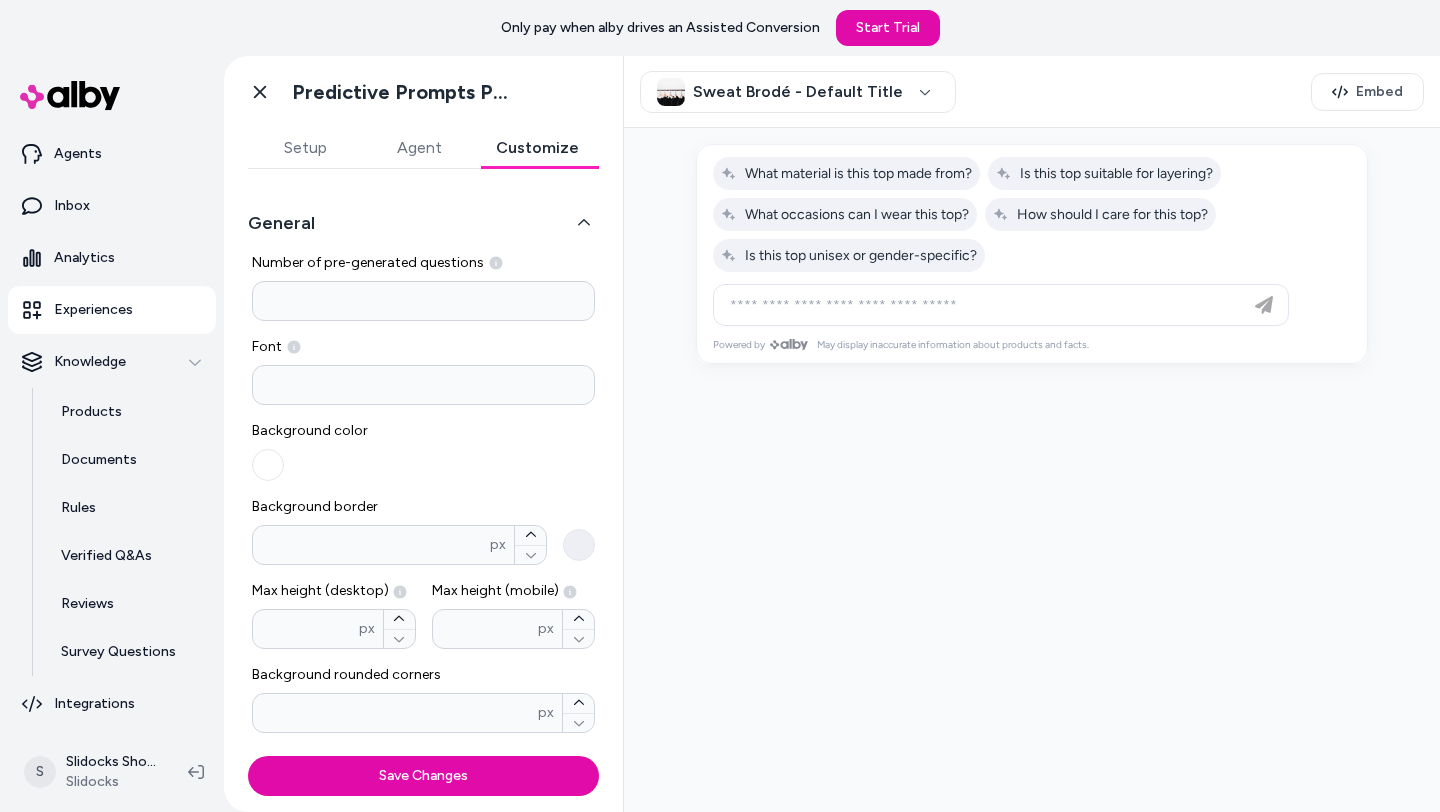 type 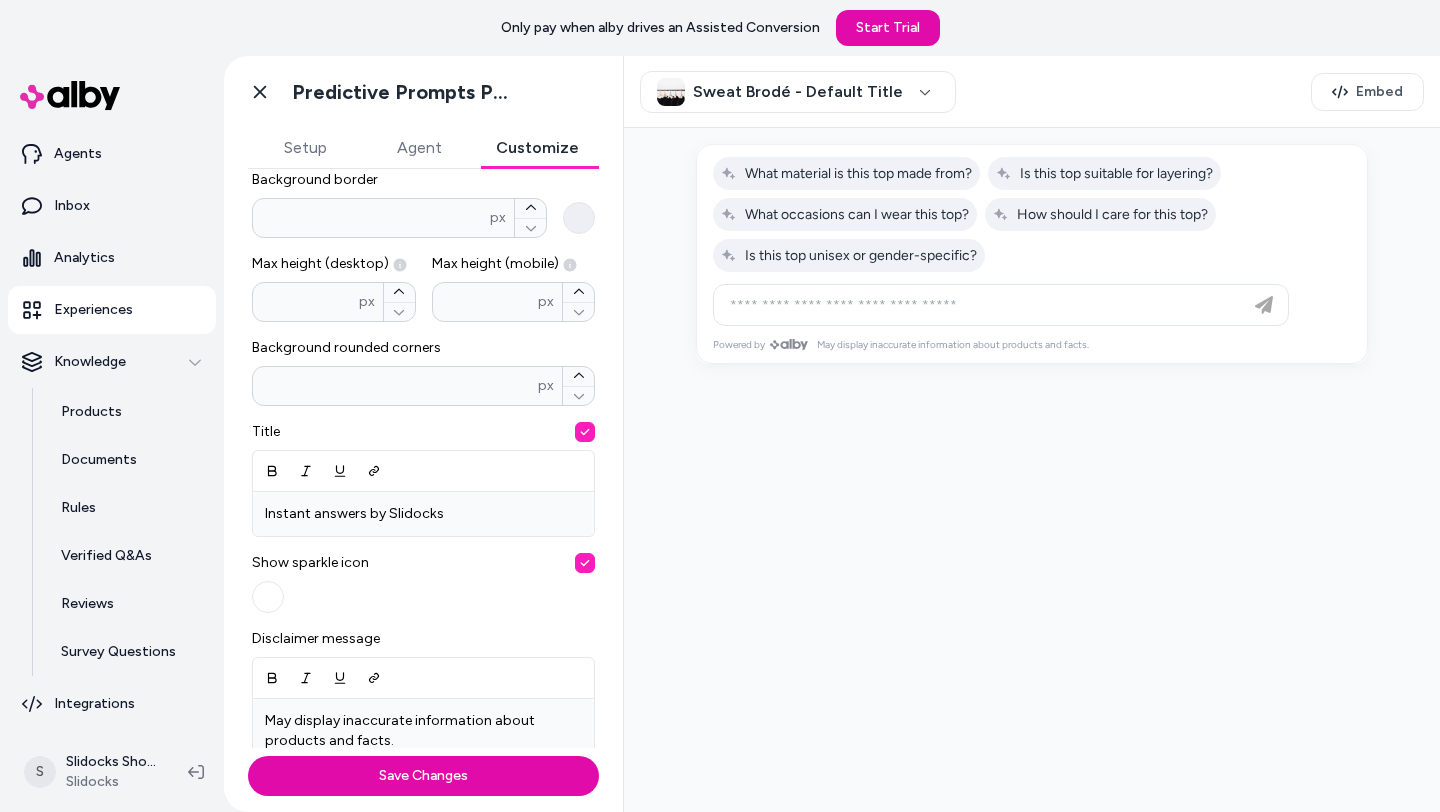 scroll, scrollTop: 619, scrollLeft: 0, axis: vertical 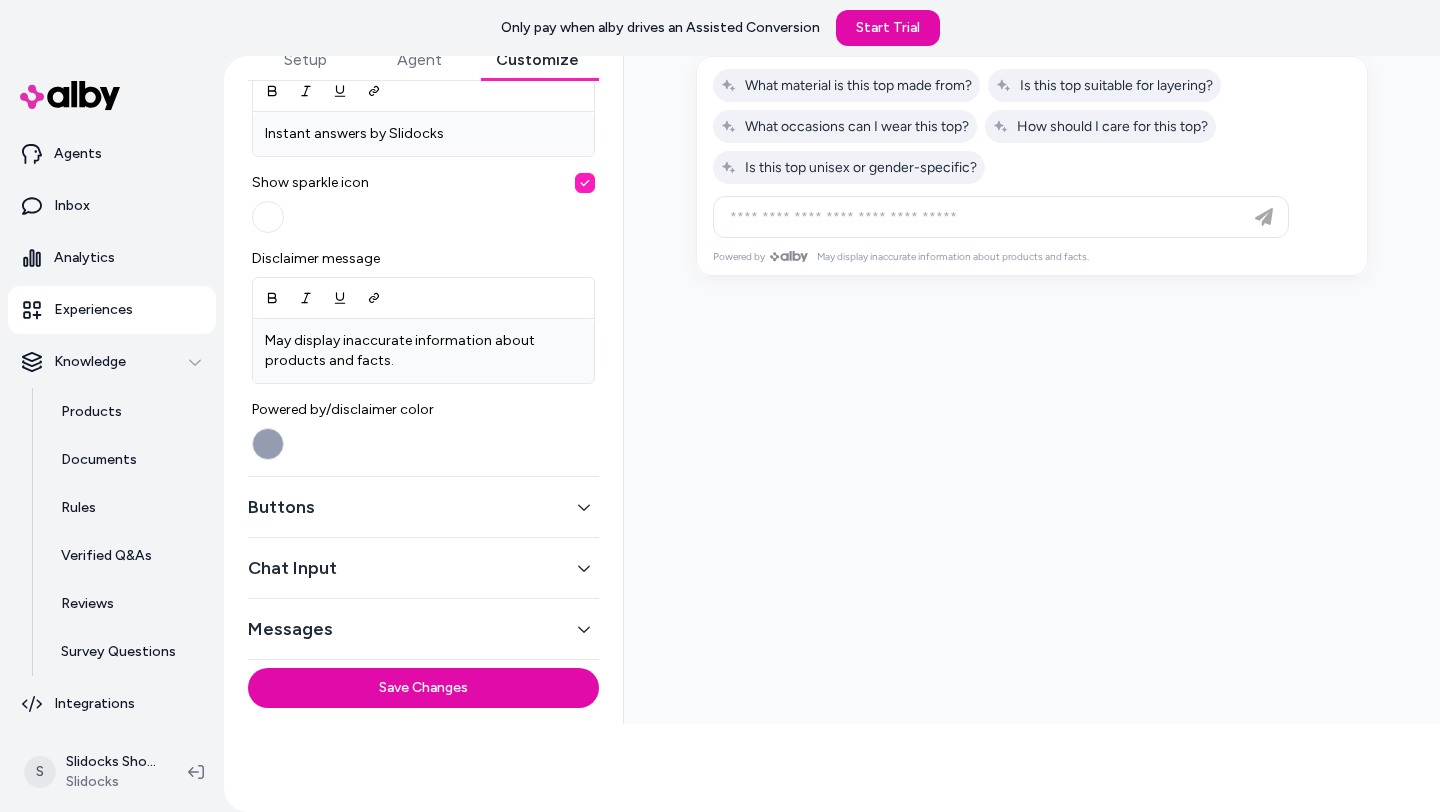 click on "Buttons" at bounding box center [423, 507] 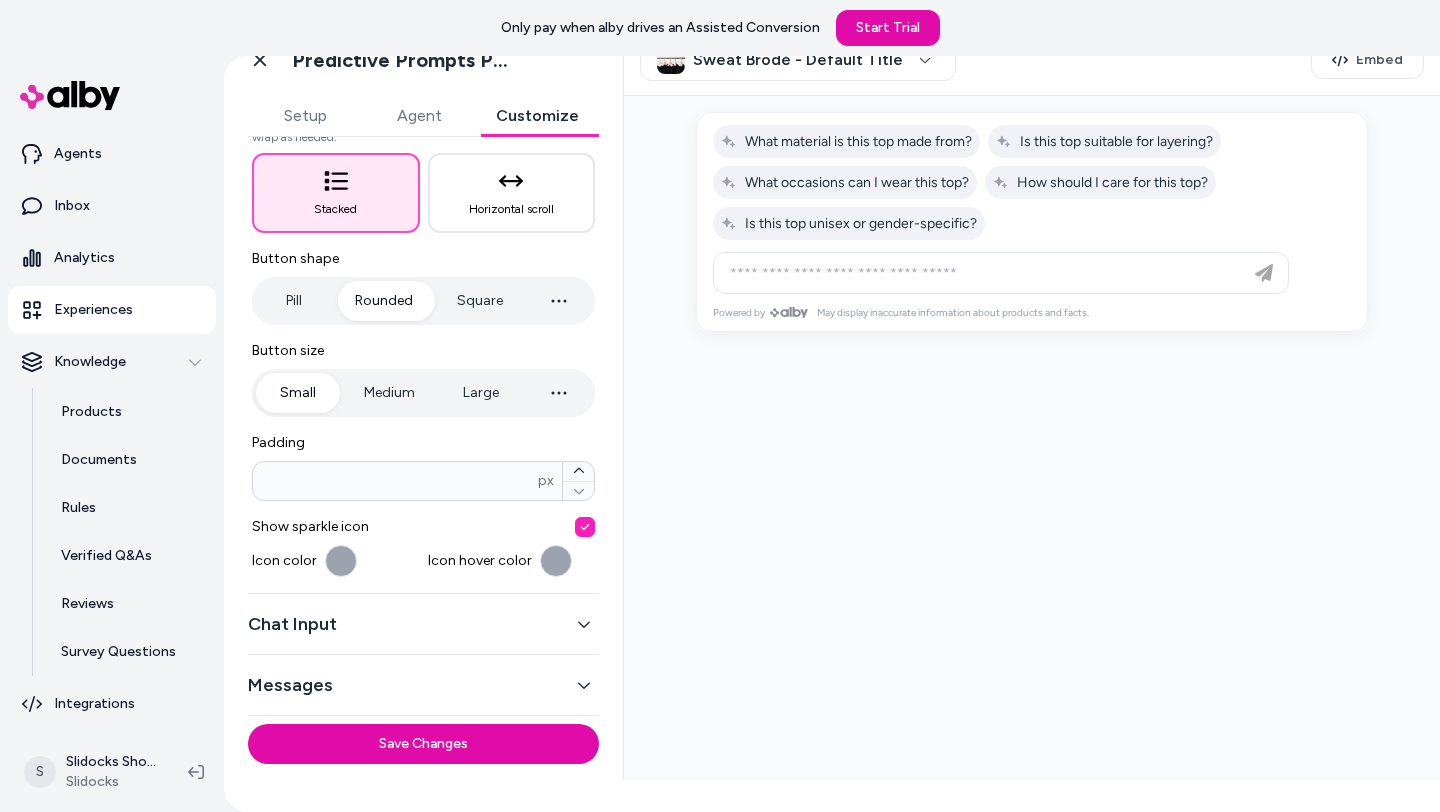 scroll, scrollTop: 95, scrollLeft: 0, axis: vertical 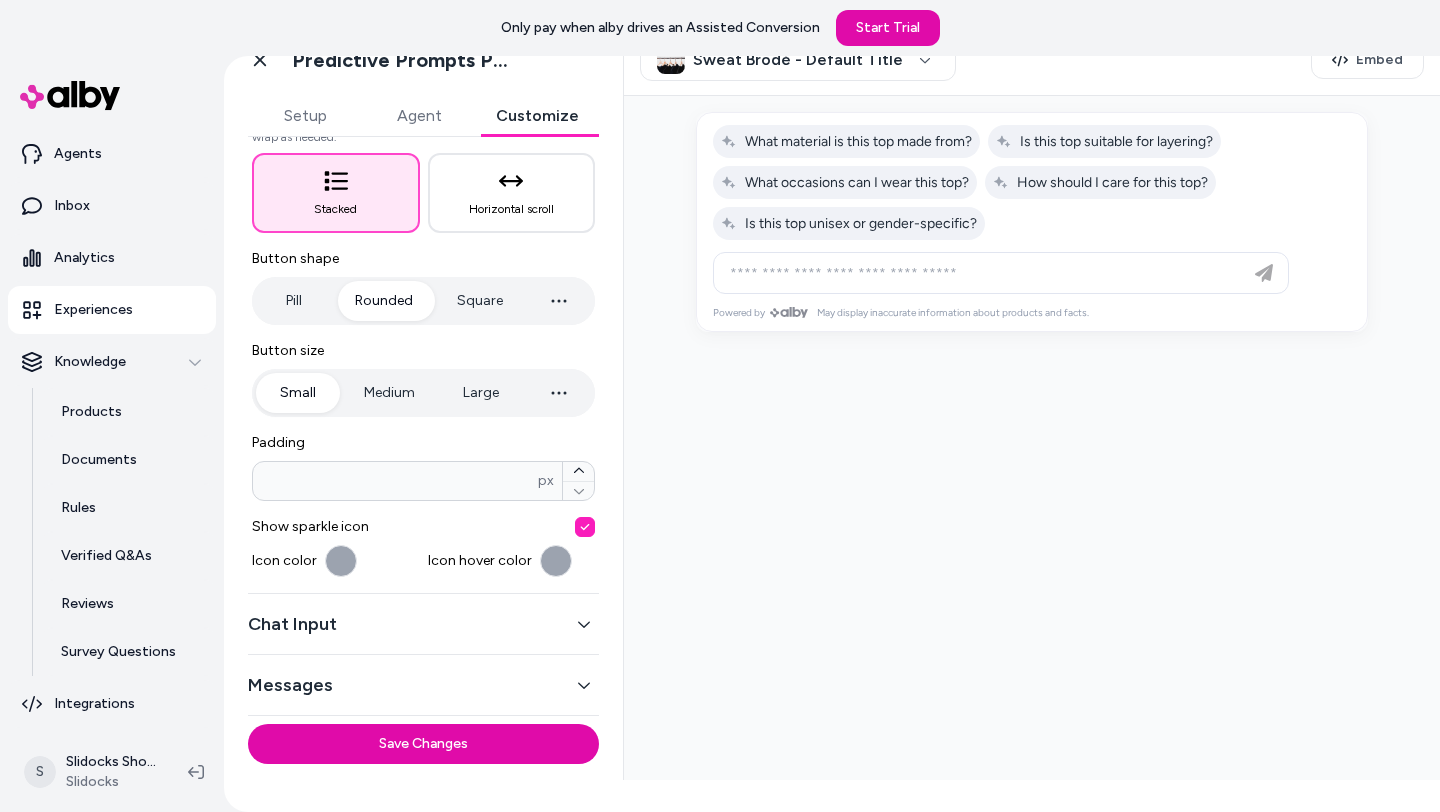 click on "Chat Input" at bounding box center (423, 624) 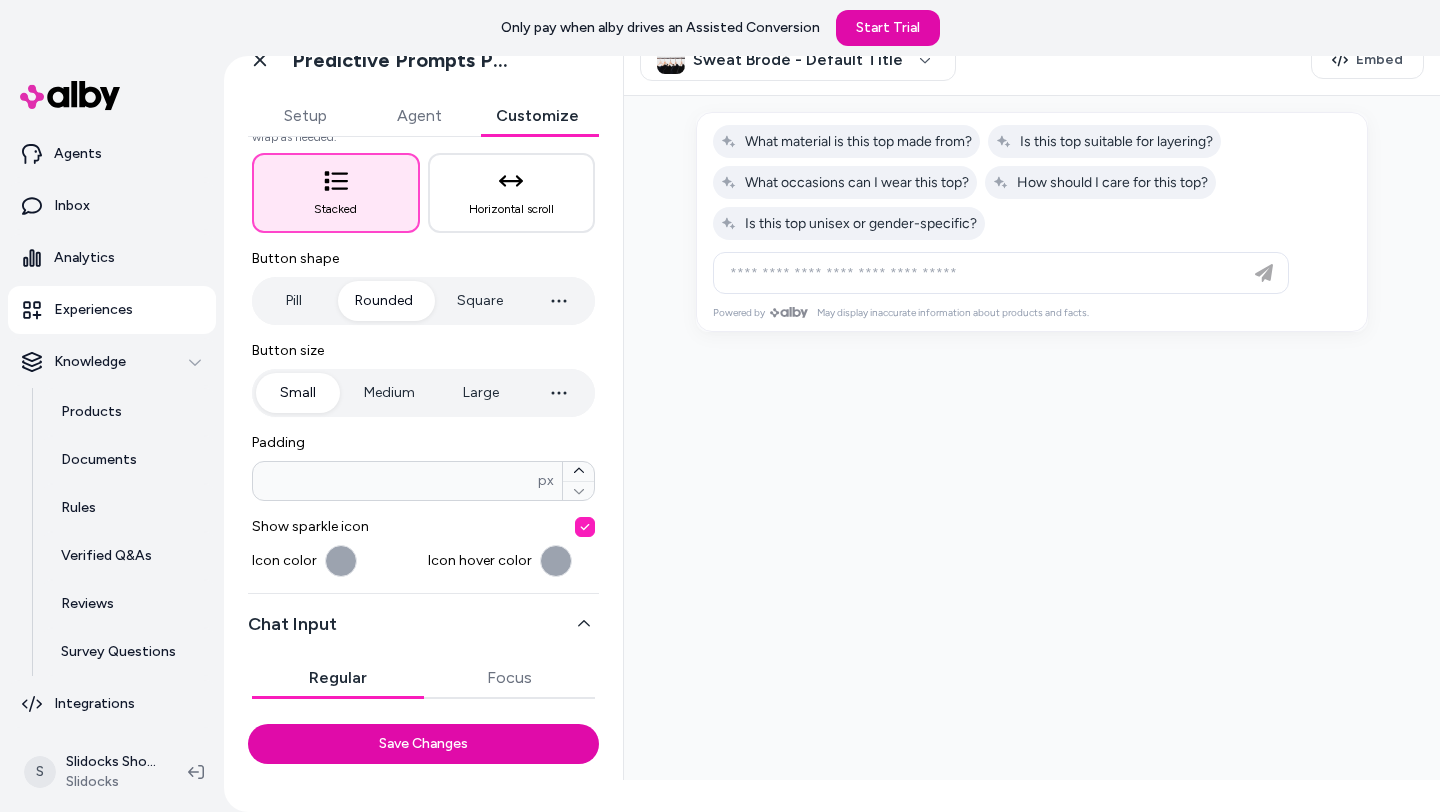 scroll, scrollTop: 222, scrollLeft: 0, axis: vertical 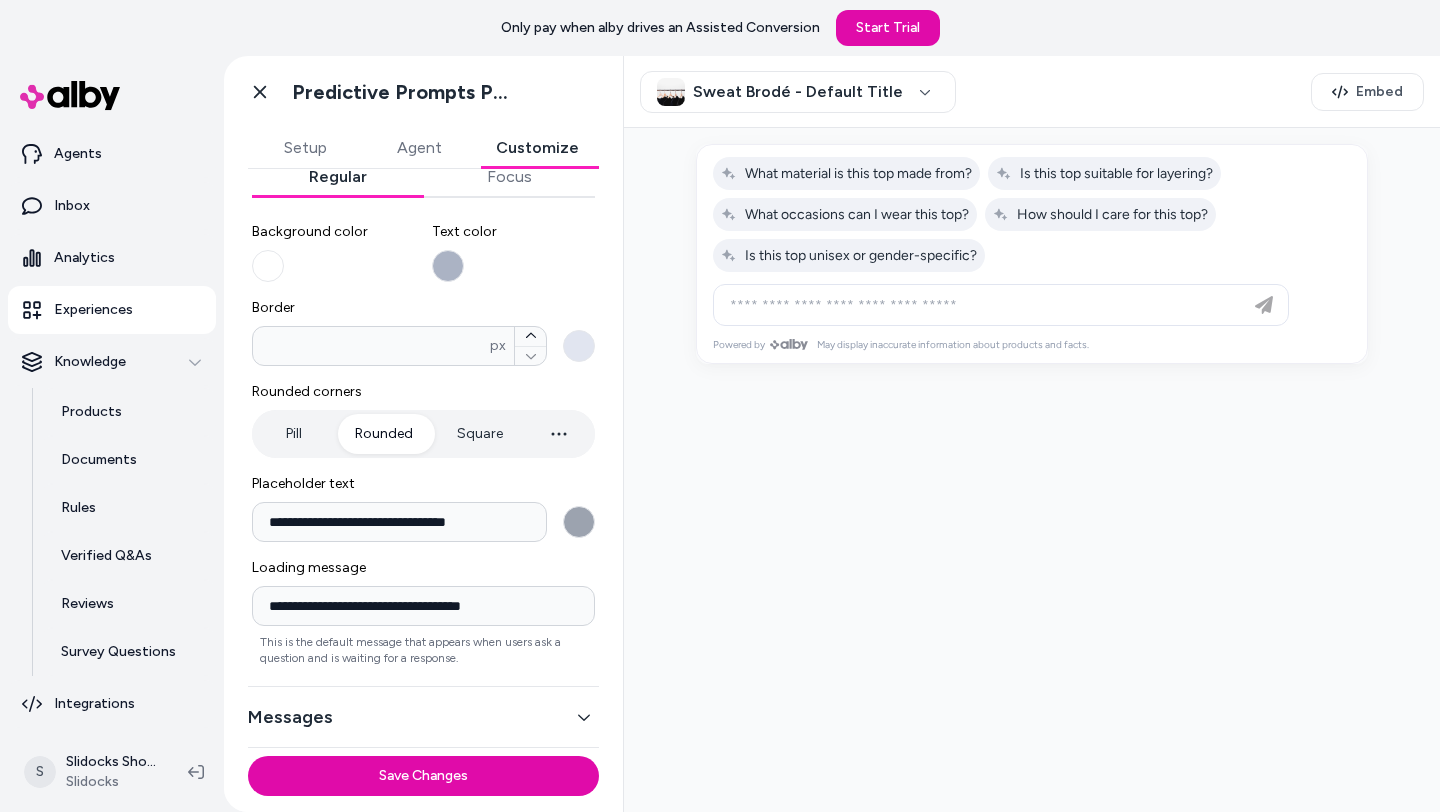 click on "Messages" at bounding box center (423, 717) 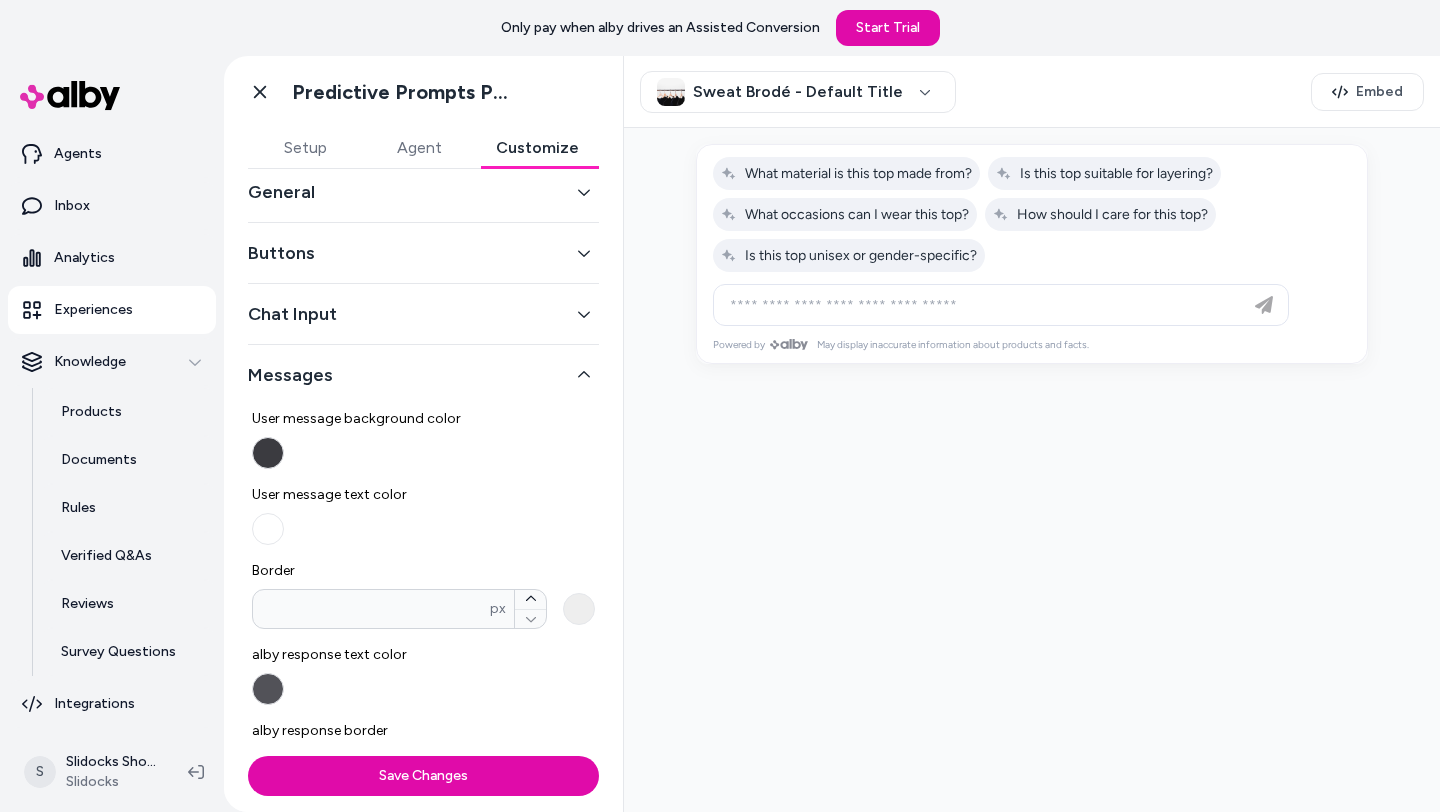 scroll, scrollTop: 0, scrollLeft: 0, axis: both 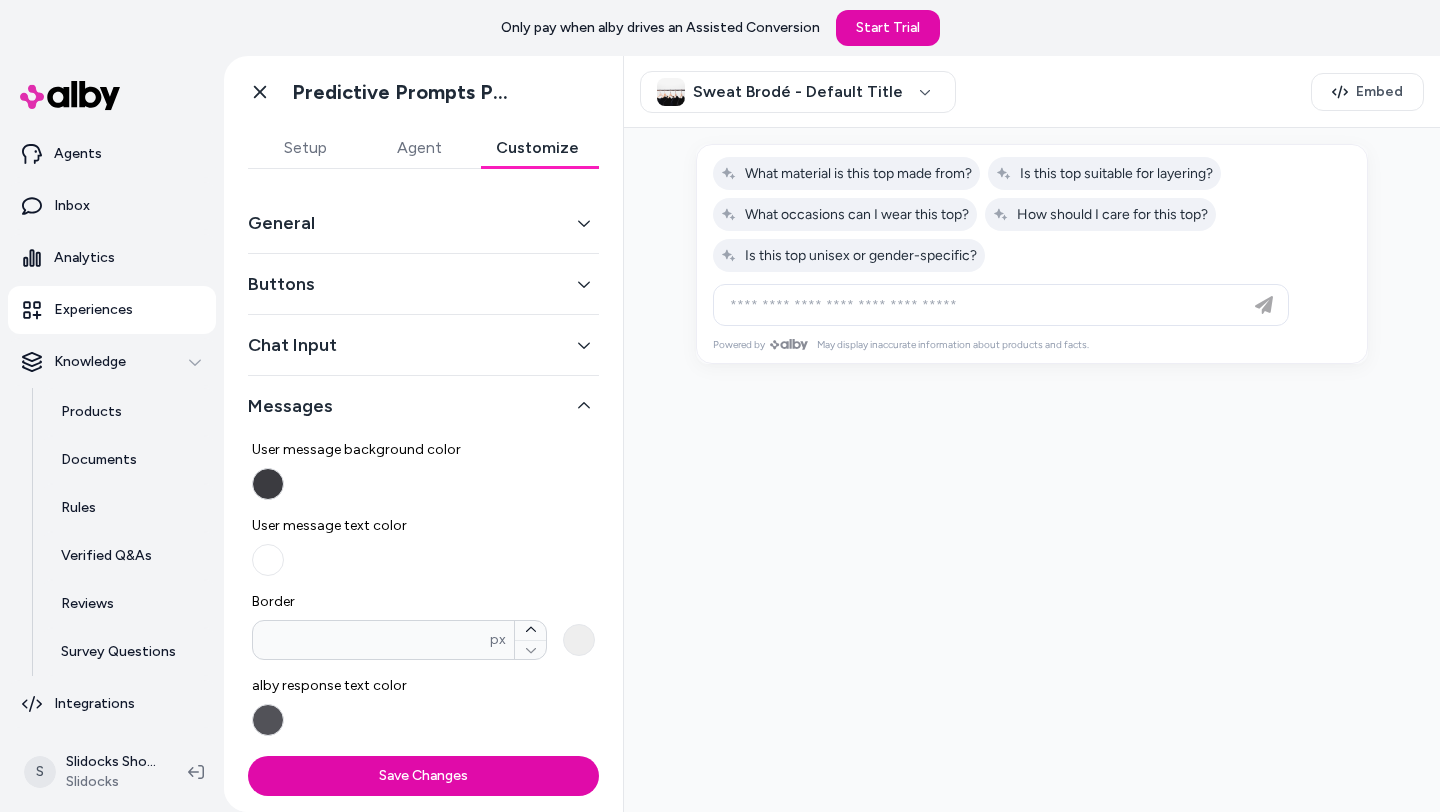 type 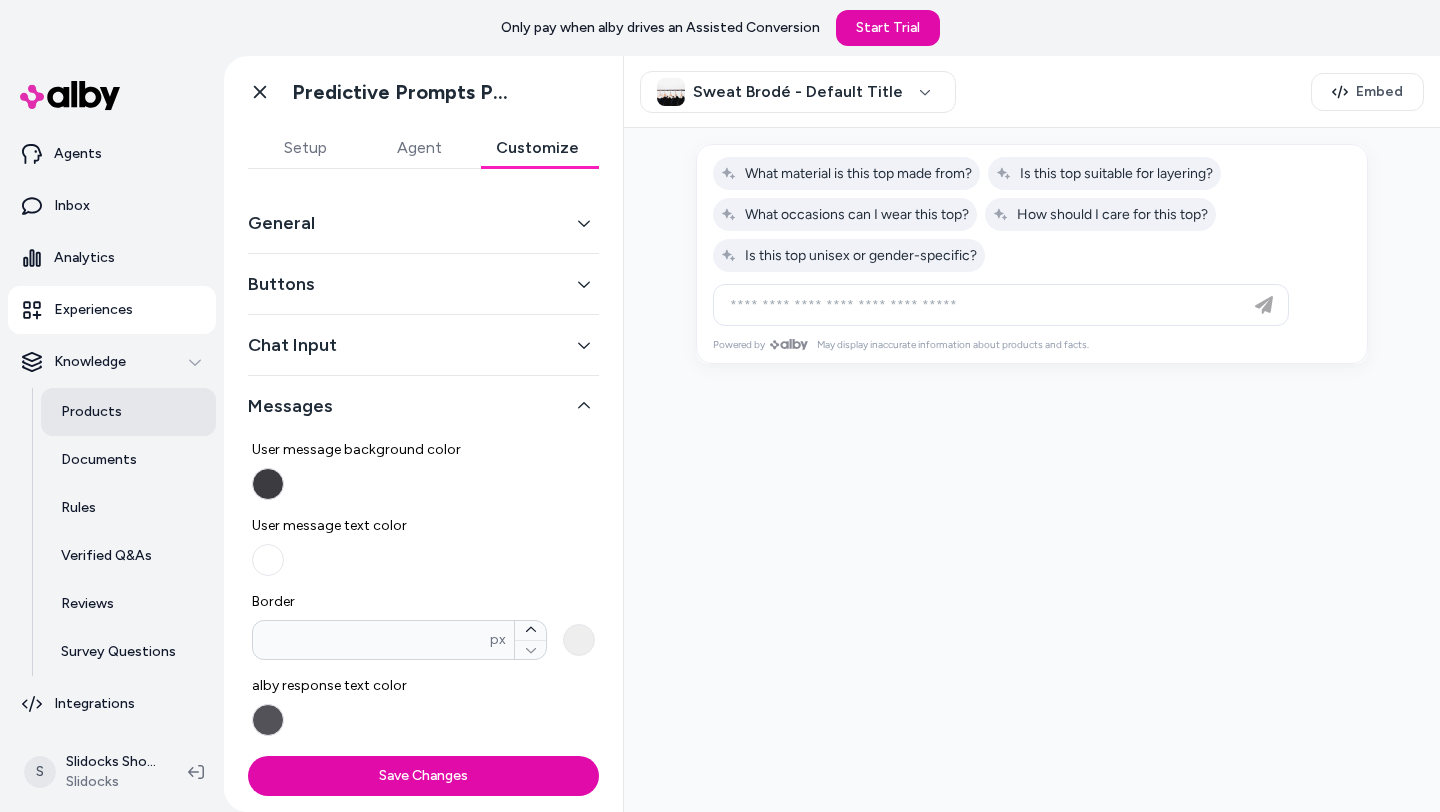 click on "Products" at bounding box center (91, 412) 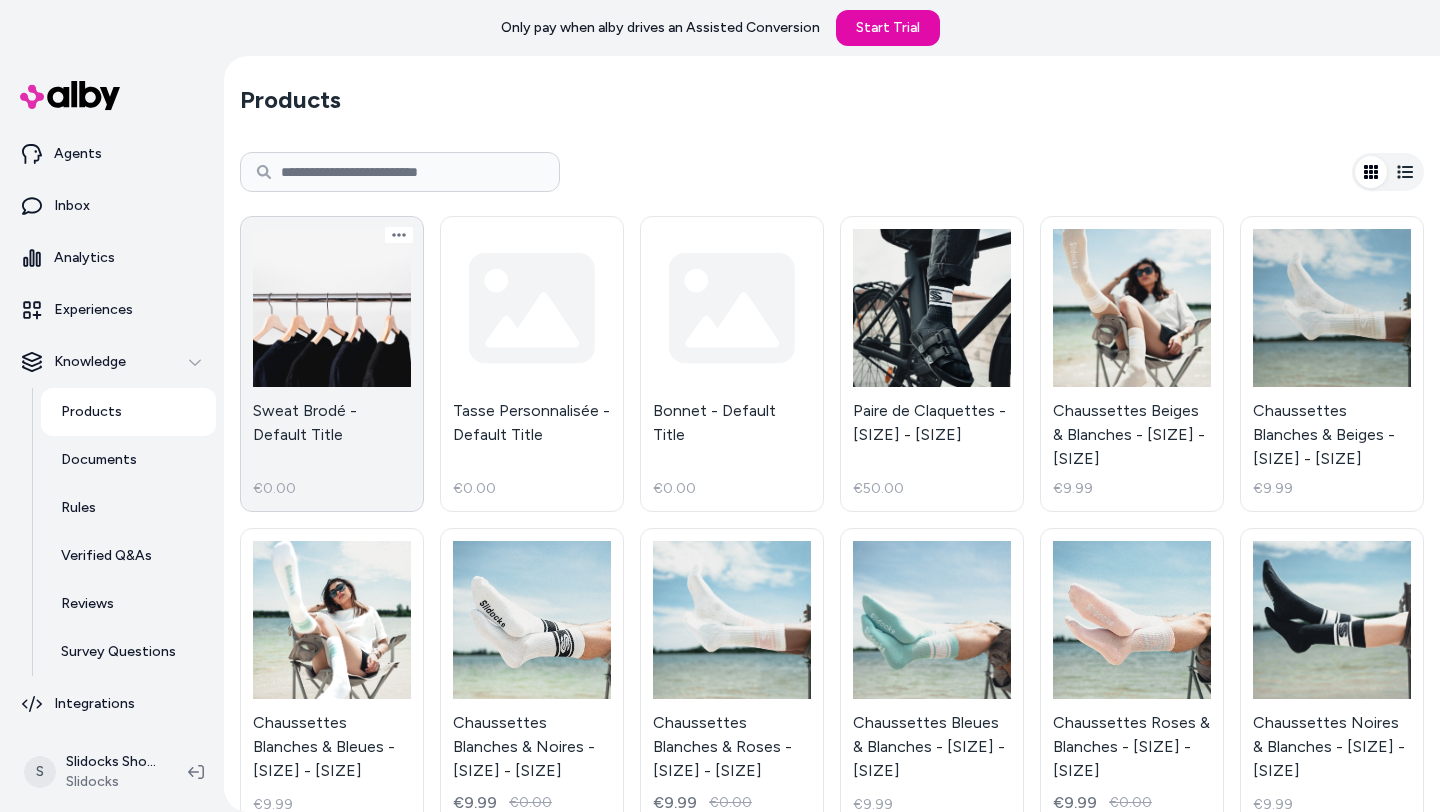 click on "Sweat Brodé - Default Title €0.00" at bounding box center (332, 364) 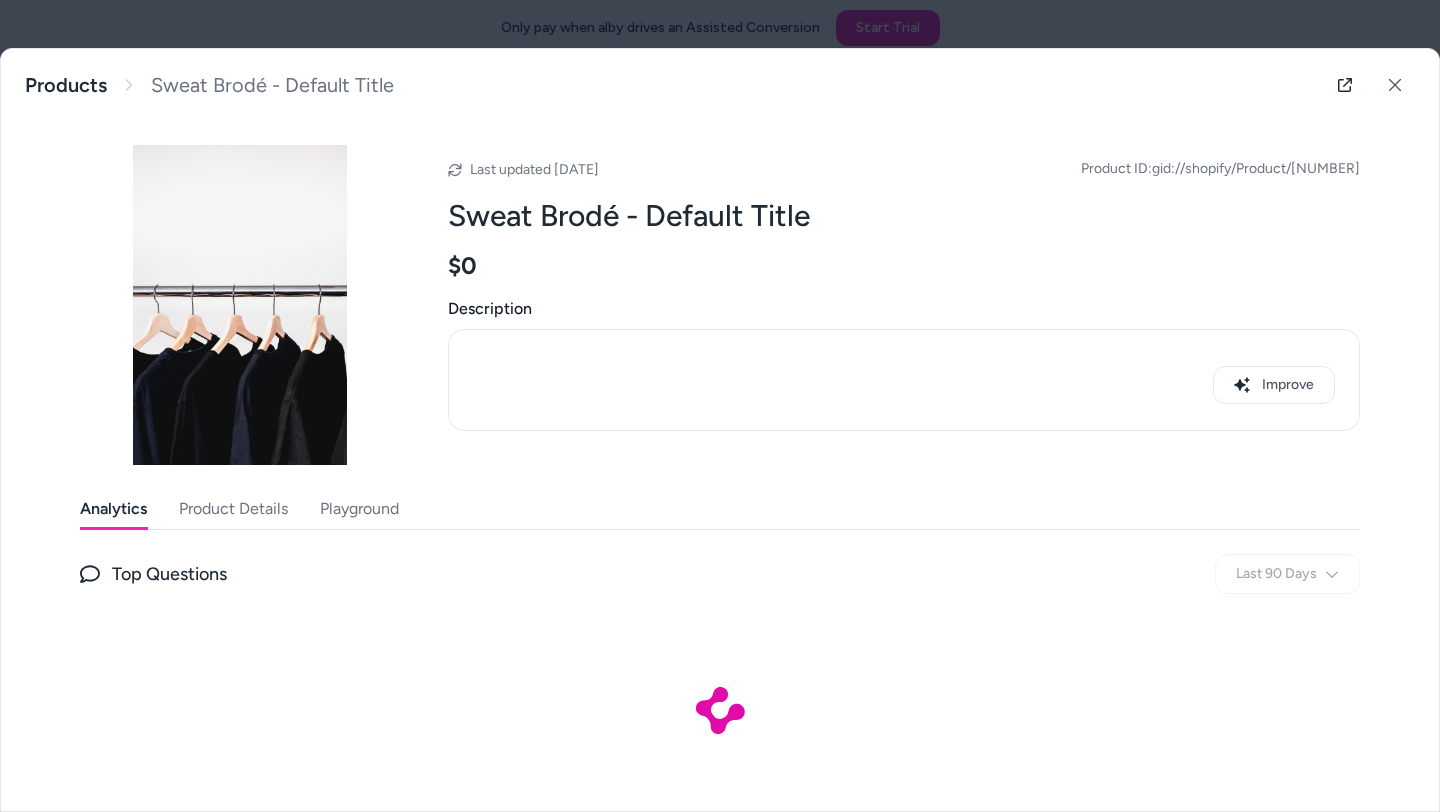 scroll, scrollTop: 31, scrollLeft: 0, axis: vertical 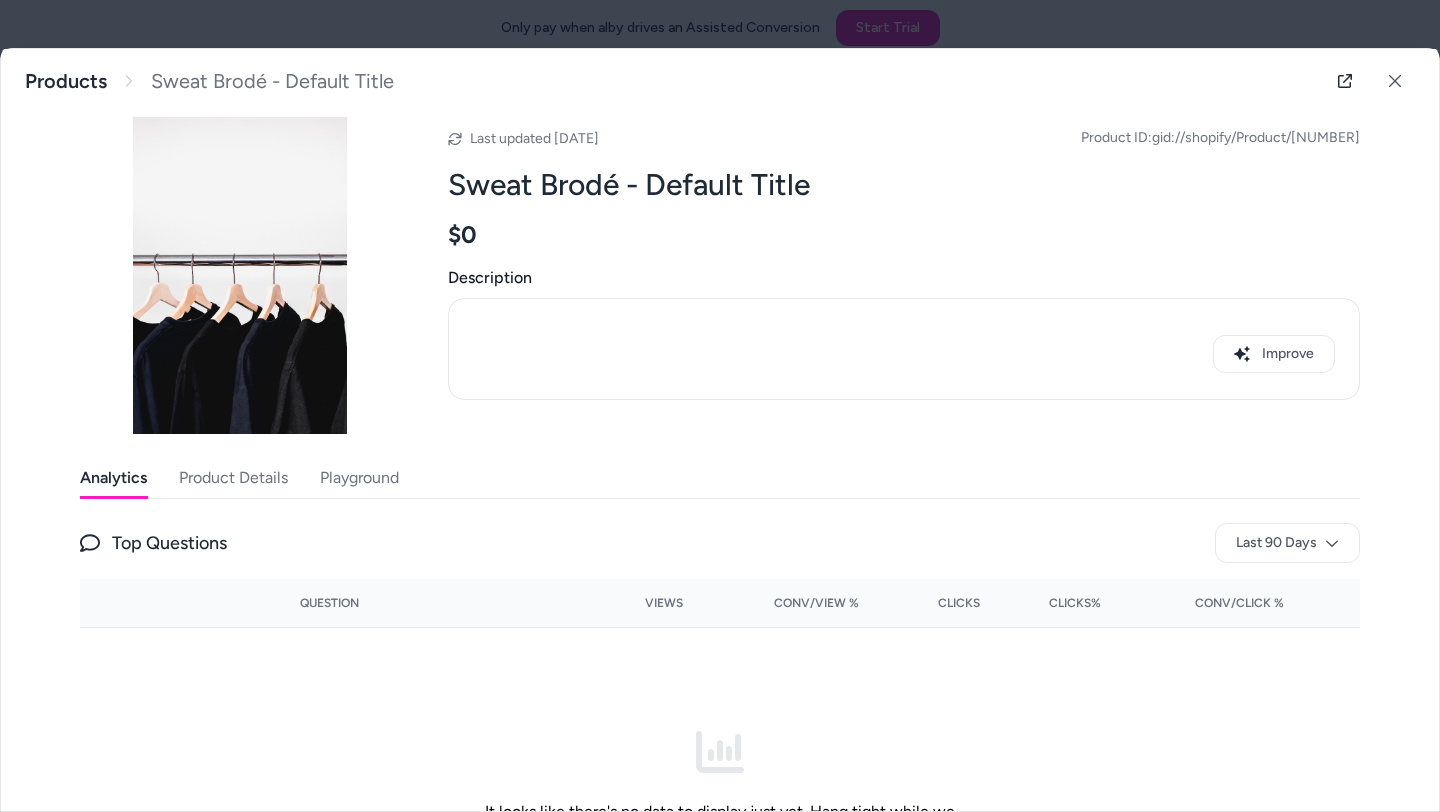 click on "Improve" at bounding box center (904, 354) 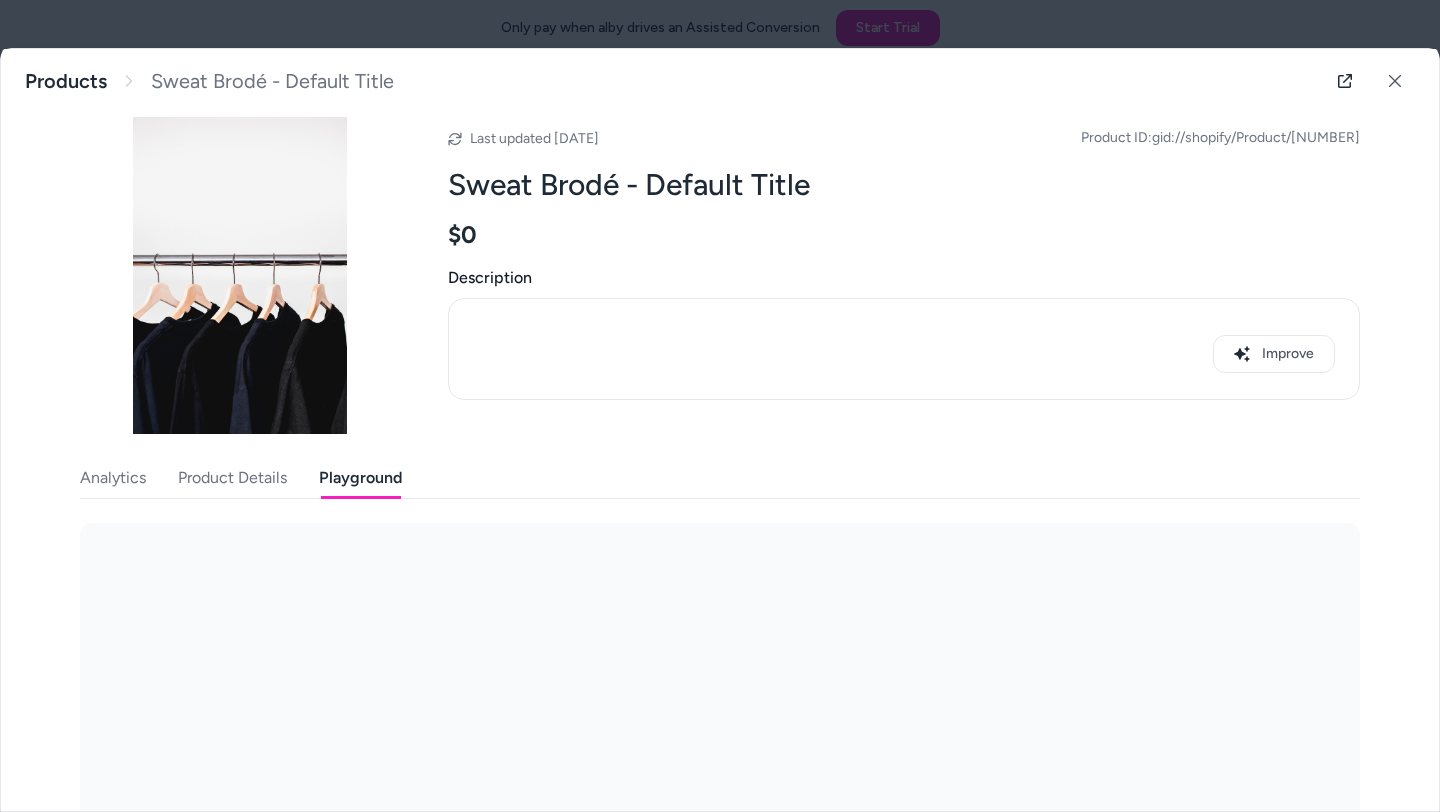 click on "Product Details" at bounding box center [232, 478] 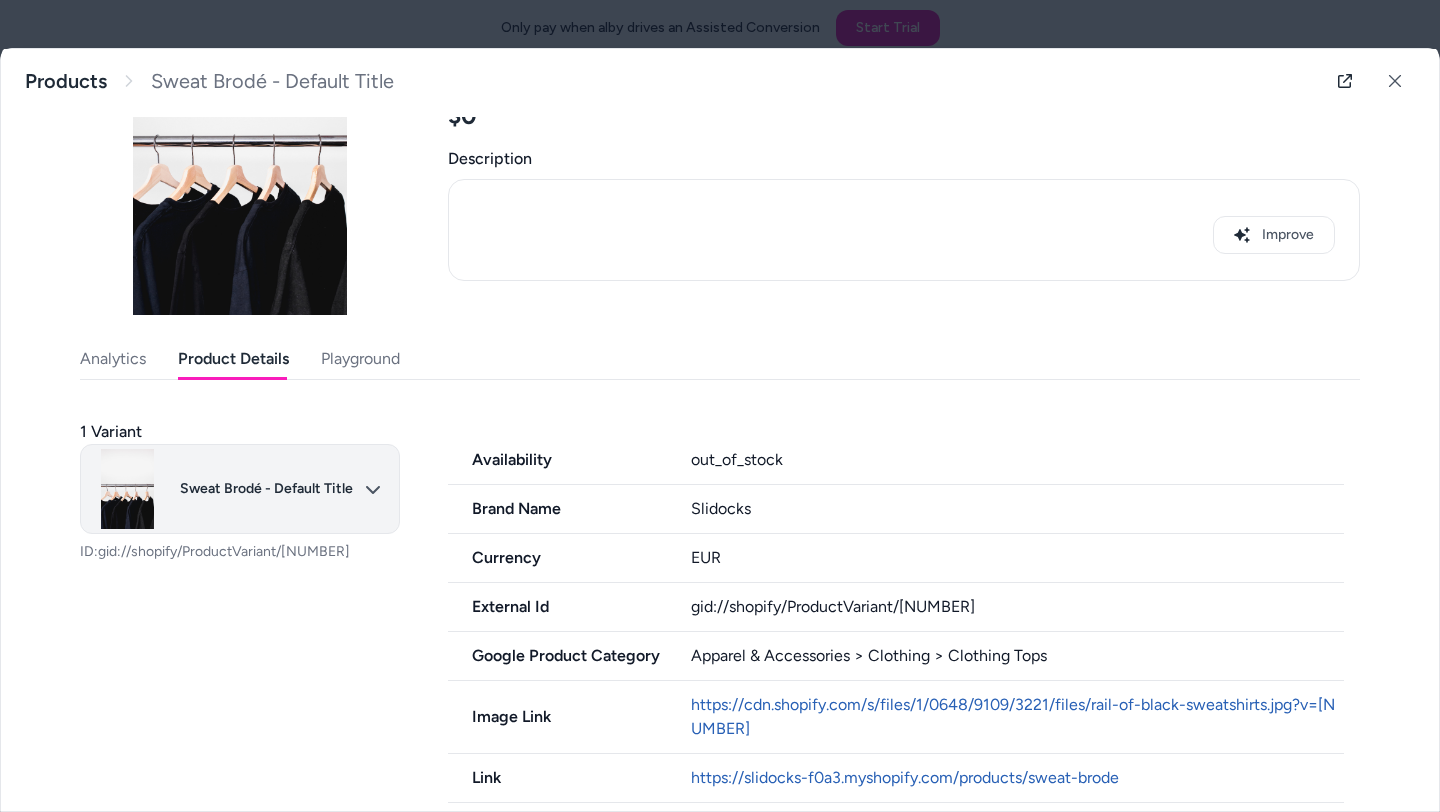 scroll, scrollTop: 176, scrollLeft: 0, axis: vertical 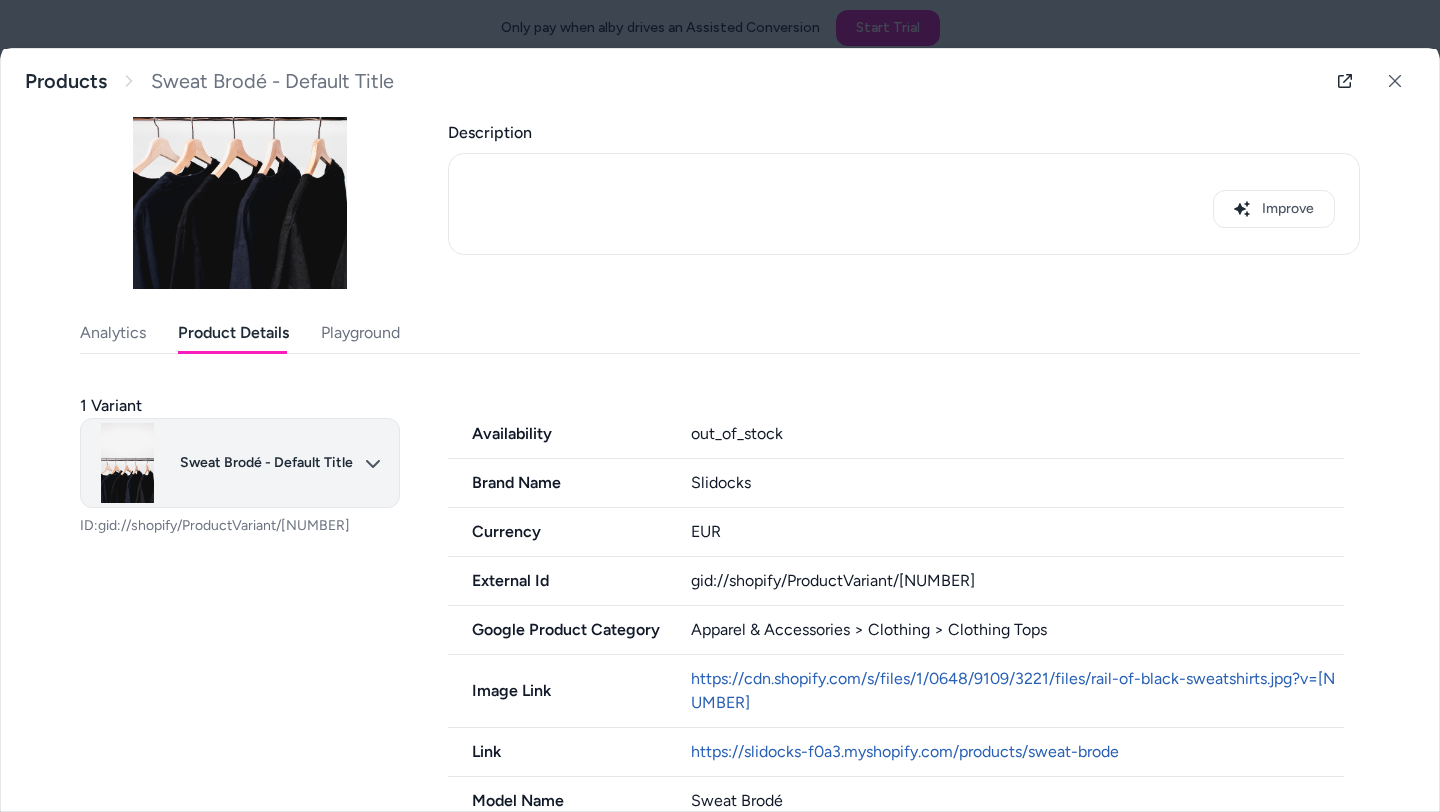 click on "Only pay when alby drives an Assisted Conversion Start Trial Home Agents Inbox Analytics Experiences Knowledge Products Documents Rules Verified Q&As Reviews Survey Questions Integrations S Slidocks Shopify Slidocks Products Sweat Brodé - Default Title €0.00 Tasse Personnalisée - Default Title €0.00 Bonnet - Default Title €0.00 Paire de Claquettes - 36 - 37 €50.00 Chaussettes Beiges & Blanches - 36 - 39 €9.99 Chaussettes Blanches & Beiges - 36 - 39 €9.99 Chaussettes Blanches & Bleues - 36 - 39 €9.99 Chaussettes Blanches & Noires - 36 - 39 €9.99 €0.00 Chaussettes Blanches & Roses - 36 - 39 €9.99 €0.00 Chaussettes Bleues & Blanches - 36 - 39 €9.99 Chaussettes Roses & Blanches - 36 - 39 €9.99 €0.00 Chaussettes Noires & Blanches - 36 - 39 €9.99 Pack 3 Chaussettes : Beige, Noir & Rose - 40 - 46 / 40 - 46 / 40 - 46 €19.99 €29.97 Paire de Chaussettes - Beige / 36 - 39 €9.99 Compose ton Pack - Claquettes Chaussettes - Beige / 36 - 39 / 36 - 37 €55.00 €54.99 €50.00 €55.00" at bounding box center (720, 406) 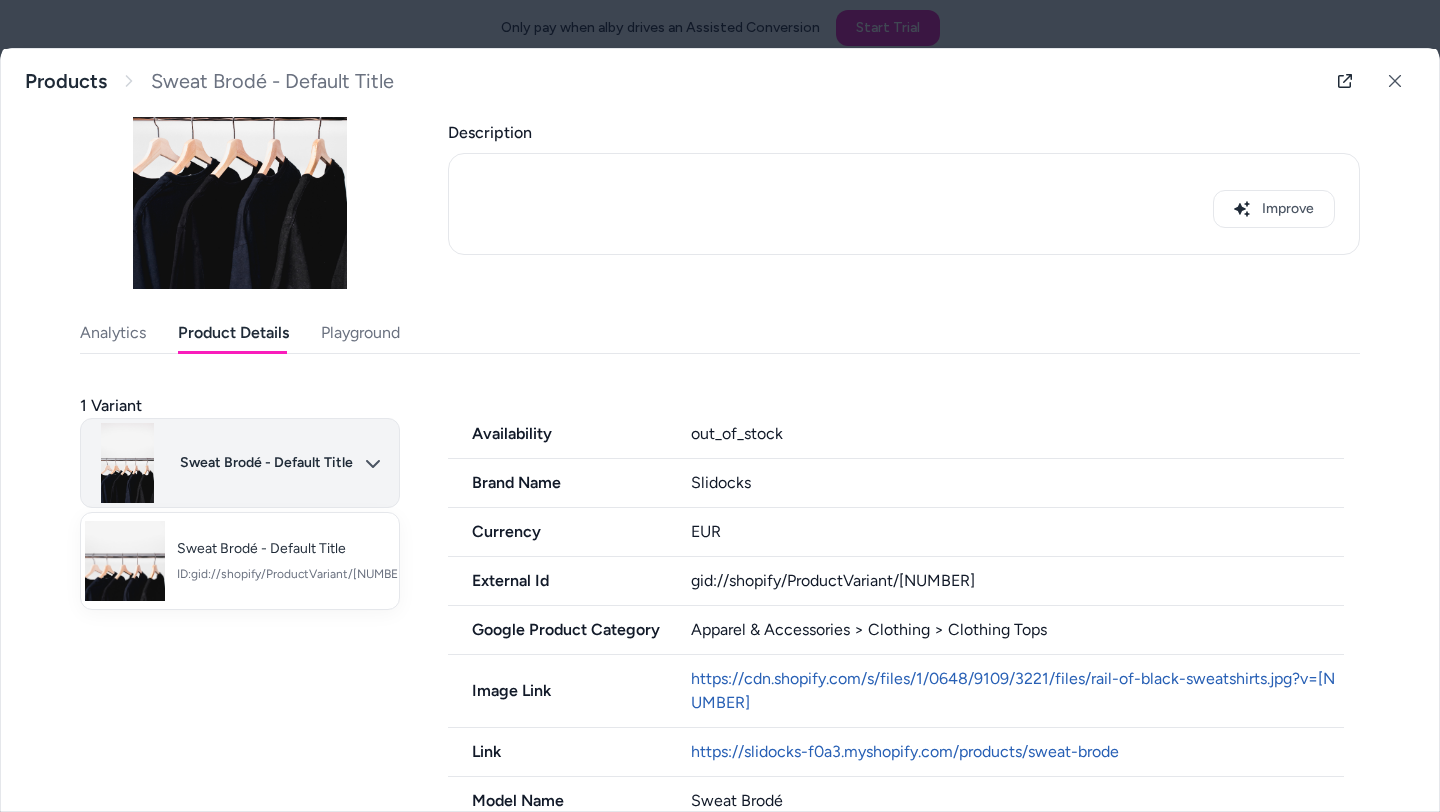 click at bounding box center (720, 406) 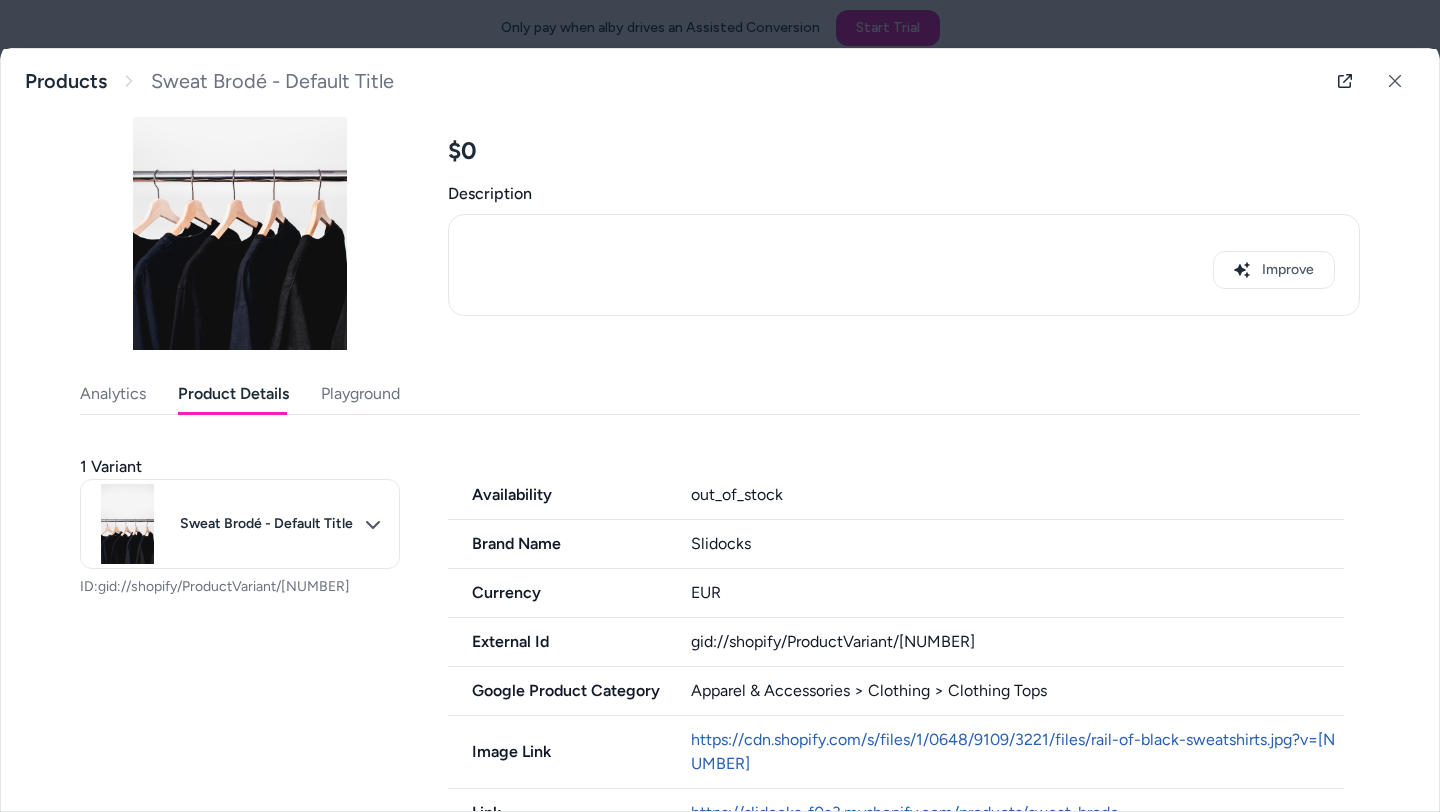 scroll, scrollTop: 0, scrollLeft: 0, axis: both 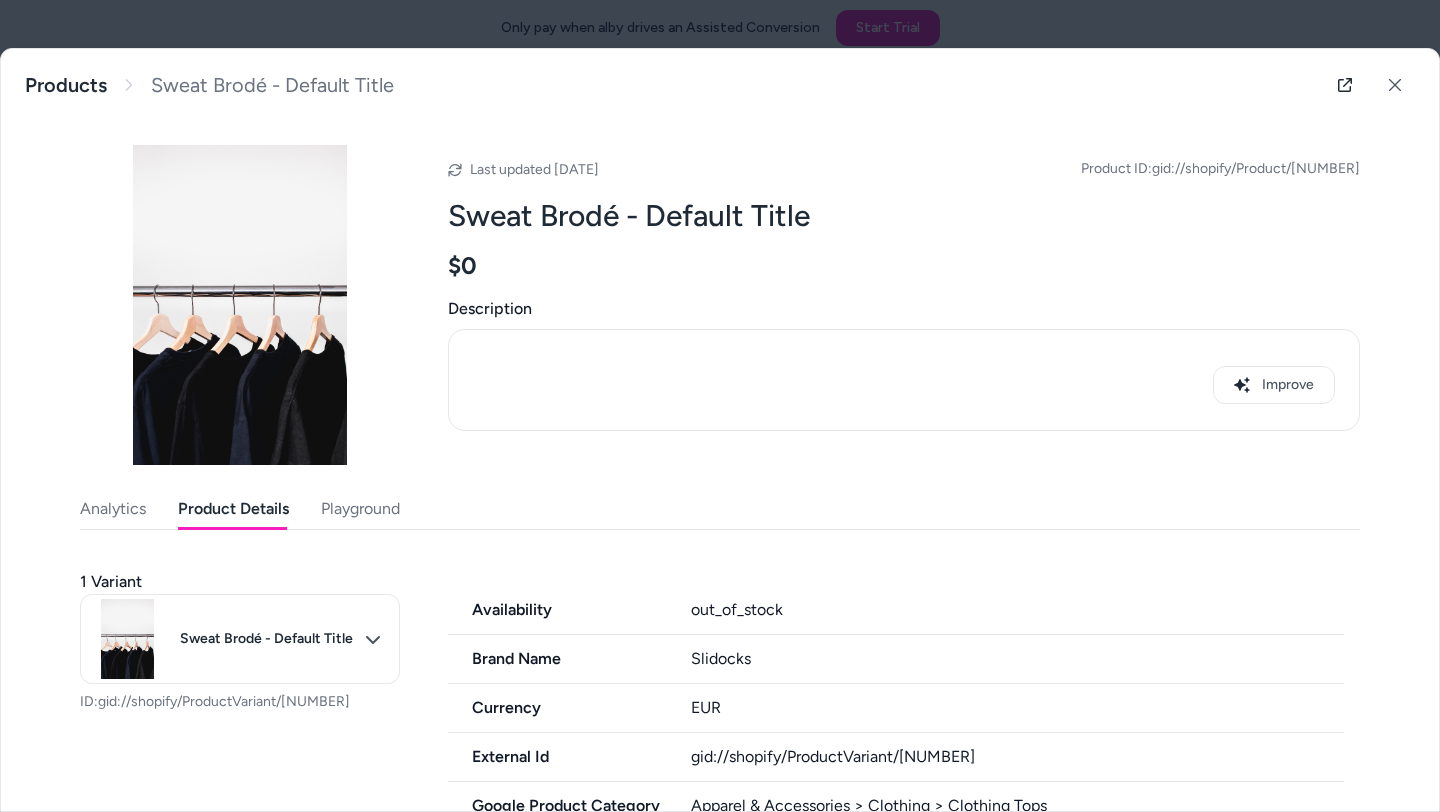click on "Analytics" at bounding box center [113, 509] 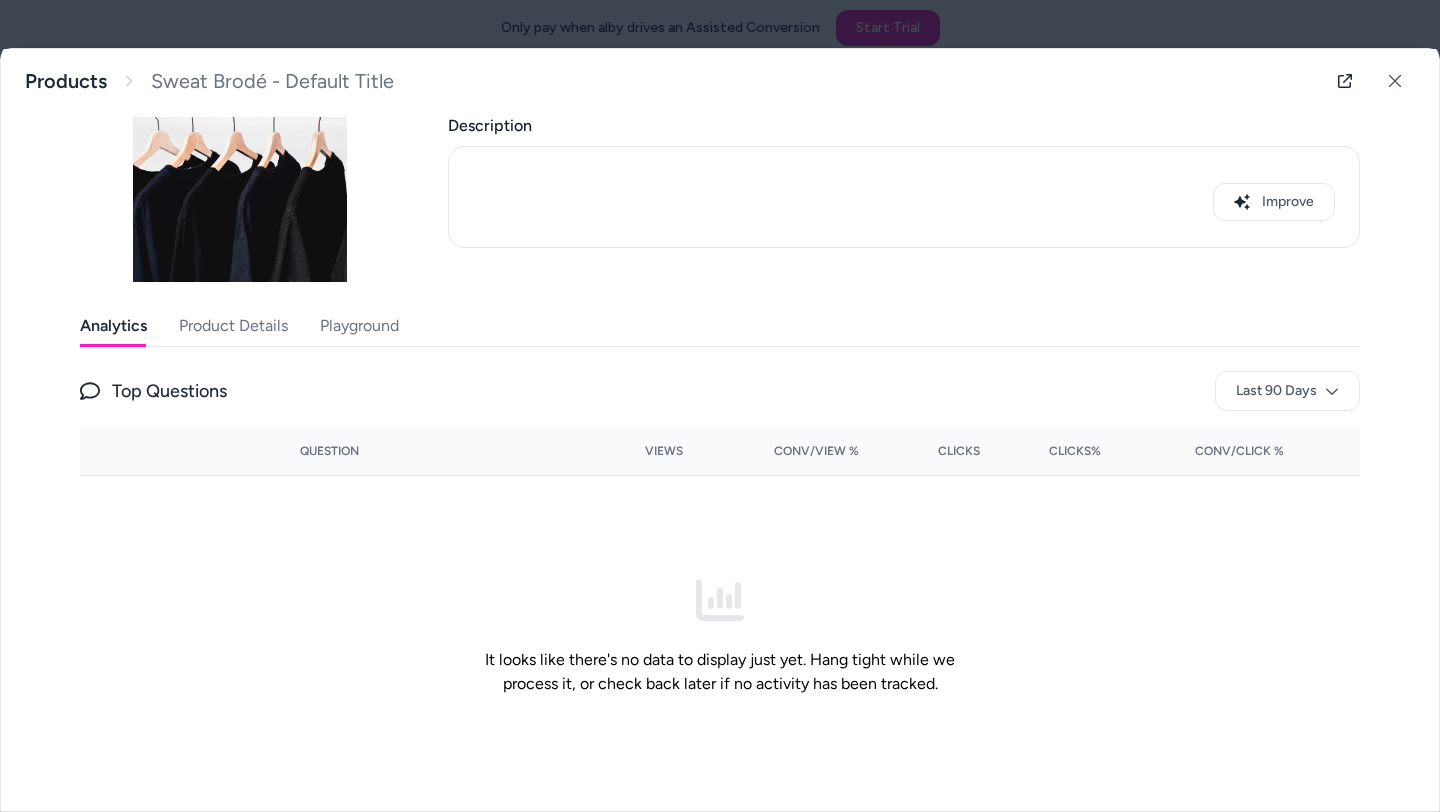 scroll, scrollTop: 172, scrollLeft: 0, axis: vertical 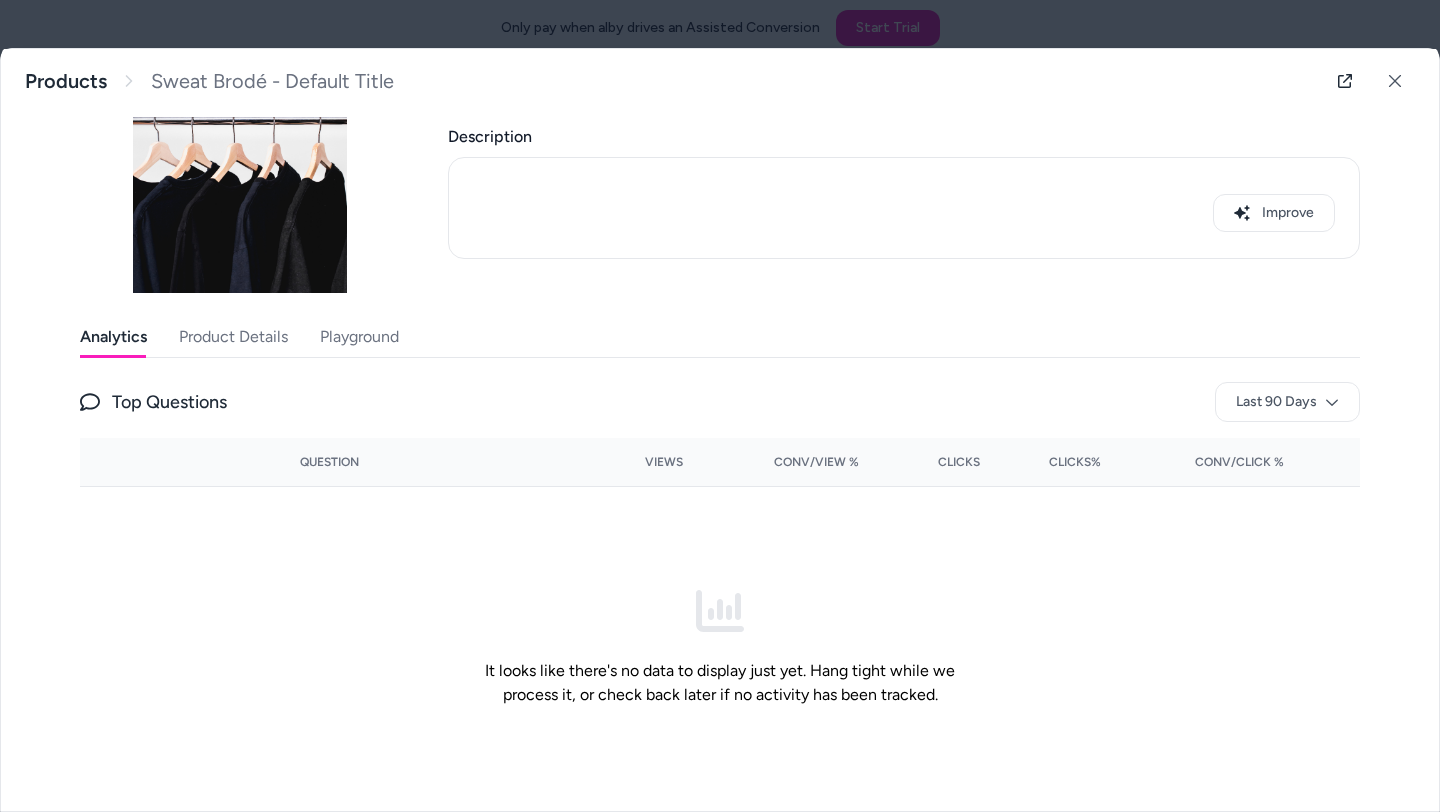 click on "Product Details" at bounding box center [233, 337] 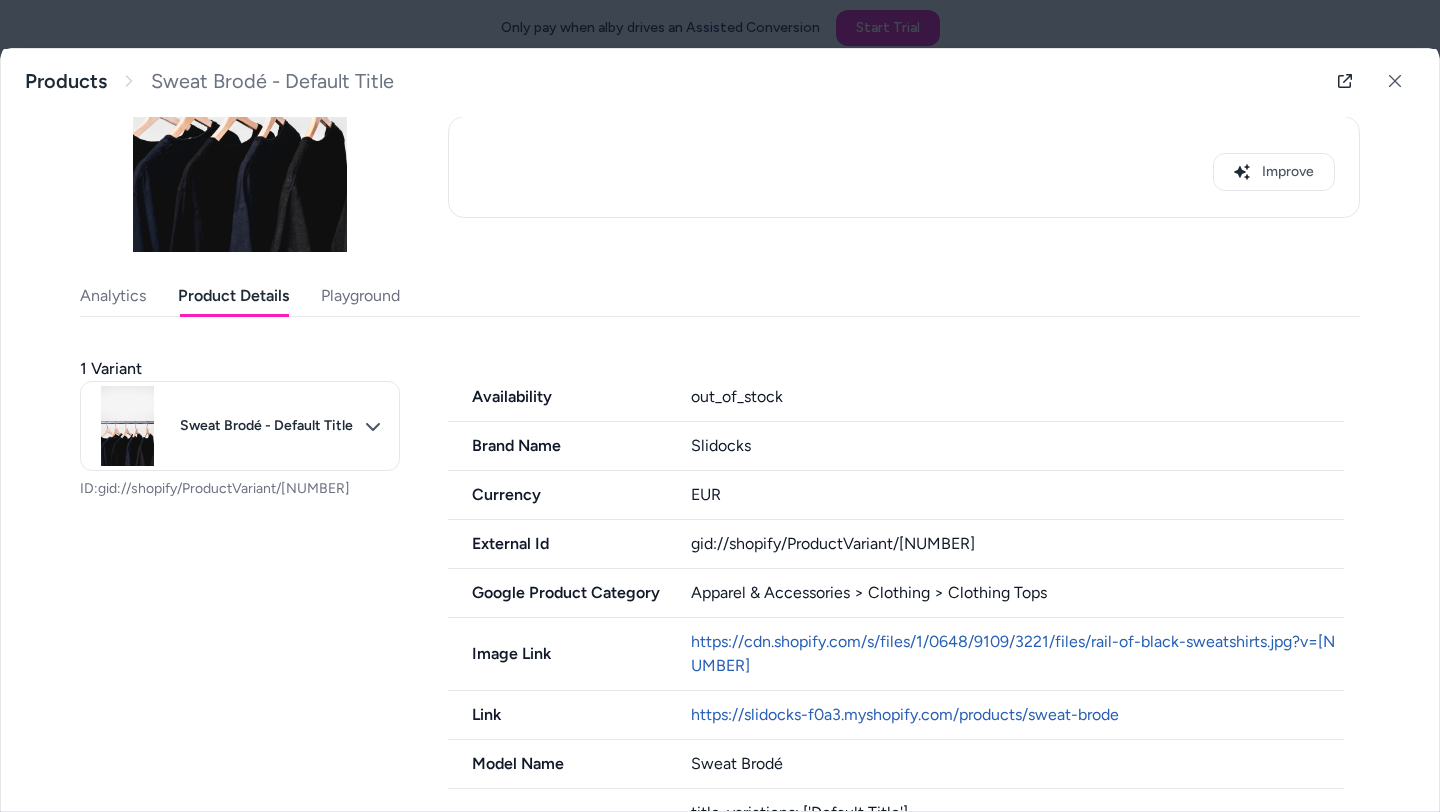 scroll, scrollTop: 150, scrollLeft: 0, axis: vertical 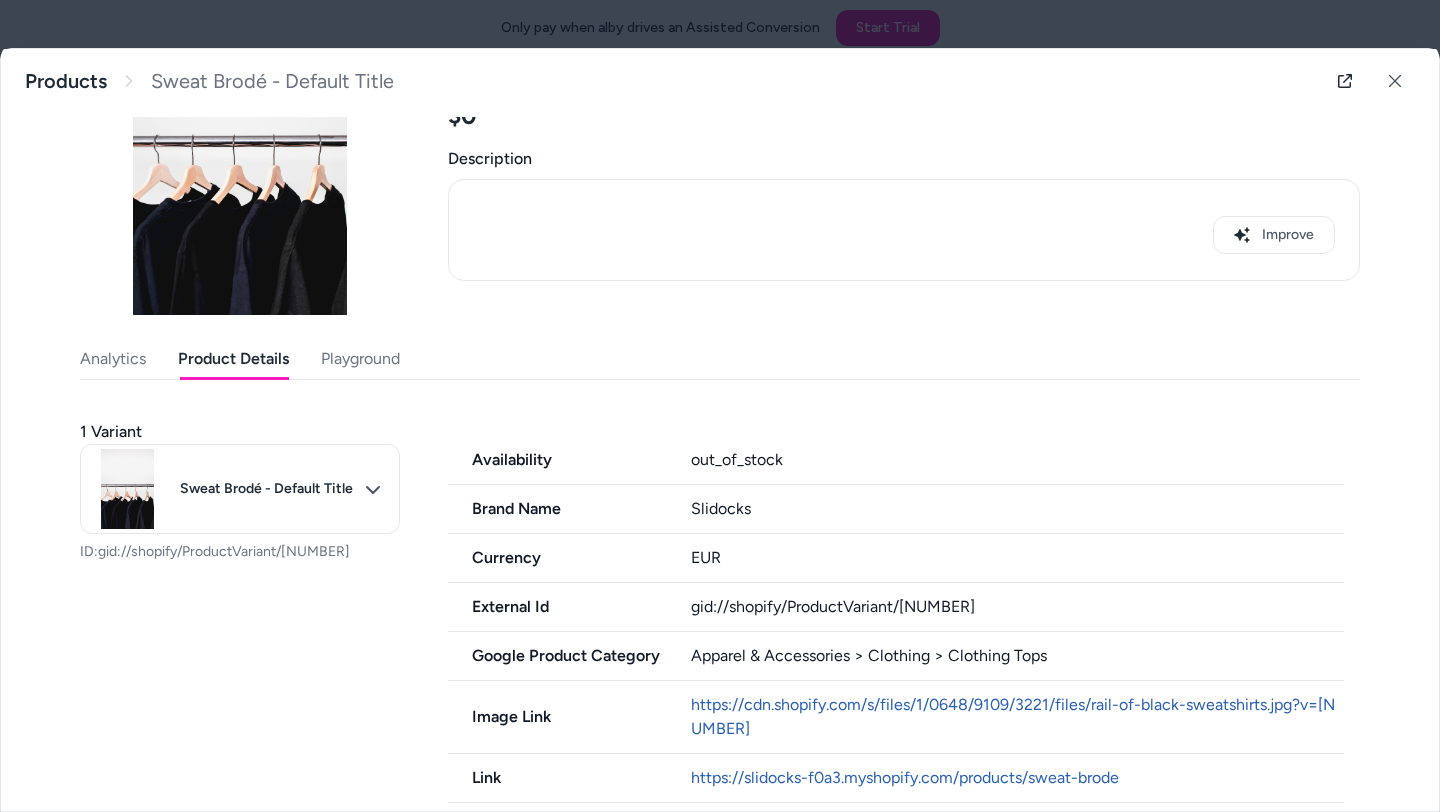 click on "Playground" at bounding box center (360, 359) 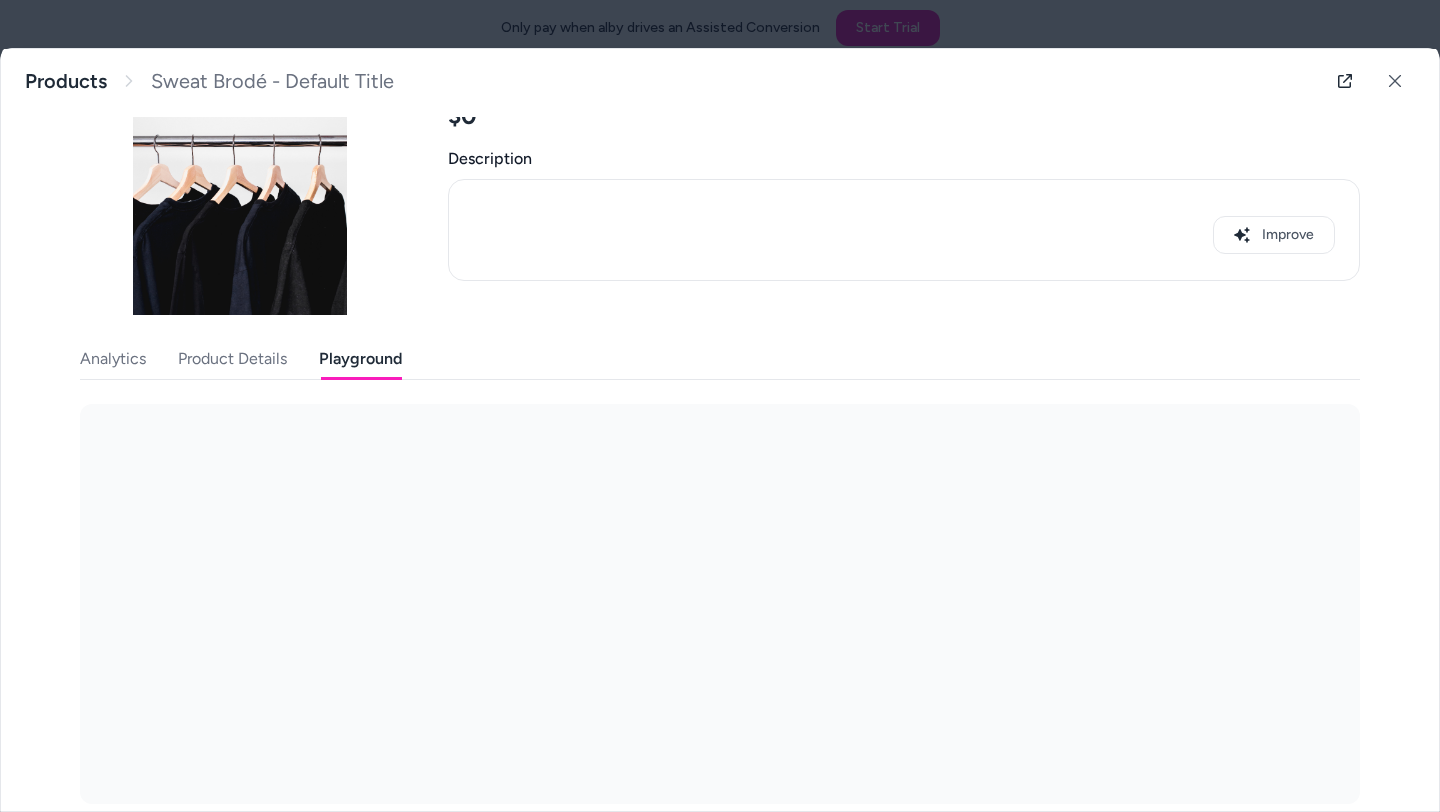click on "Analytics" at bounding box center (113, 359) 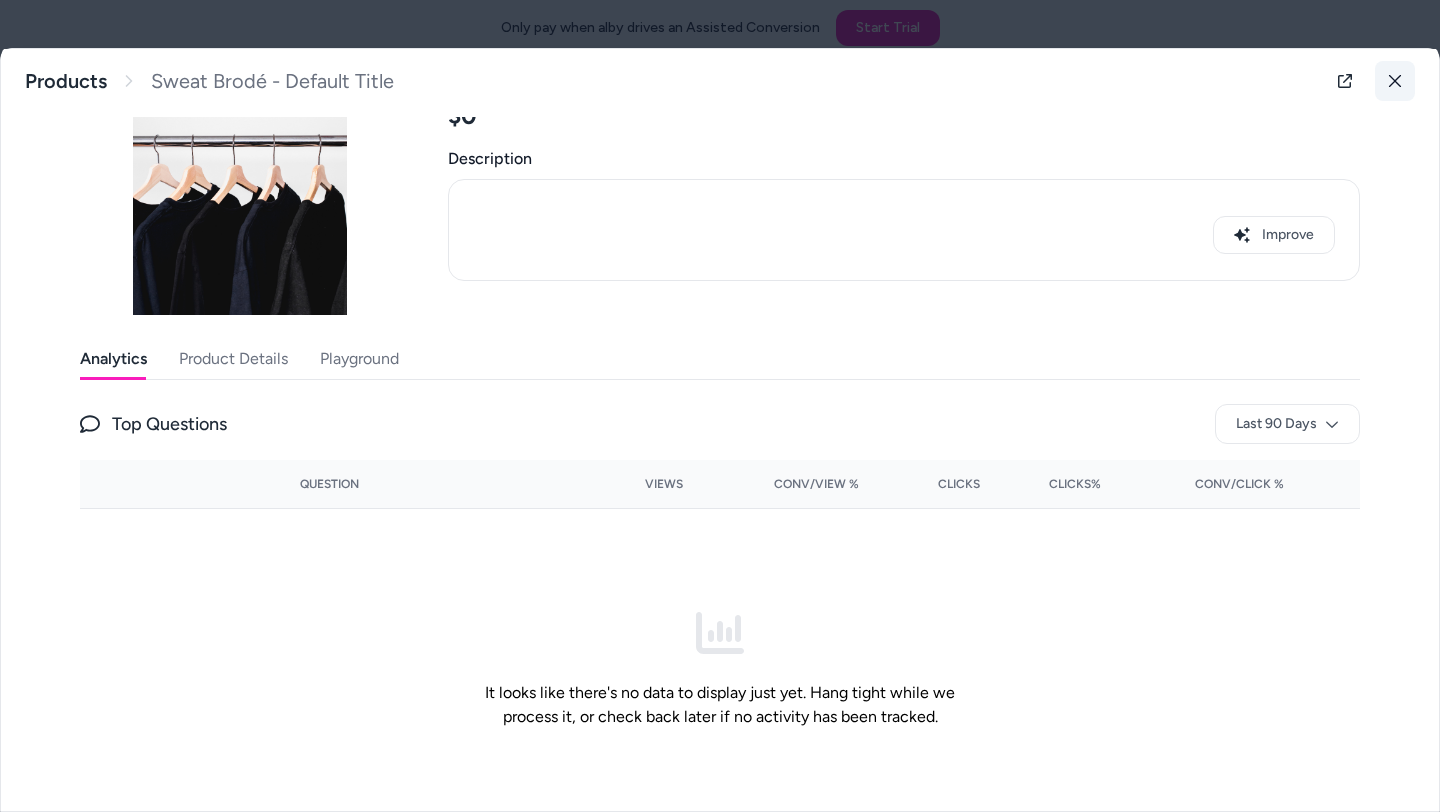 click 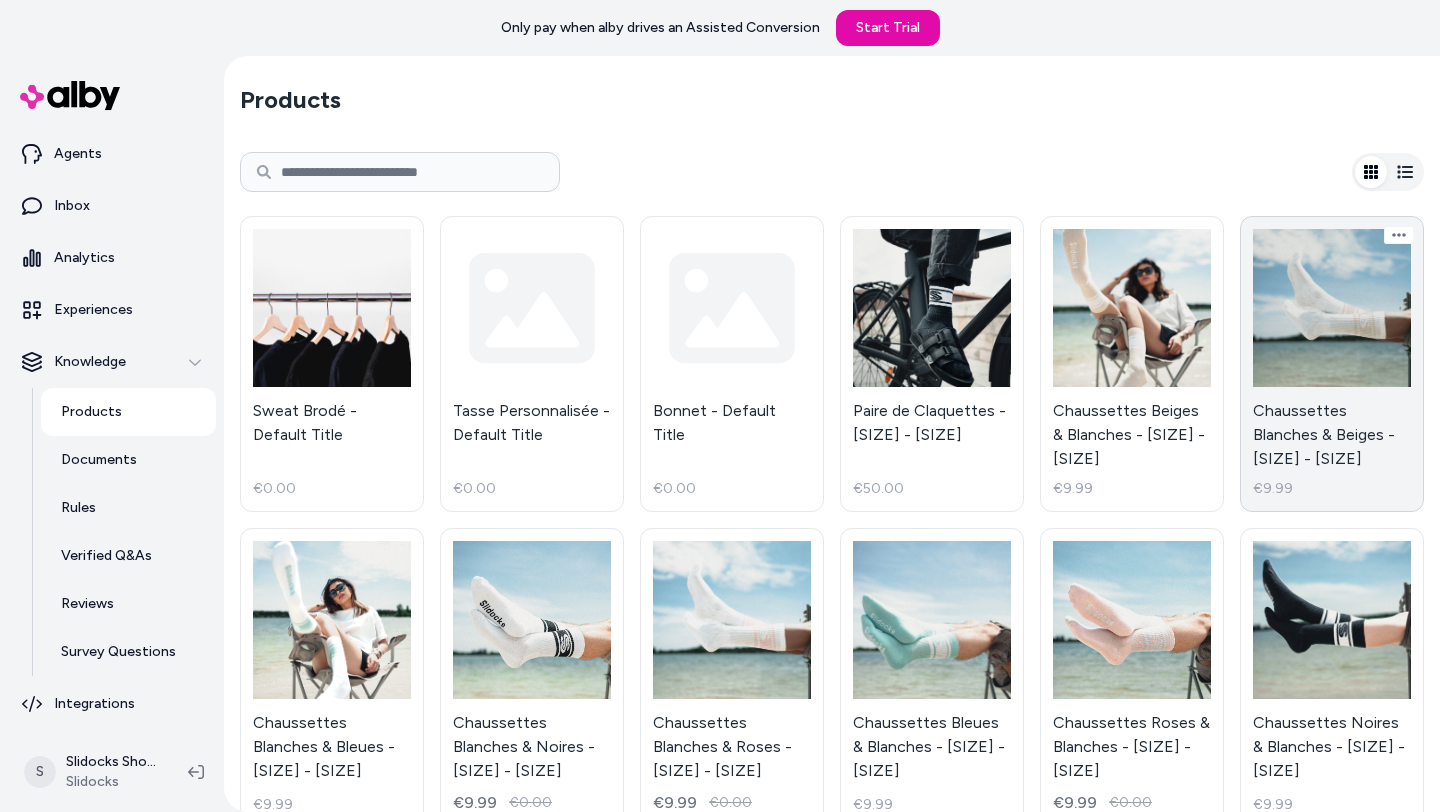 scroll, scrollTop: 11, scrollLeft: 0, axis: vertical 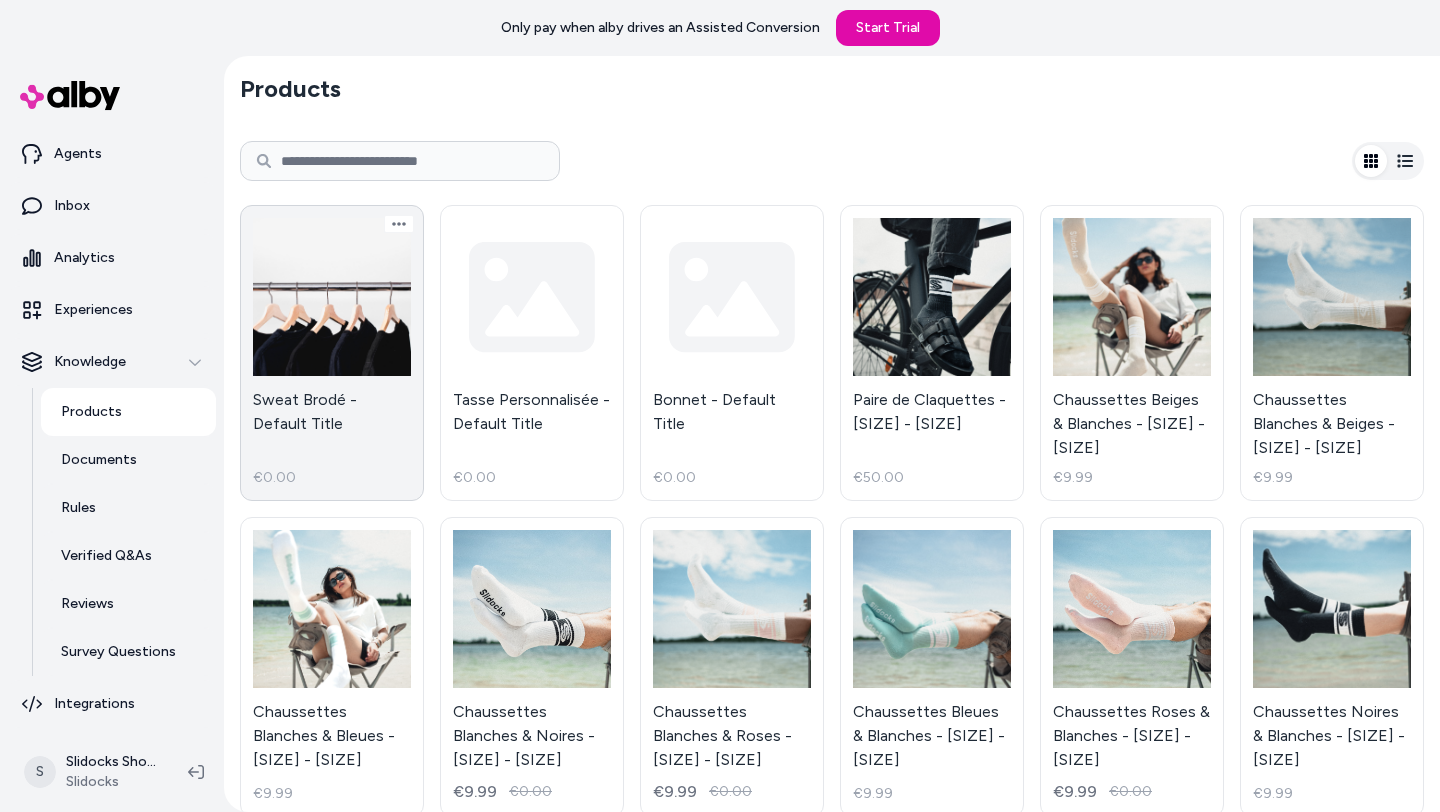 click on "Sweat Brodé - Default Title €0.00" at bounding box center [332, 353] 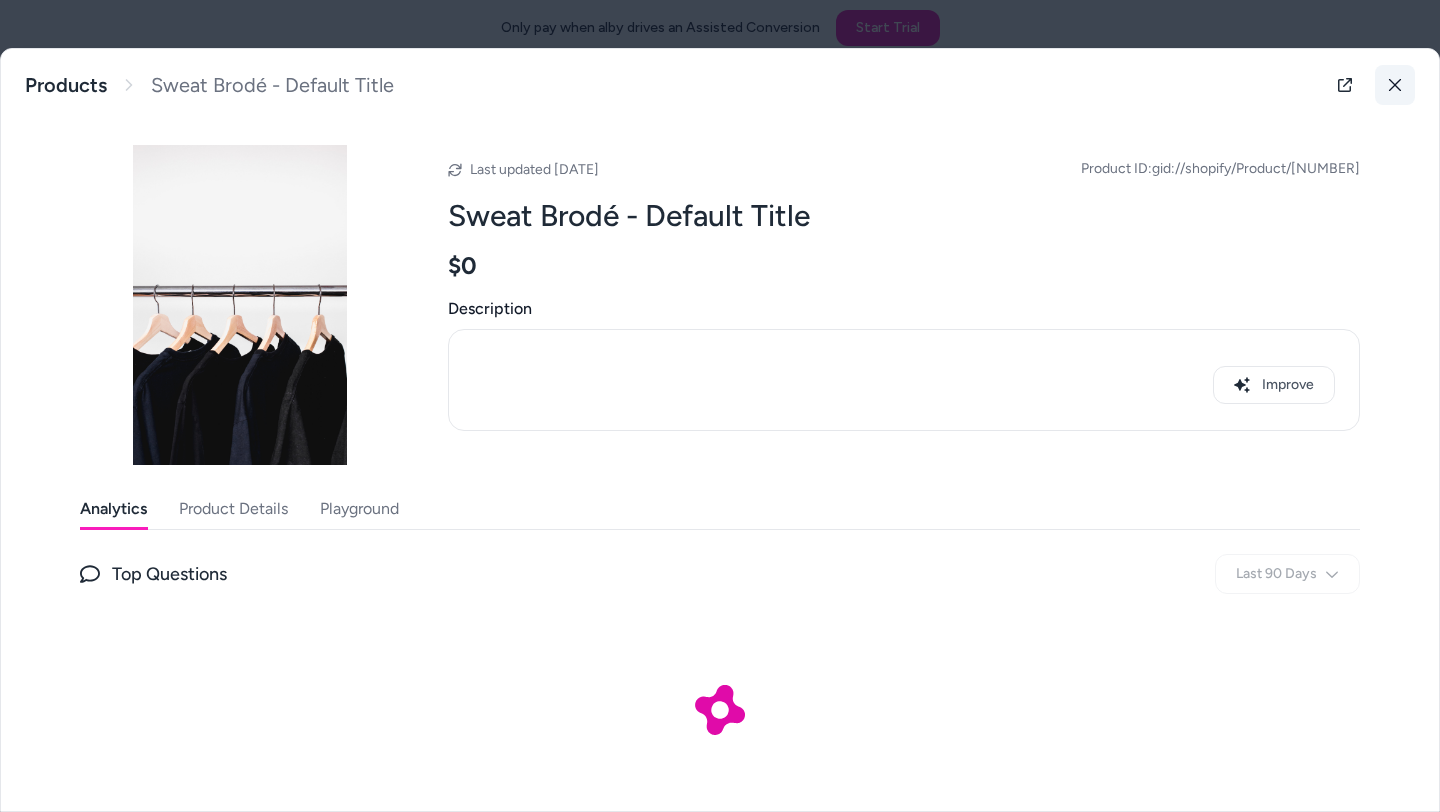 click 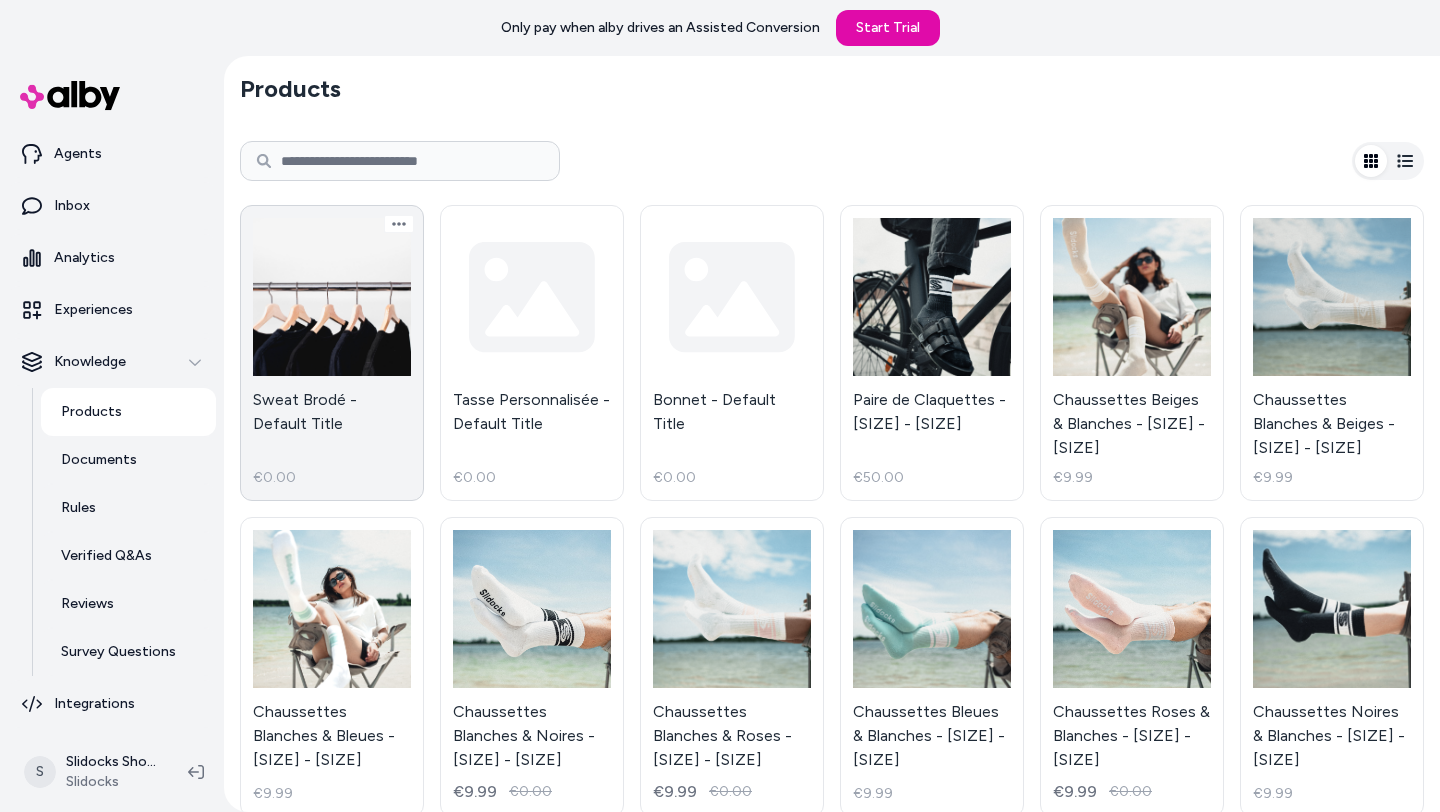 click on "Sweat Brodé - Default Title €0.00" at bounding box center (332, 353) 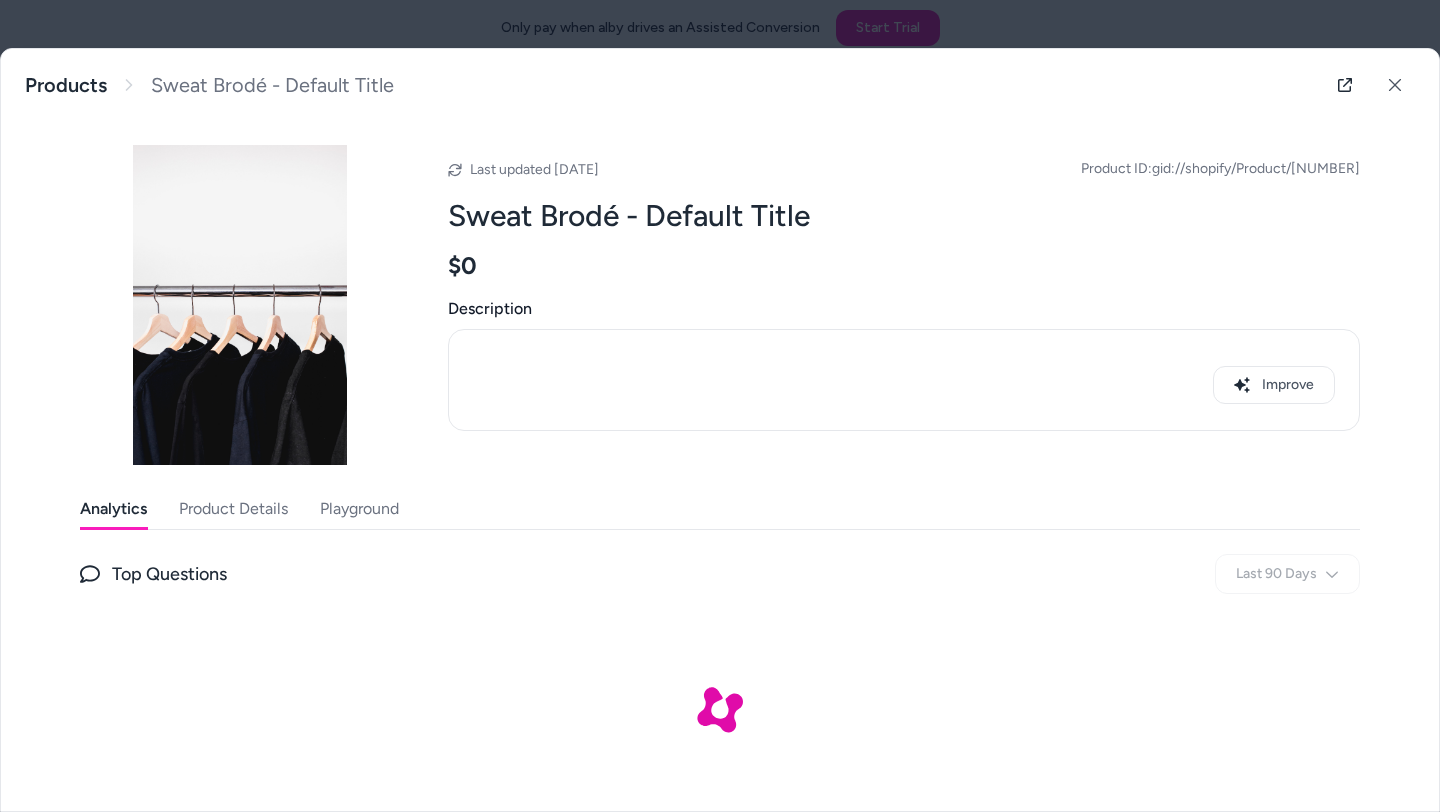 type 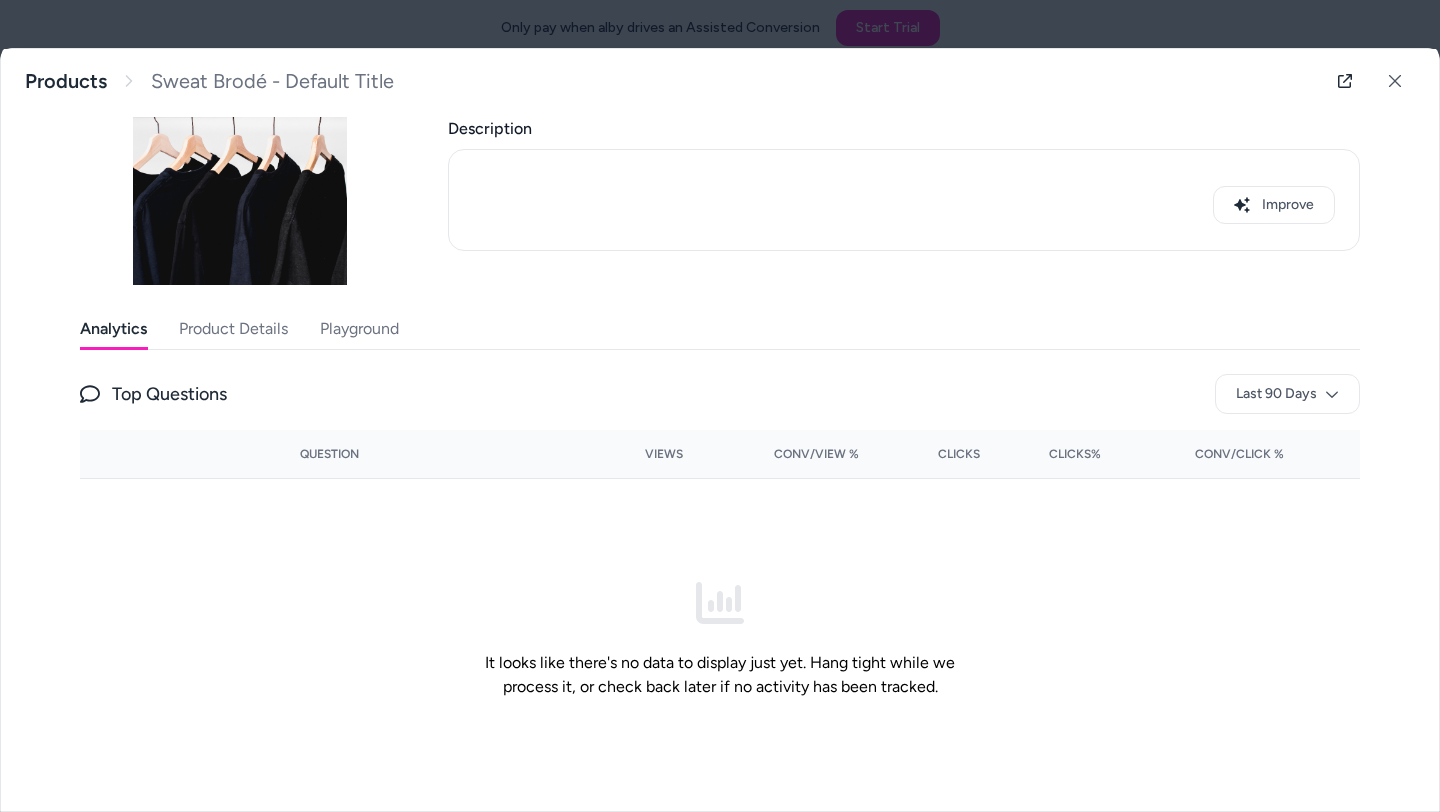 scroll, scrollTop: 194, scrollLeft: 0, axis: vertical 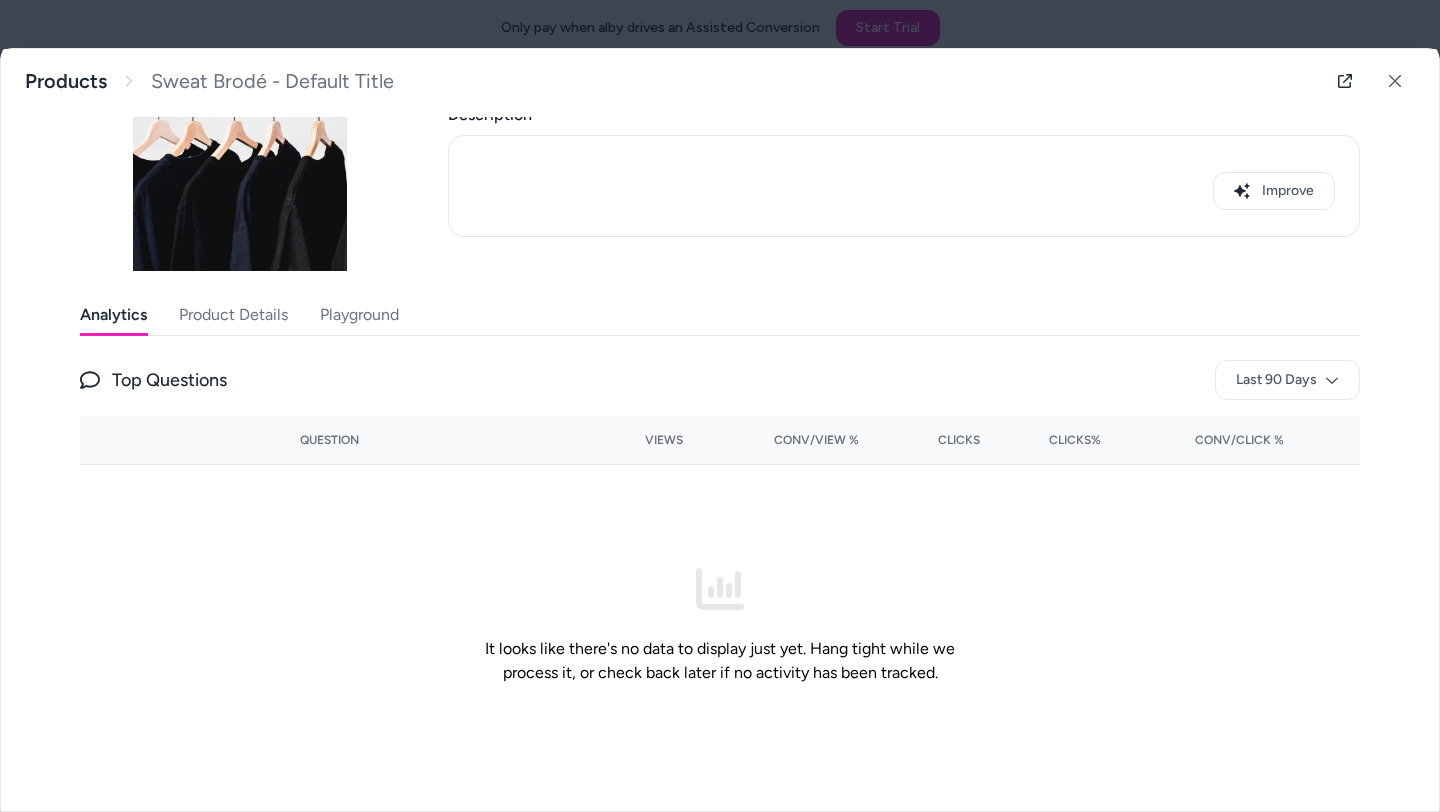 click on "Product Details" at bounding box center (233, 315) 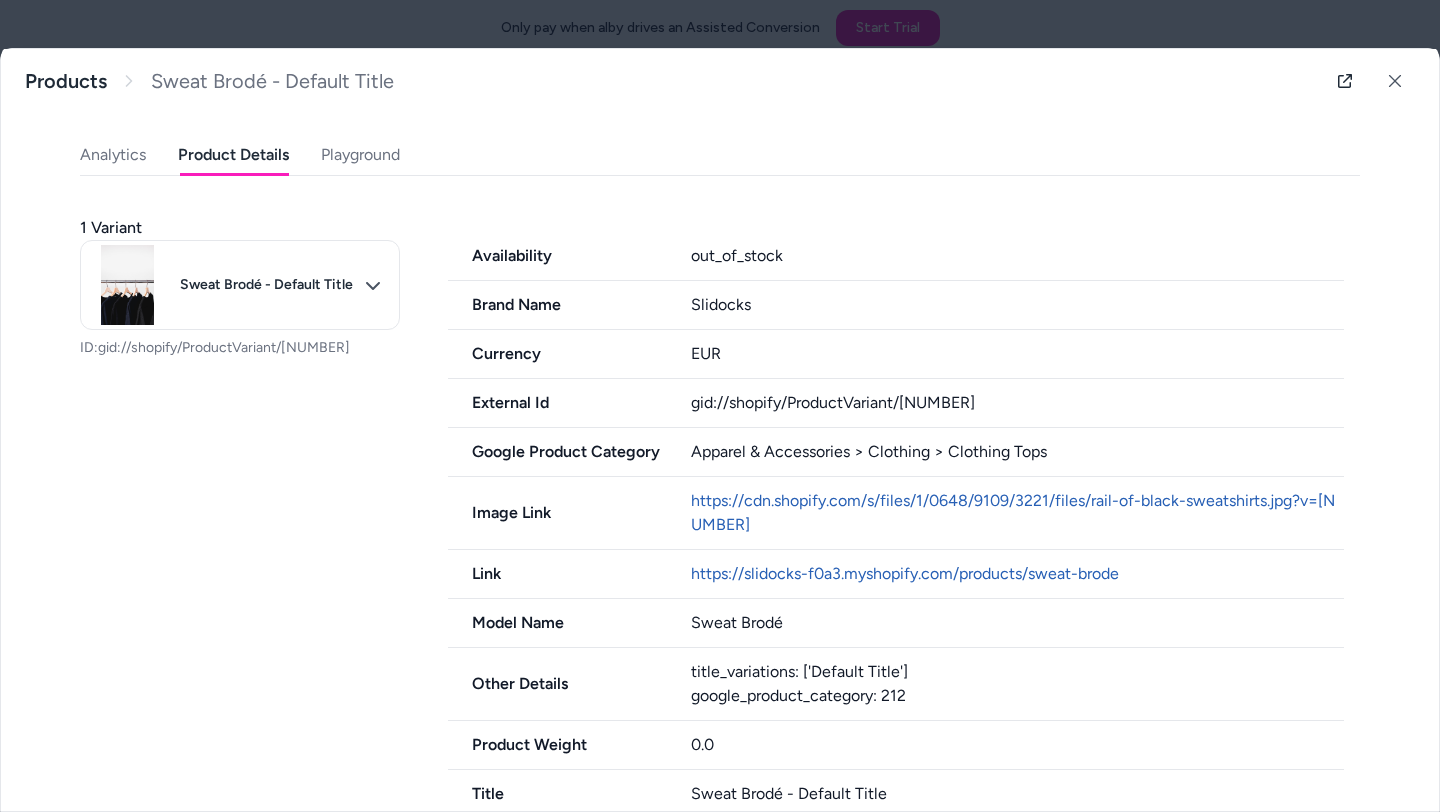 scroll, scrollTop: 394, scrollLeft: 0, axis: vertical 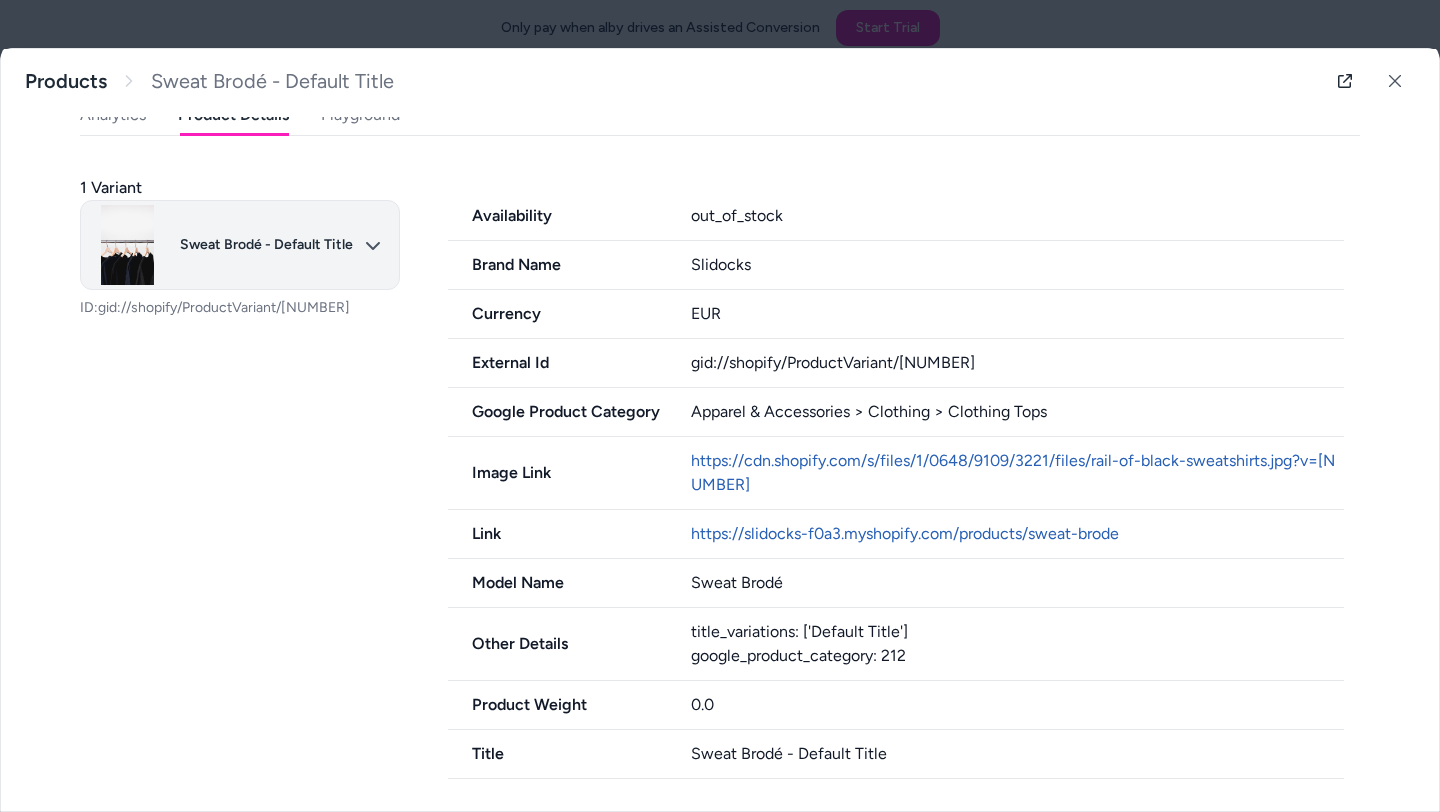 click on "Only pay when alby drives an Assisted Conversion Start Trial Home Agents Inbox Analytics Experiences Knowledge Products Documents Rules Verified Q&As Reviews Survey Questions Integrations S Slidocks Shopify Slidocks Products Sweat Brodé - Default Title €0.00 Tasse Personnalisée - Default Title €0.00 Bonnet - Default Title €0.00 Paire de Claquettes - 36 - 37 €50.00 Chaussettes Beiges & Blanches - 36 - 39 €9.99 Chaussettes Blanches & Beiges - 36 - 39 €9.99 Chaussettes Blanches & Bleues - 36 - 39 €9.99 Chaussettes Blanches & Noires - 36 - 39 €9.99 €0.00 Chaussettes Blanches & Roses - 36 - 39 €9.99 €0.00 Chaussettes Bleues & Blanches - 36 - 39 €9.99 Chaussettes Roses & Blanches - 36 - 39 €9.99 €0.00 Chaussettes Noires & Blanches - 36 - 39 €9.99 Pack 3 Chaussettes : Beige, Noir & Rose - 40 - 46 / 40 - 46 / 40 - 46 €19.99 €29.97 Paire de Chaussettes - Beige / 36 - 39 €9.99 Compose ton Pack - Claquettes Chaussettes - Beige / 36 - 39 / 36 - 37 €55.00 €54.99 €50.00 €55.00" at bounding box center (720, 406) 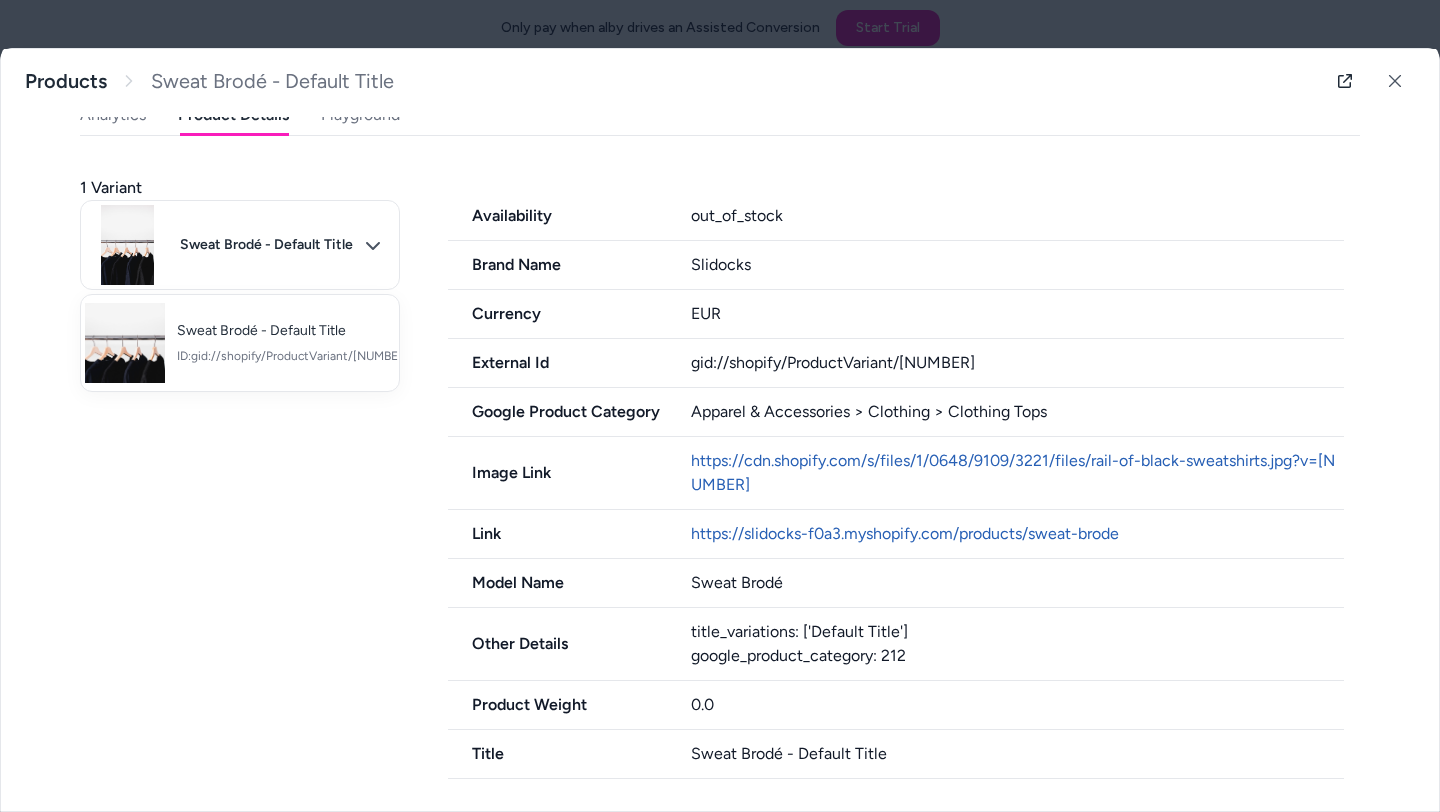 click at bounding box center (720, 406) 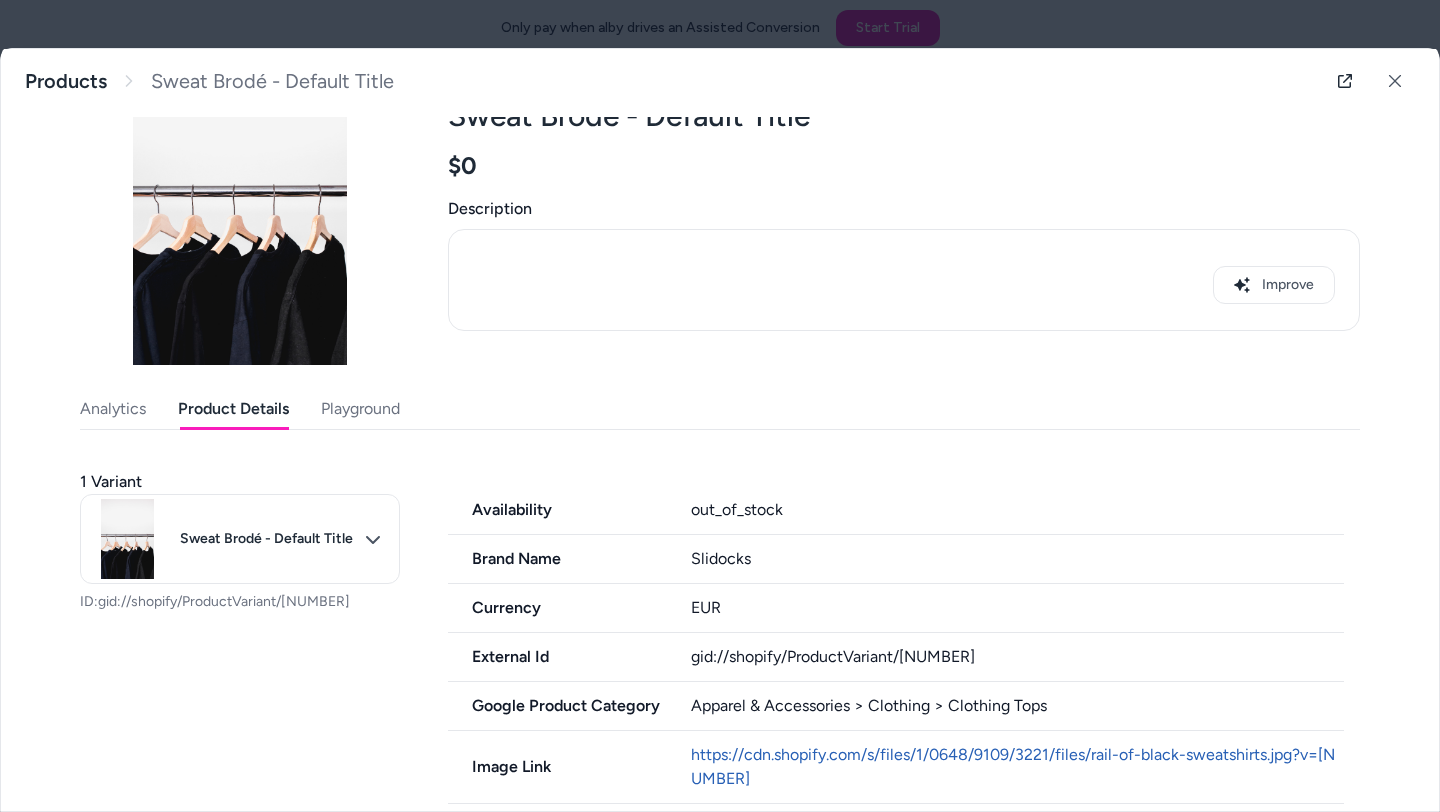 scroll, scrollTop: 0, scrollLeft: 0, axis: both 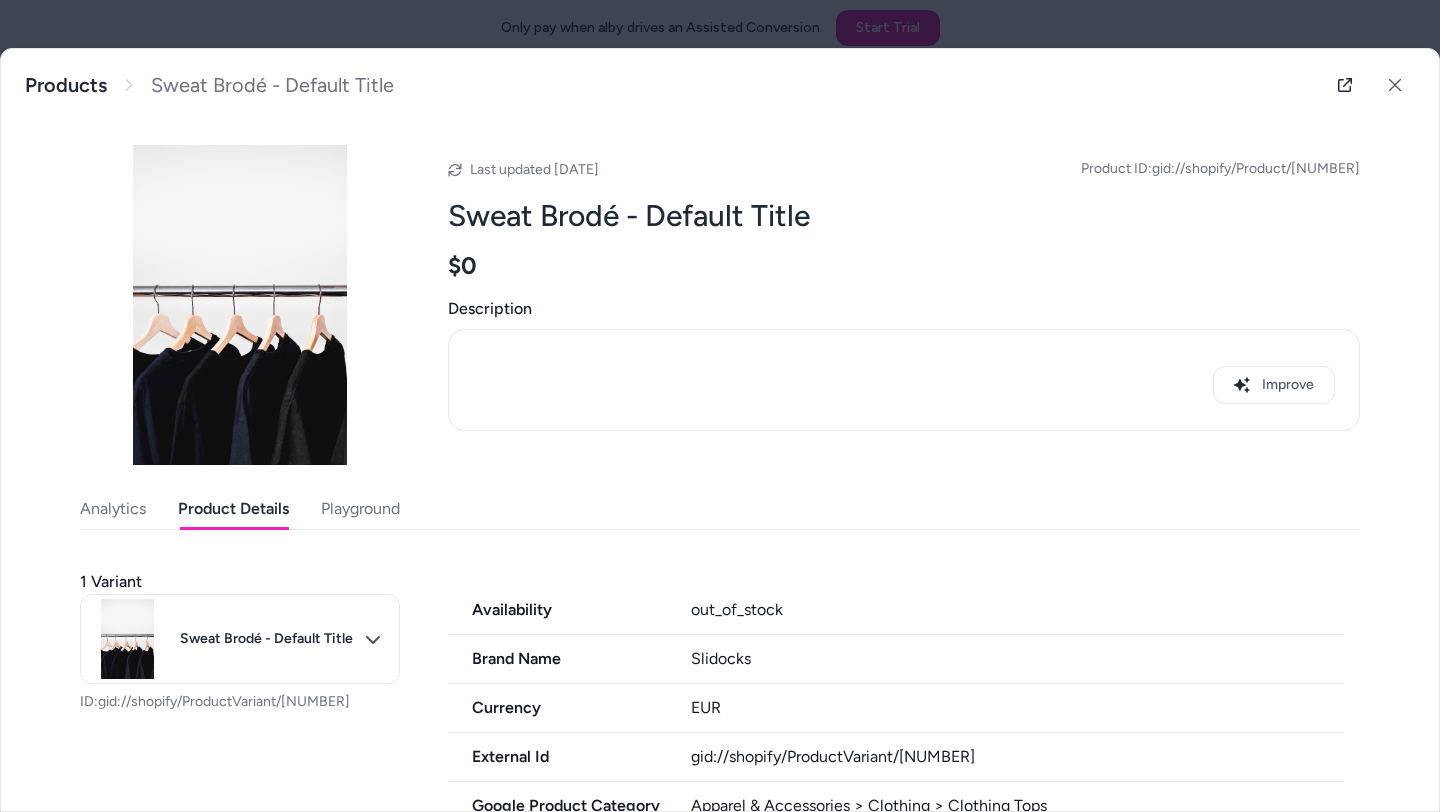 click on "Playground" at bounding box center (360, 509) 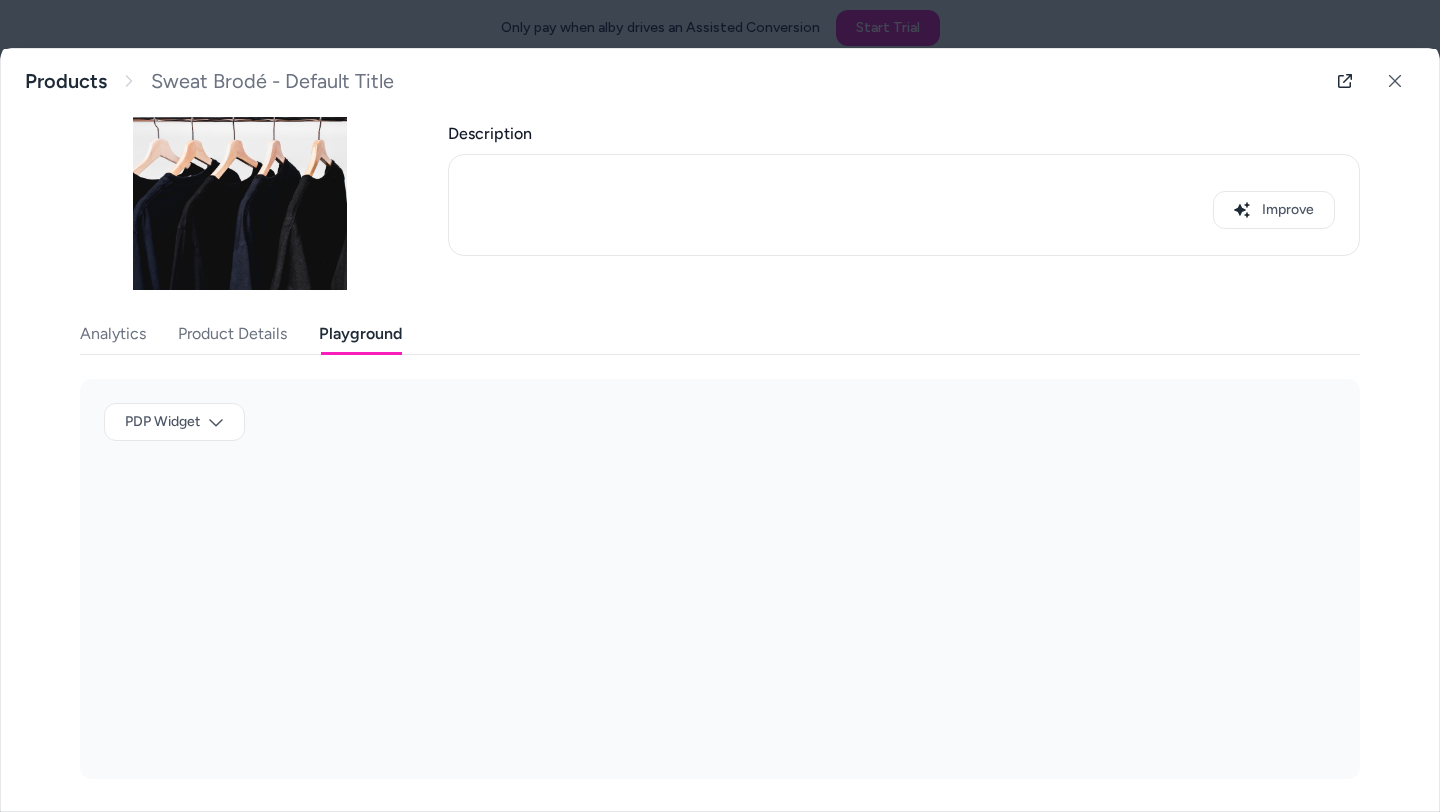 scroll, scrollTop: 145, scrollLeft: 0, axis: vertical 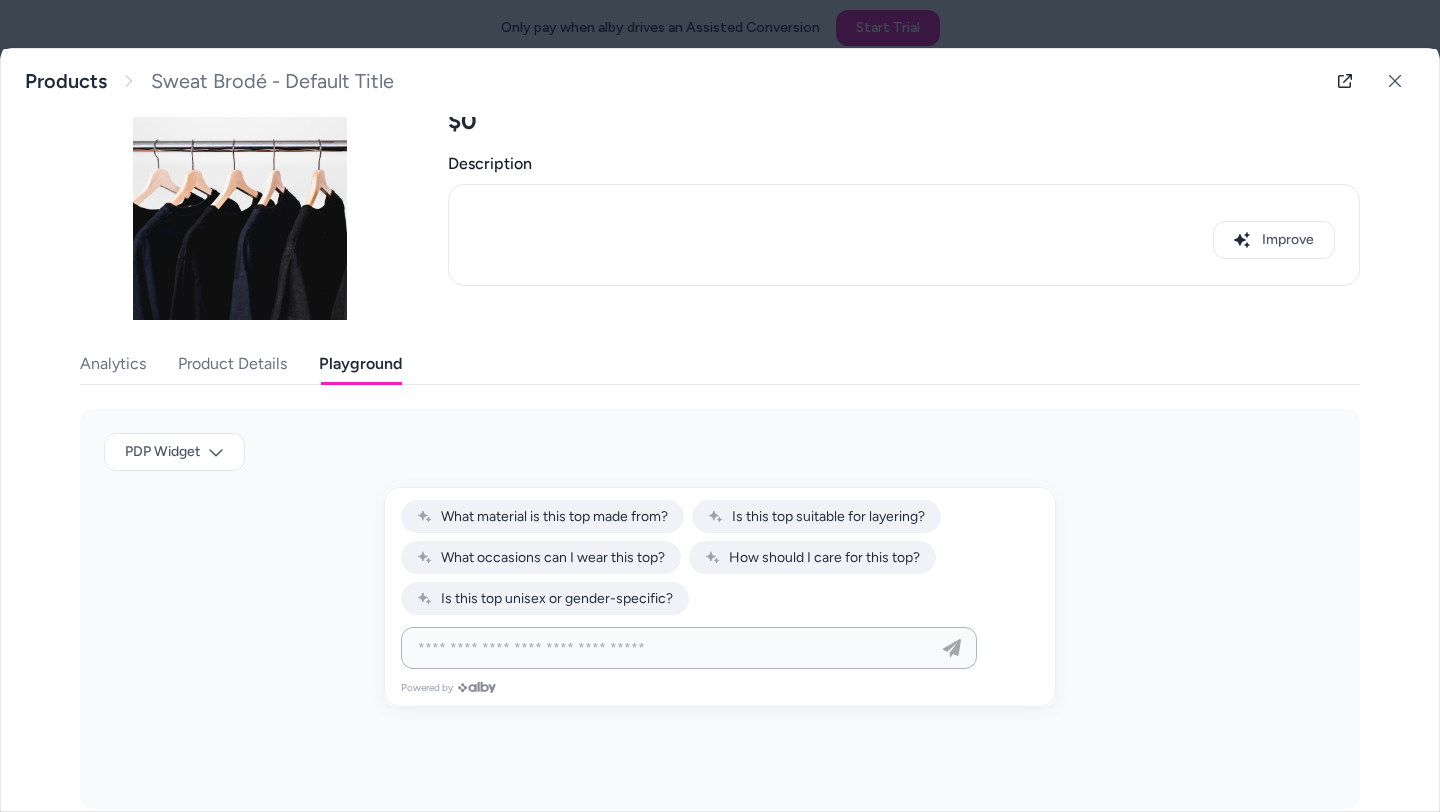 click at bounding box center (669, 648) 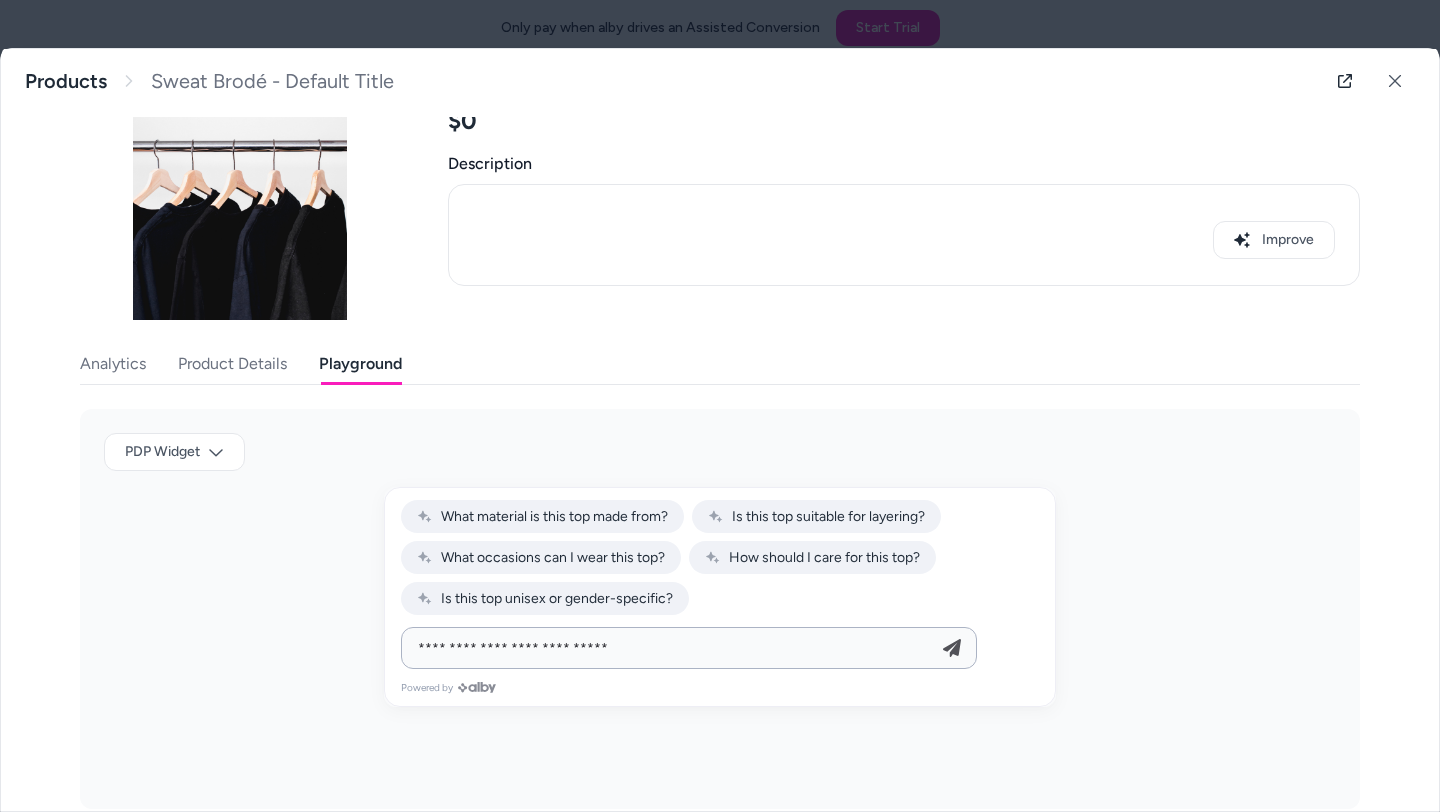 type on "**********" 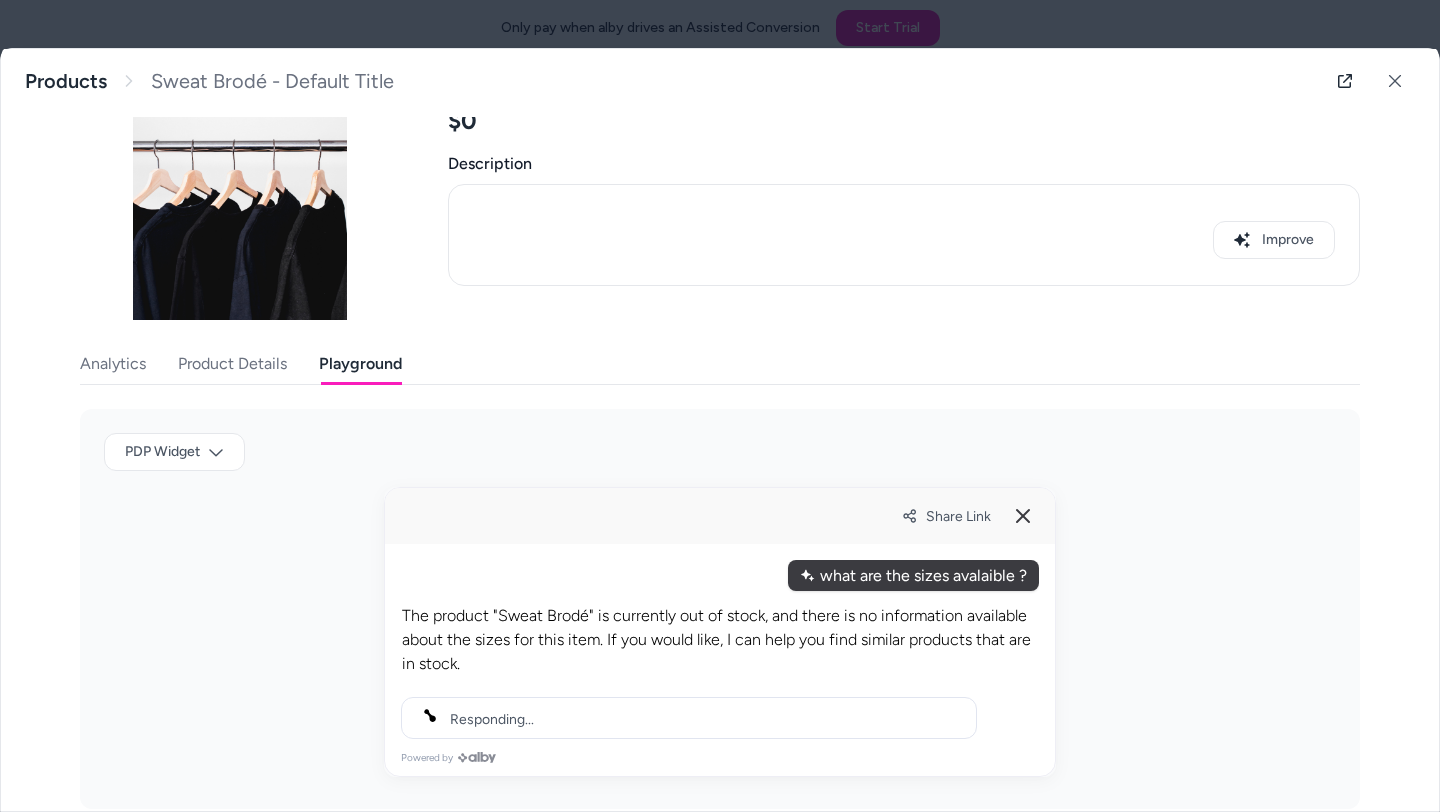 type 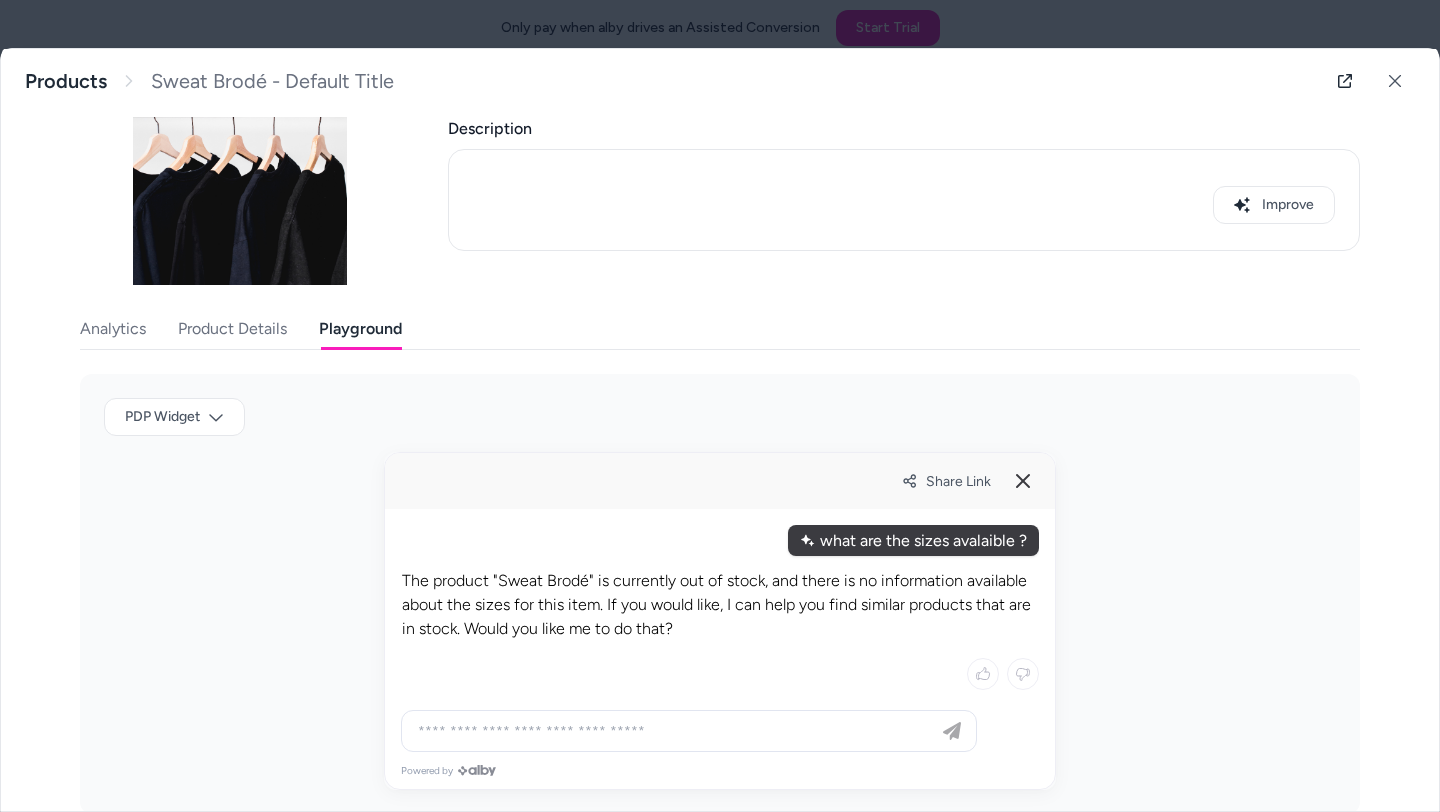 scroll, scrollTop: 182, scrollLeft: 0, axis: vertical 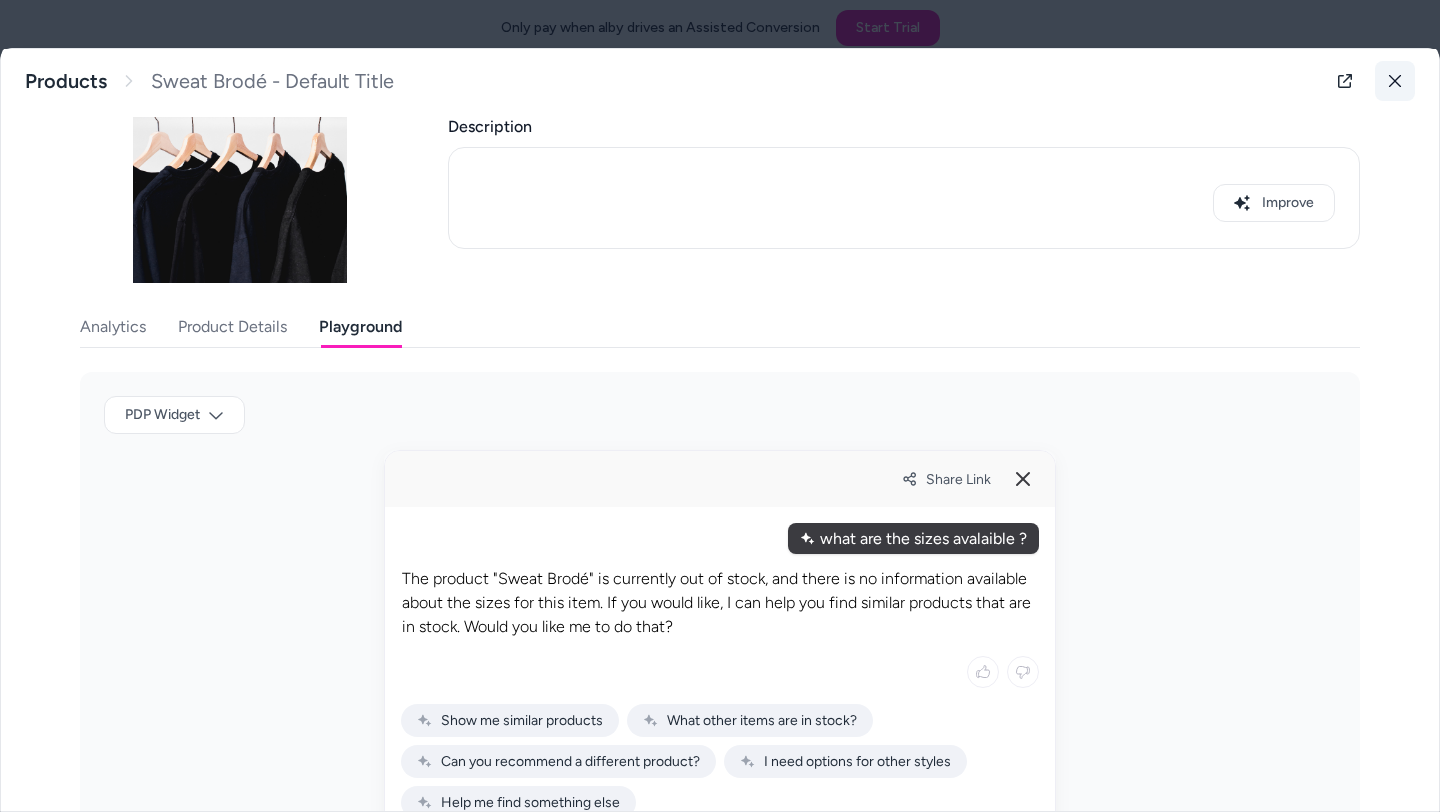 click at bounding box center (1395, 81) 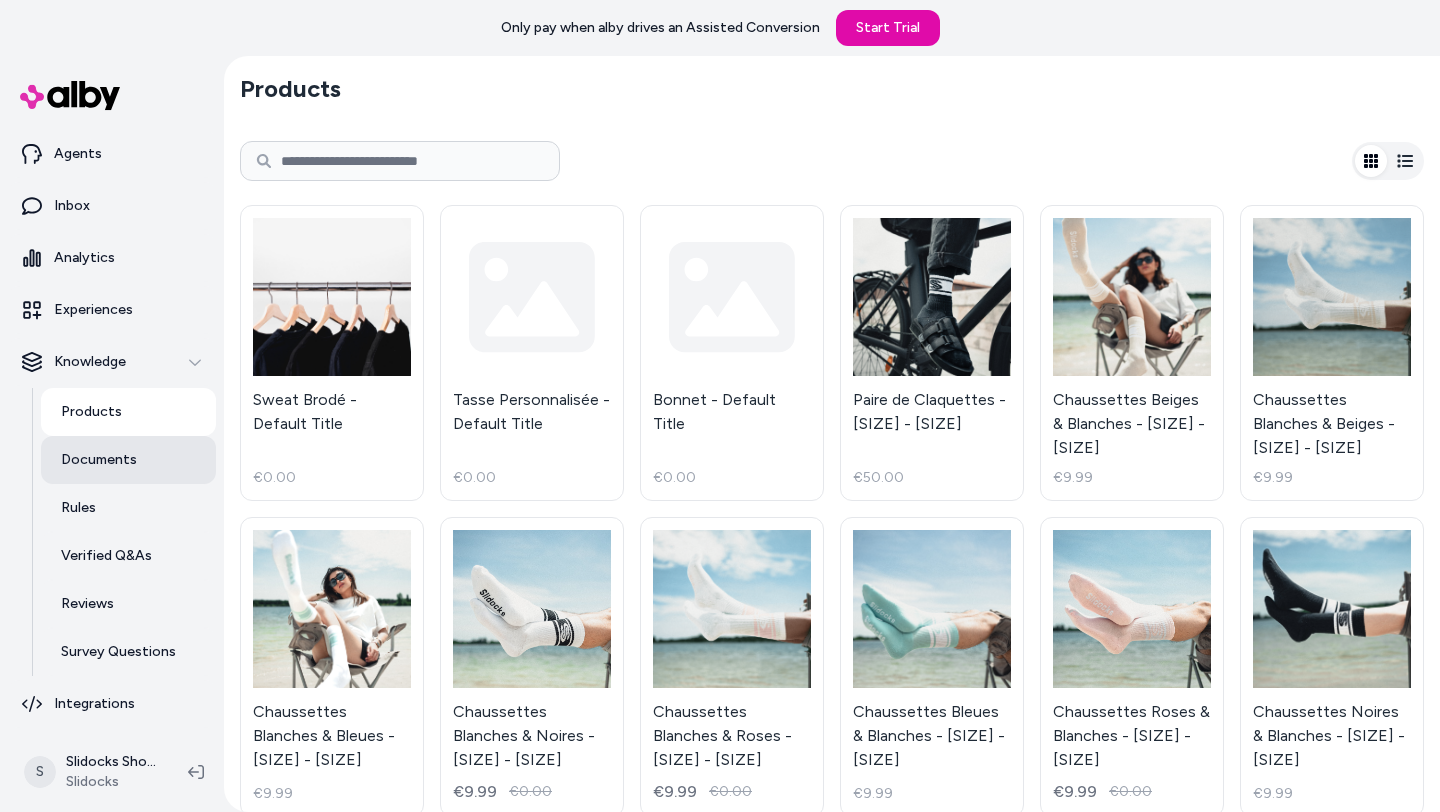 click on "Documents" at bounding box center (99, 460) 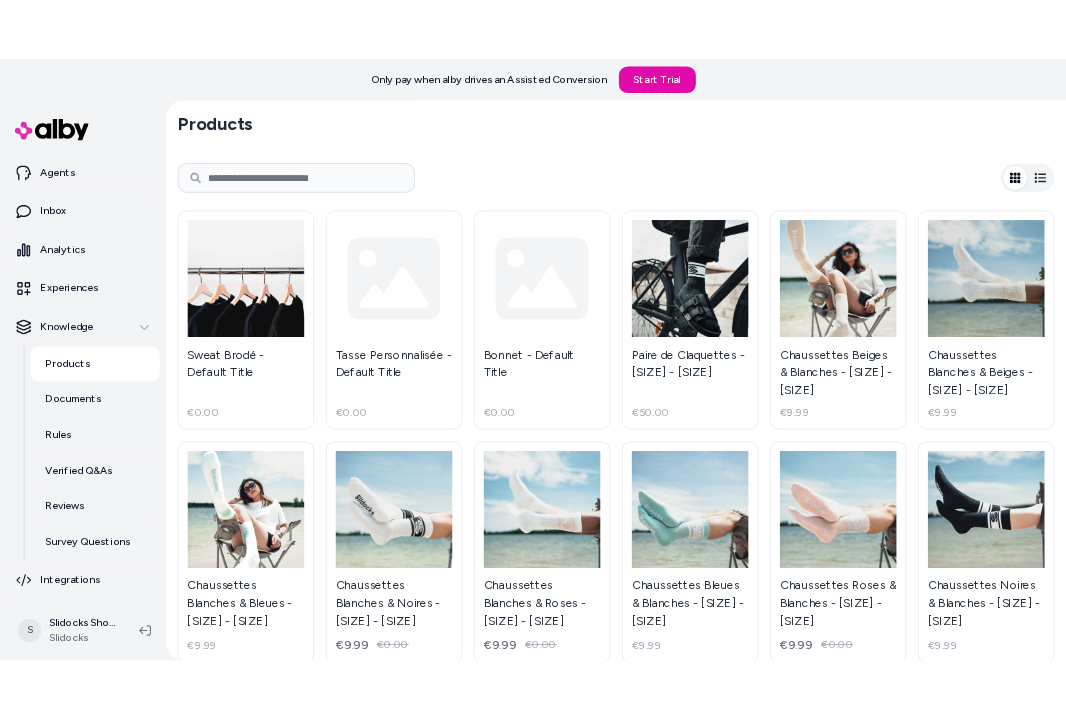 scroll, scrollTop: 0, scrollLeft: 0, axis: both 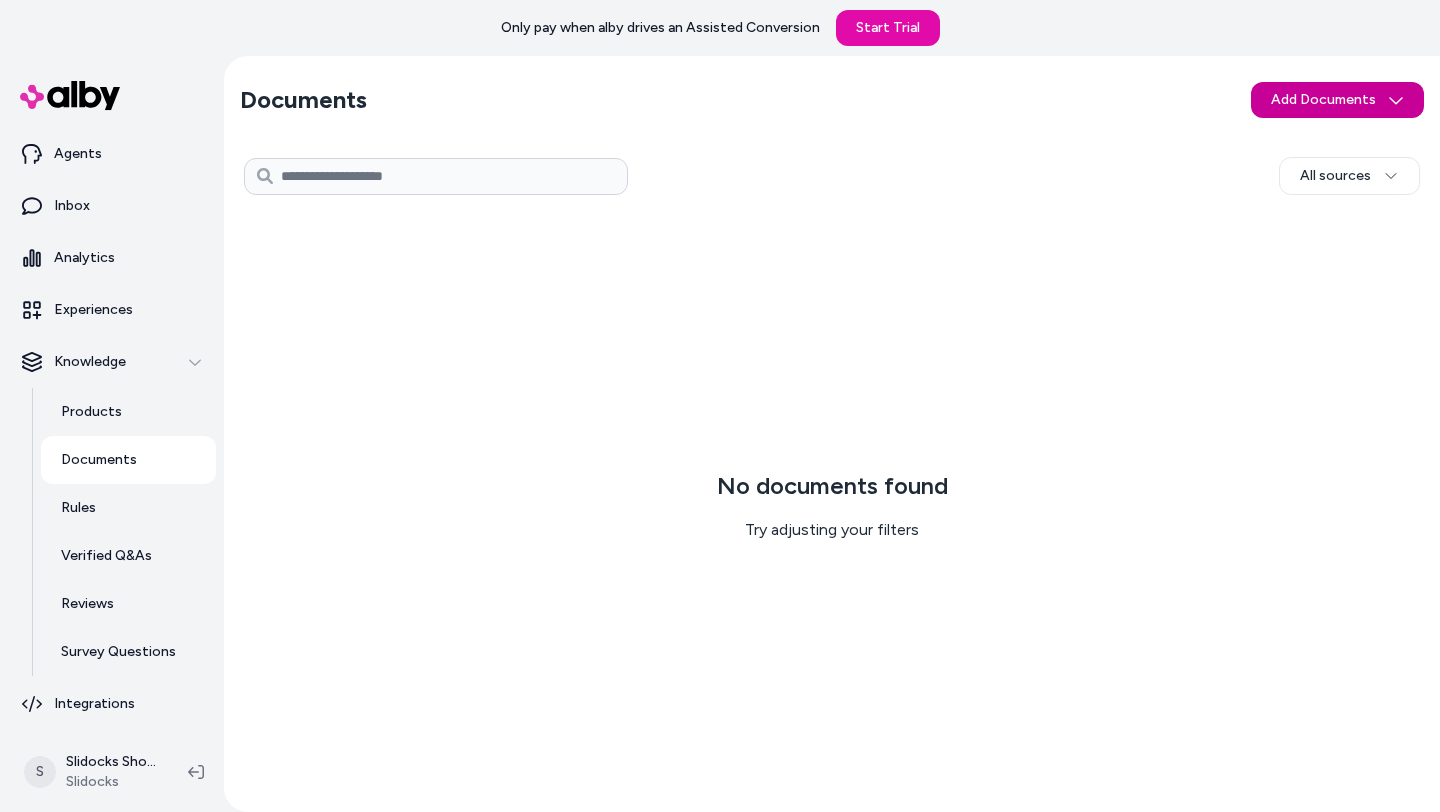 click on "Only pay when alby drives an Assisted Conversion Start Trial Home Agents Inbox Analytics Experiences Knowledge Products Documents Rules Verified Q&As Reviews Survey Questions Integrations S Slidocks Shopify Slidocks Documents Add Documents  All sources 0  Selected Edit Multiple No documents found Try adjusting your filters" at bounding box center (720, 406) 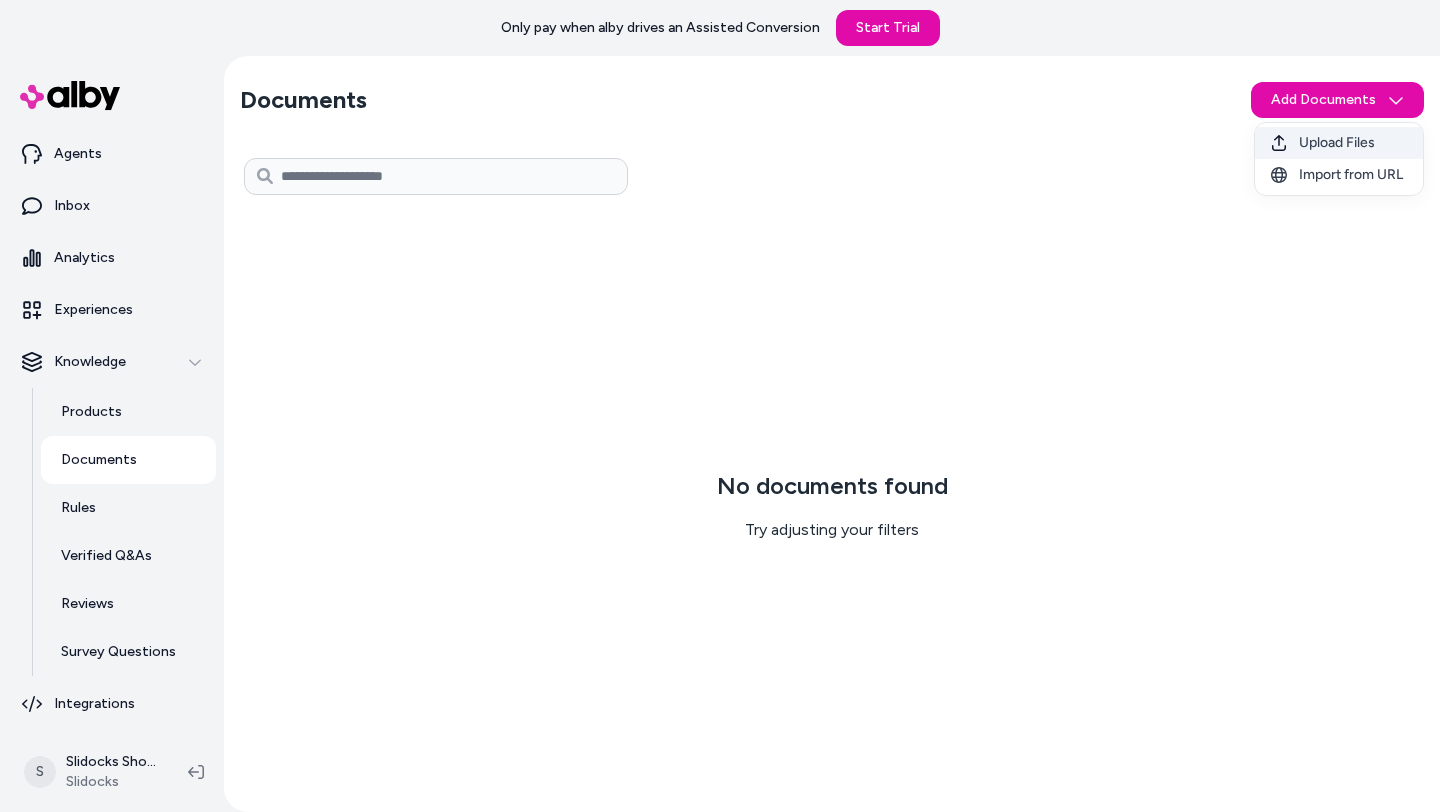 click on "Upload Files" at bounding box center [1337, 143] 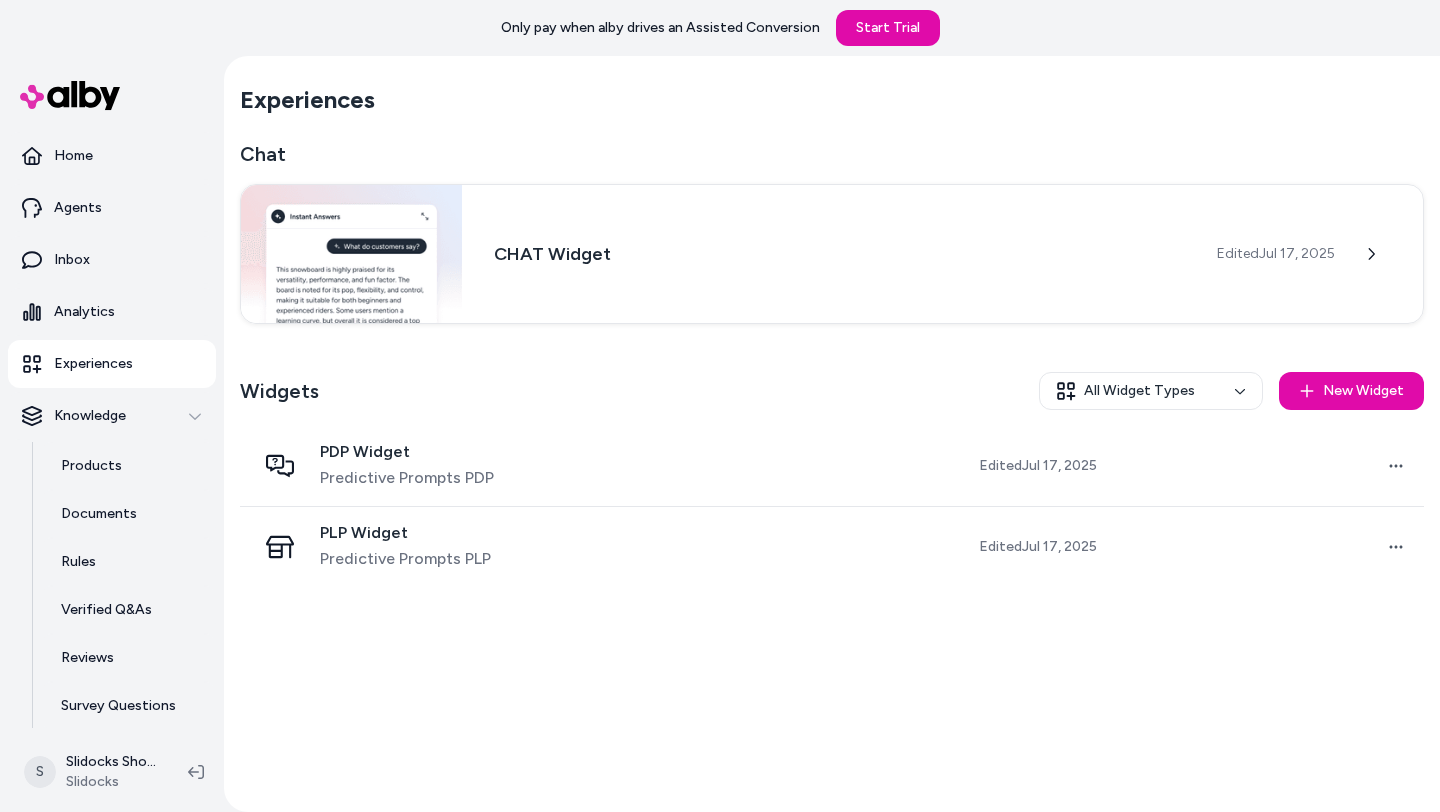 scroll, scrollTop: 0, scrollLeft: 0, axis: both 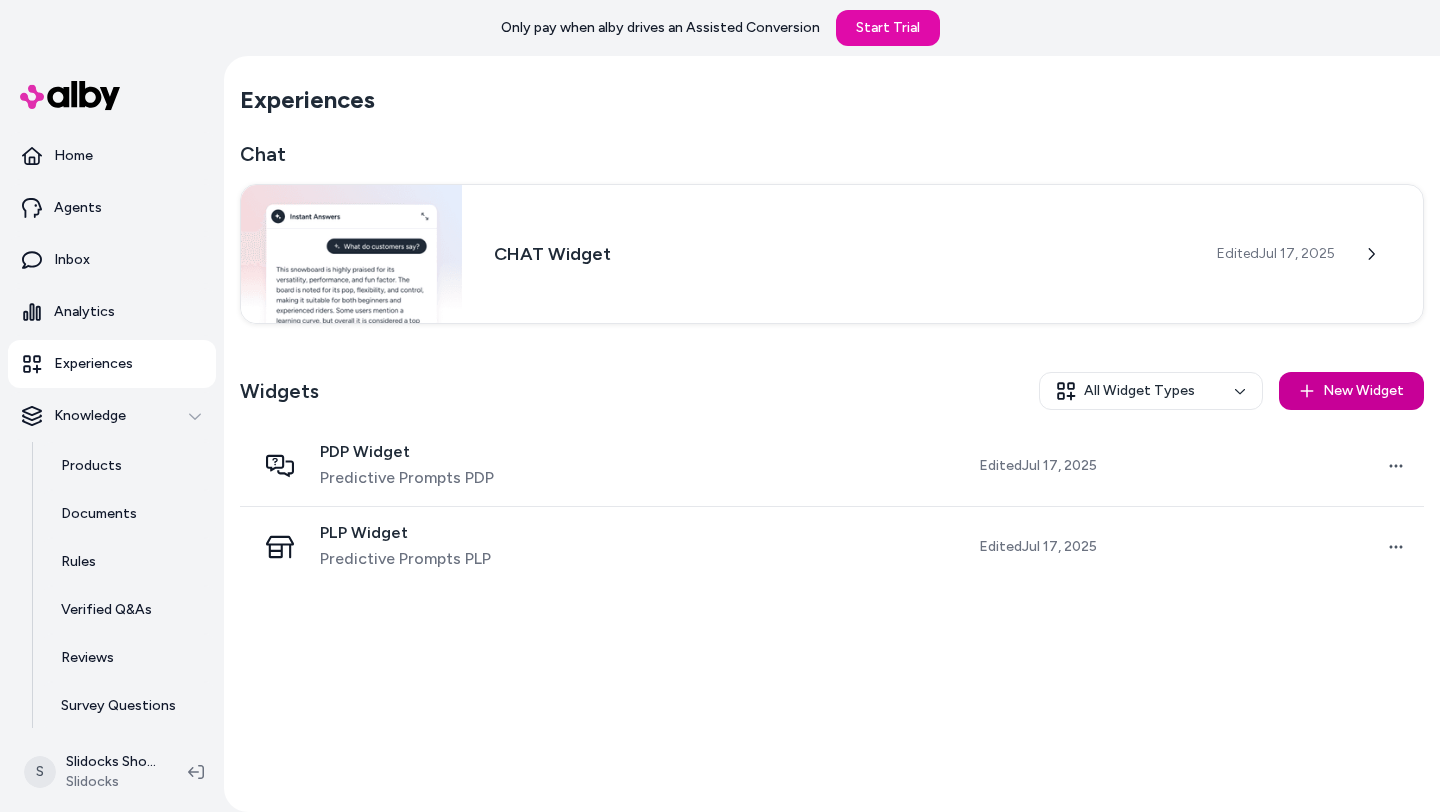 click on "New Widget" at bounding box center [1351, 391] 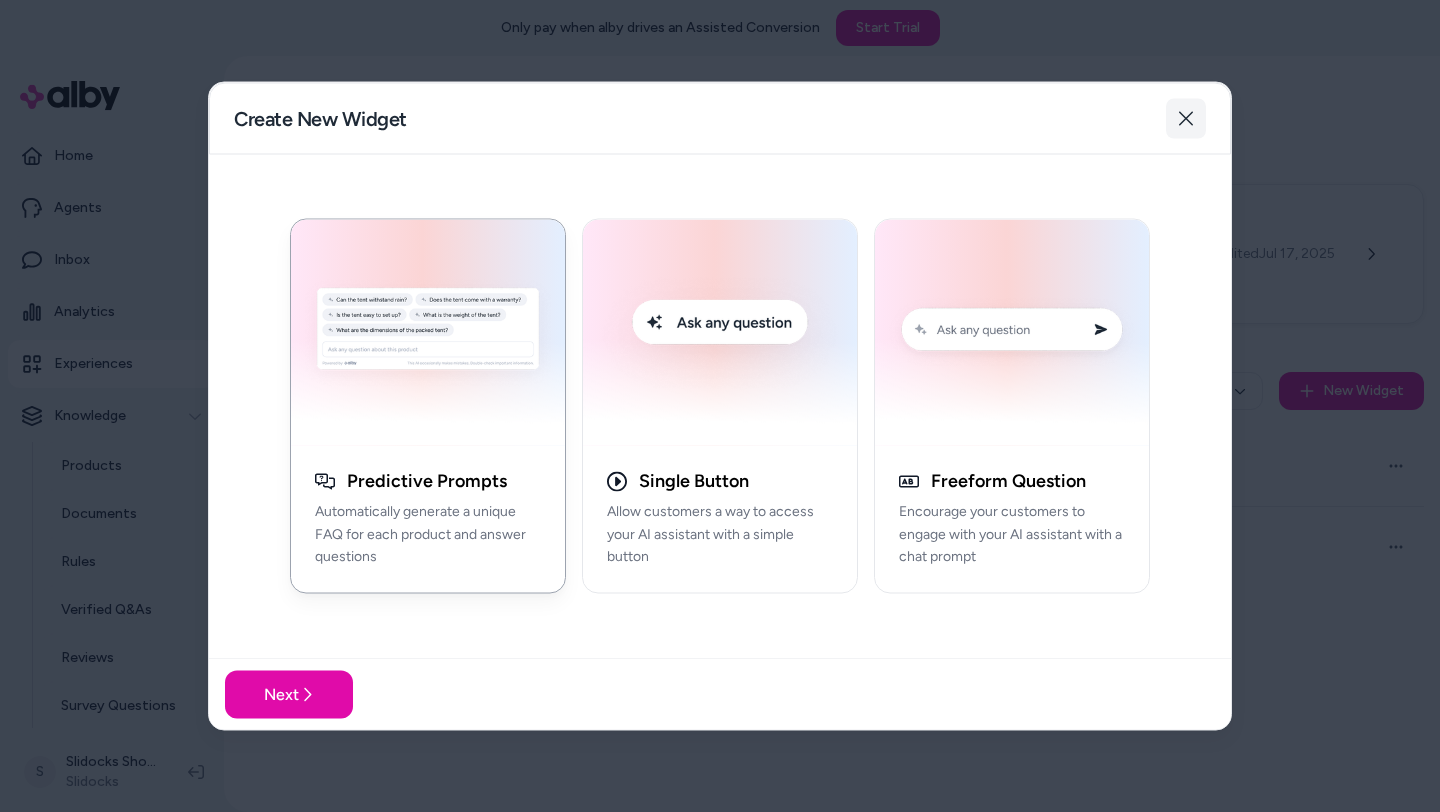 click 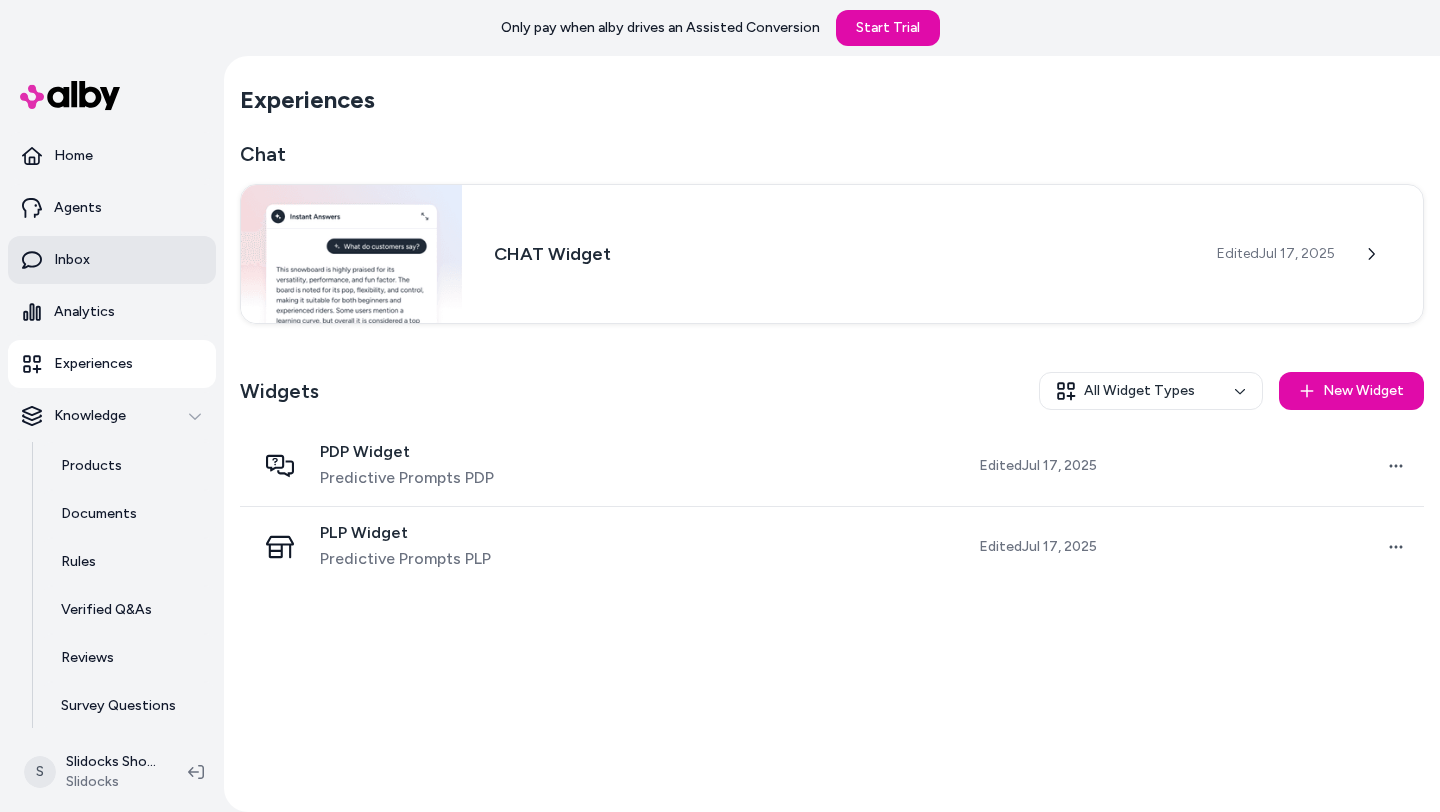 click on "Inbox" at bounding box center [112, 260] 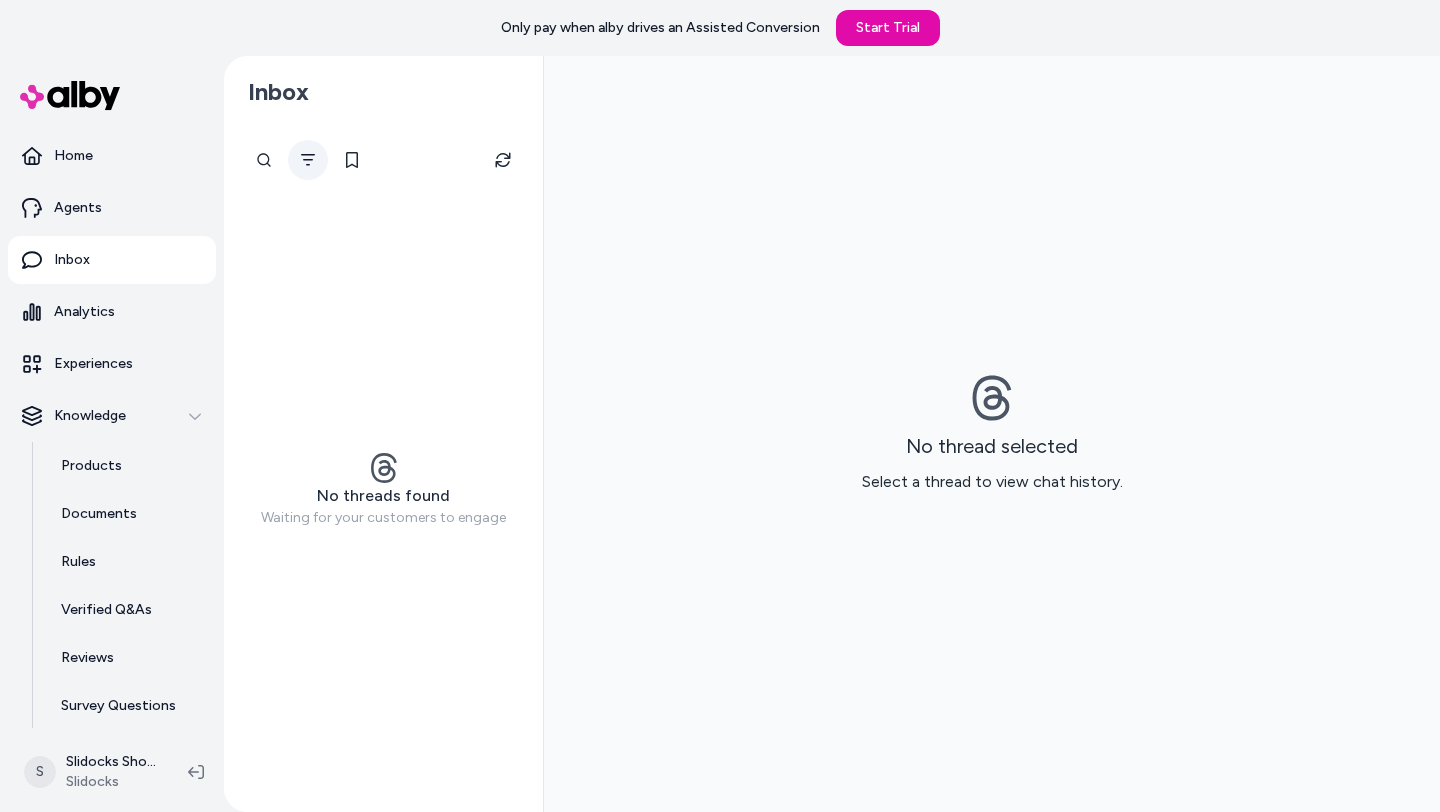 click 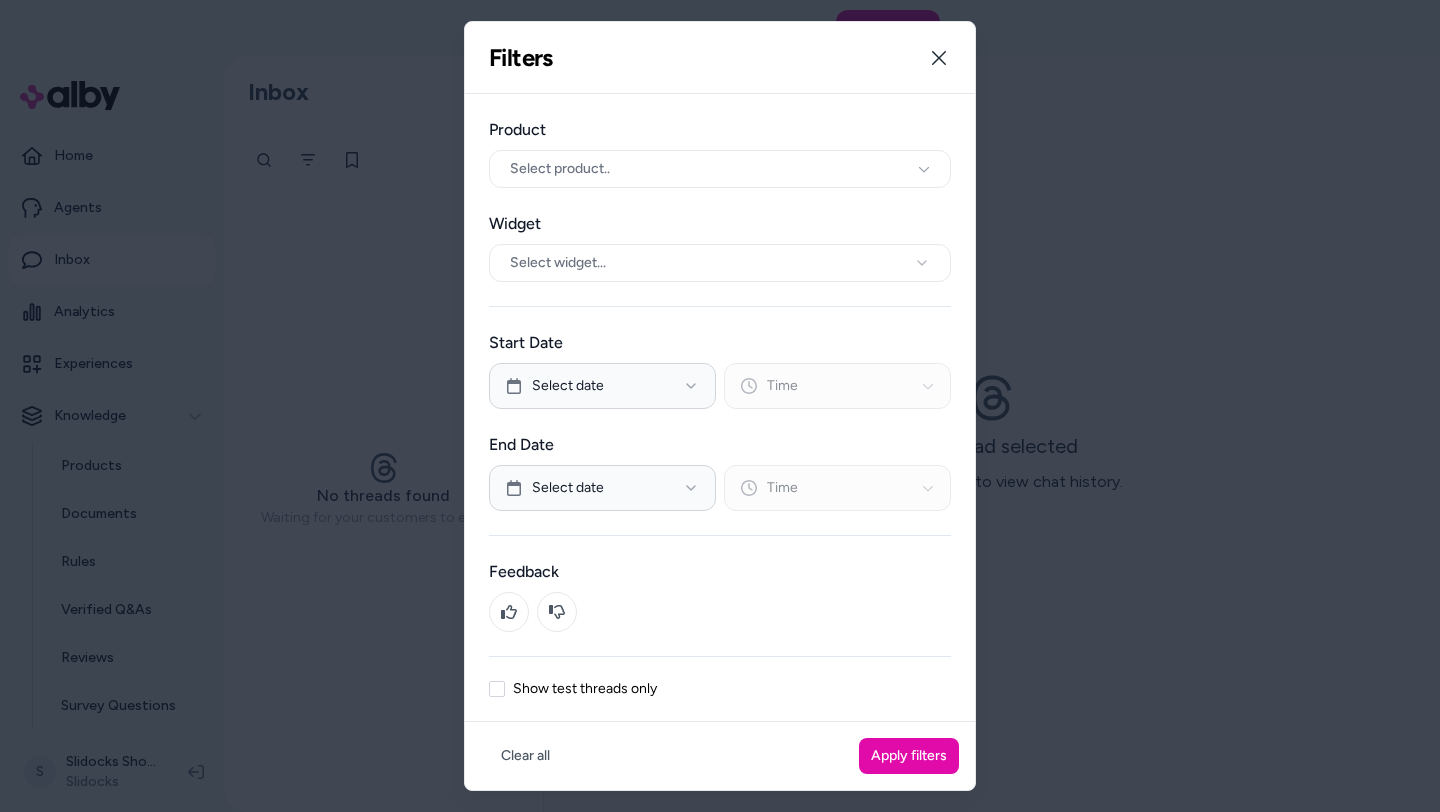 type 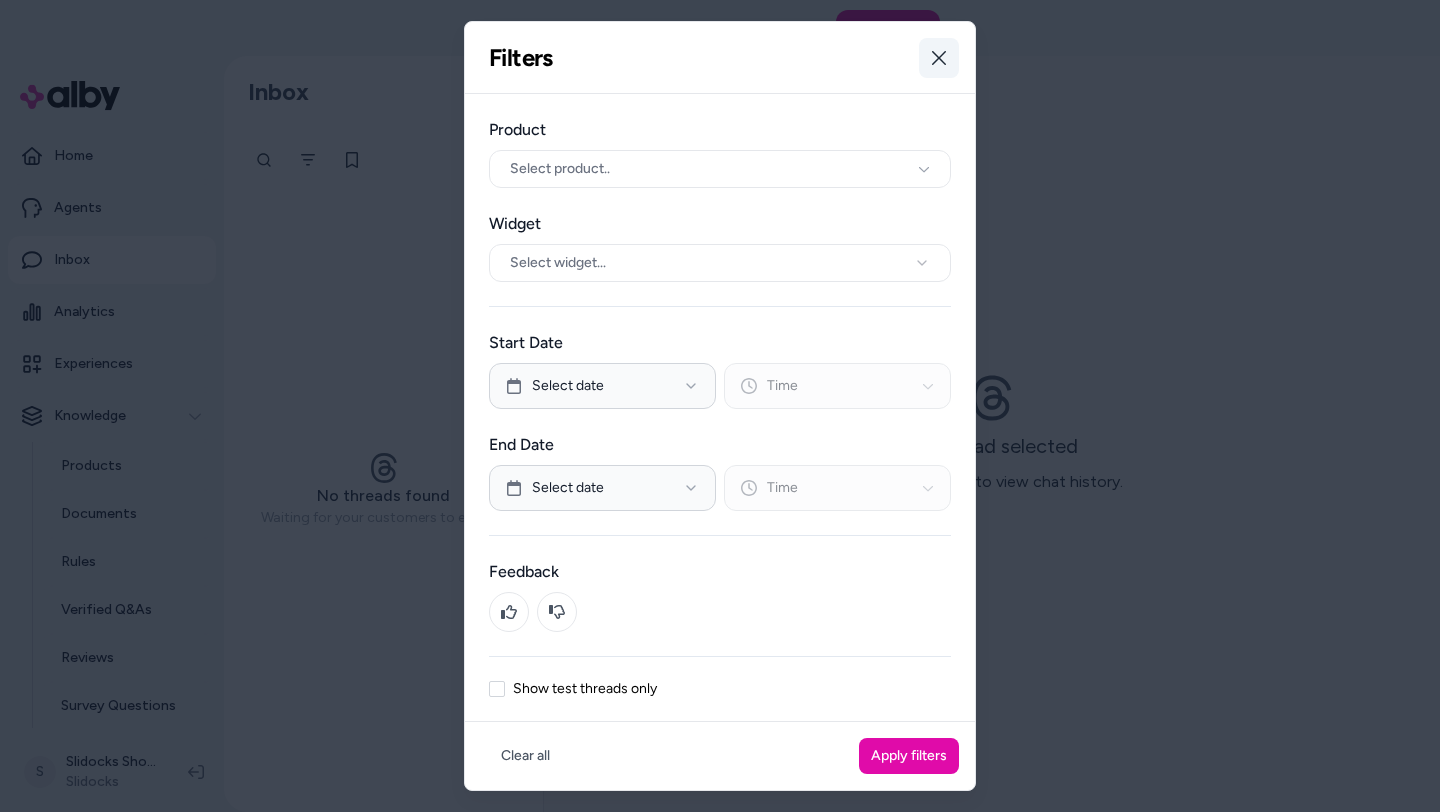 click 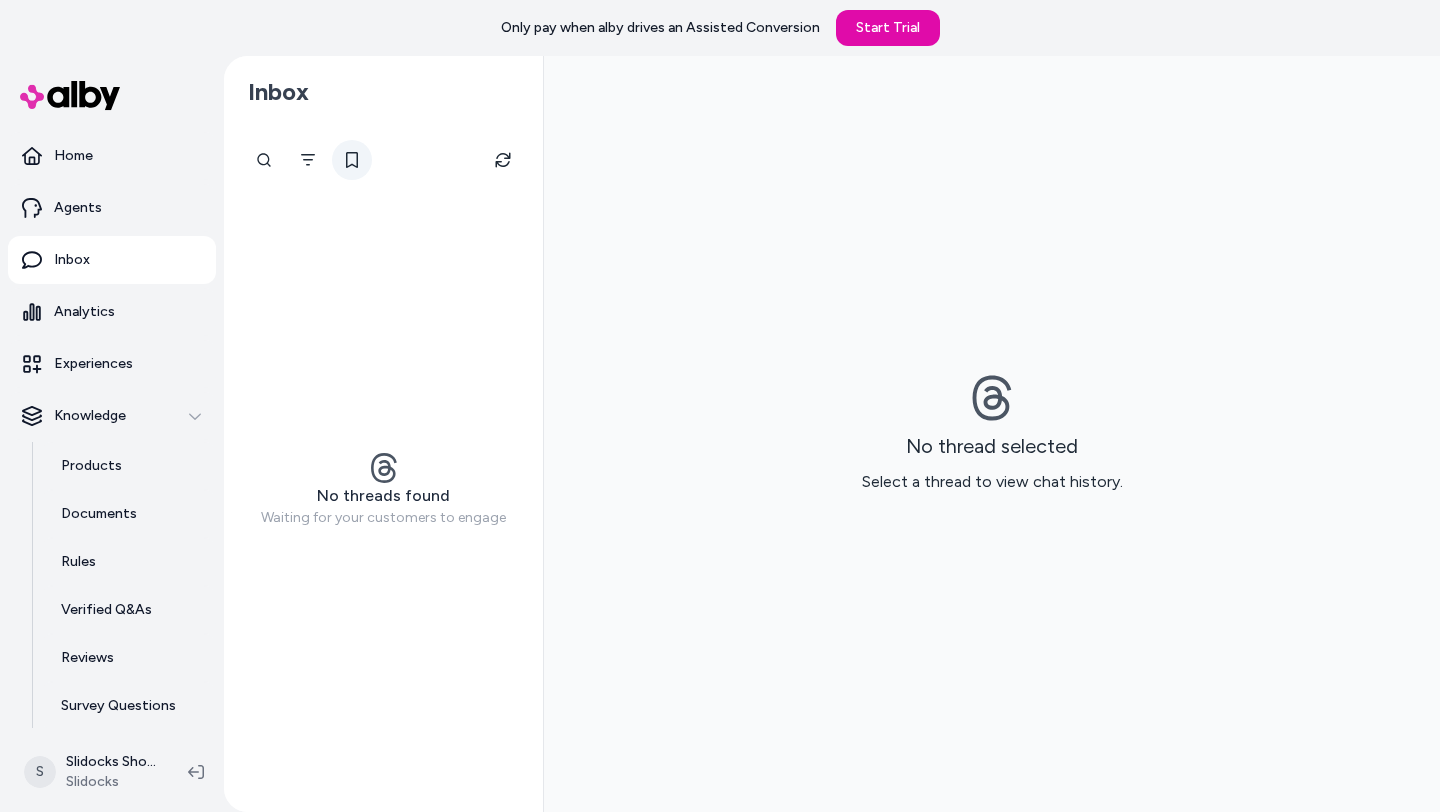 click 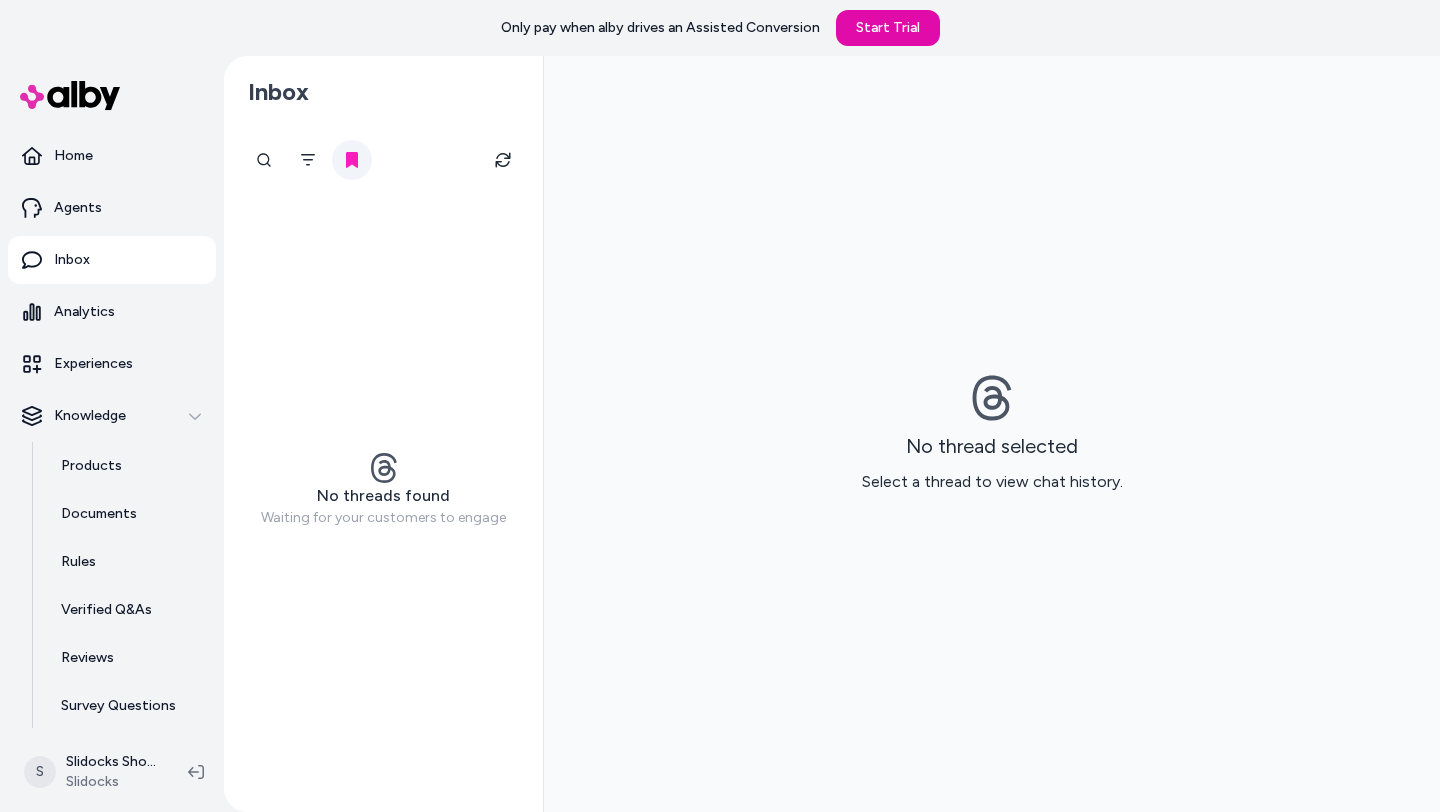 click 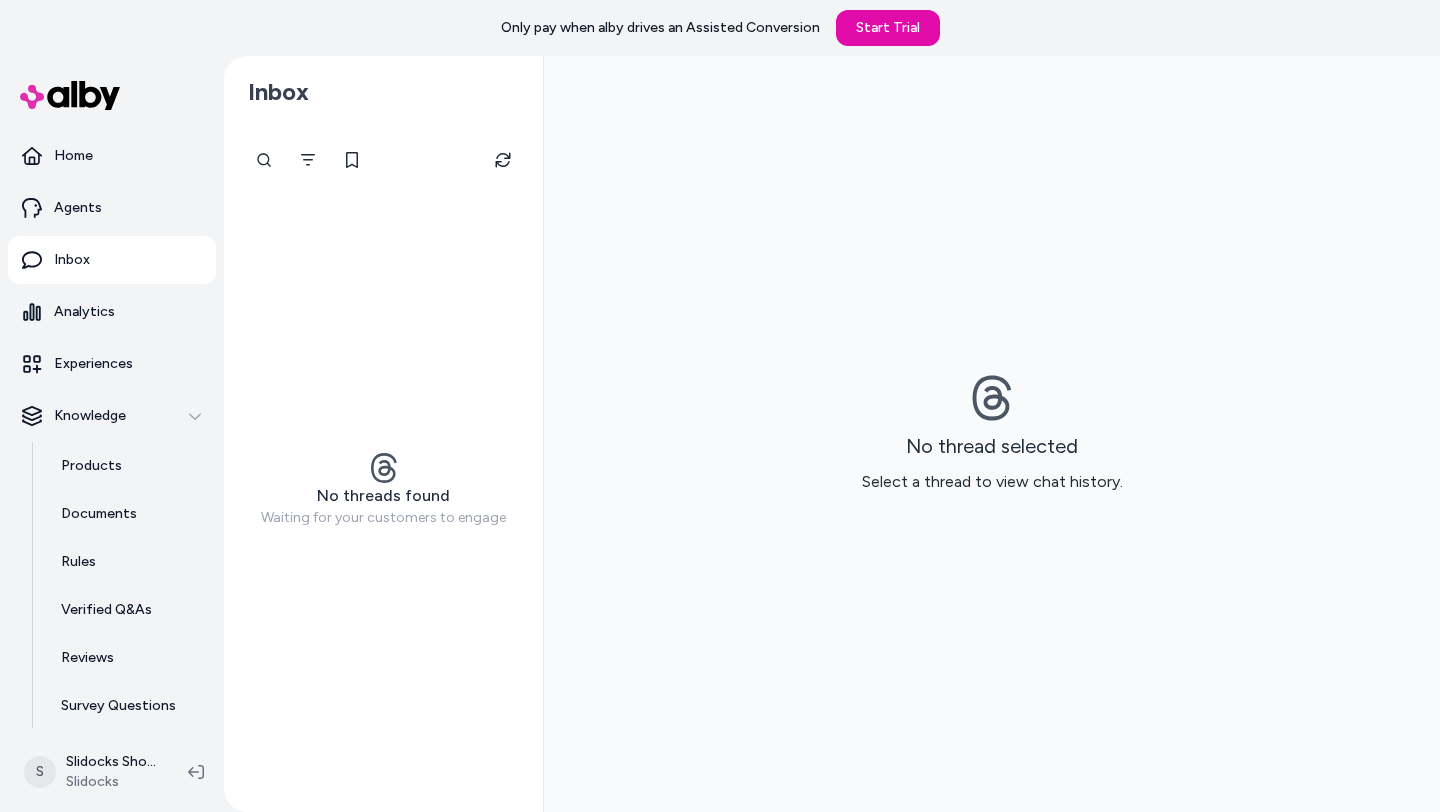 type 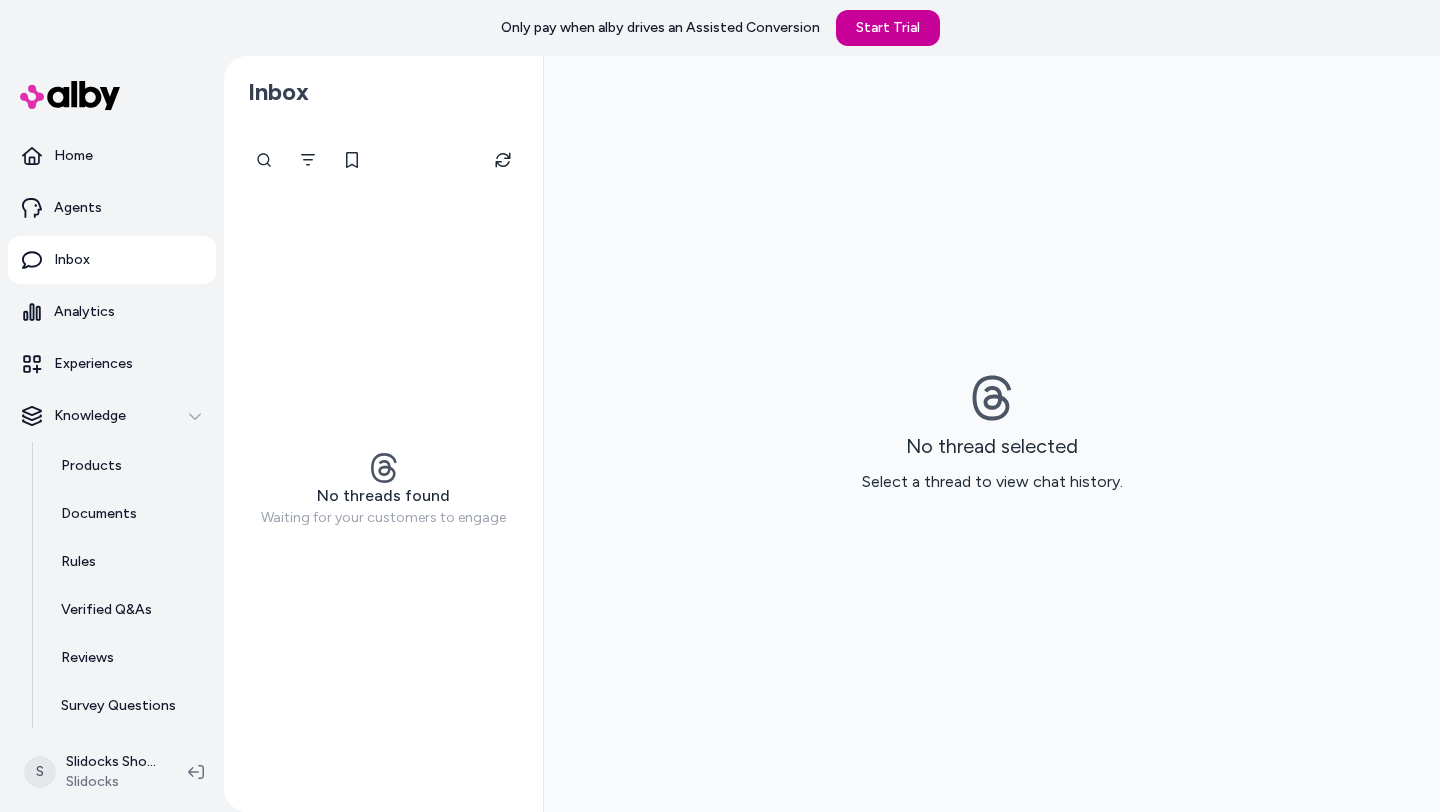click on "Start Trial" at bounding box center (888, 28) 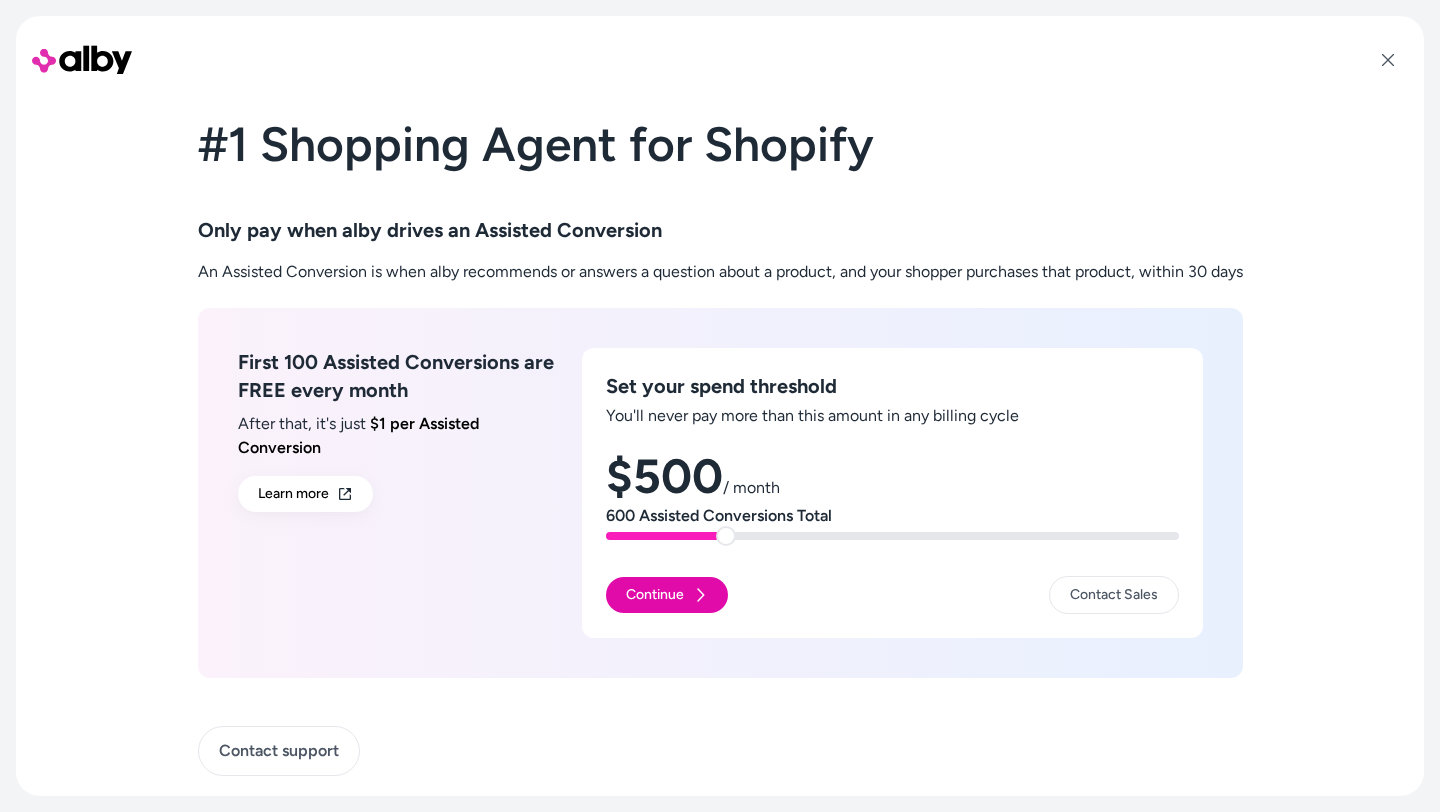 click at bounding box center [726, 536] 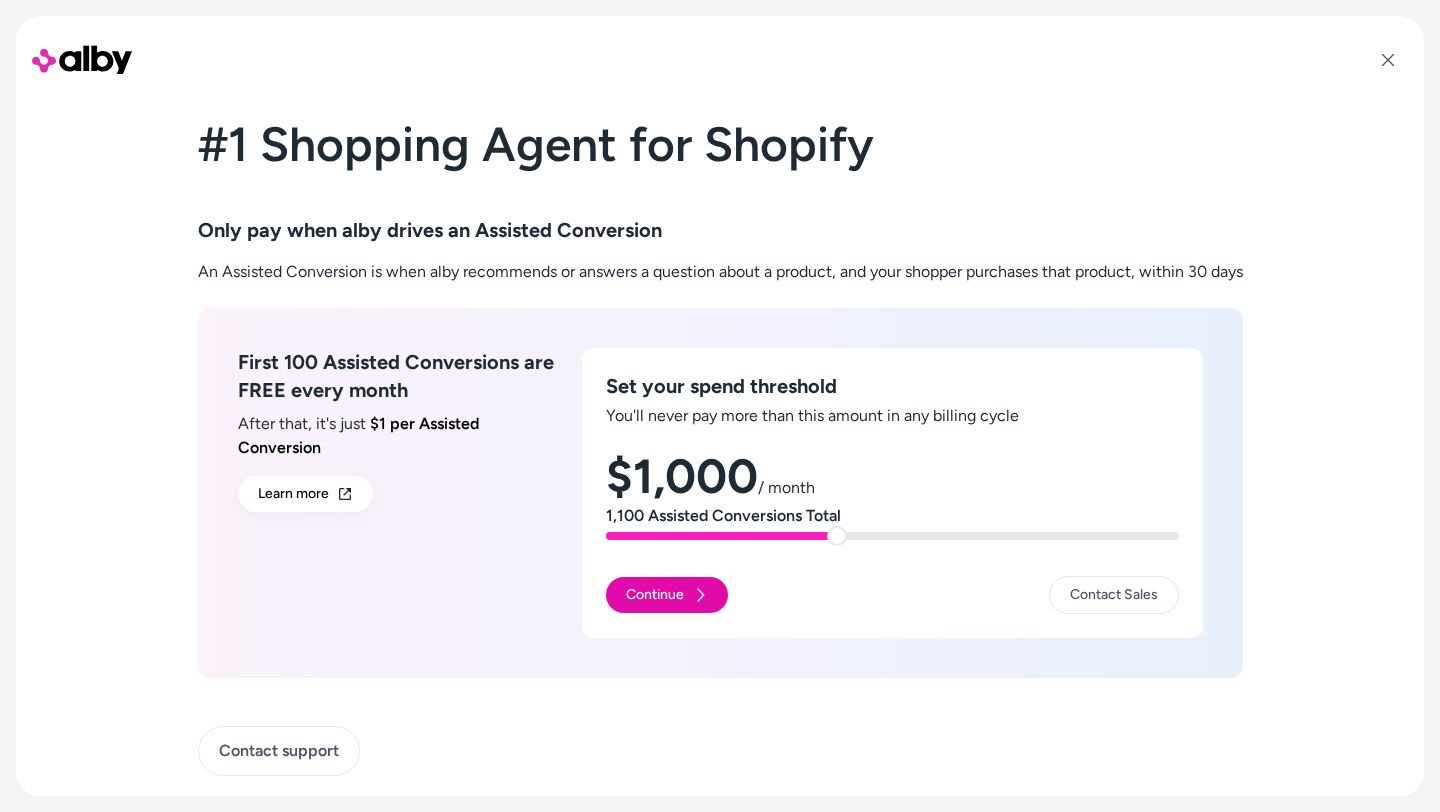 click at bounding box center (837, 536) 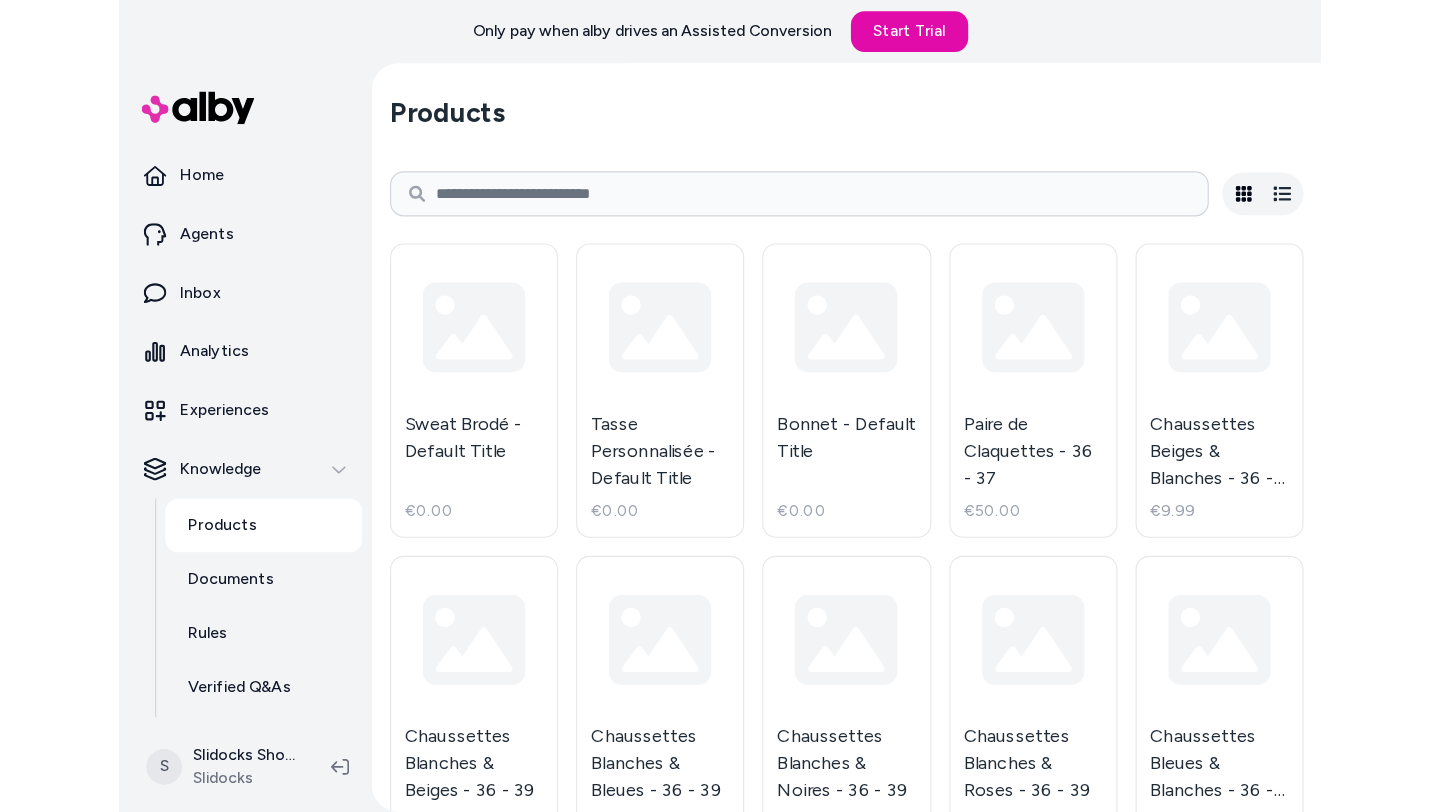 scroll, scrollTop: 0, scrollLeft: 0, axis: both 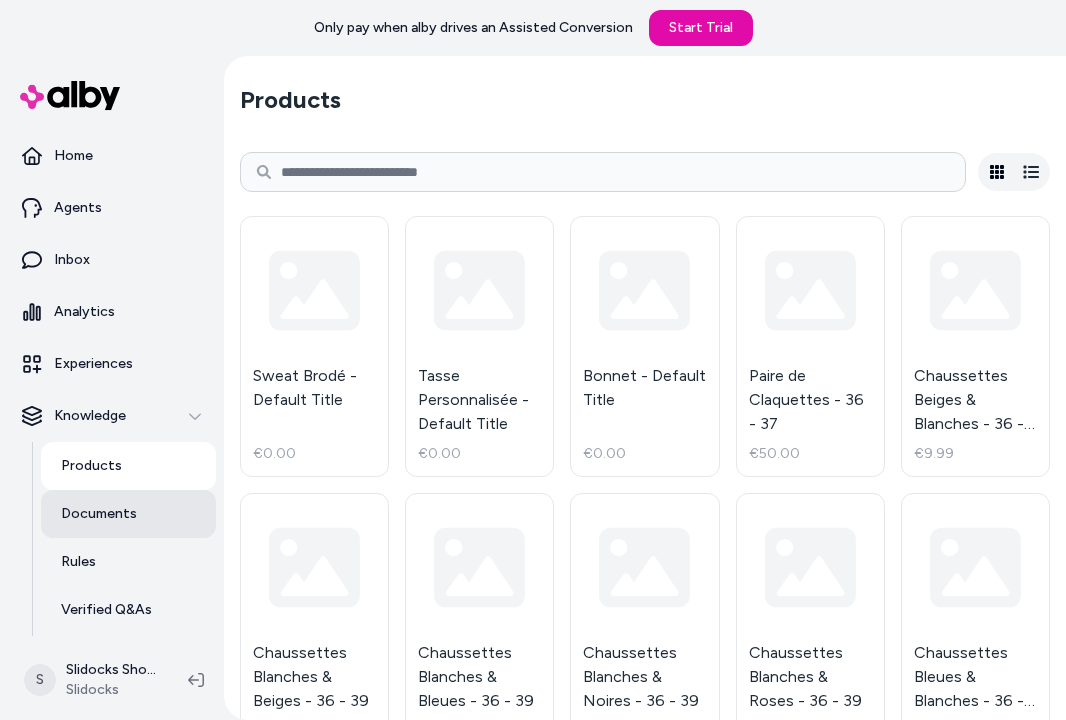 click on "Documents" at bounding box center [128, 514] 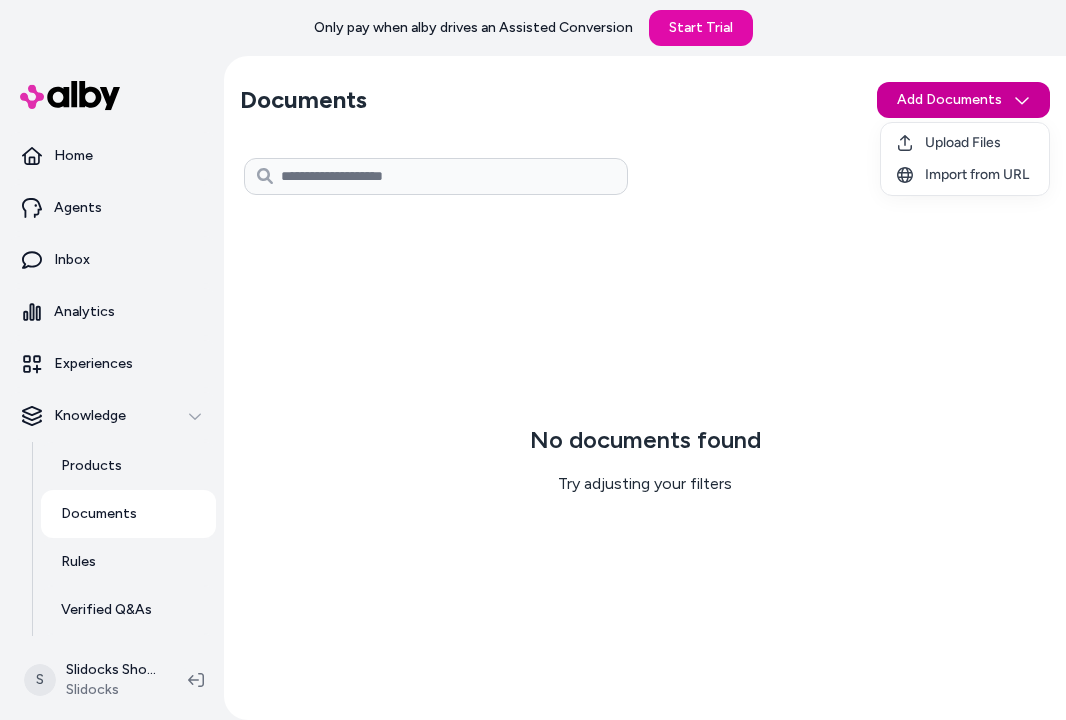 click on "Only pay when alby drives an Assisted Conversion Start Trial Home Agents Inbox Analytics Experiences Knowledge Products Documents Rules Verified Q&As Reviews Survey Questions Integrations S Slidocks Shopify Slidocks Documents Add Documents  All sources 0  Selected Edit Multiple No documents found Try adjusting your filters   Upload Files   Import from URL" at bounding box center [533, 360] 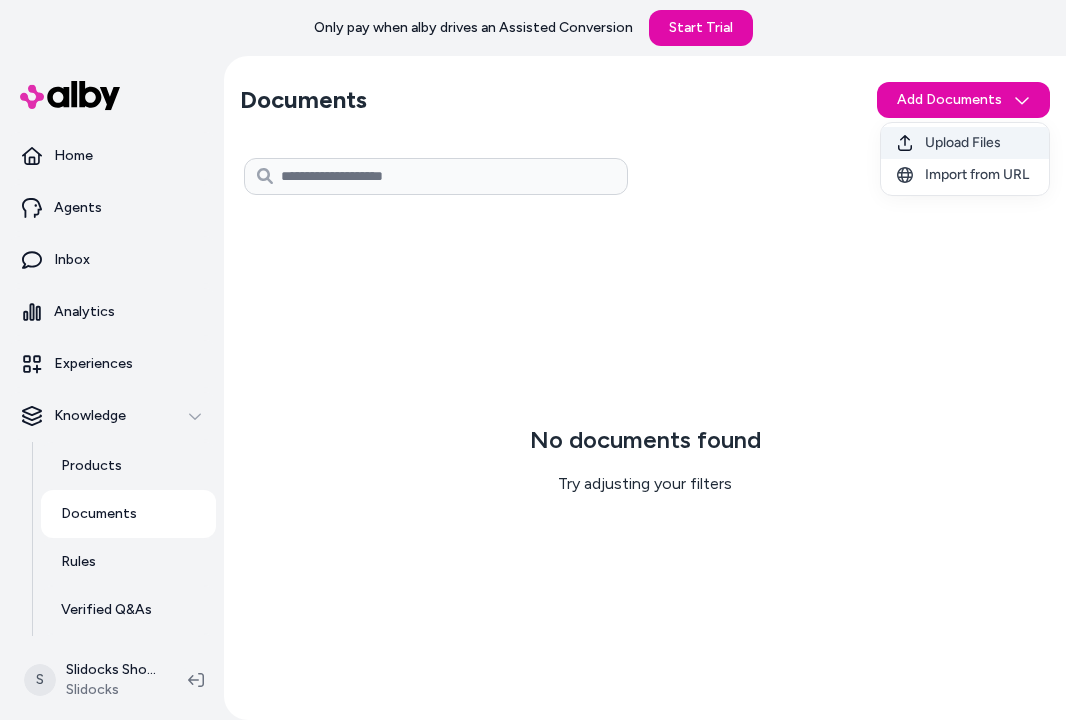 click on "Upload Files" at bounding box center [963, 143] 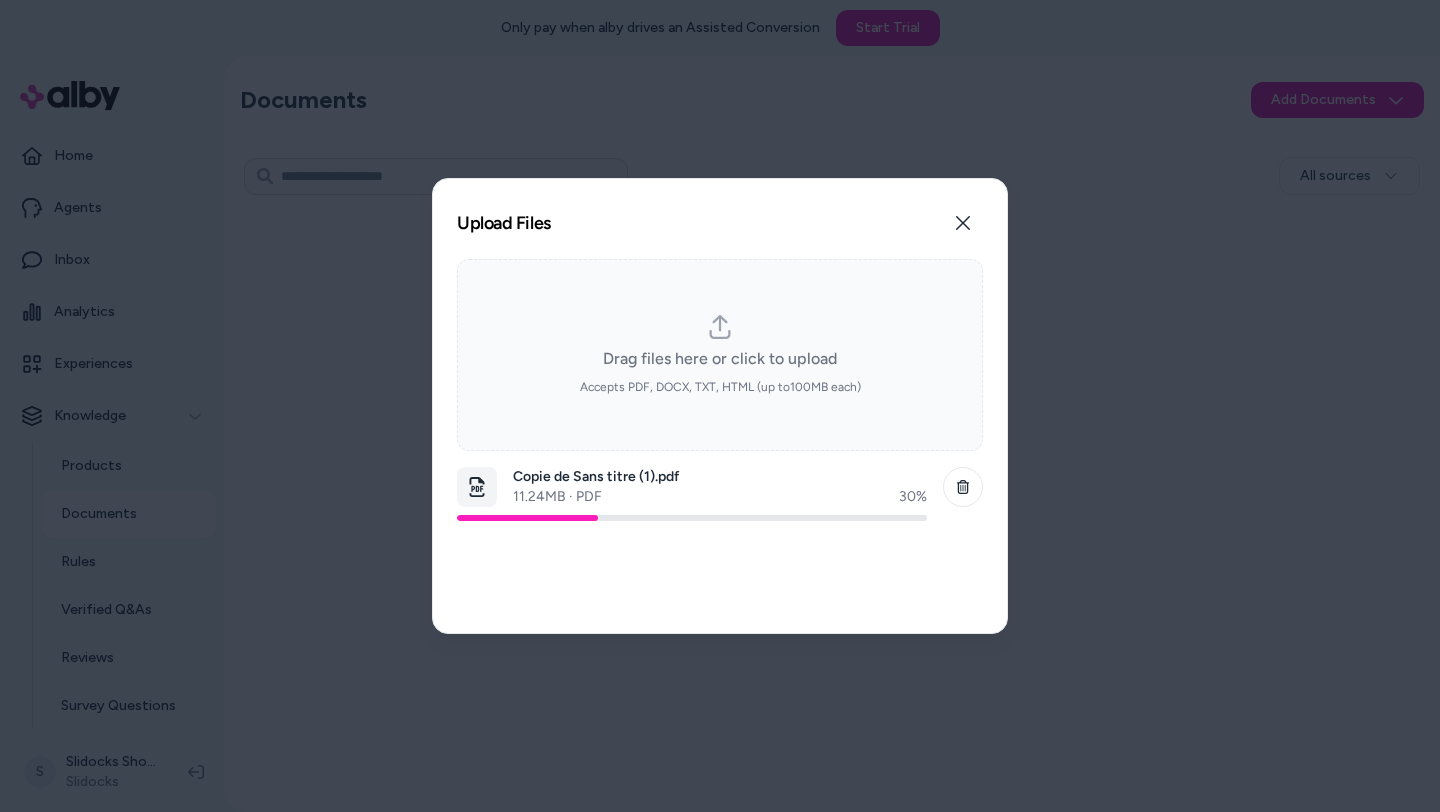 type 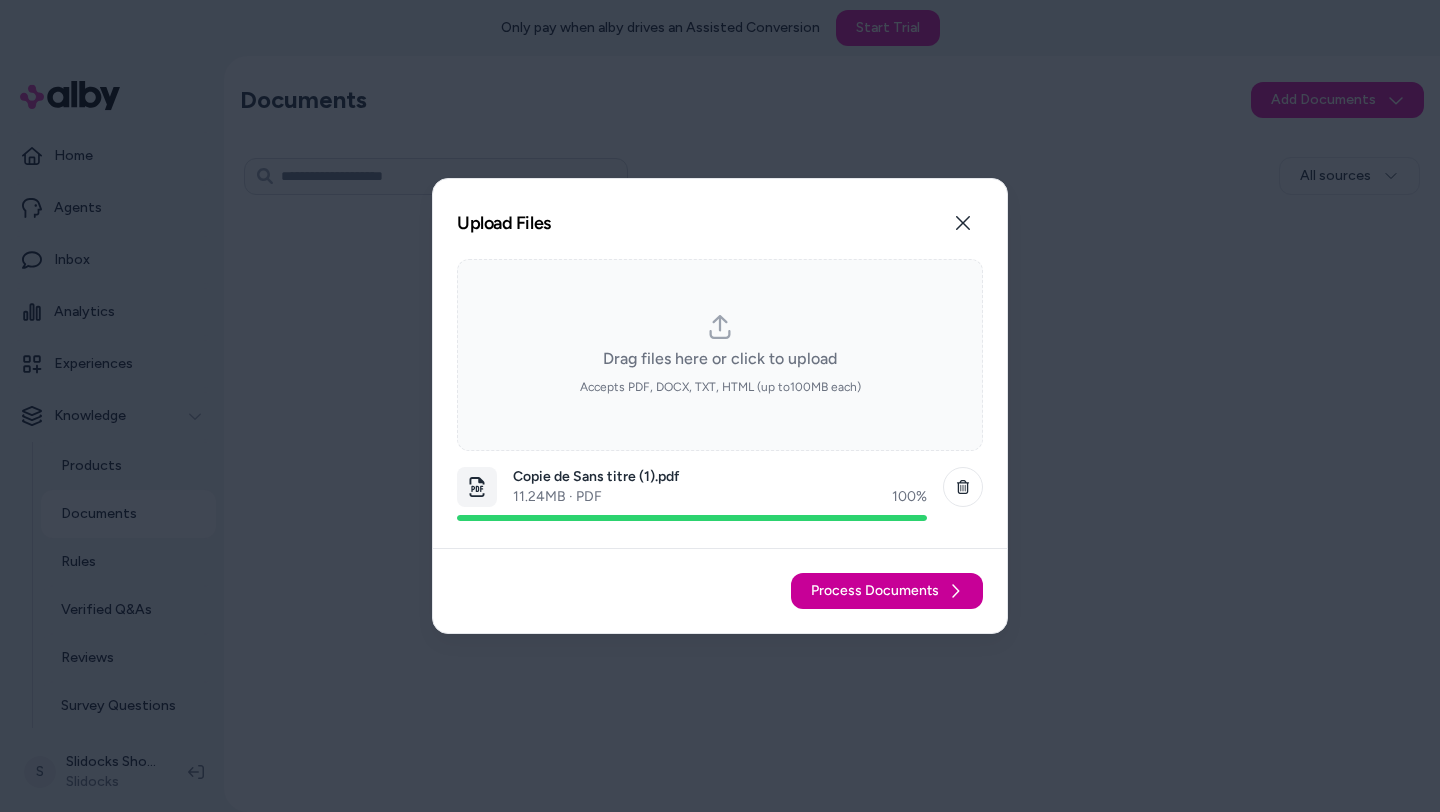 click on "Process Documents" at bounding box center (875, 591) 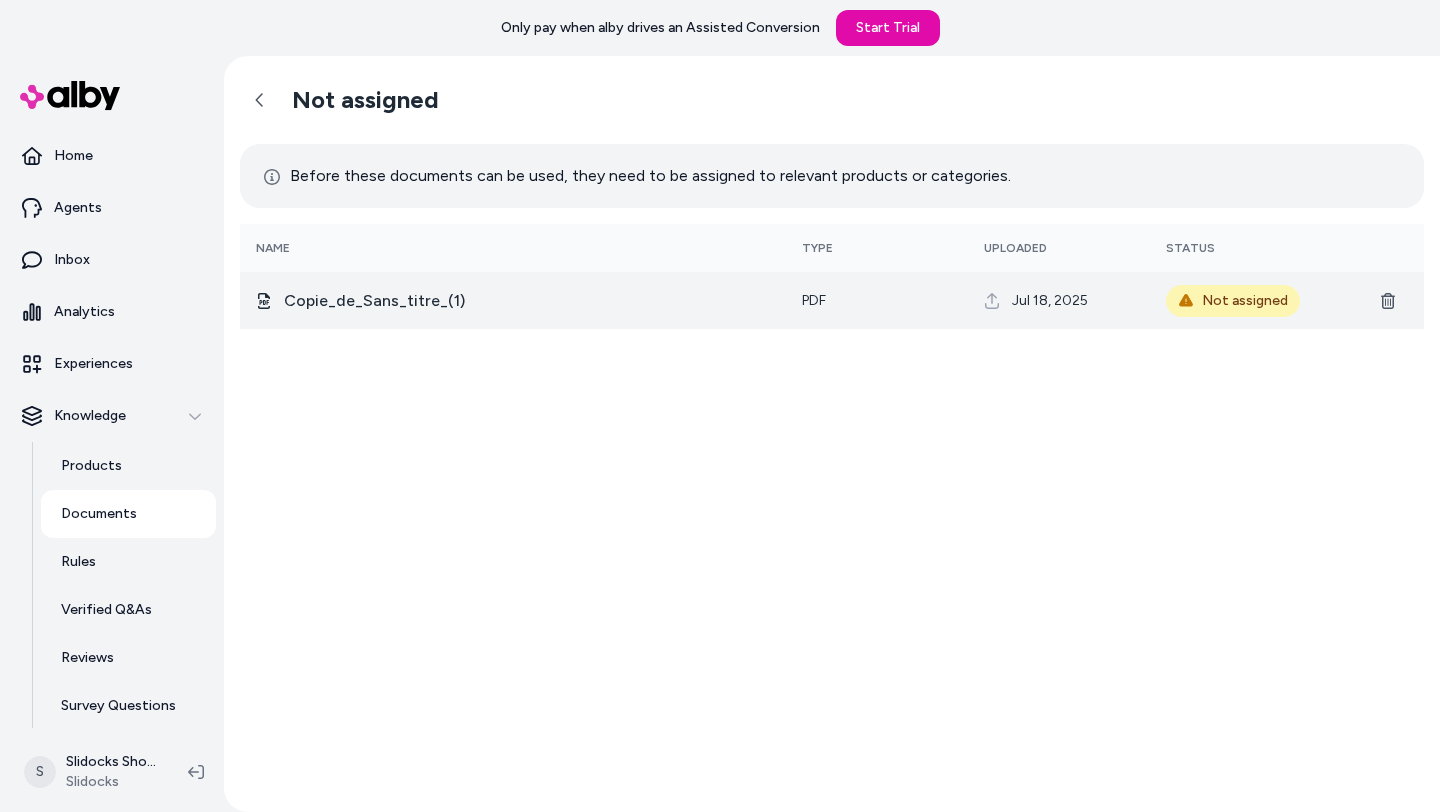 click on "Not assigned" at bounding box center [1233, 301] 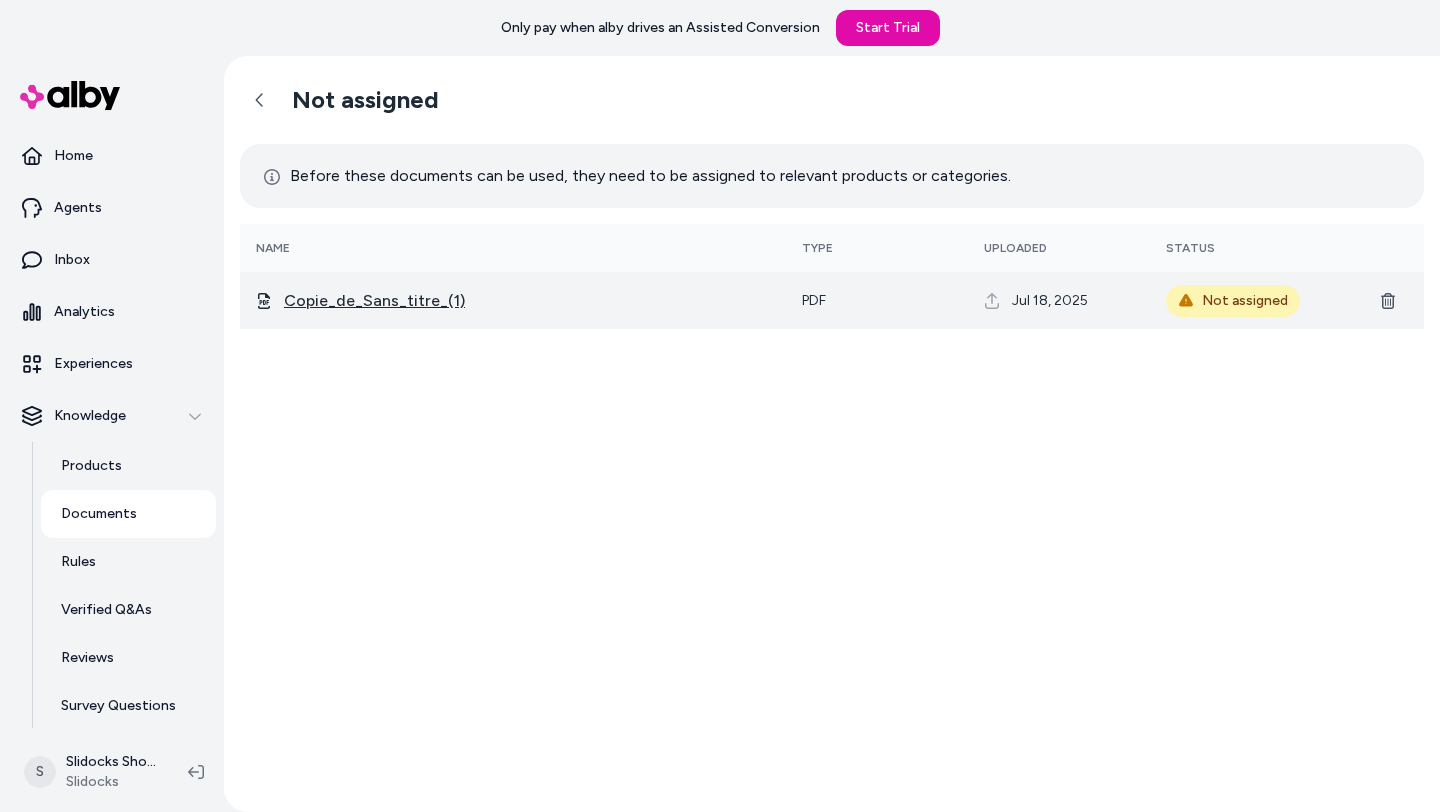 click on "Copie_de_Sans_titre_(1)" at bounding box center [374, 301] 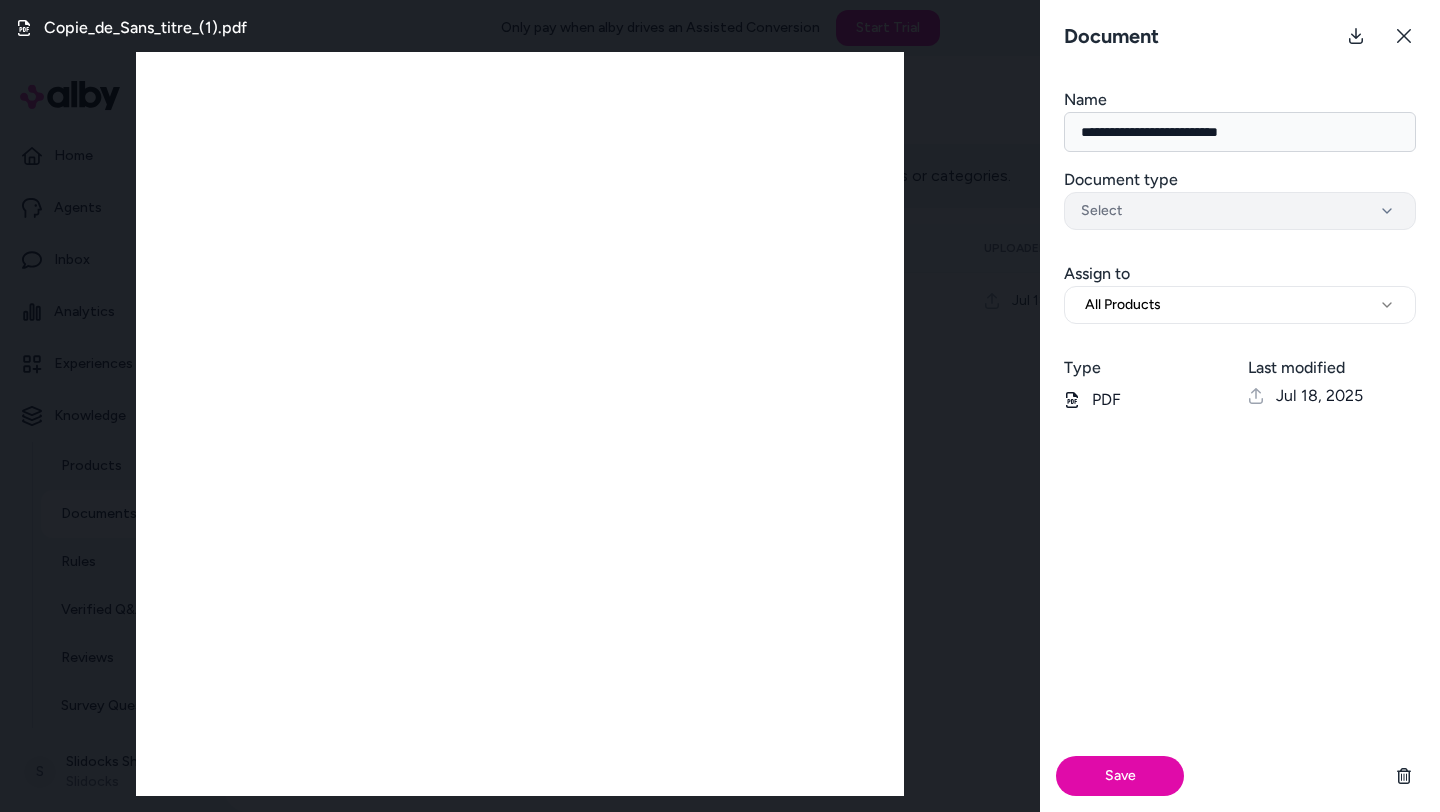 click on "Select" at bounding box center (1240, 211) 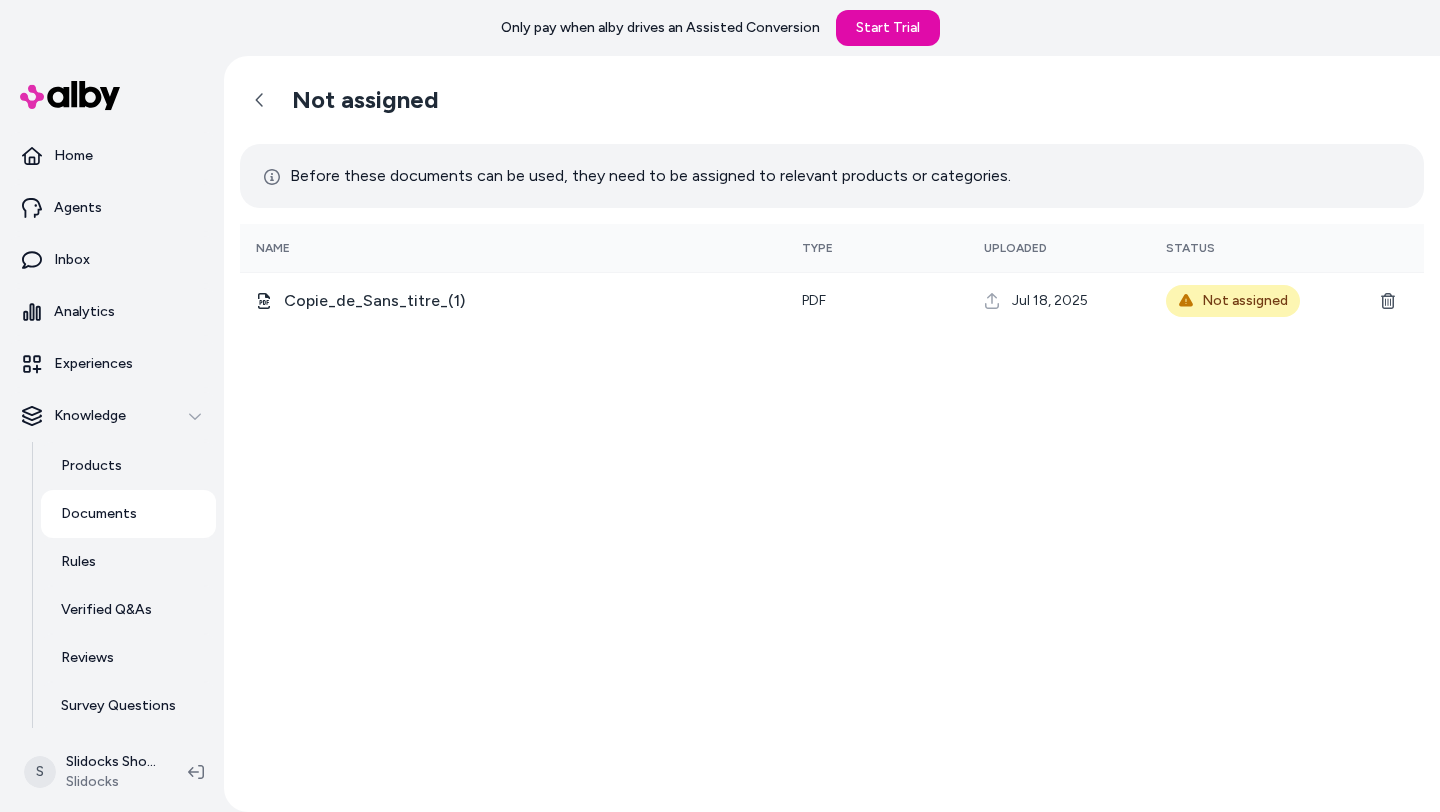 scroll, scrollTop: 0, scrollLeft: 0, axis: both 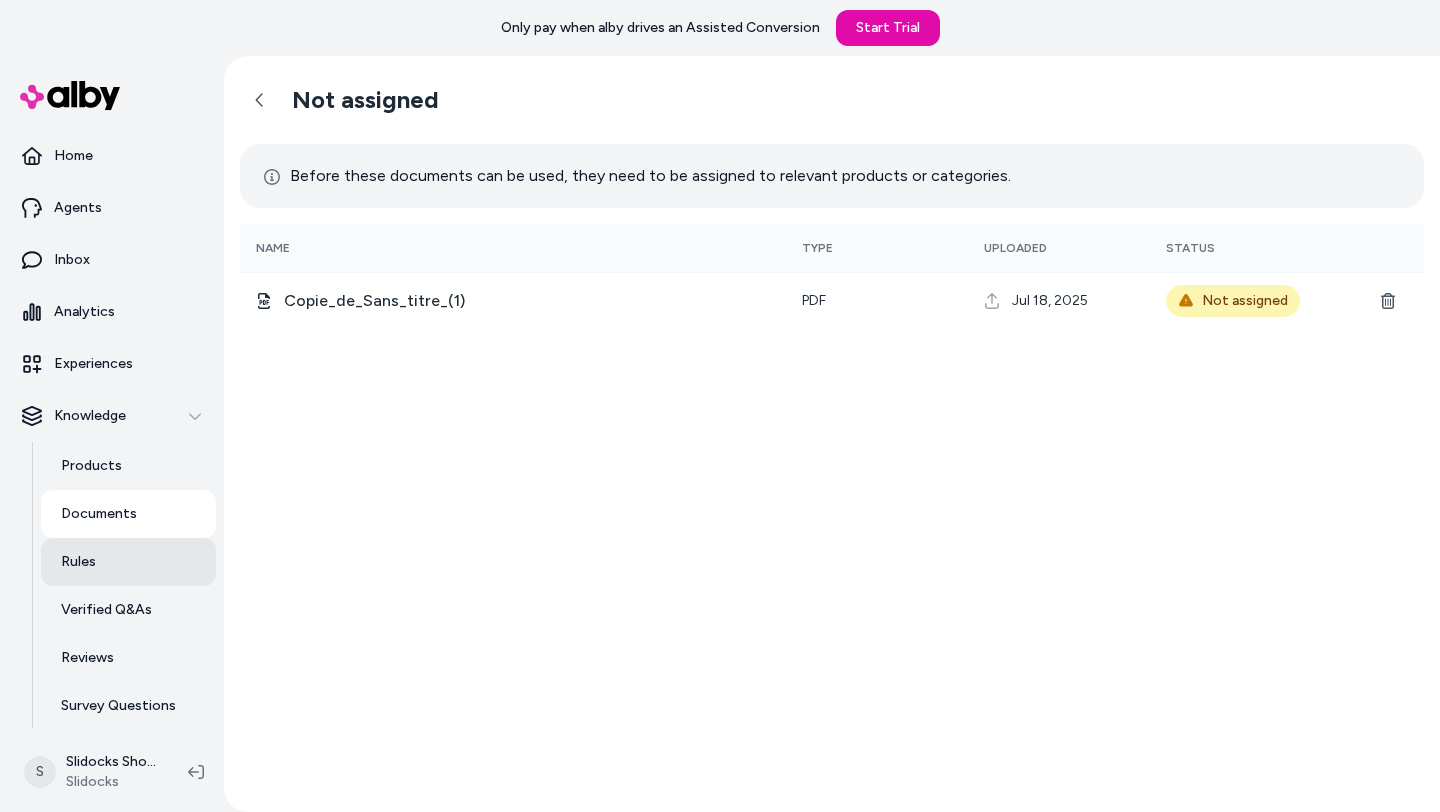 click on "Rules" at bounding box center [128, 562] 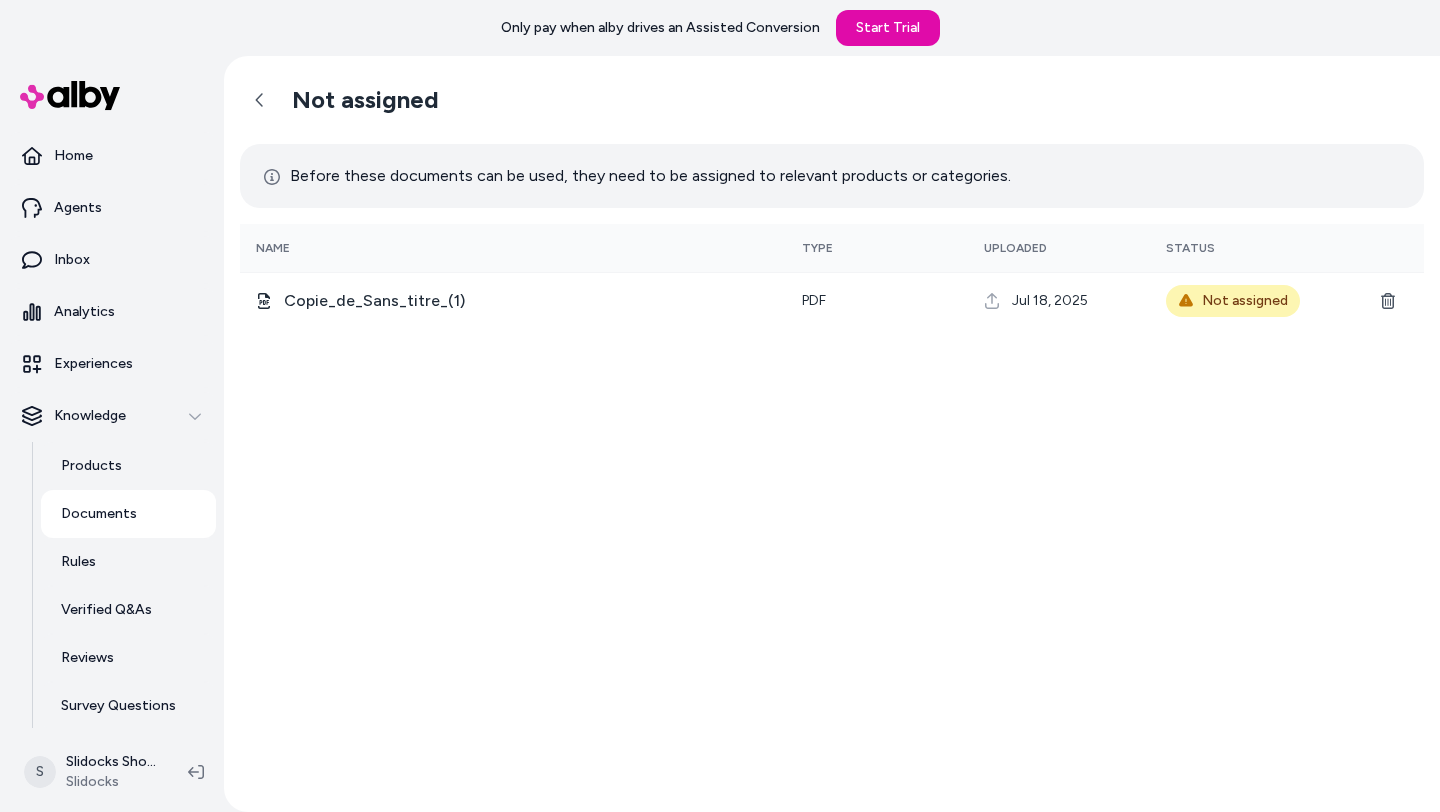 scroll, scrollTop: 0, scrollLeft: 0, axis: both 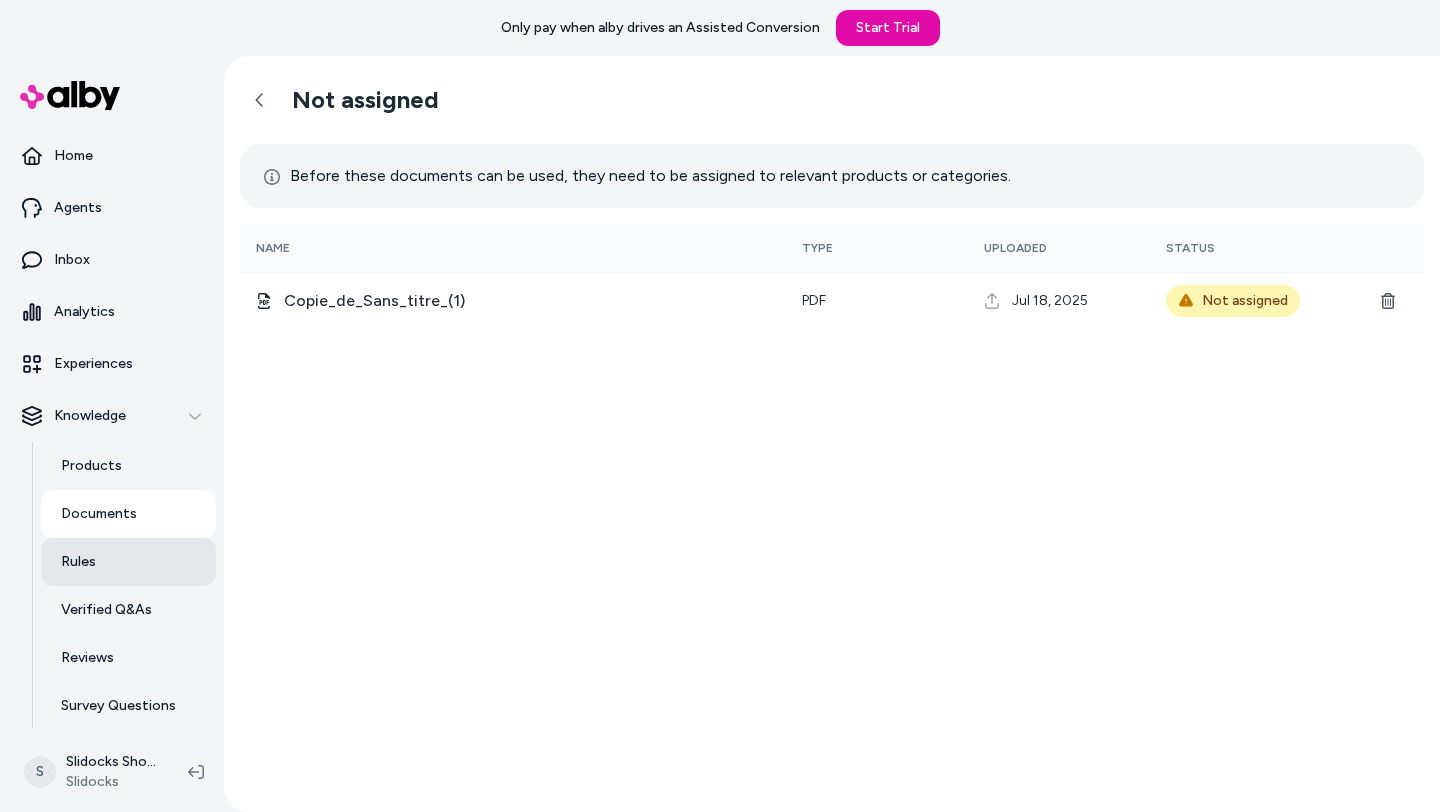 click on "Rules" at bounding box center [128, 562] 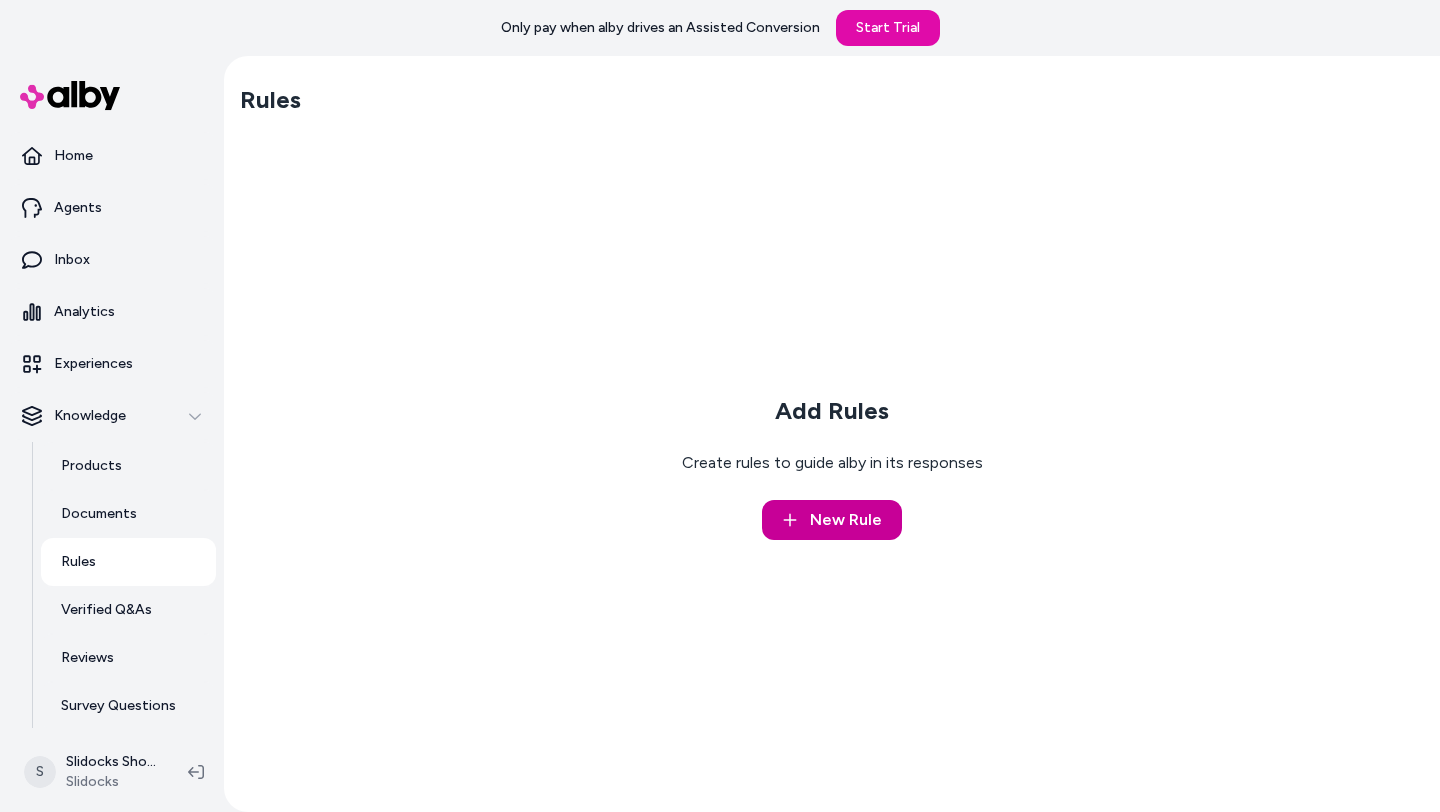 click on "New Rule" at bounding box center (846, 520) 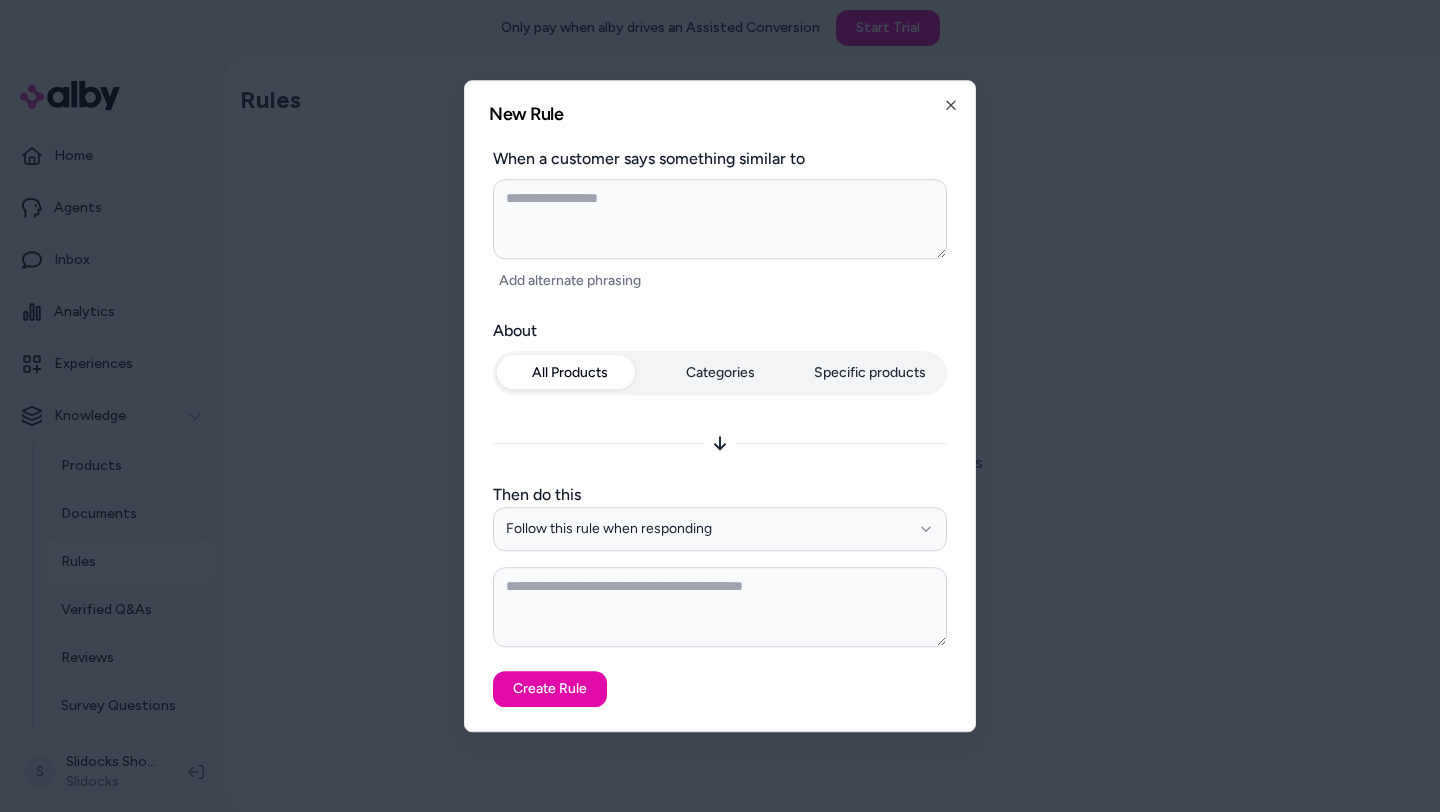 click at bounding box center (720, 219) 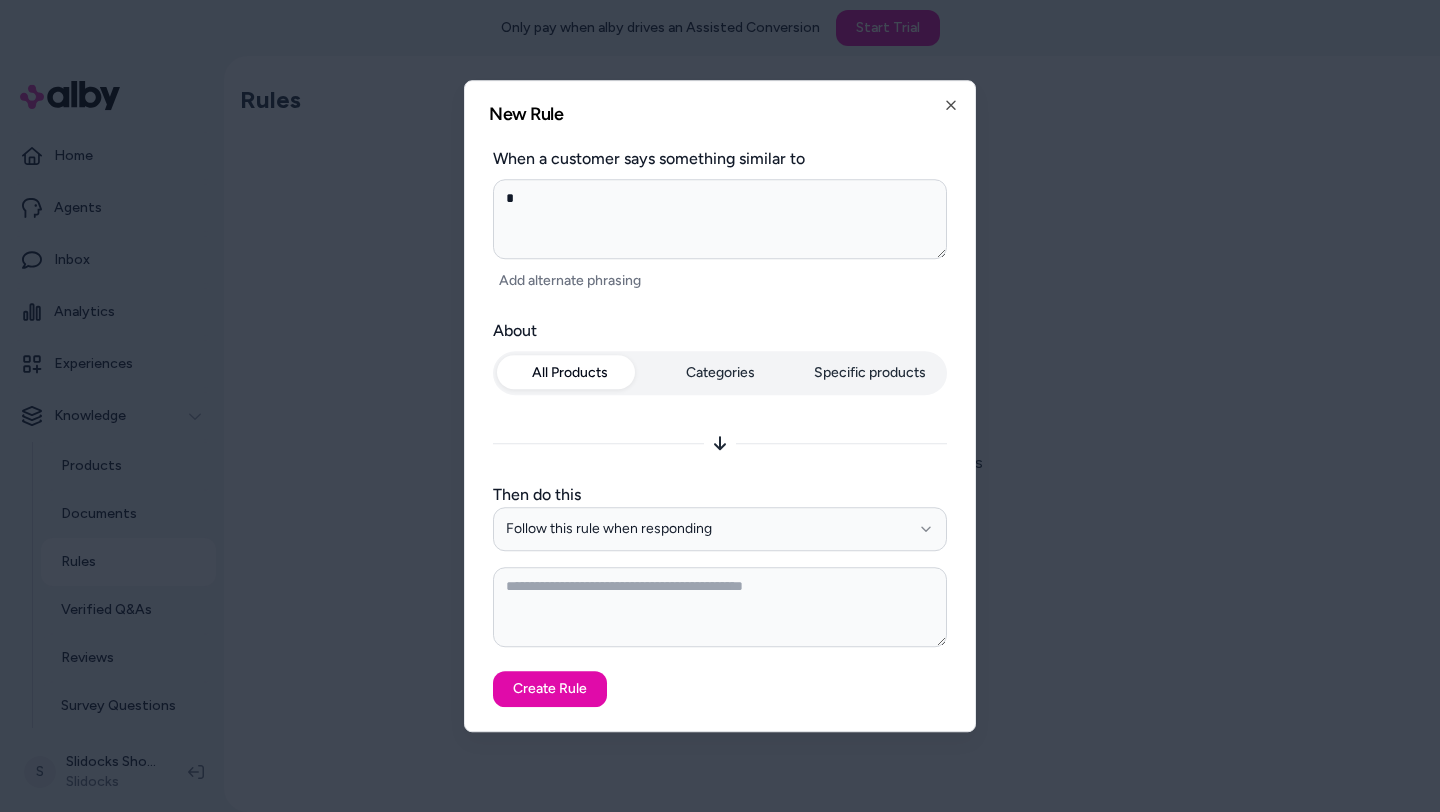 type on "**" 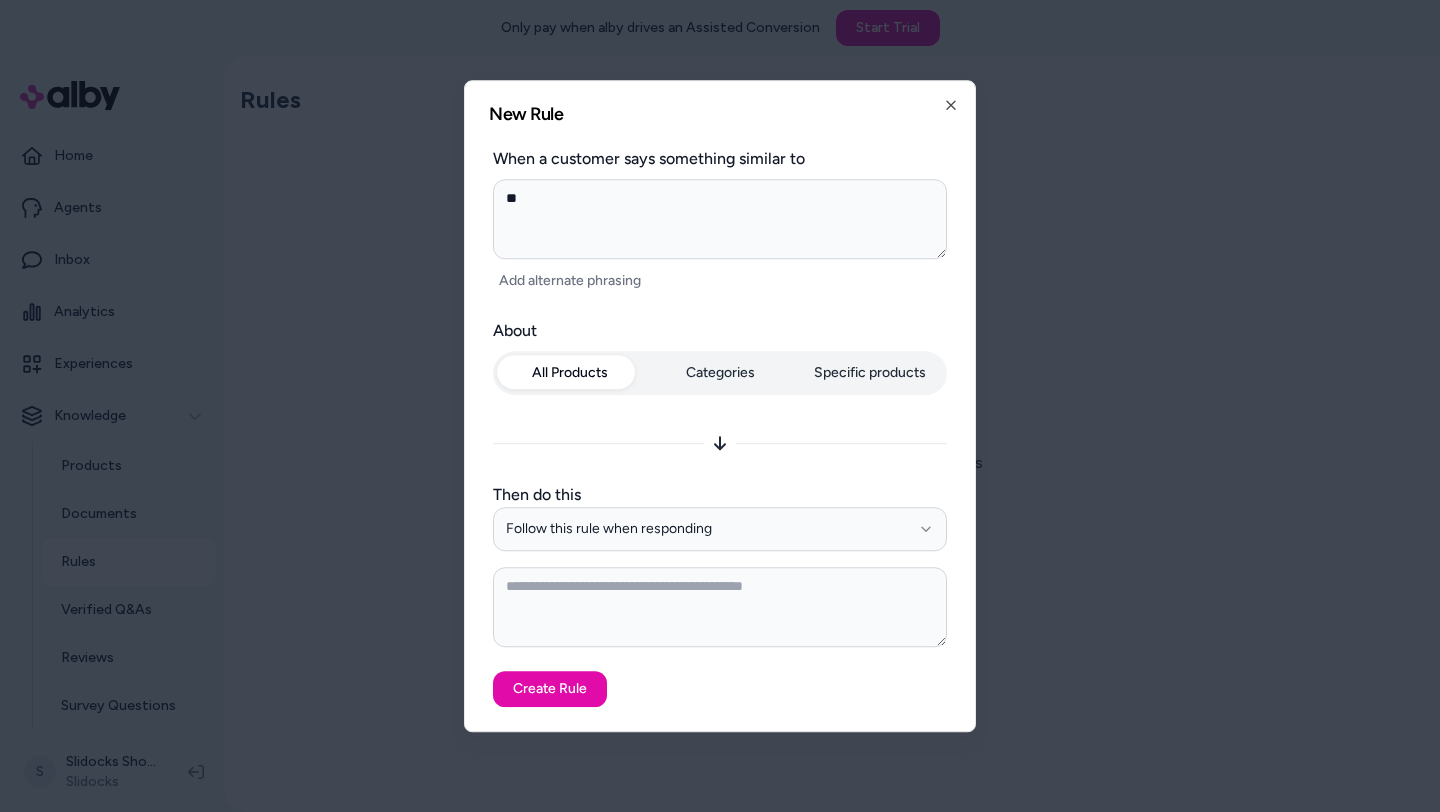 type on "*" 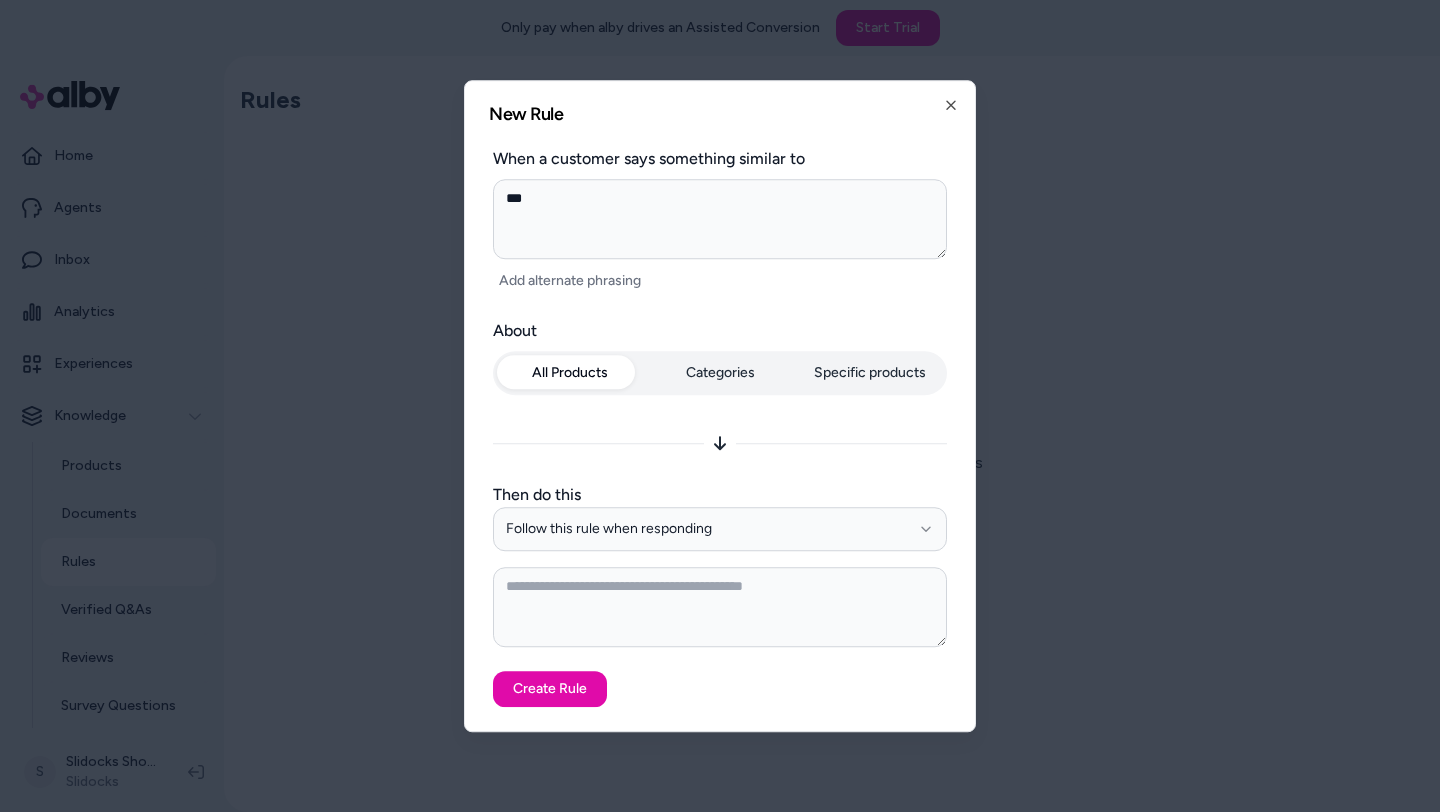 type on "****" 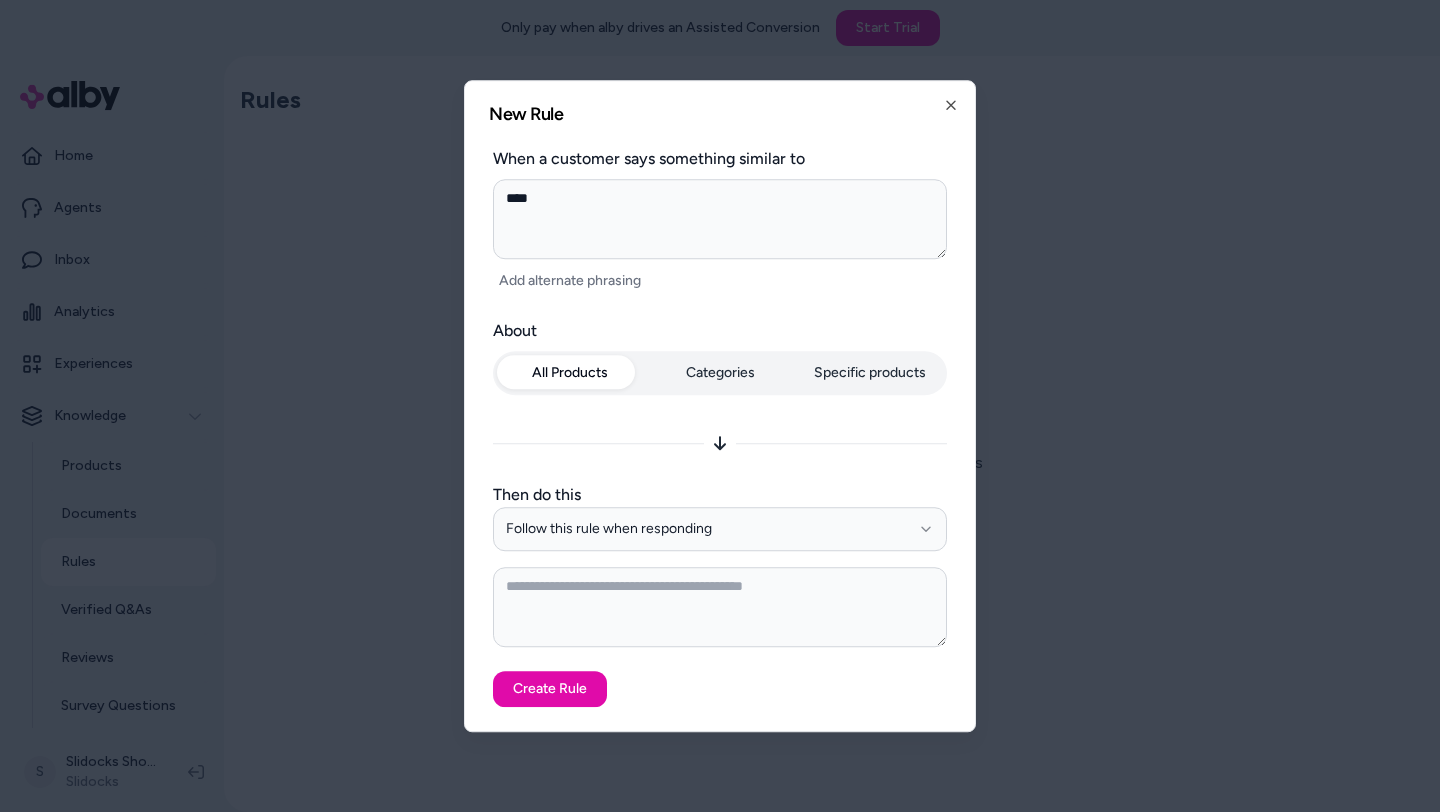 type on "****" 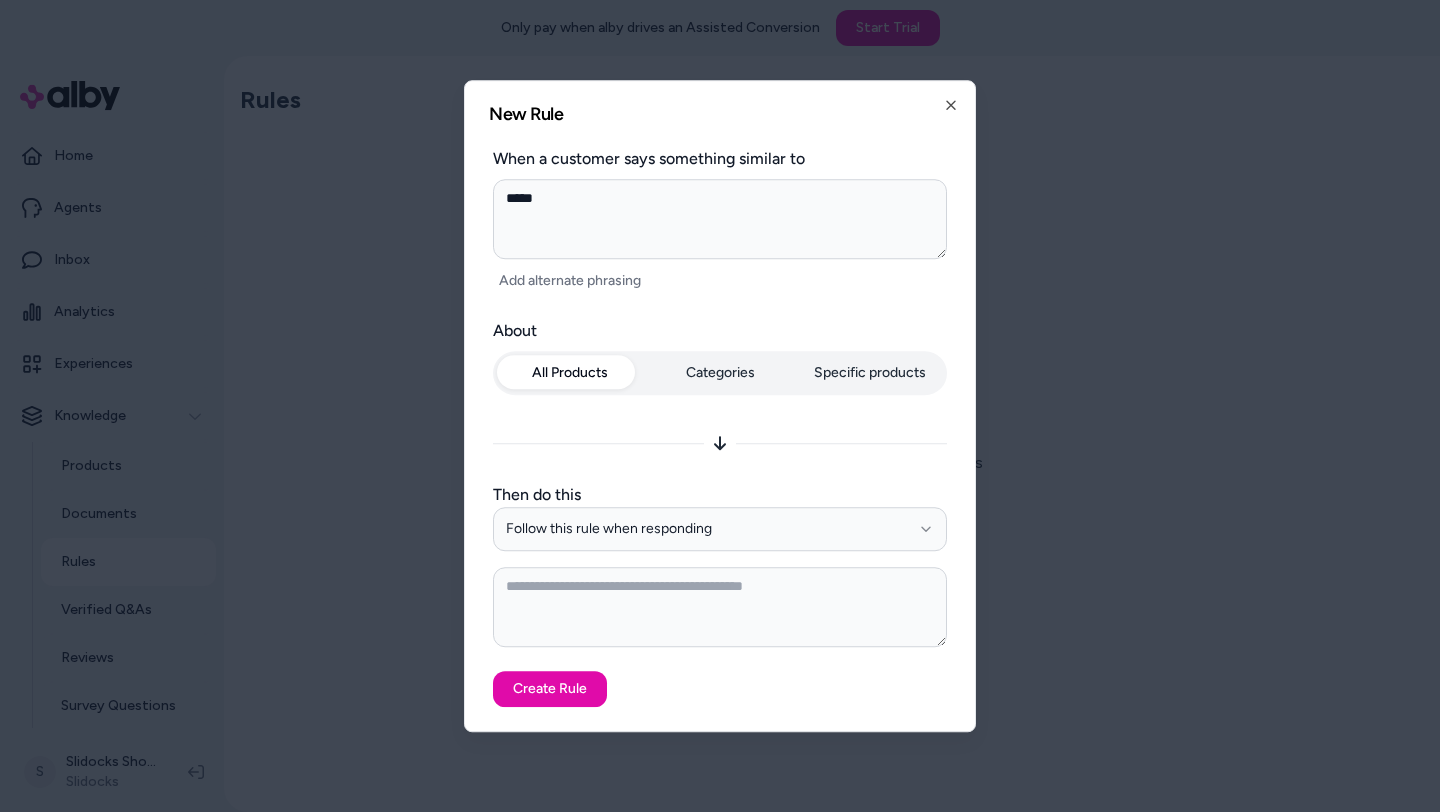 type on "******" 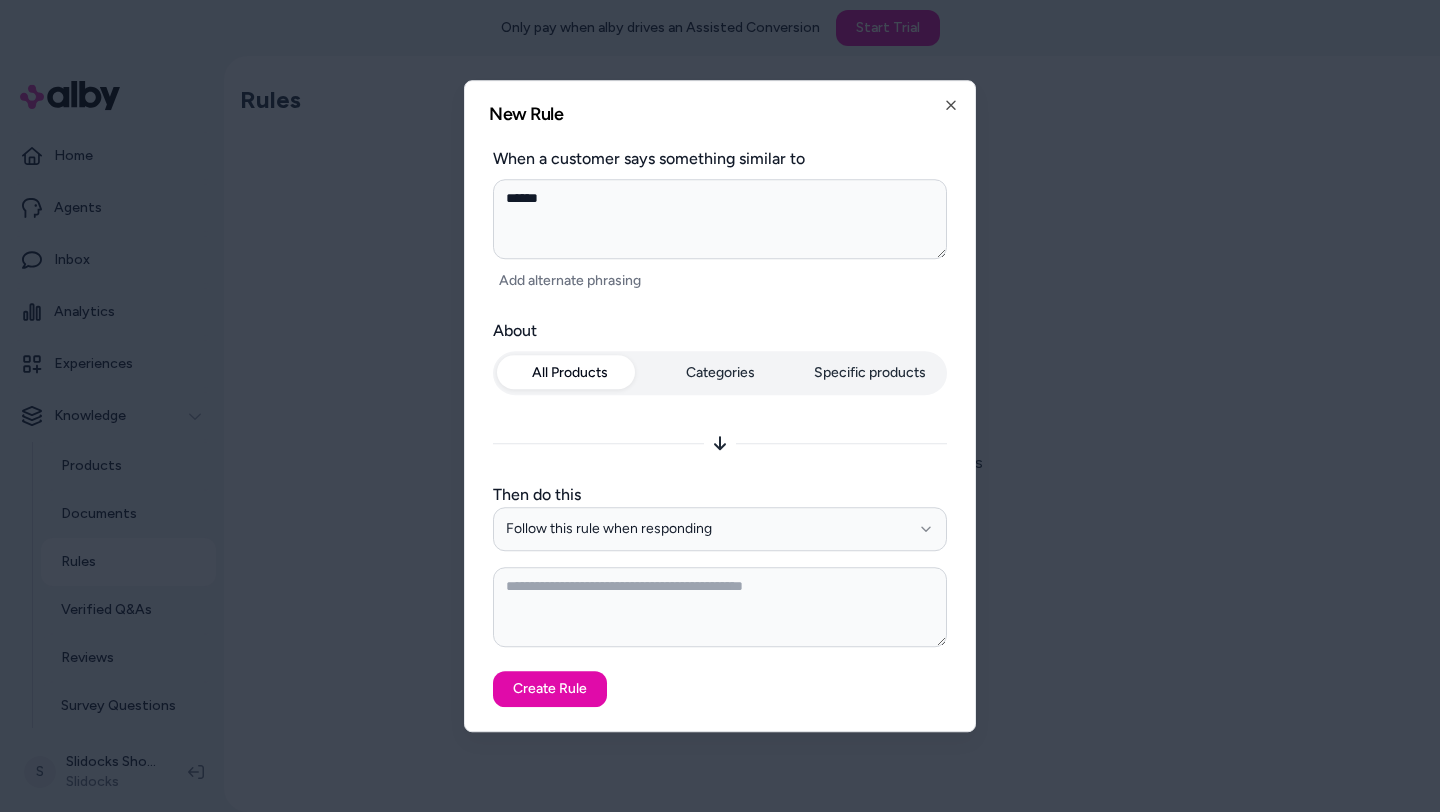 type on "*******" 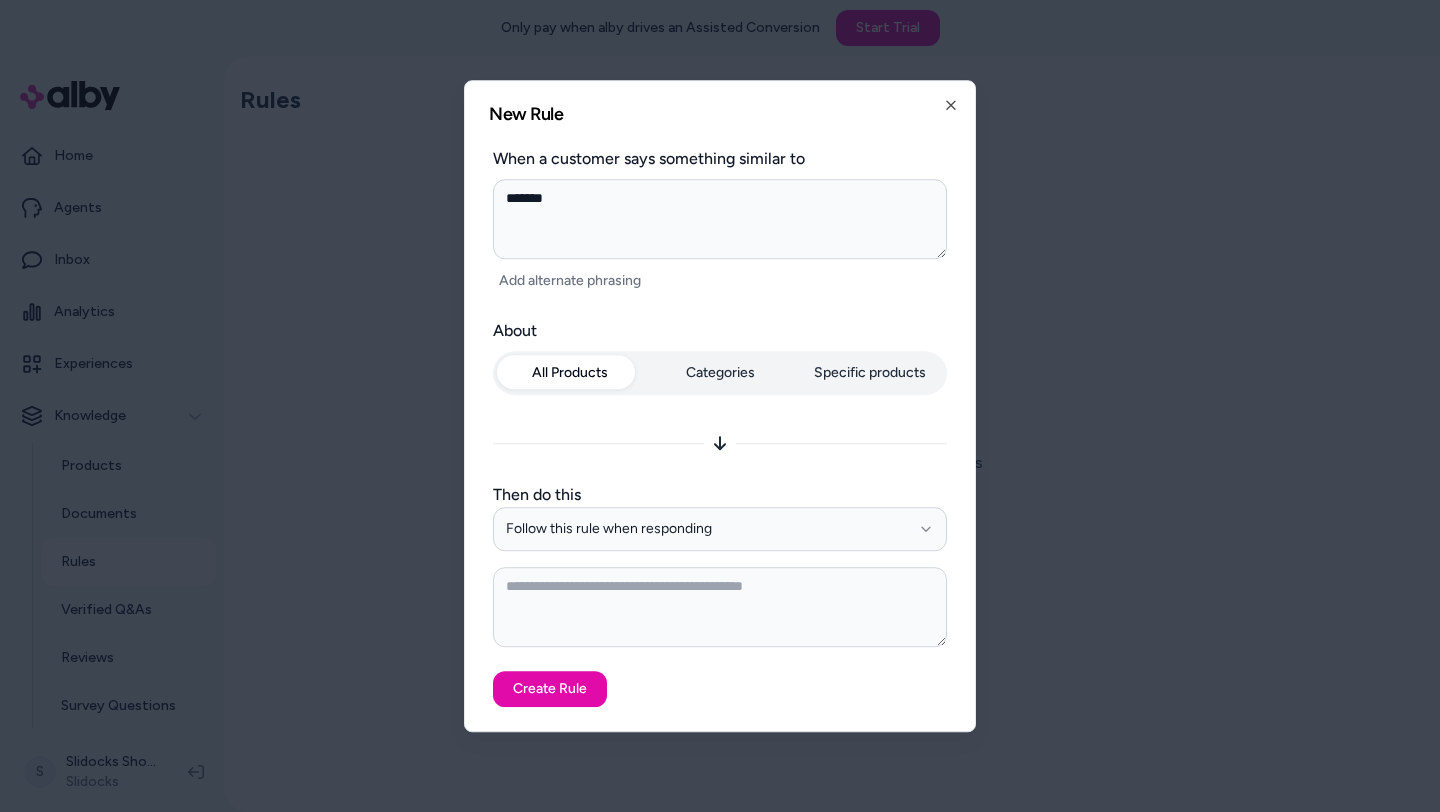 type on "********" 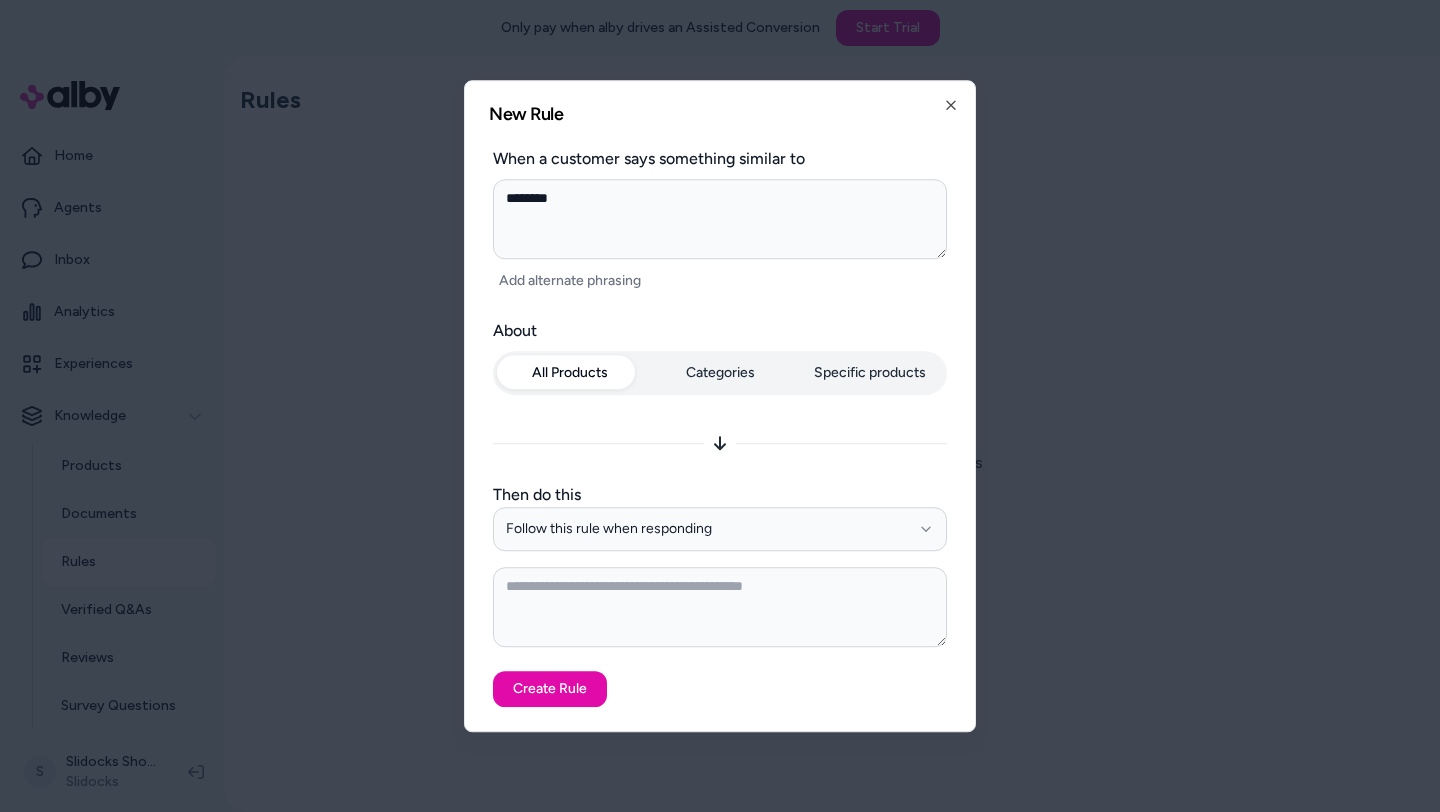 type on "*" 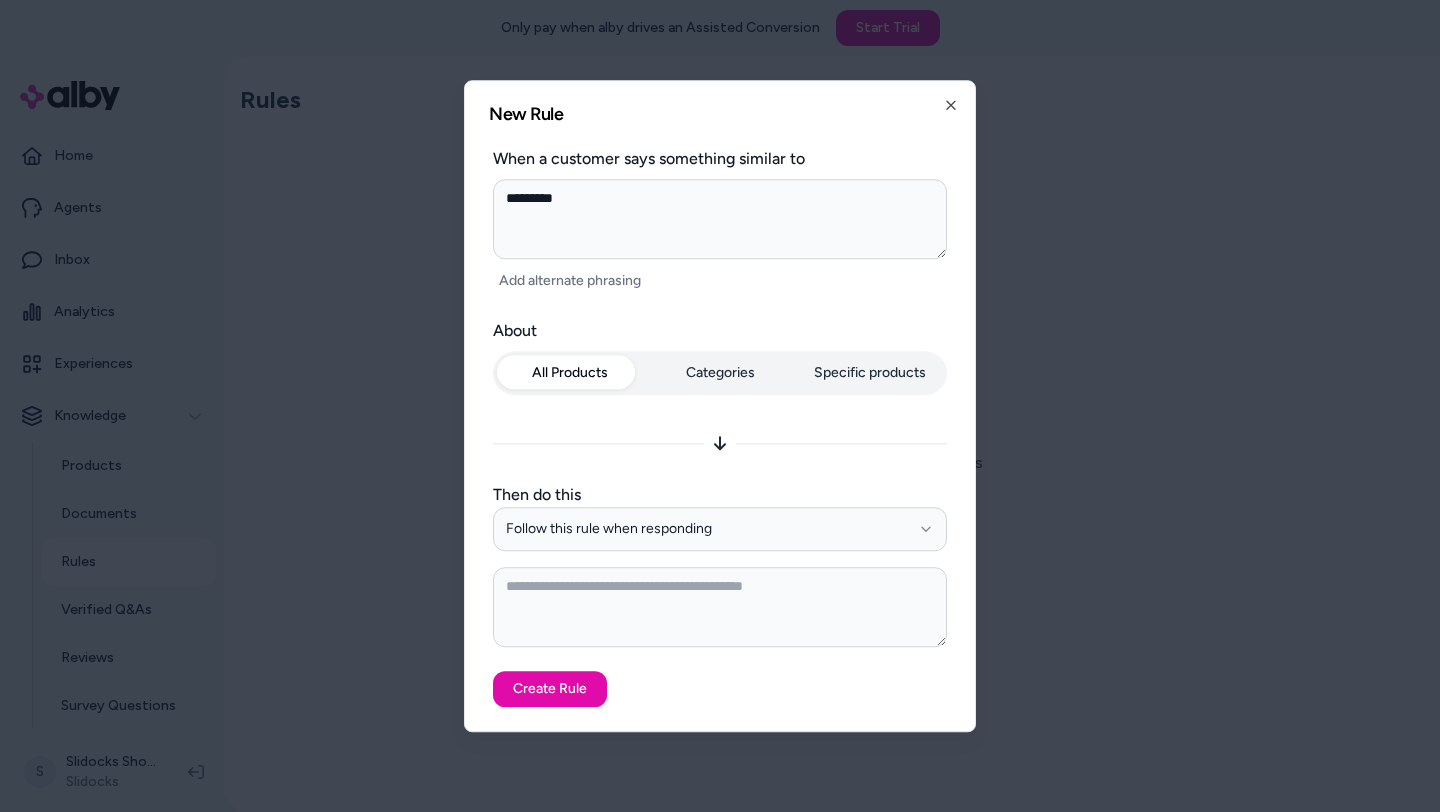 type on "**********" 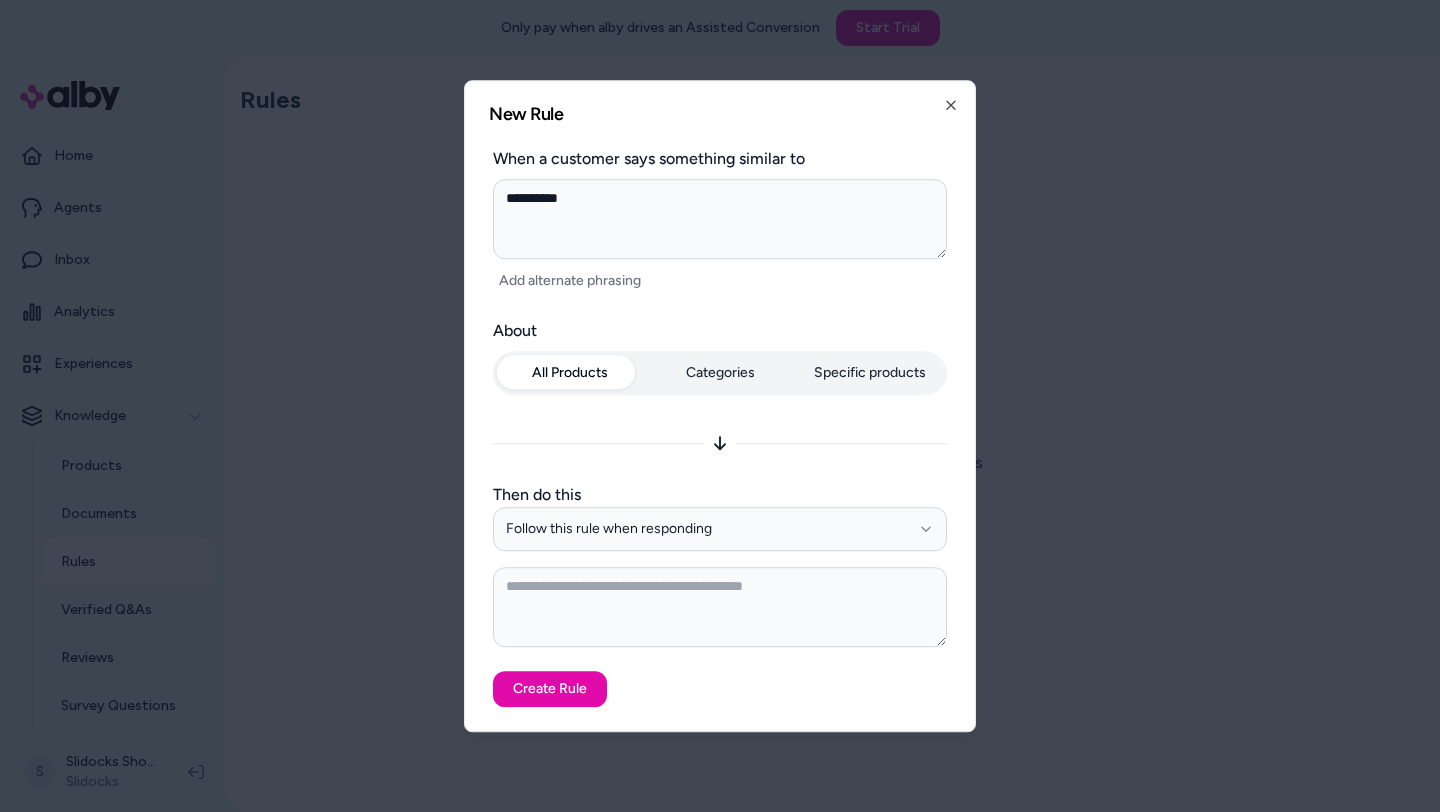 type on "*" 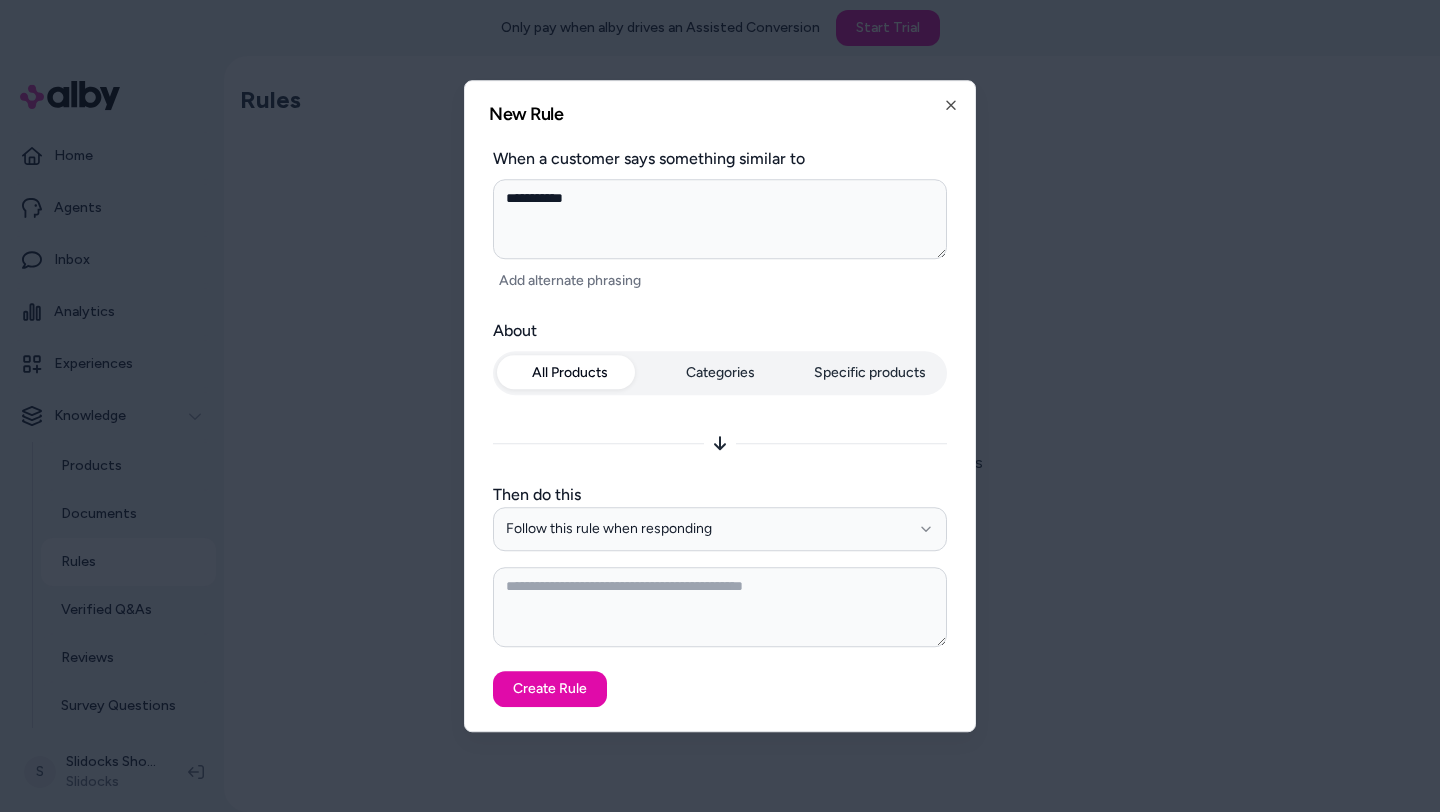 type on "**********" 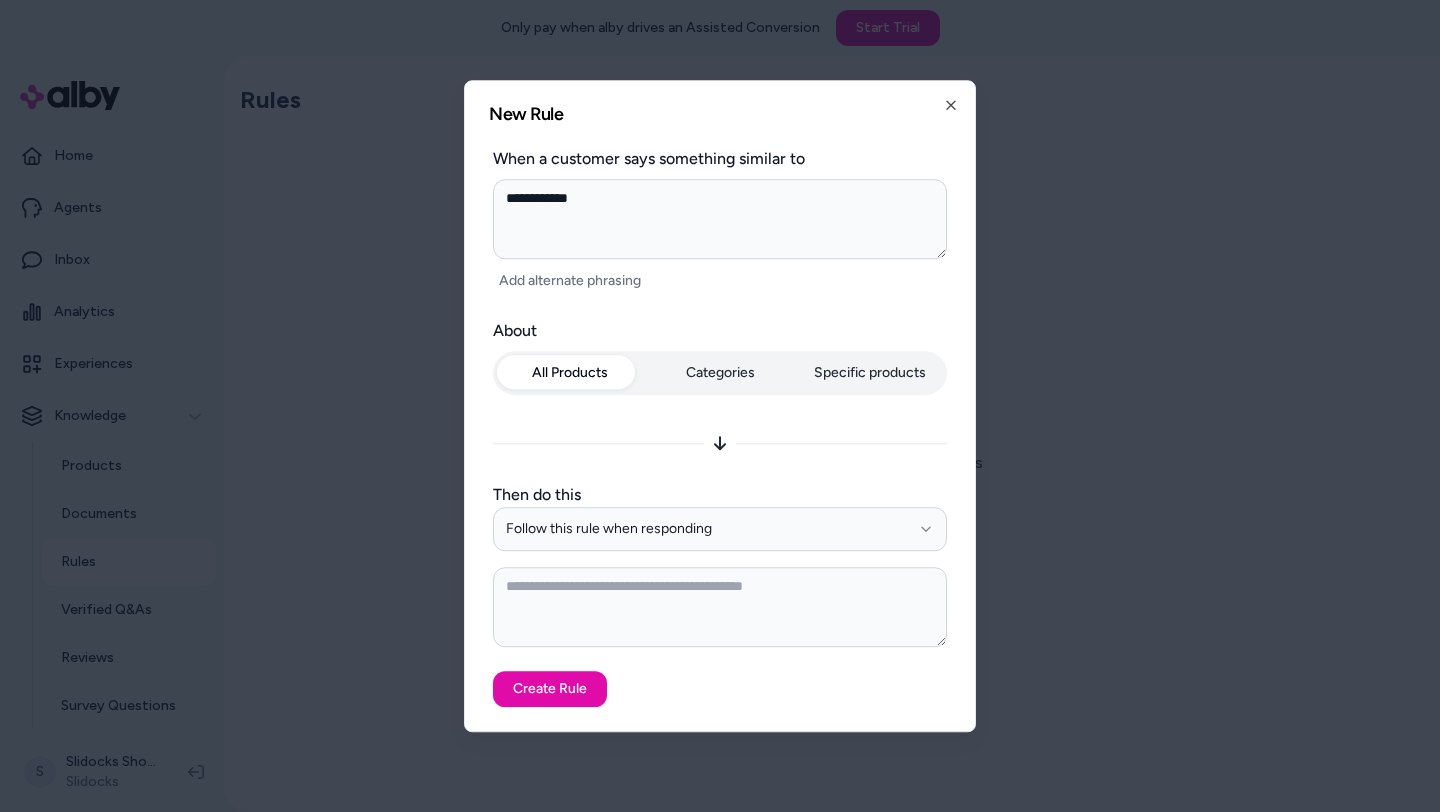 type on "**********" 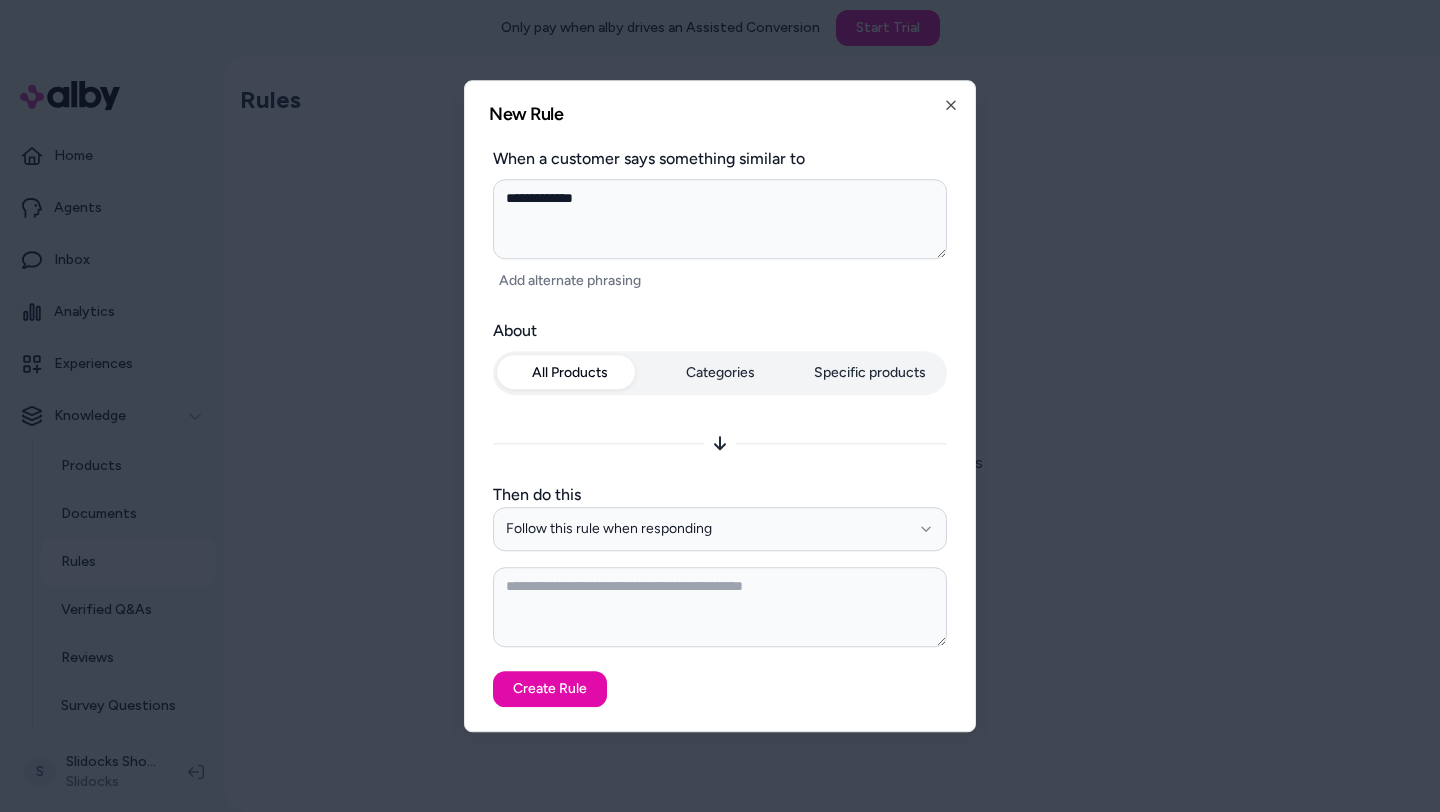 type on "**********" 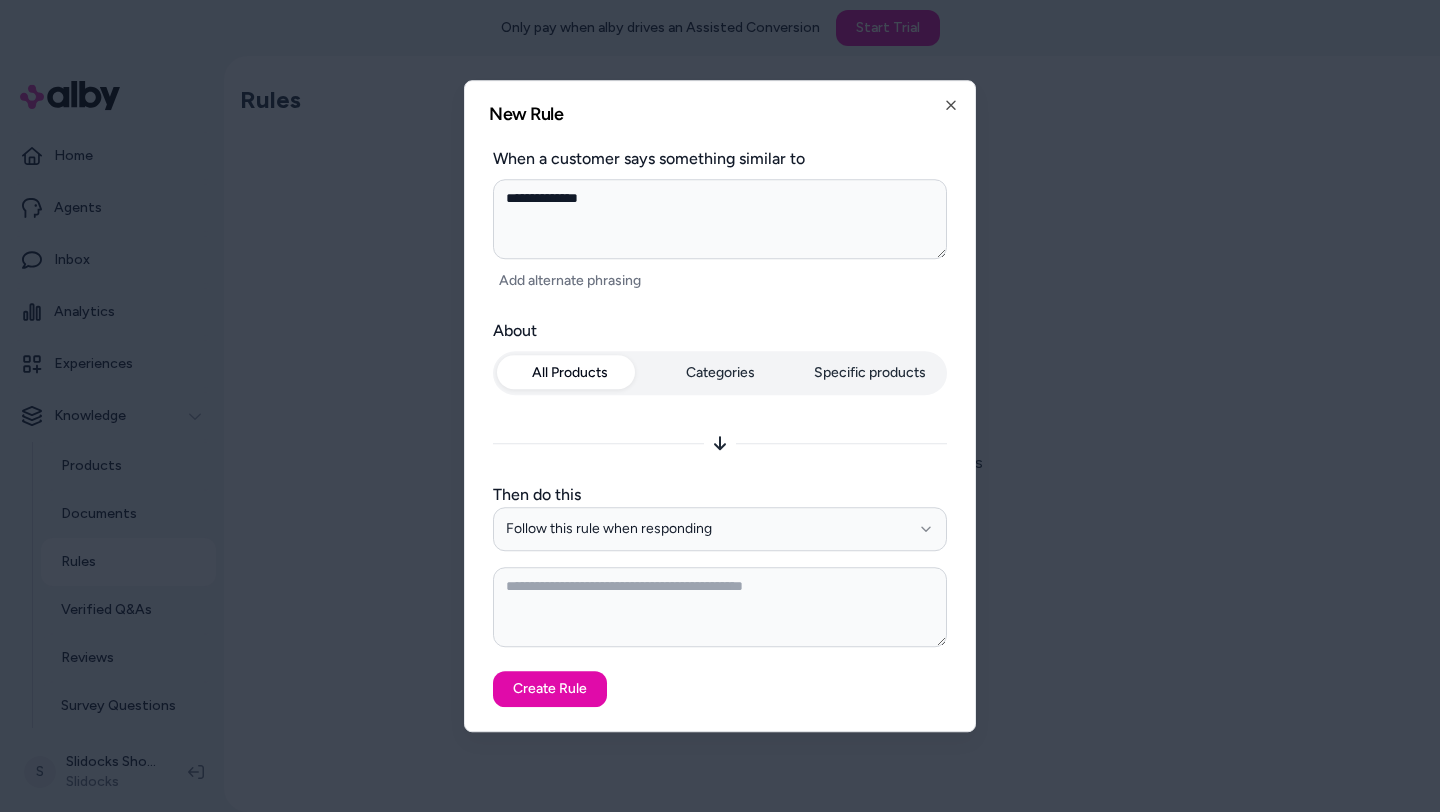 type on "**********" 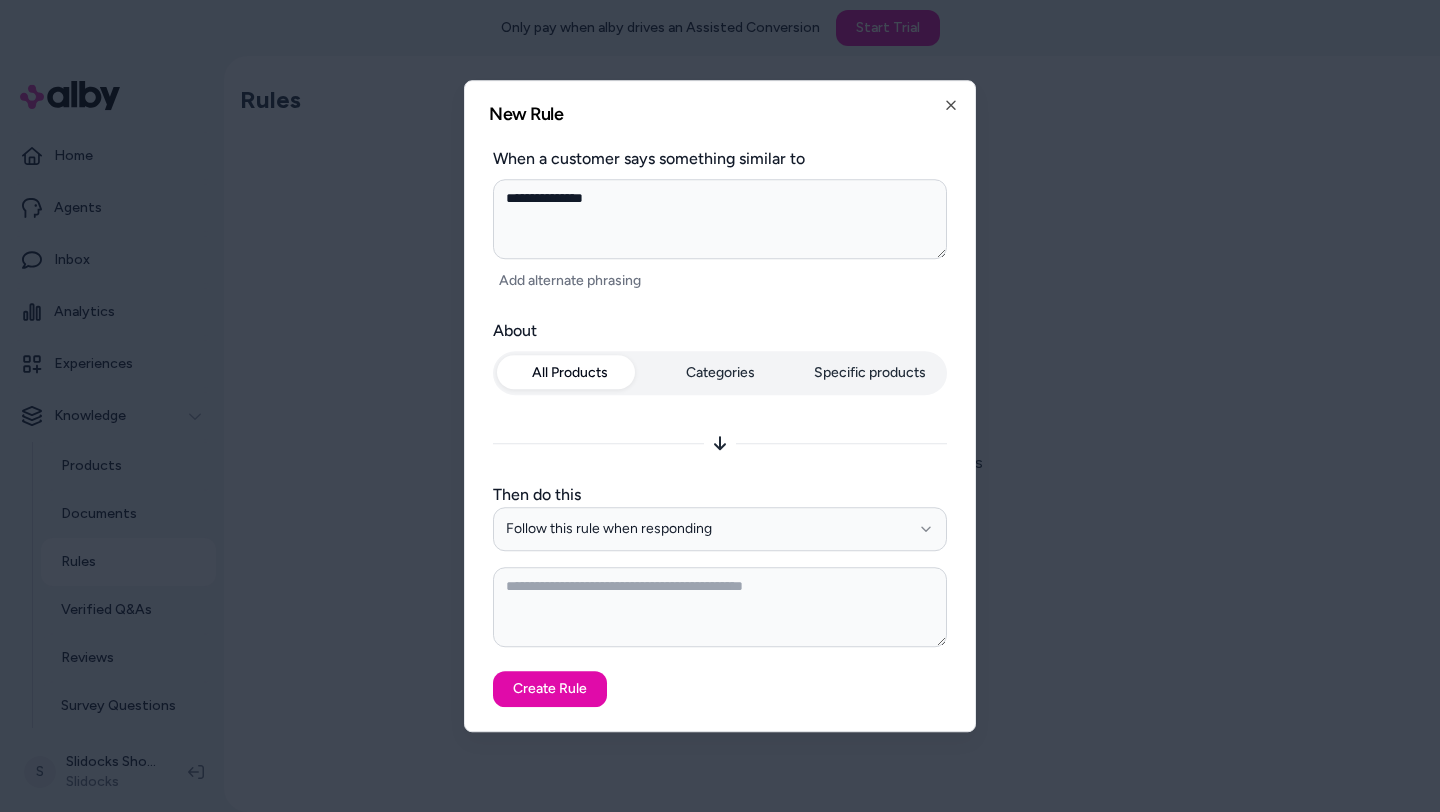 type on "**********" 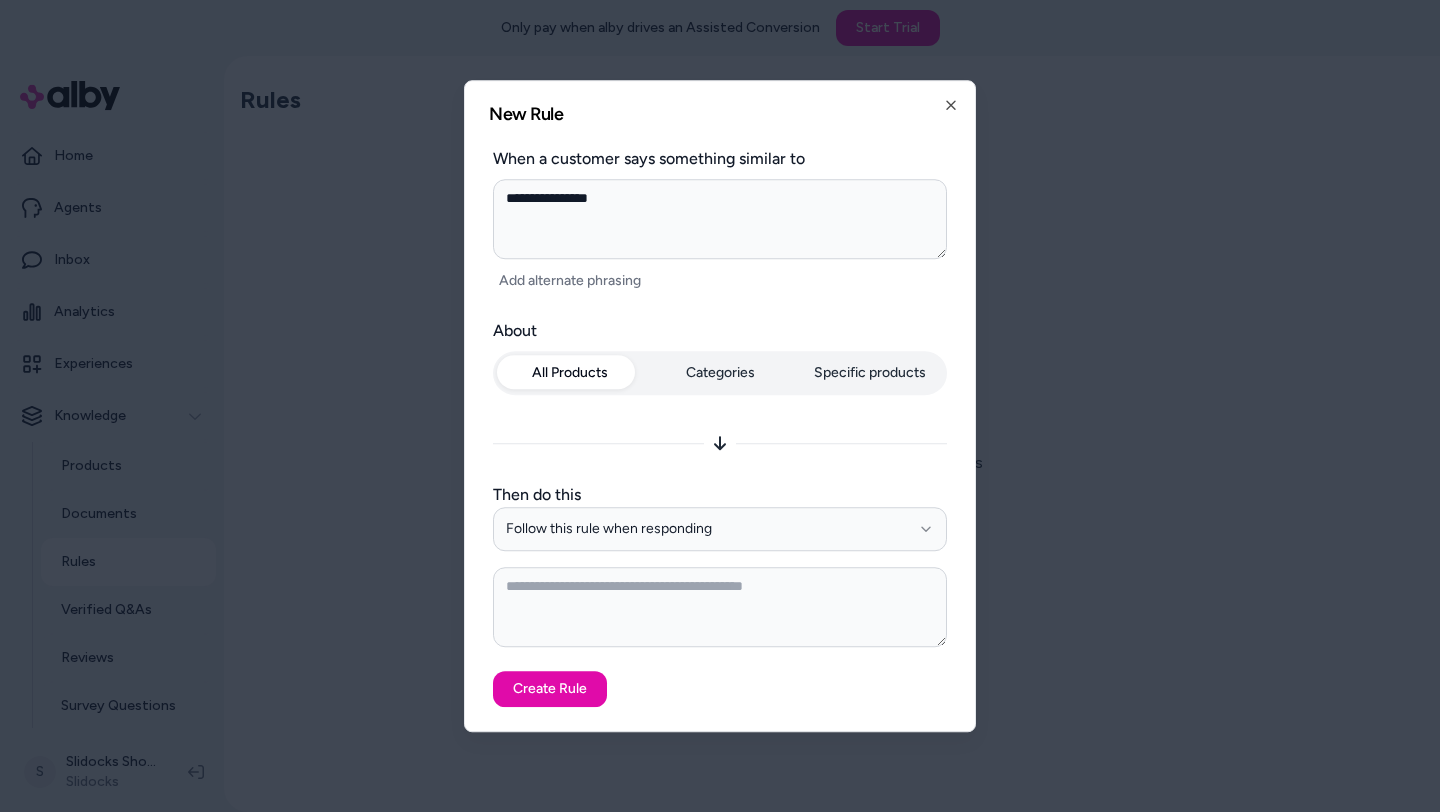type on "**********" 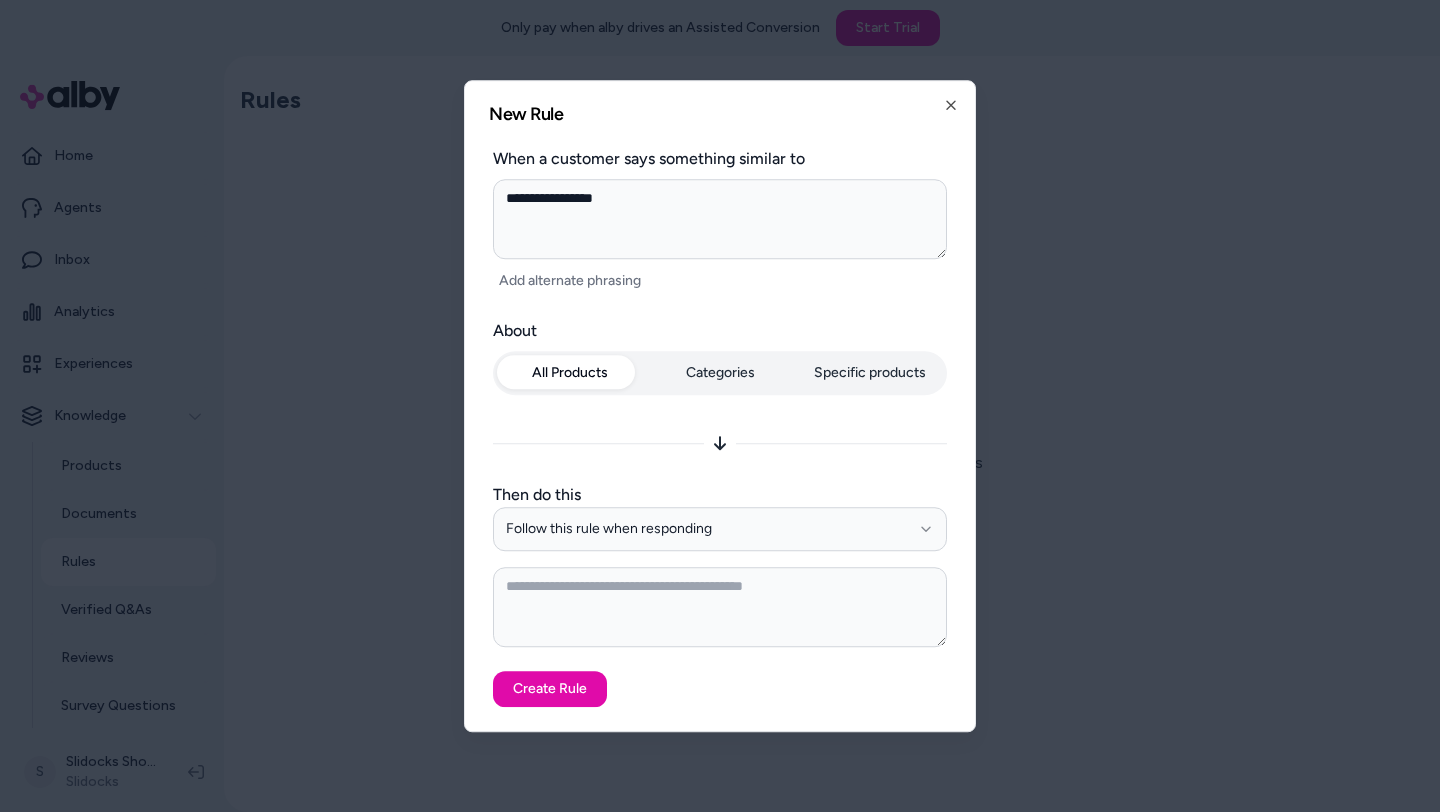 type on "**********" 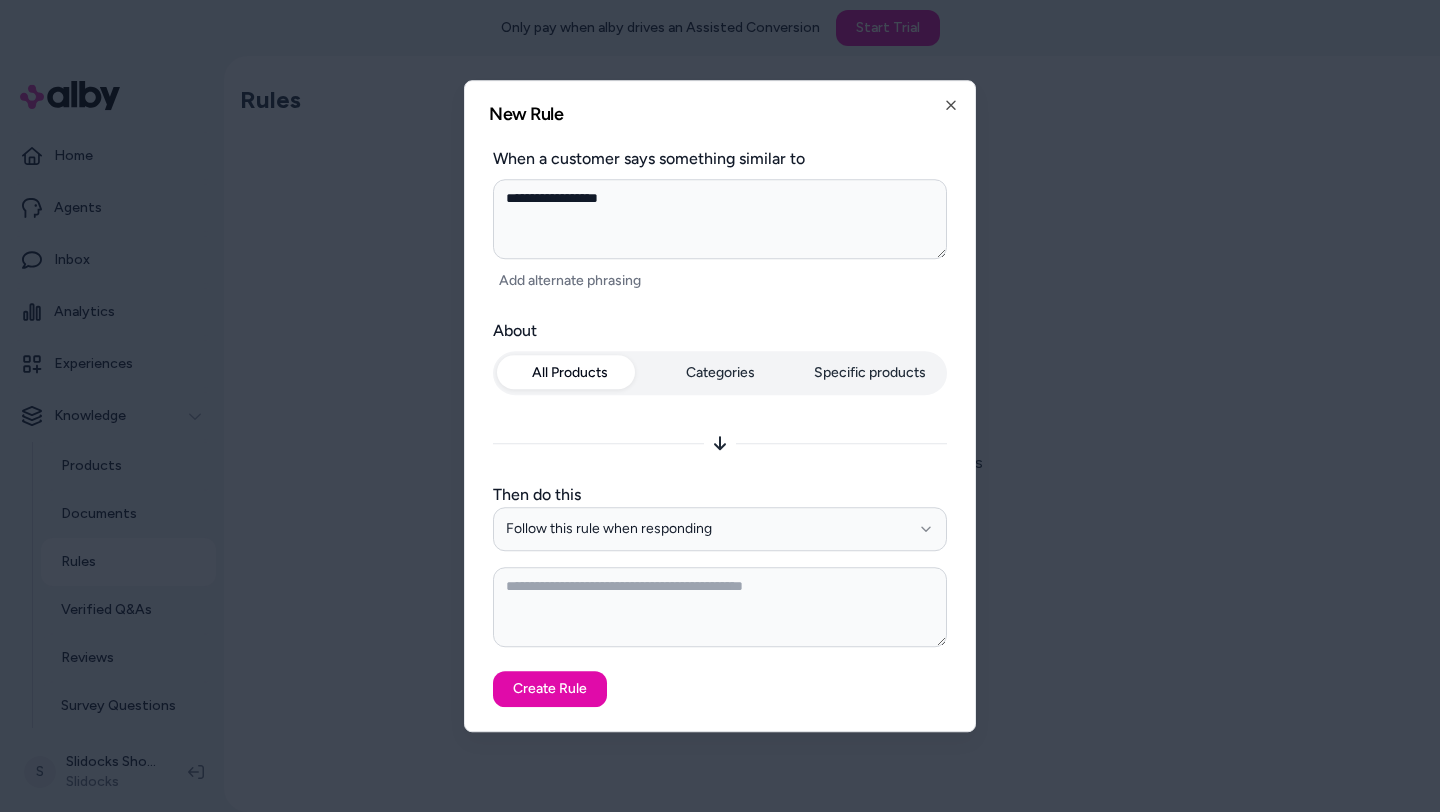 type on "**********" 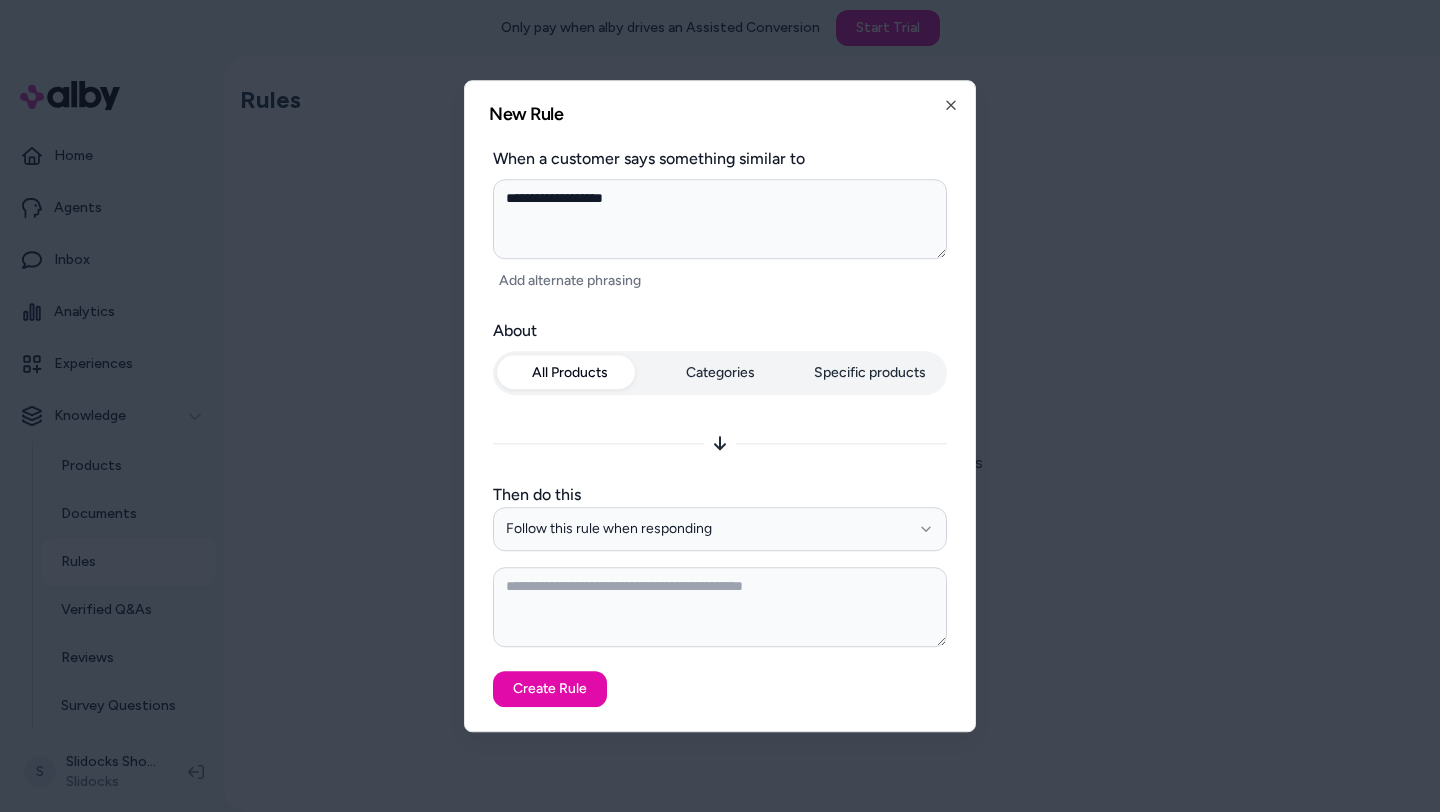 type on "**********" 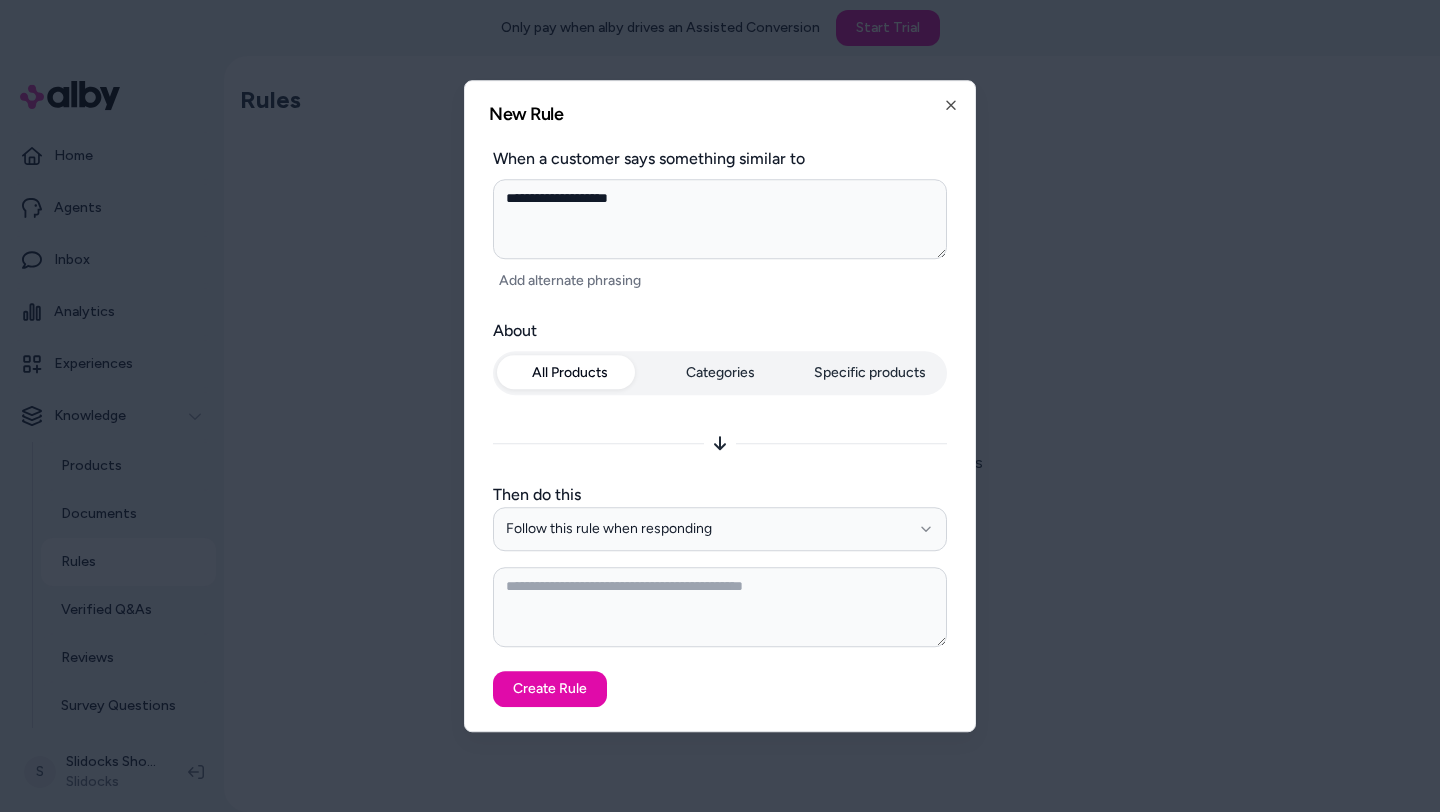 type on "**********" 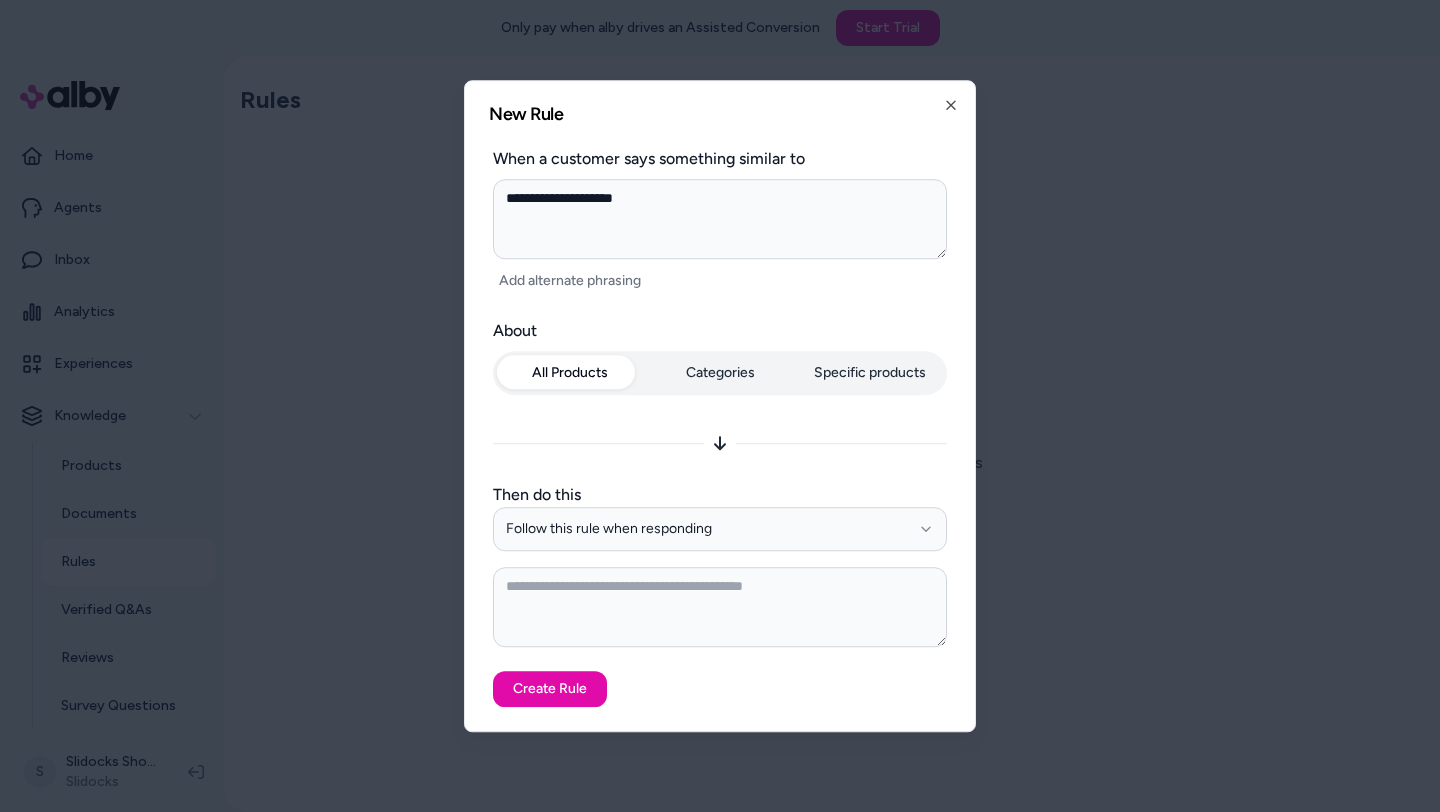 type on "**********" 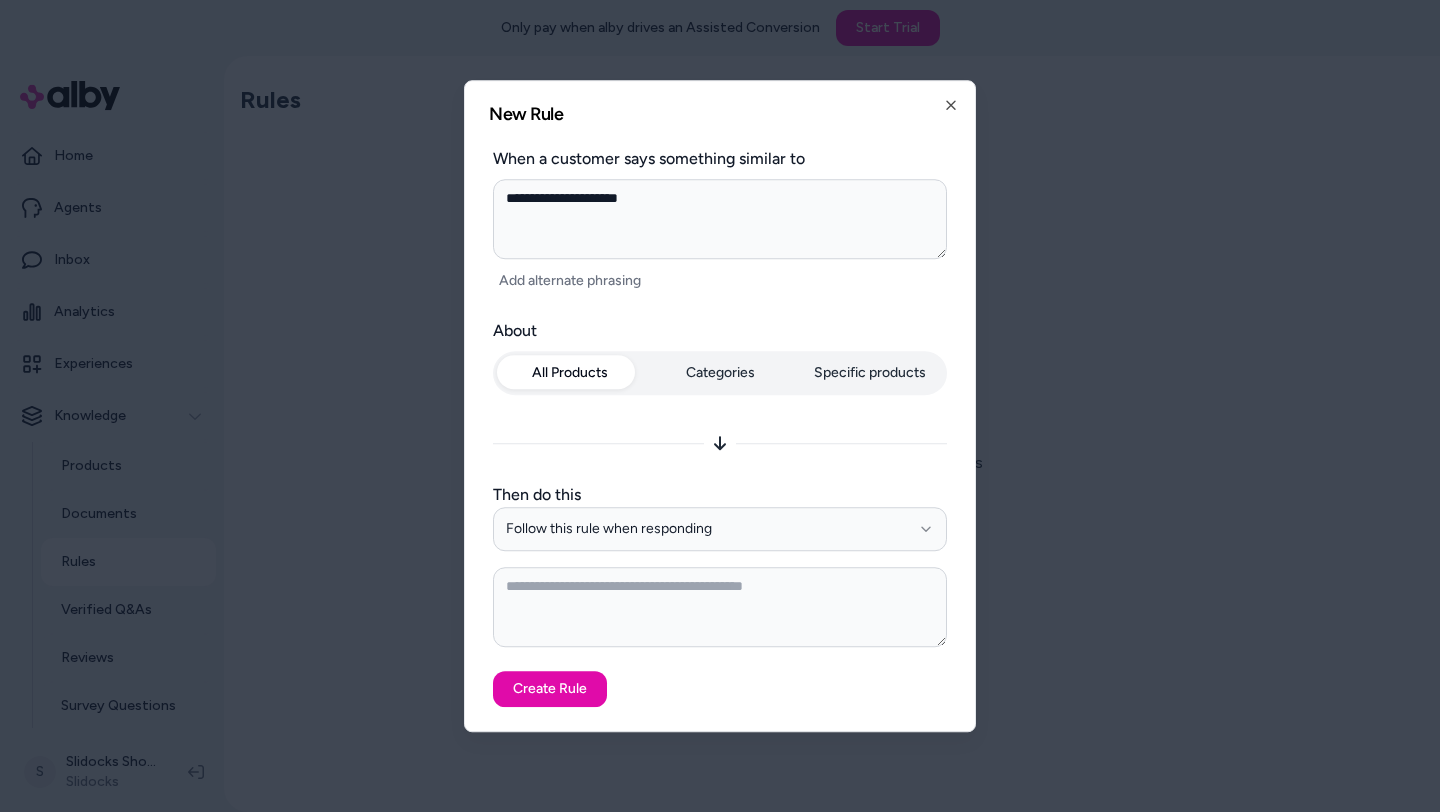 type on "**********" 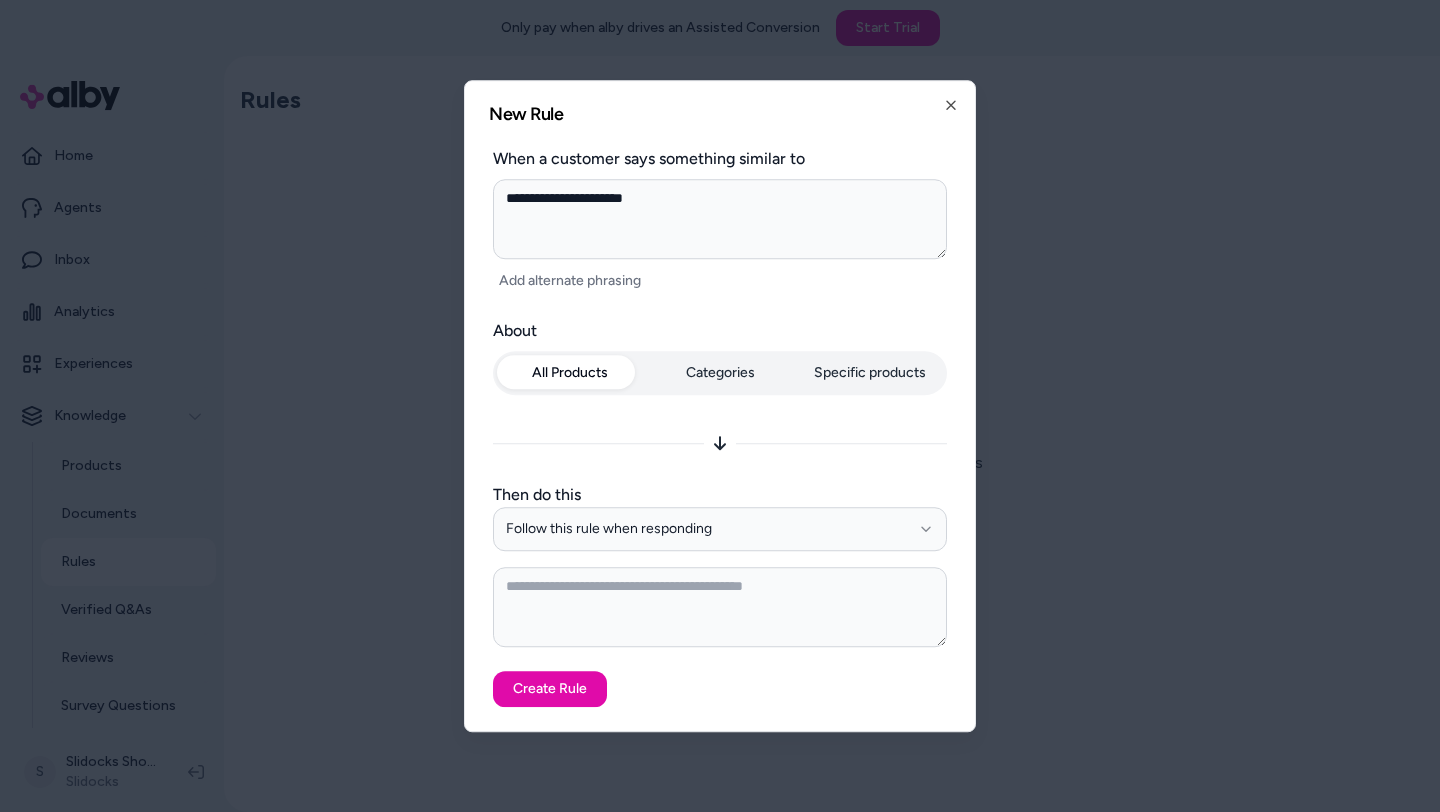 type on "**********" 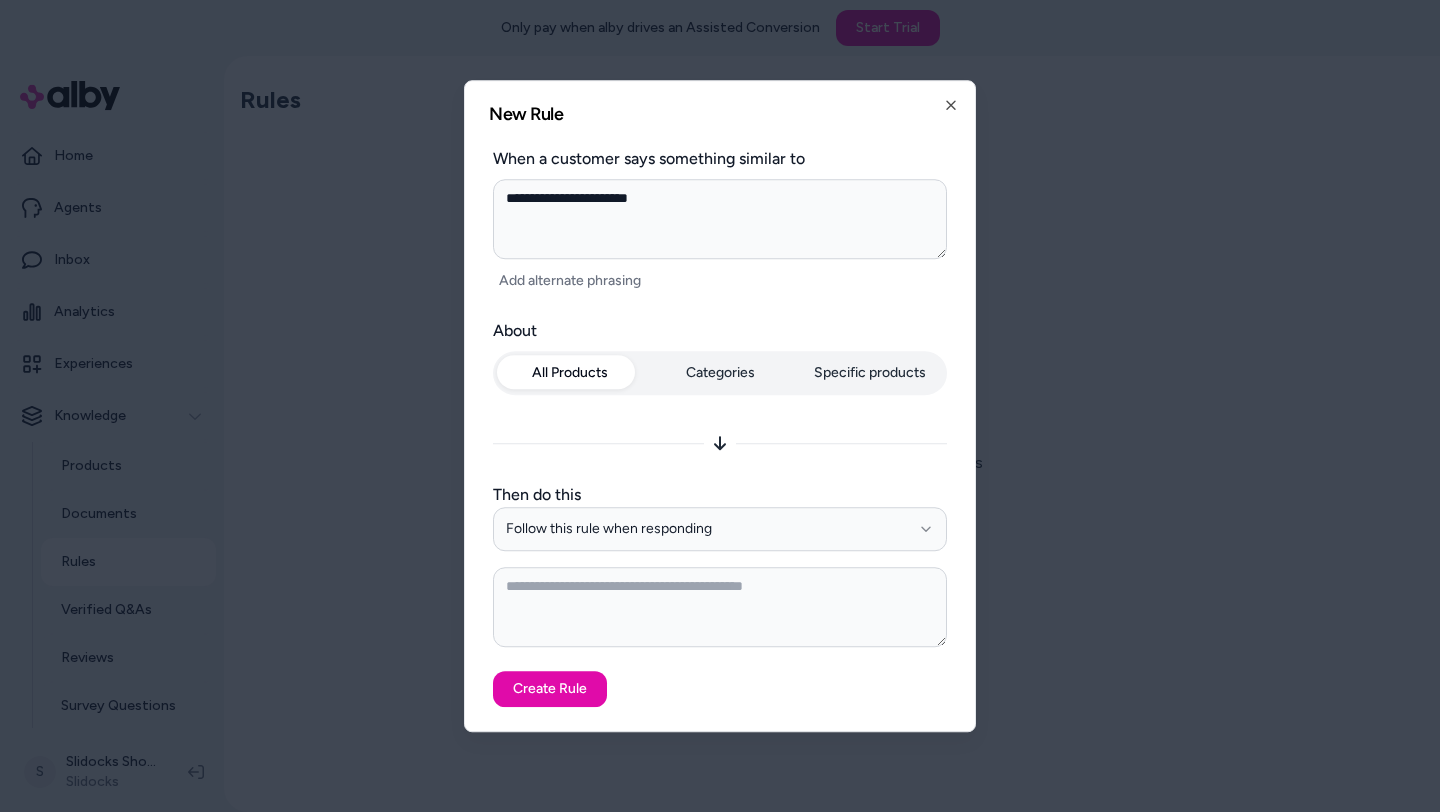 type on "**********" 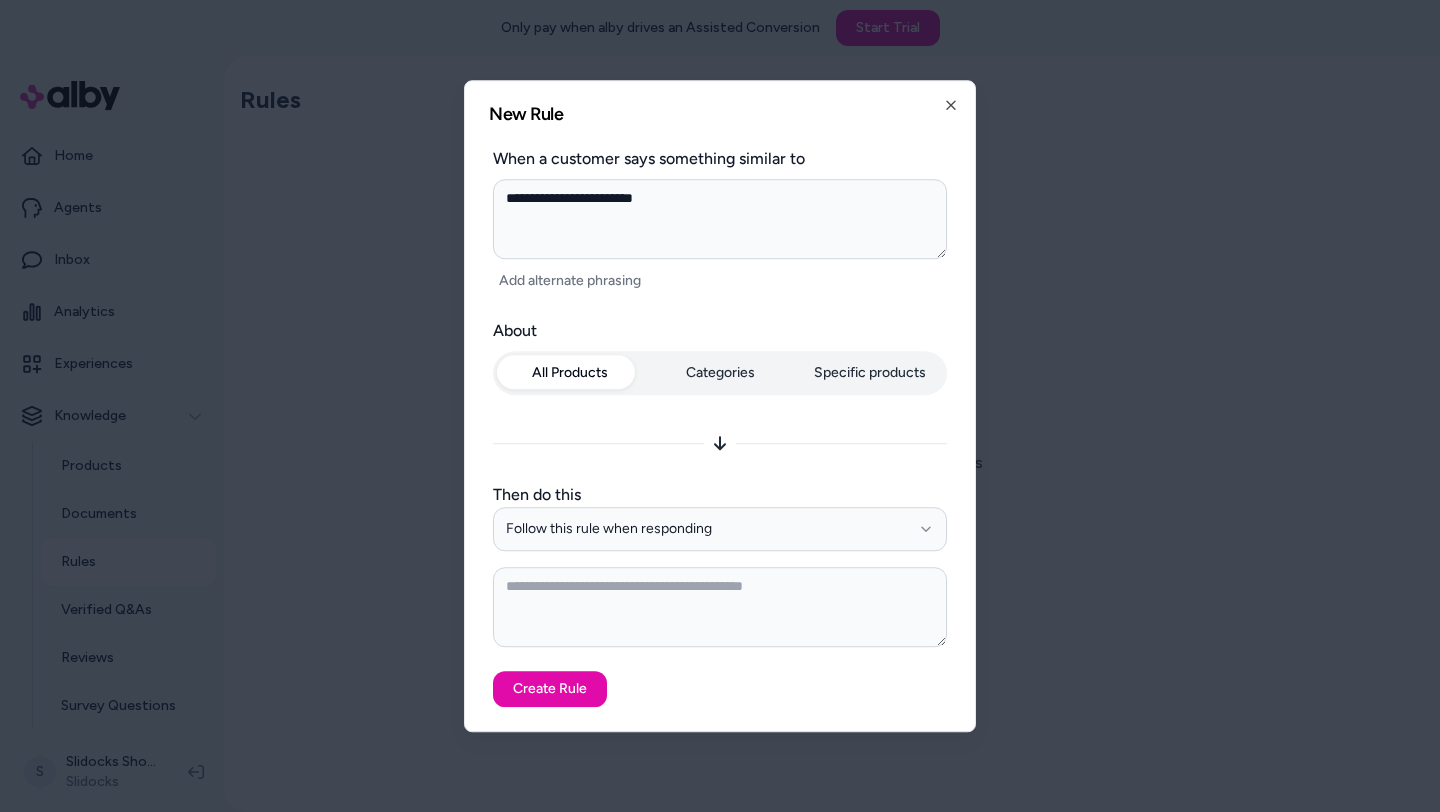 type on "**********" 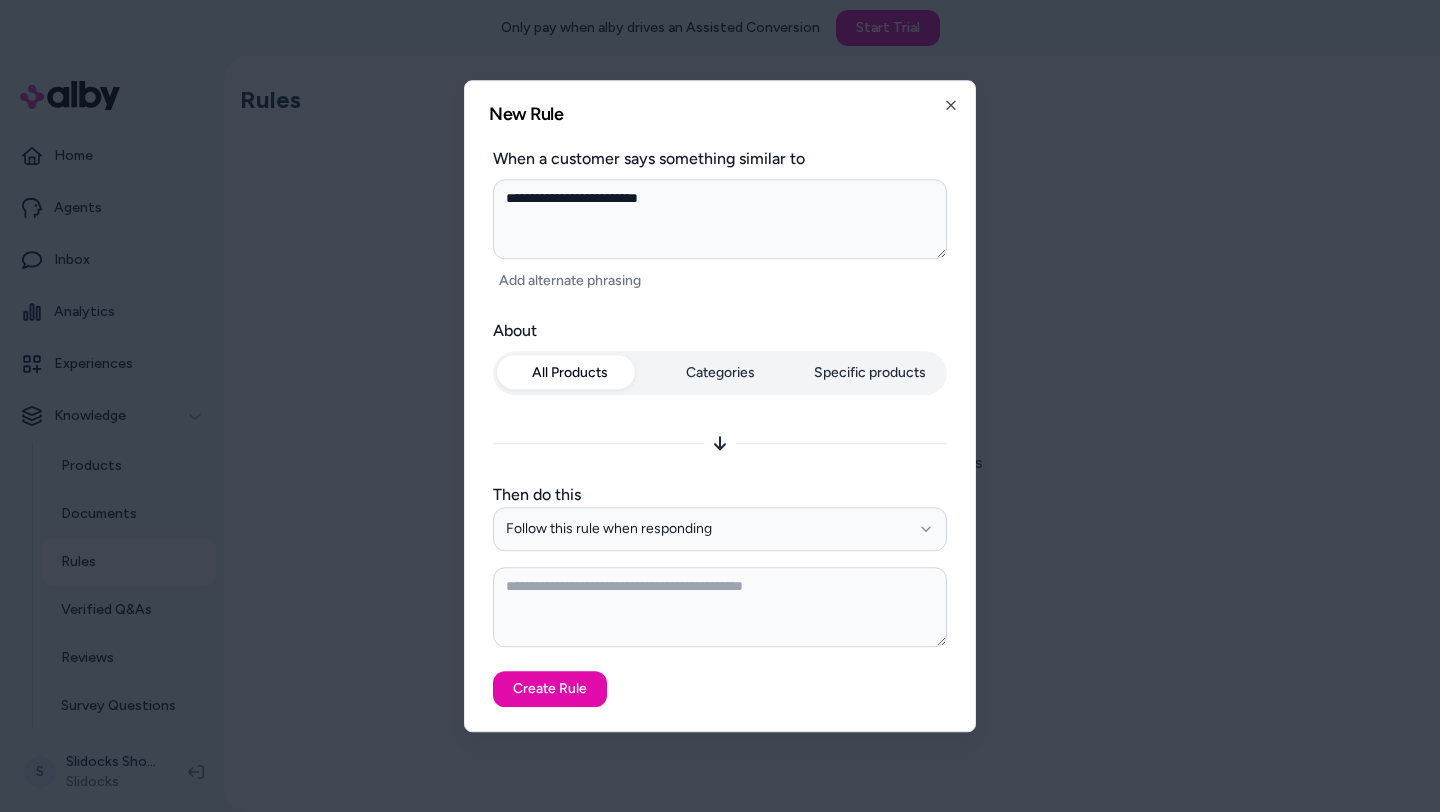 type on "**********" 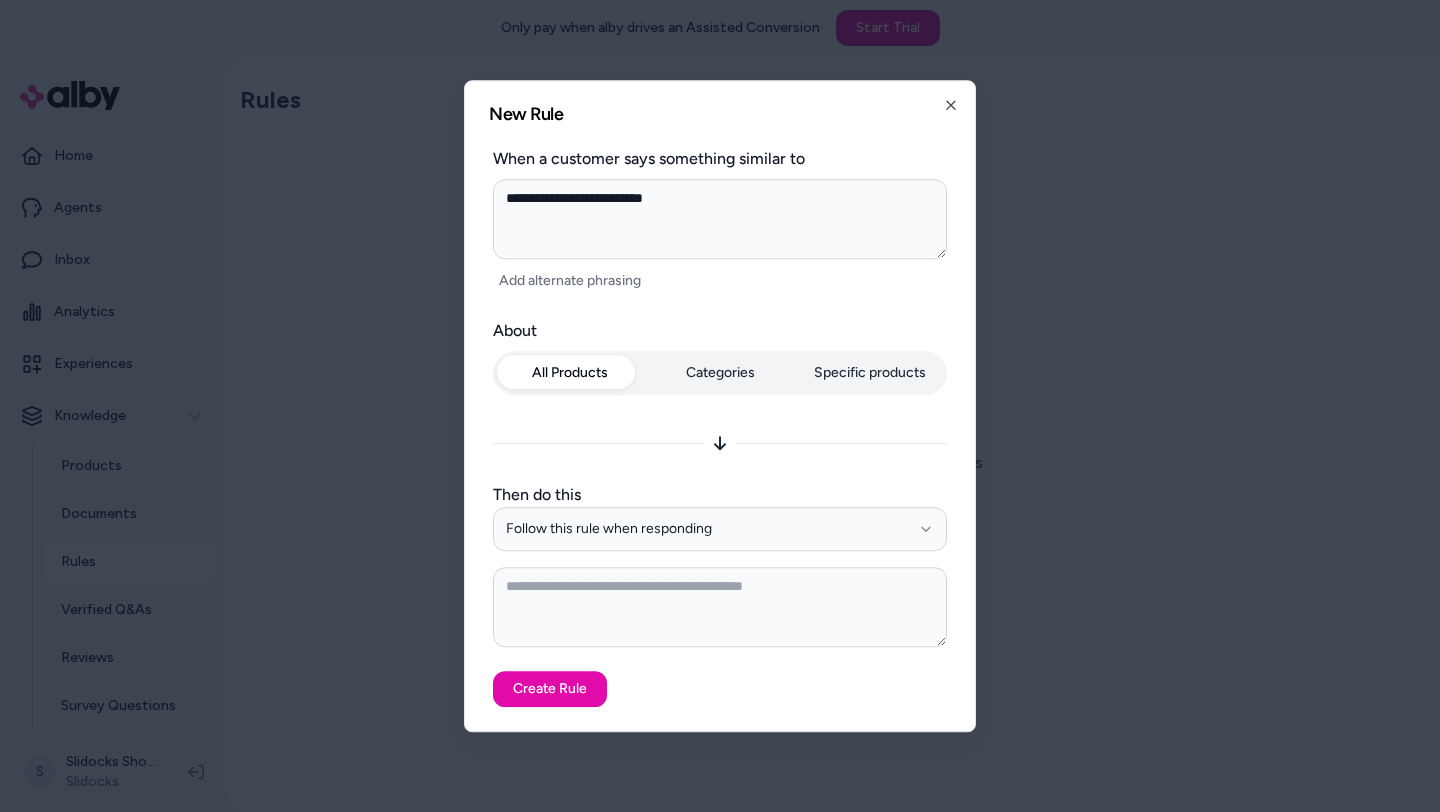 type on "**********" 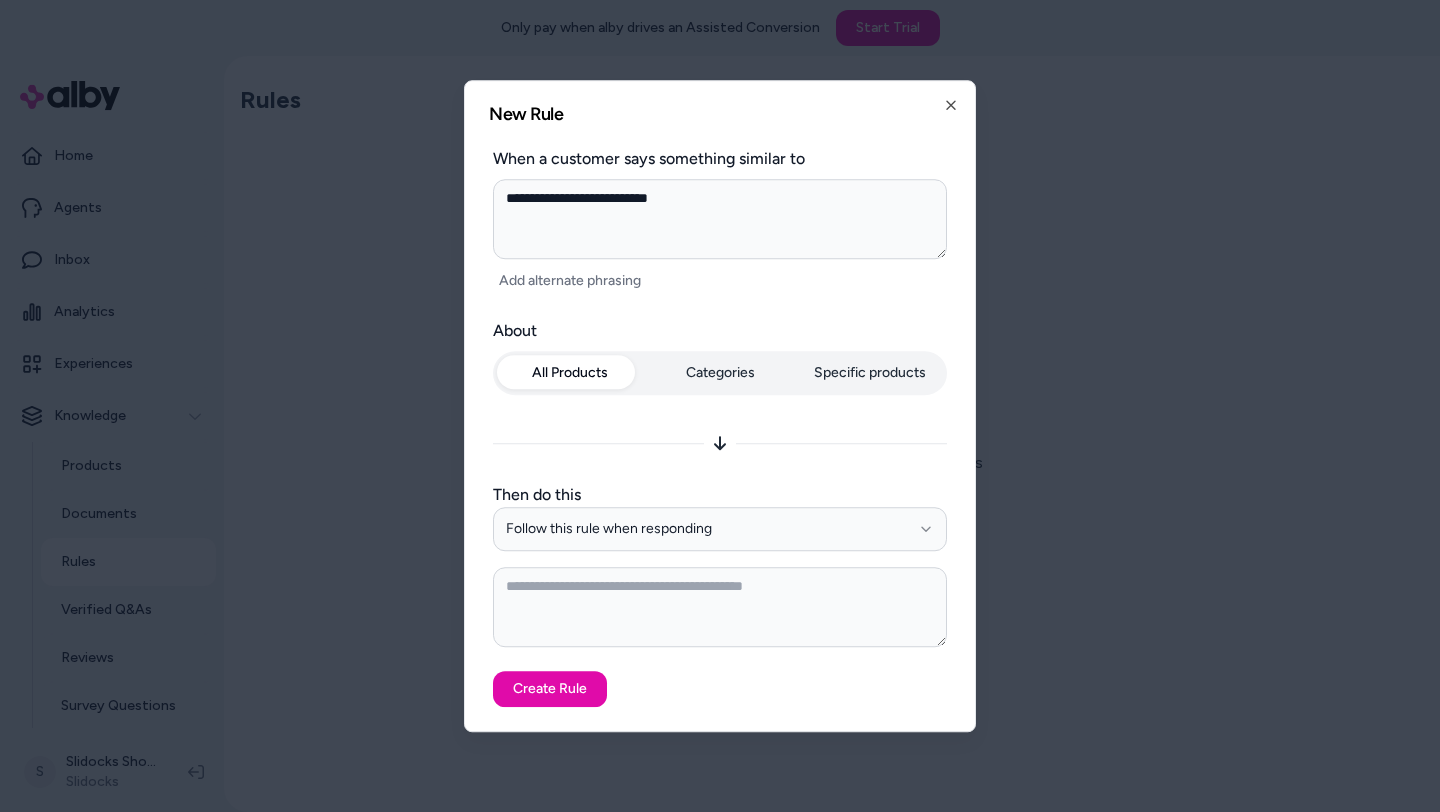 type on "**********" 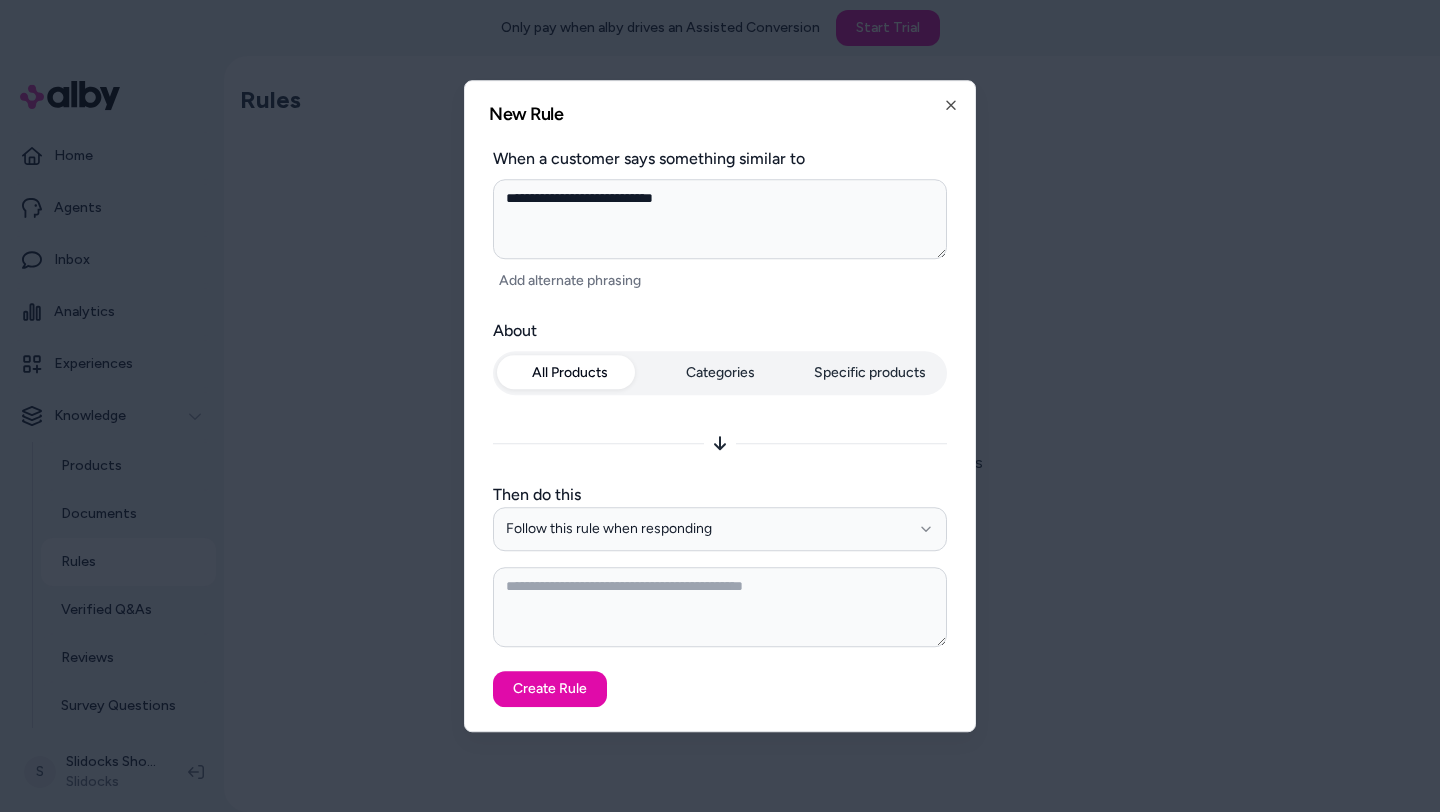 type on "**********" 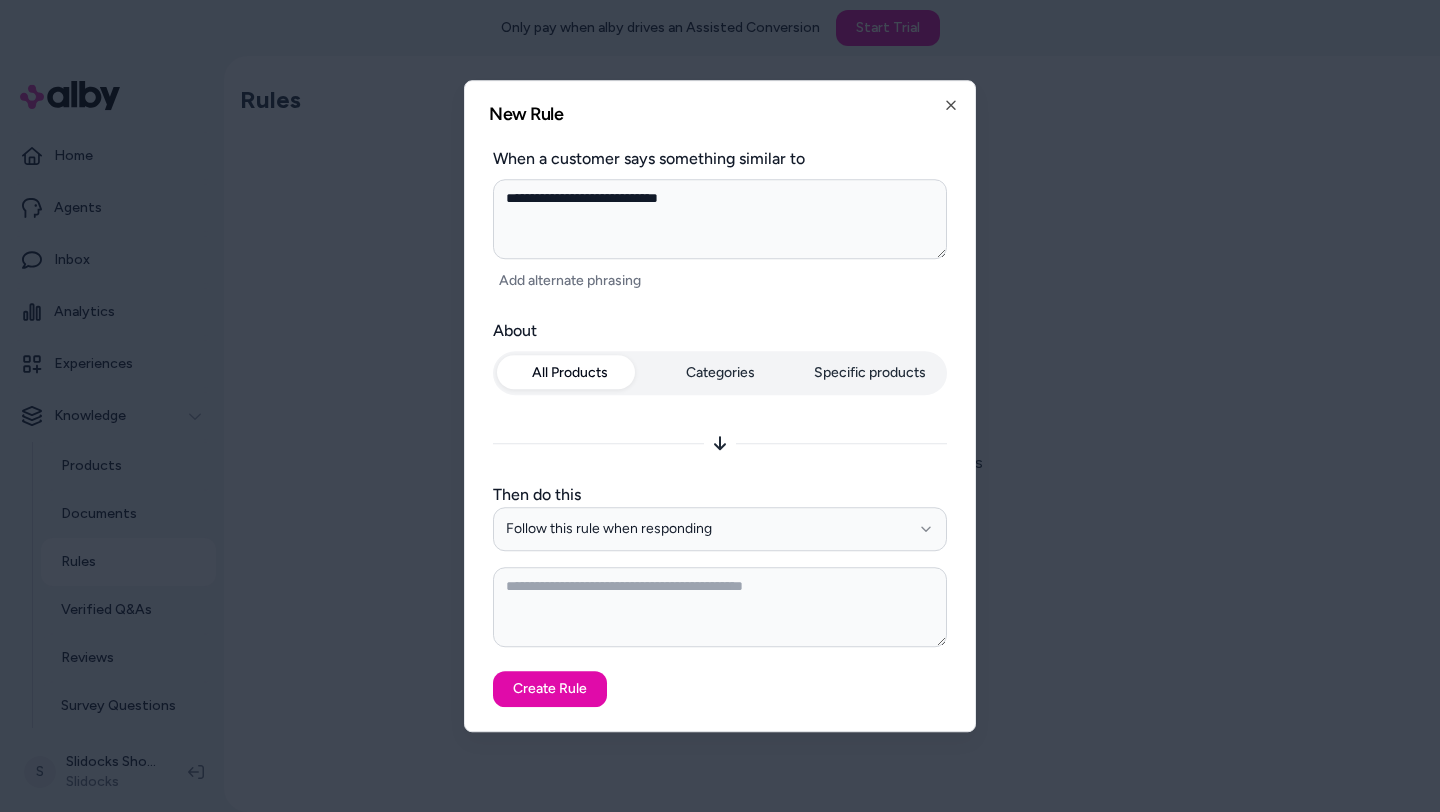 type on "**********" 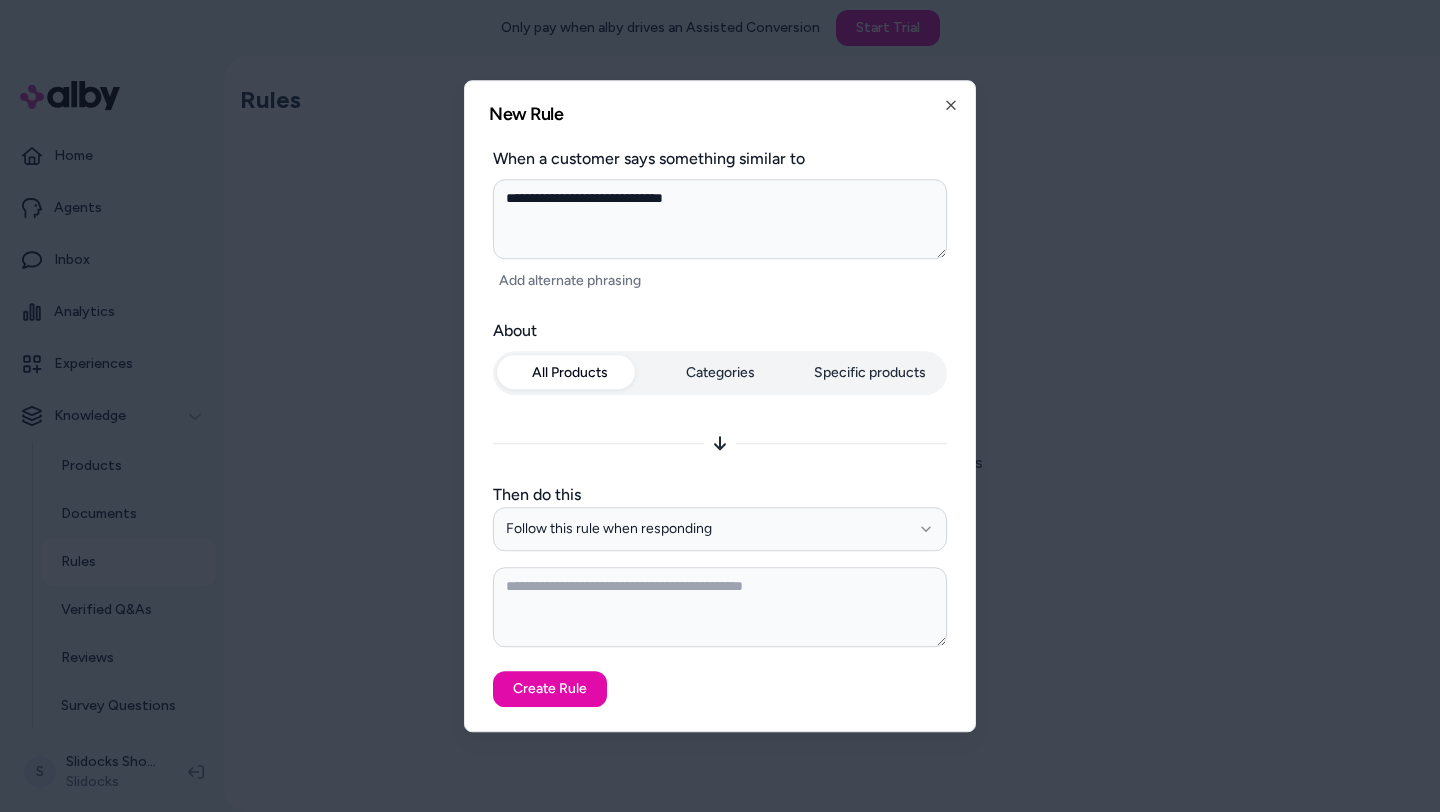 type on "**********" 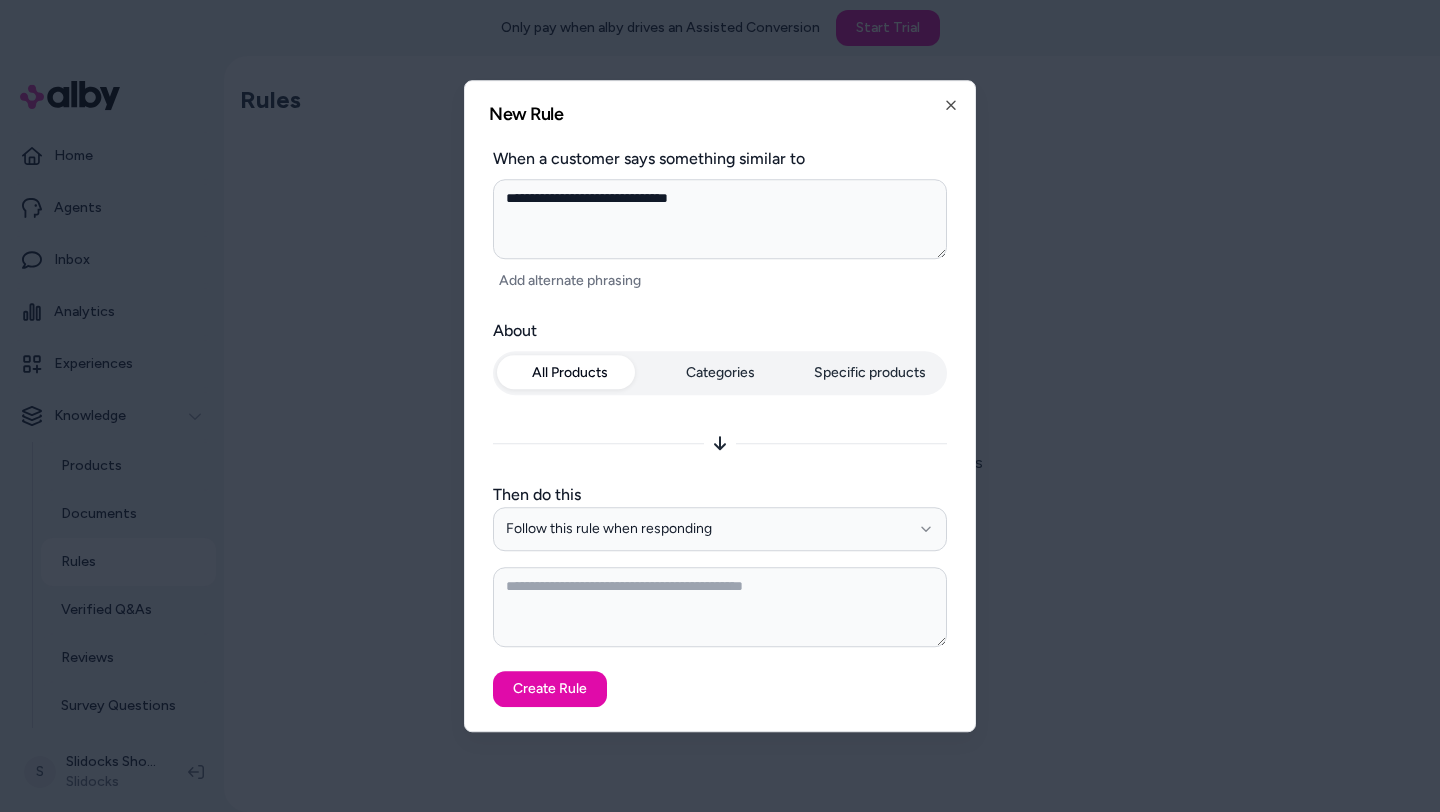 type on "**********" 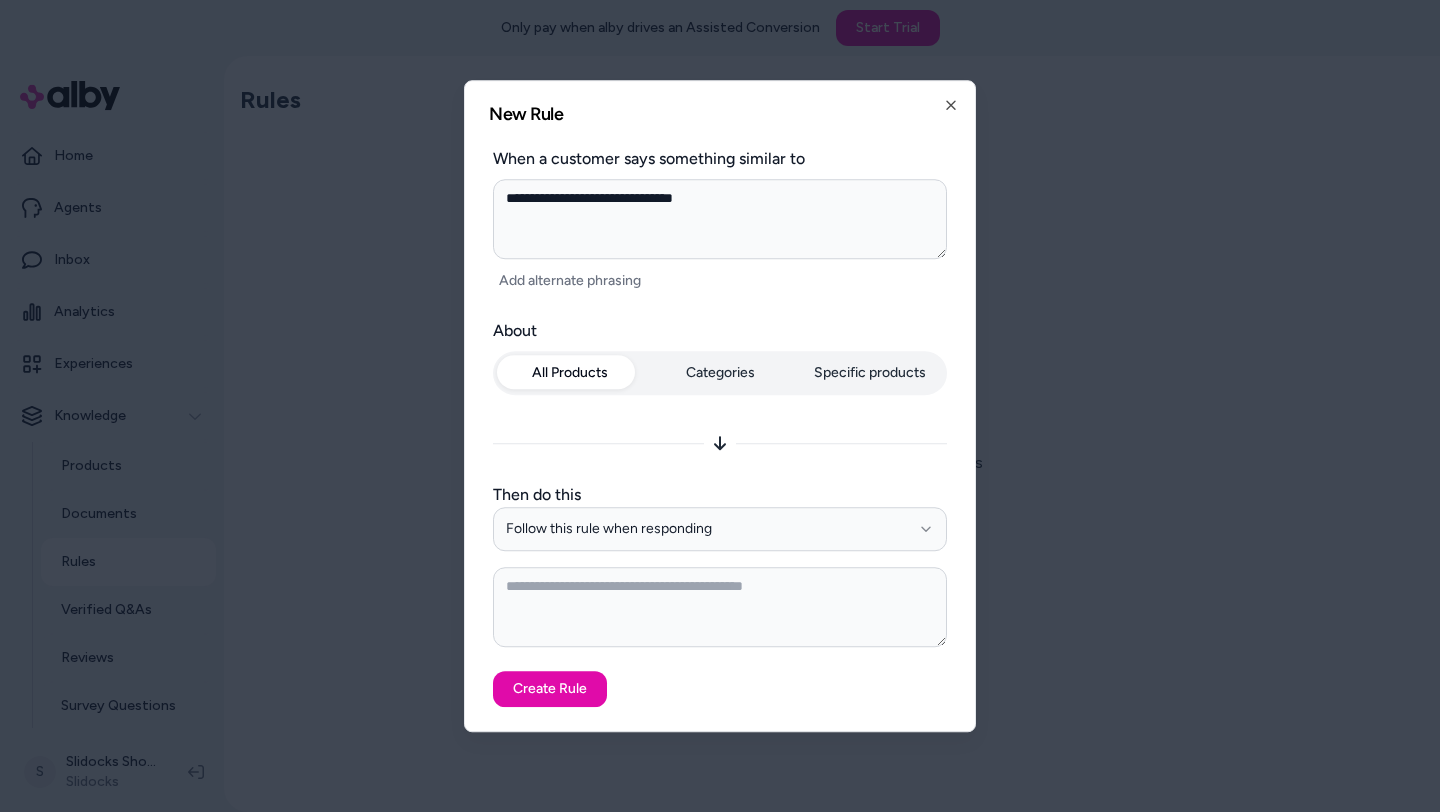 type on "**********" 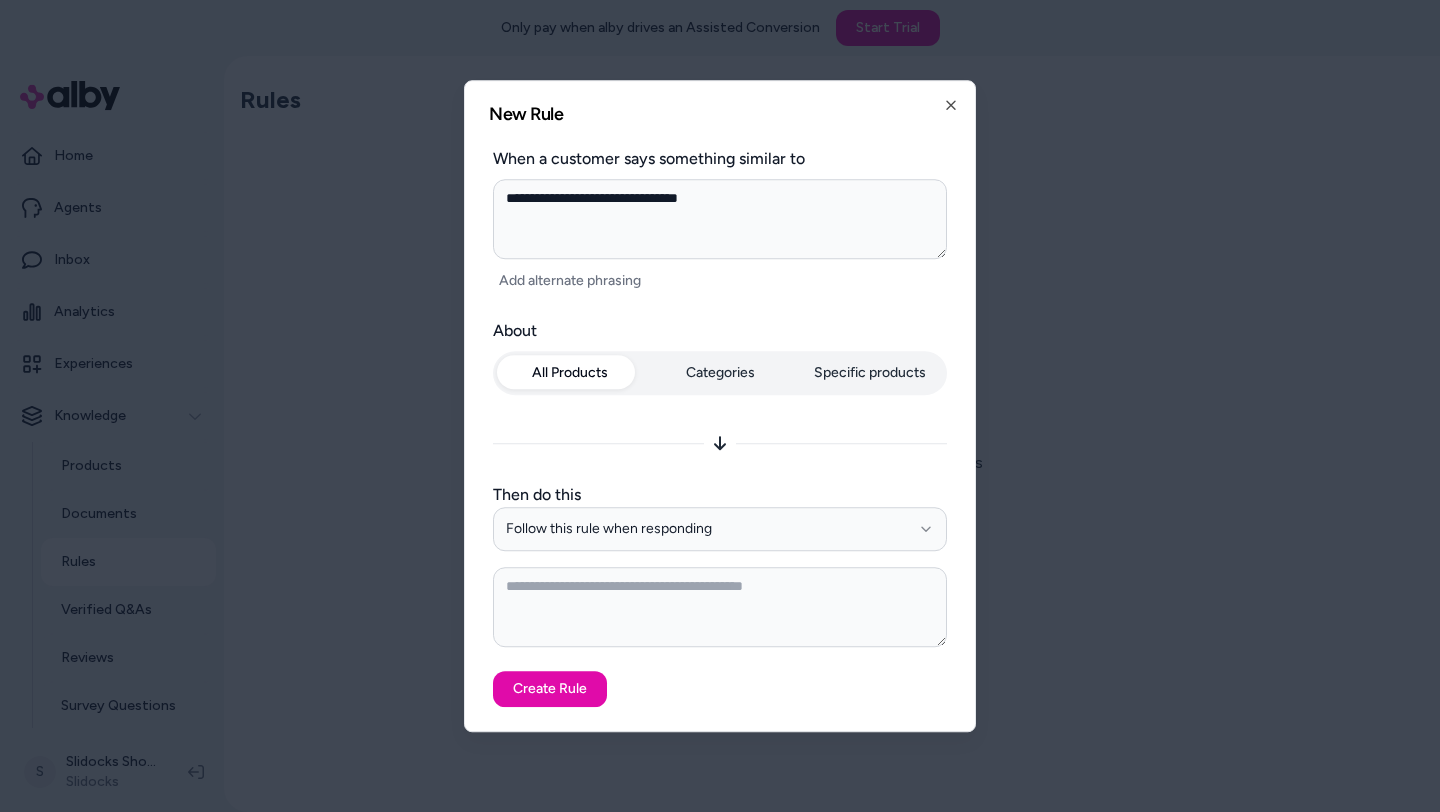 type on "**********" 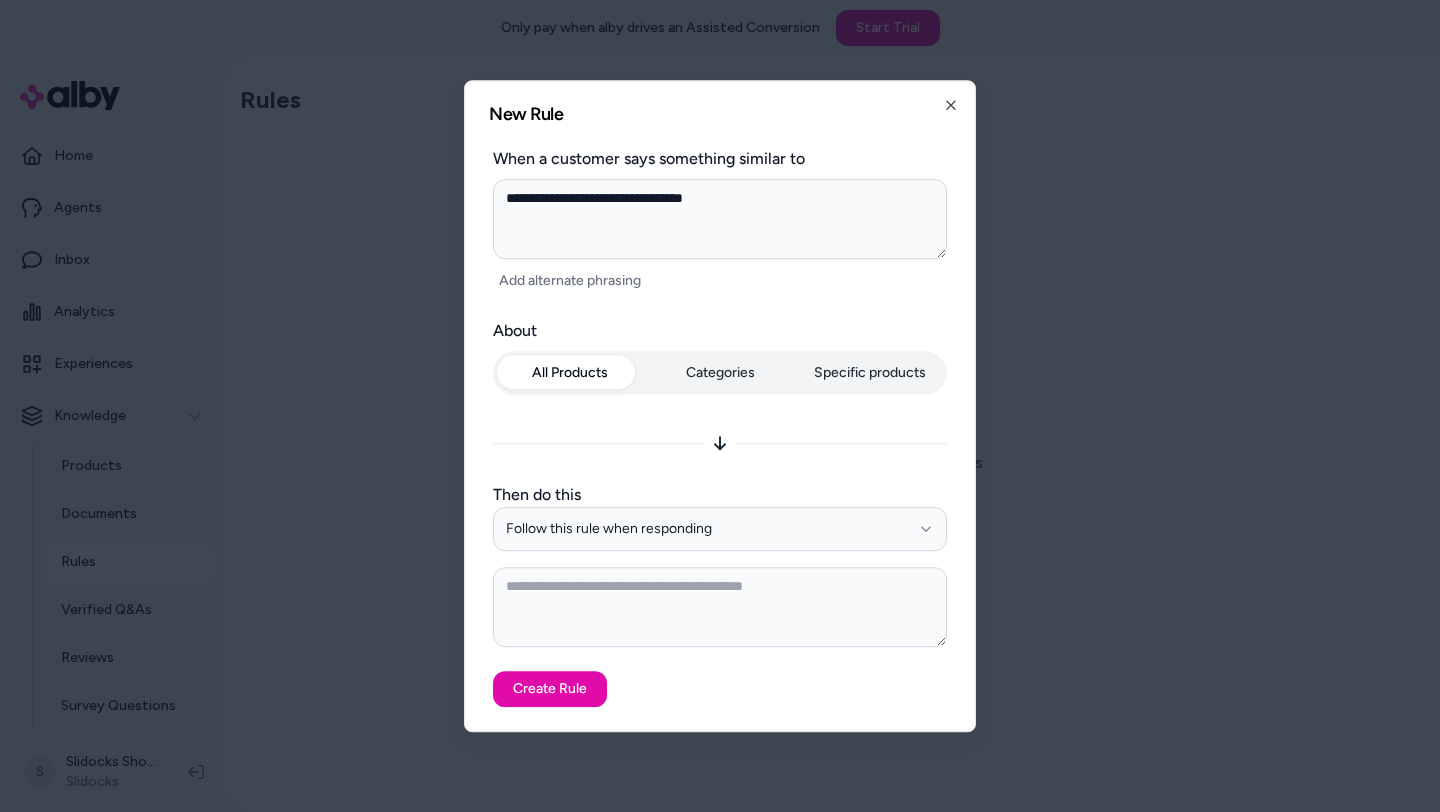 type on "**********" 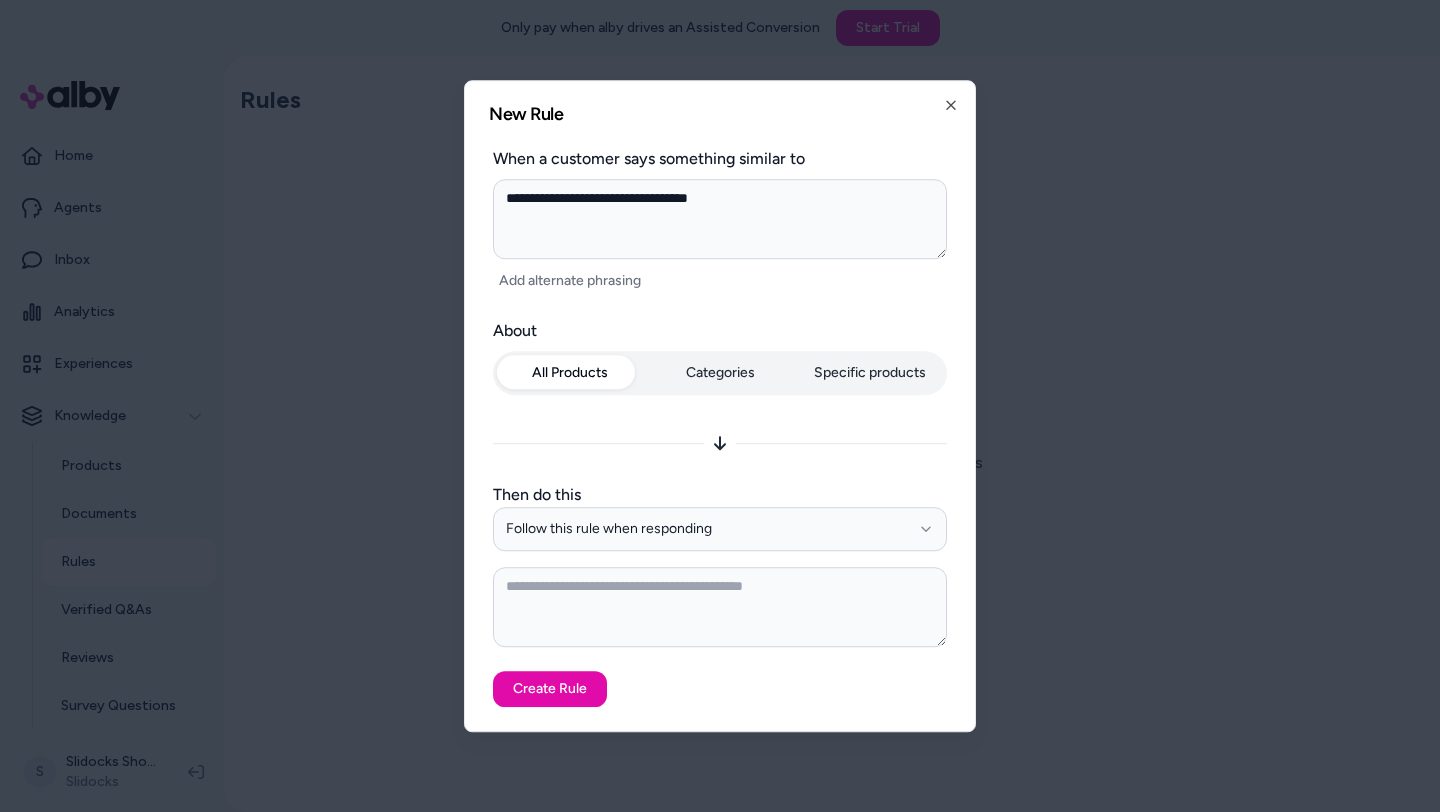 type on "**********" 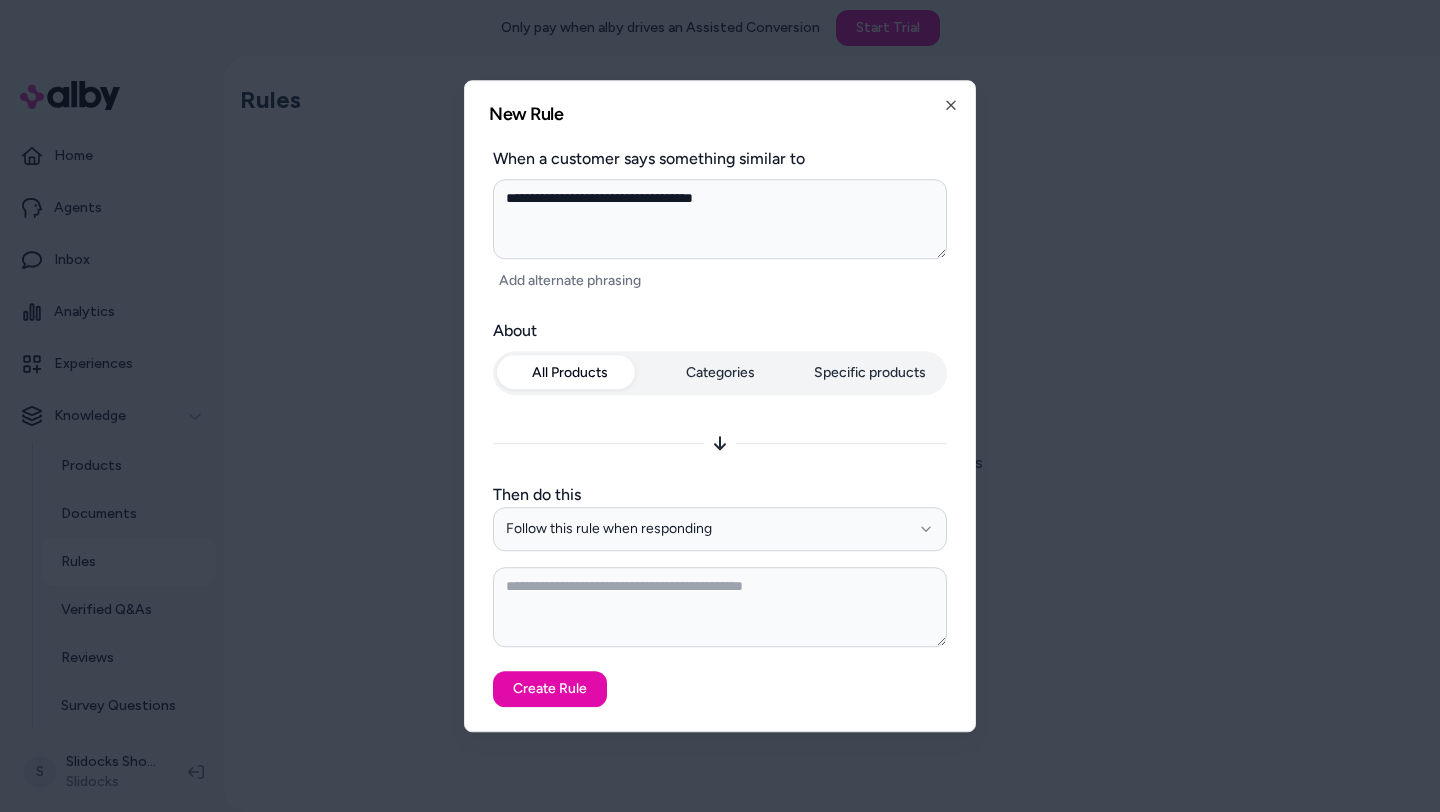 type on "**********" 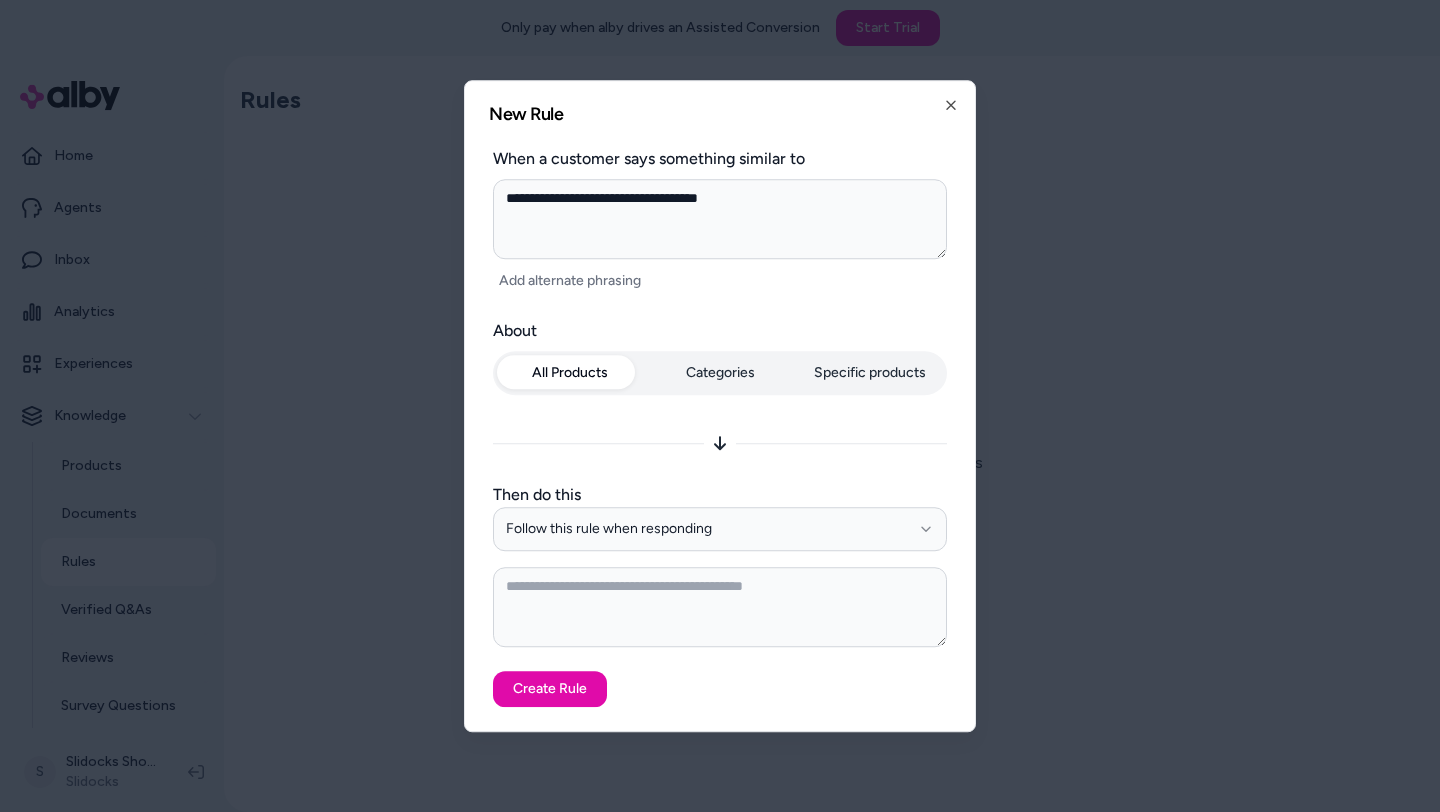 type on "**********" 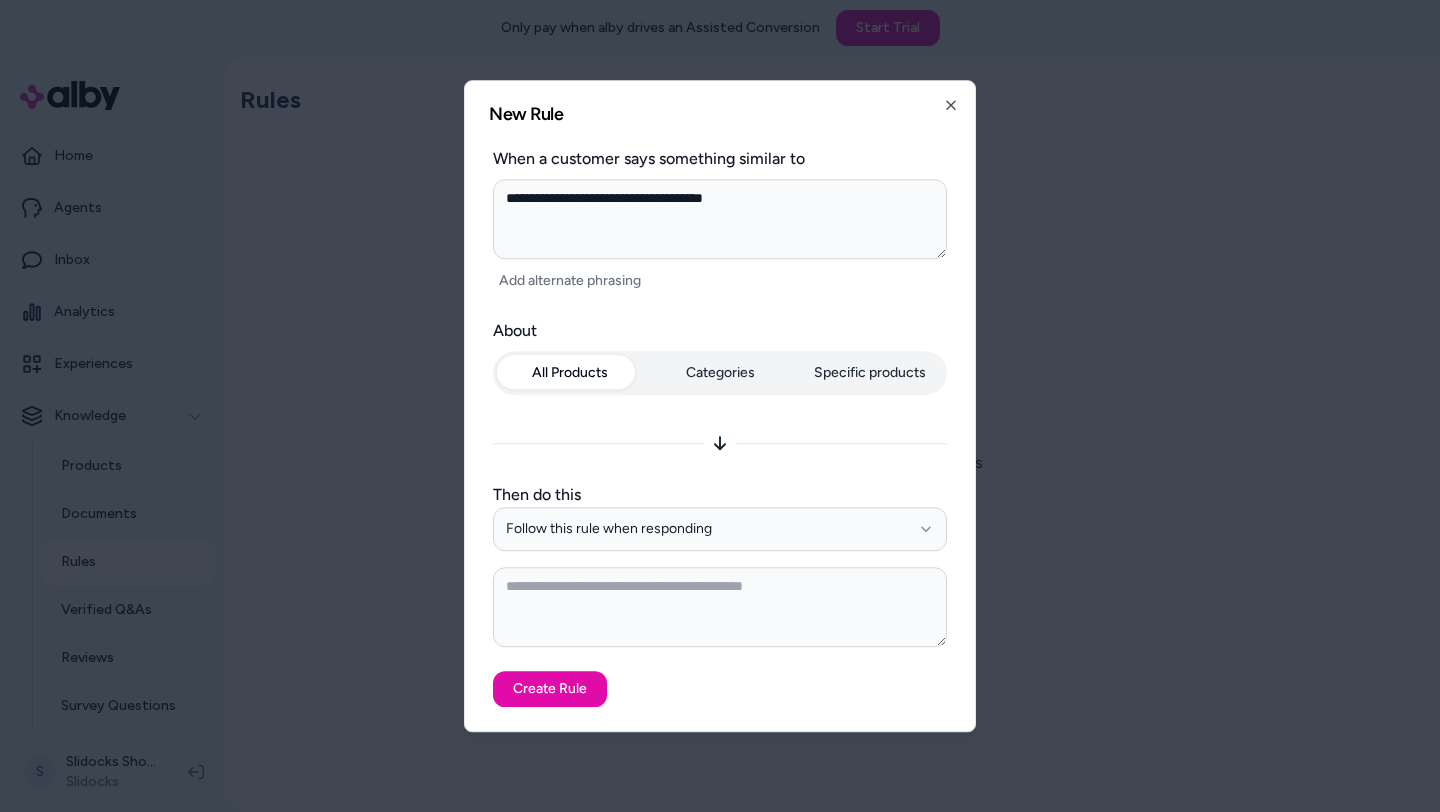 type on "**********" 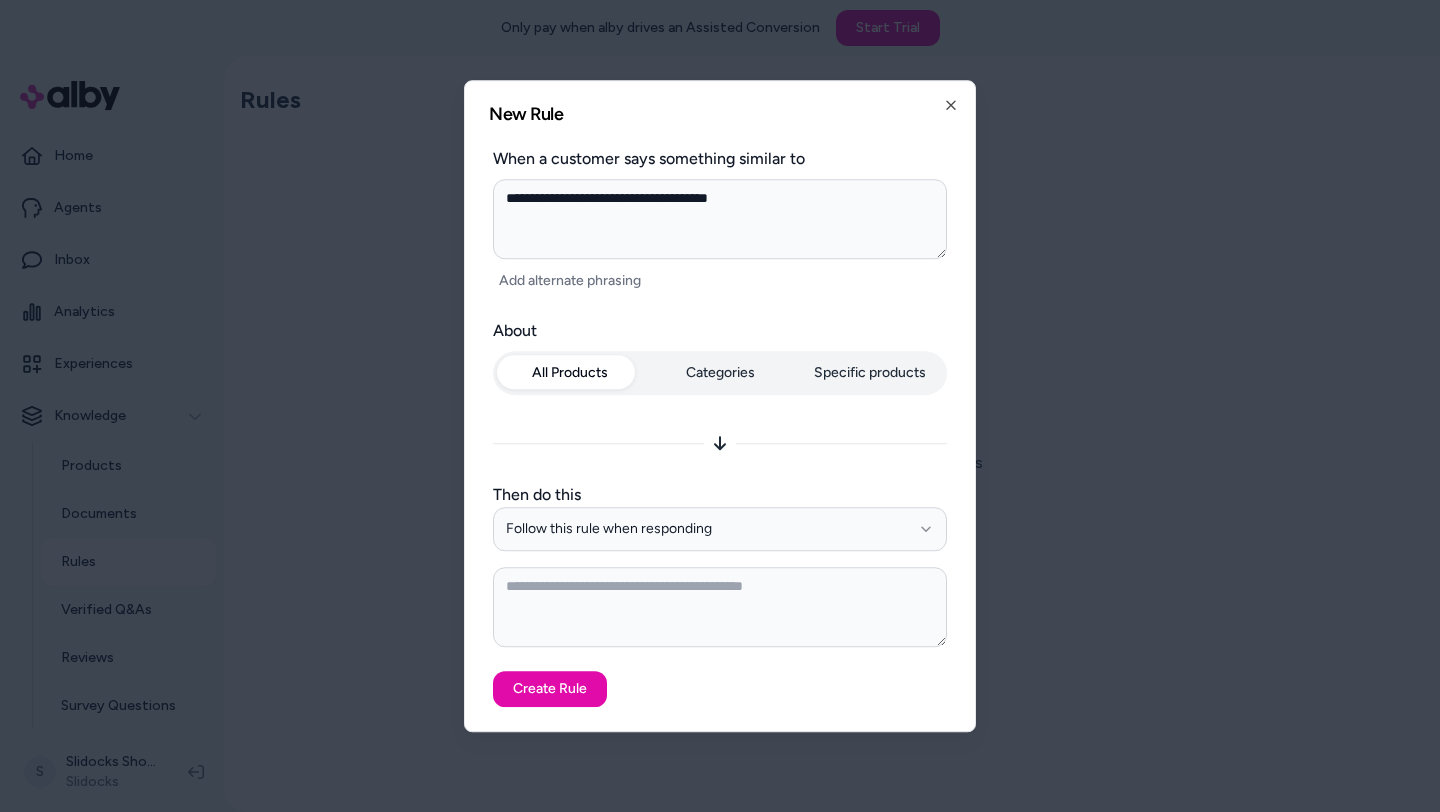 type on "**********" 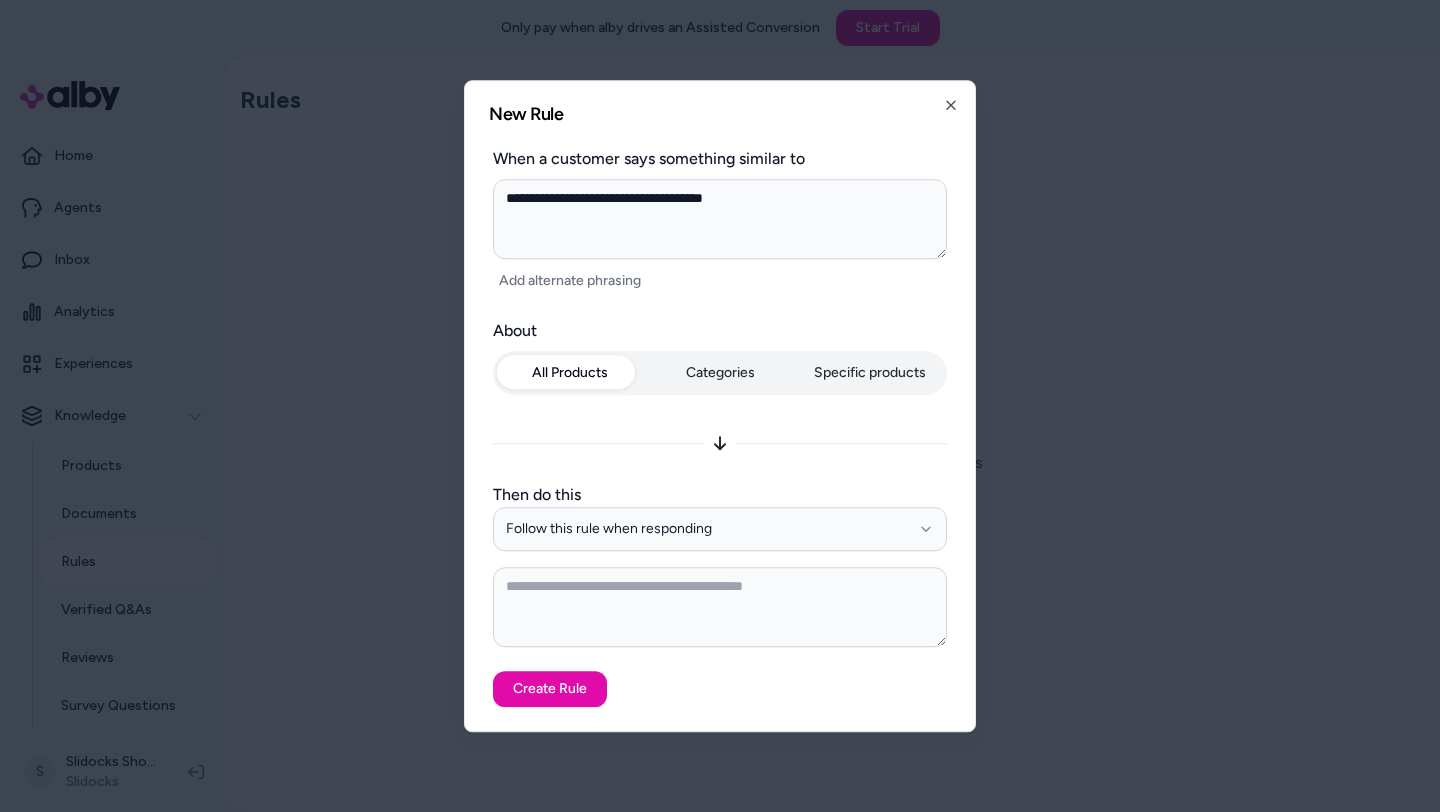 type on "**********" 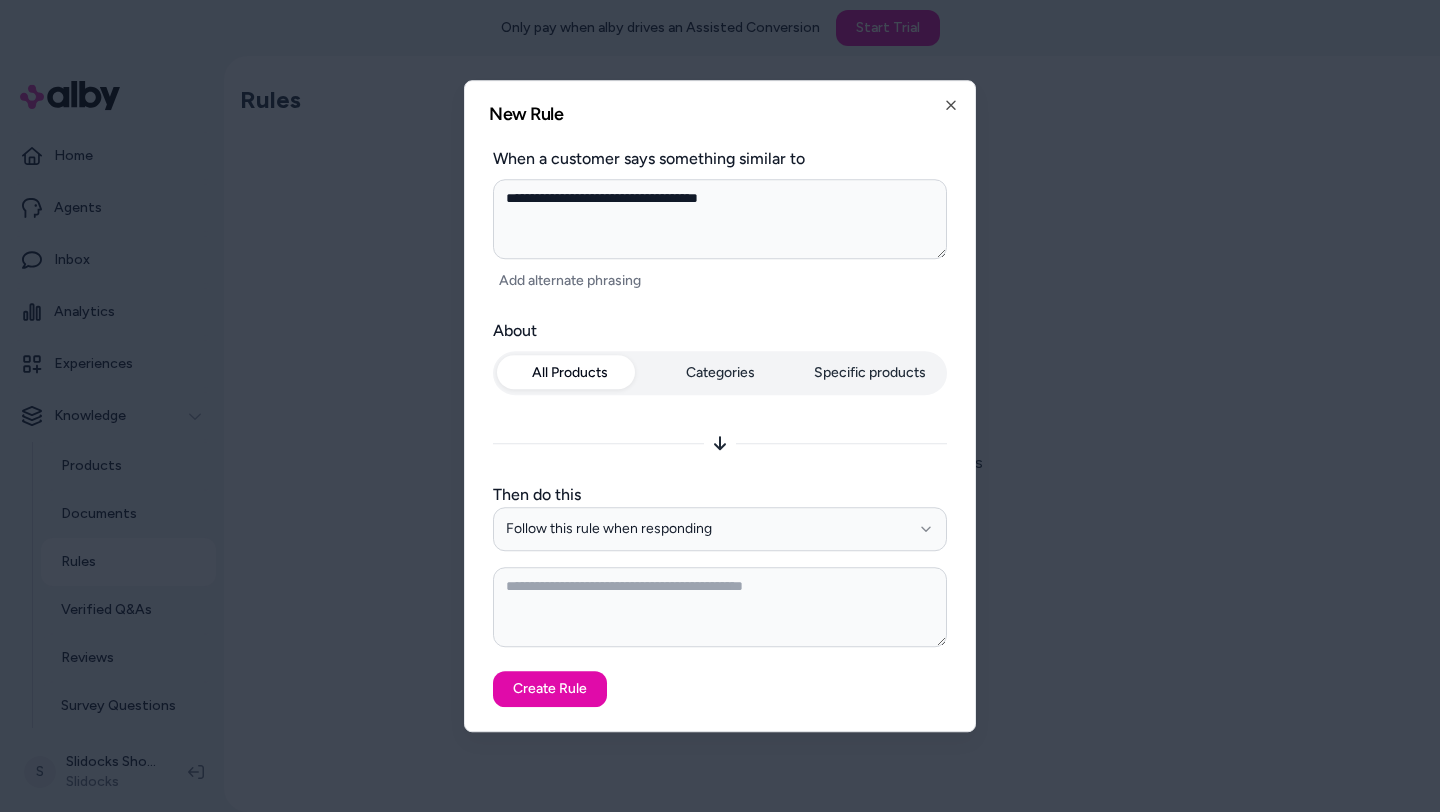 type on "**********" 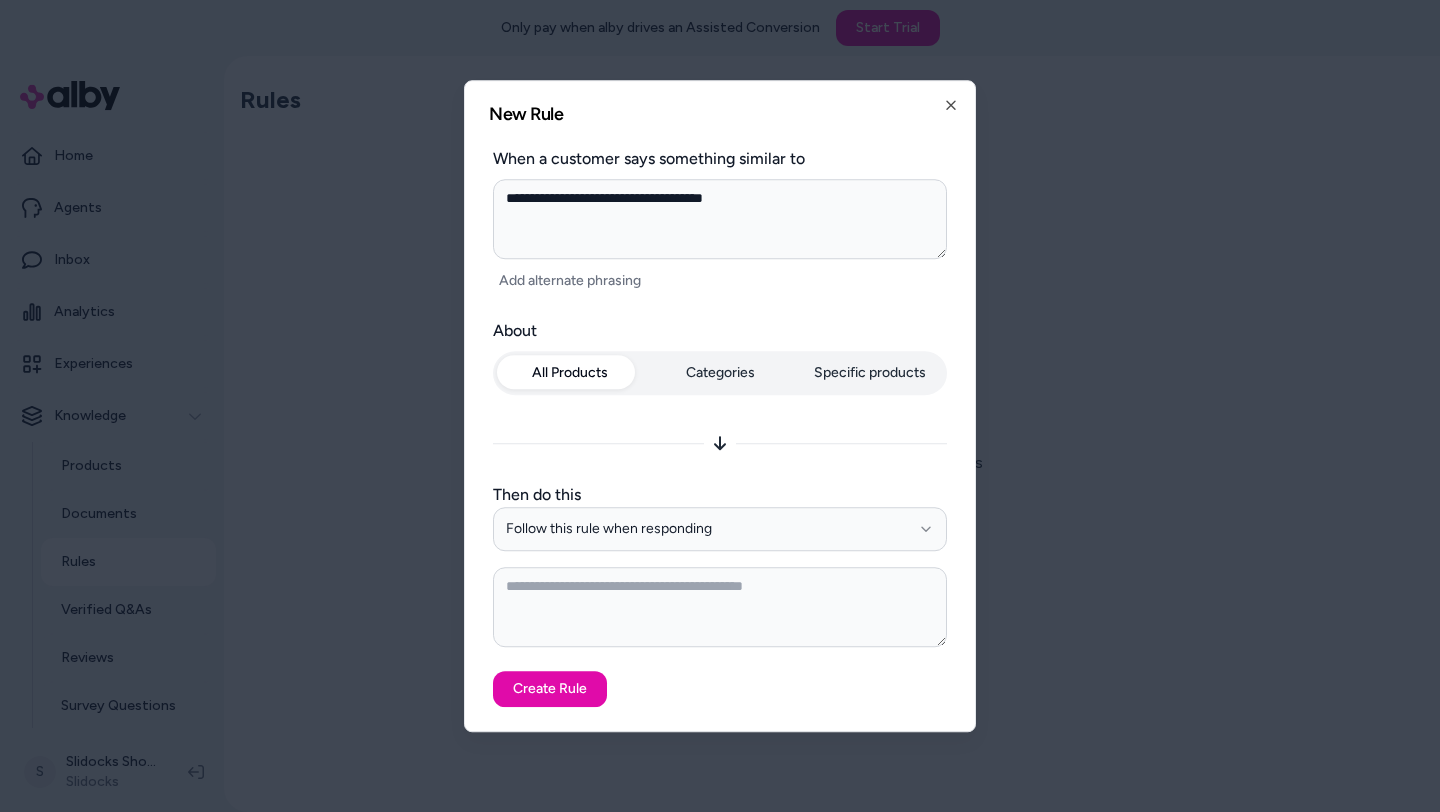 type on "**********" 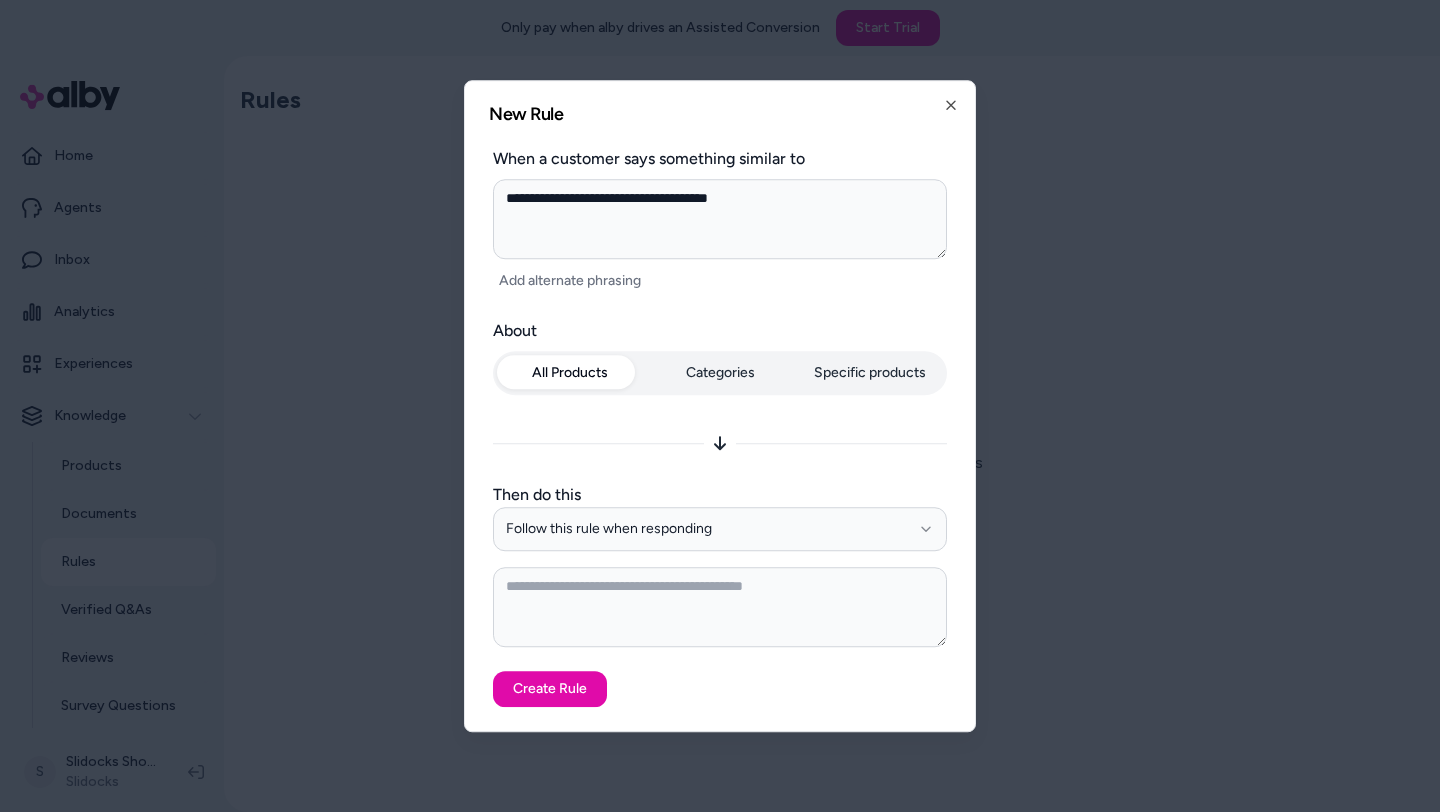 type on "**********" 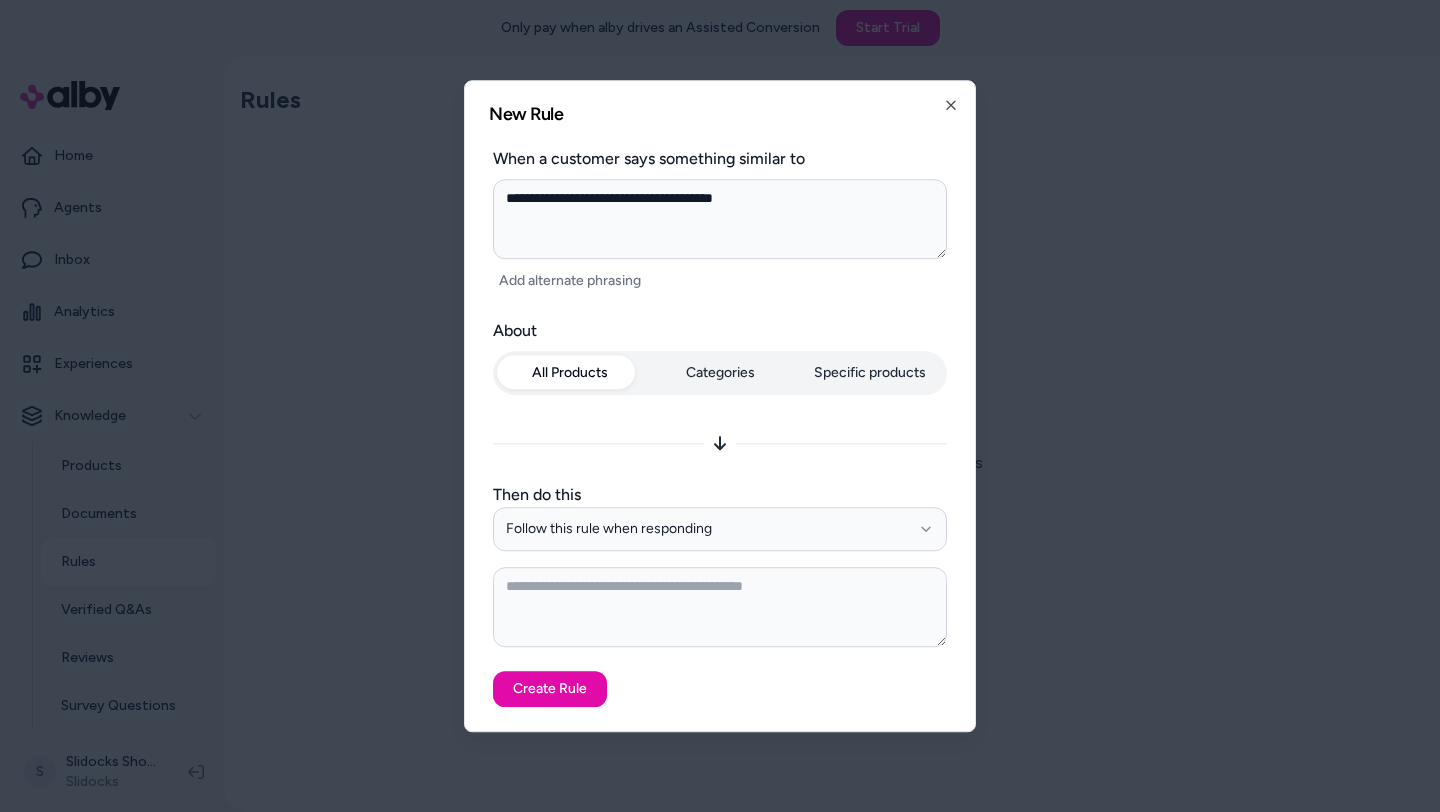 type on "**********" 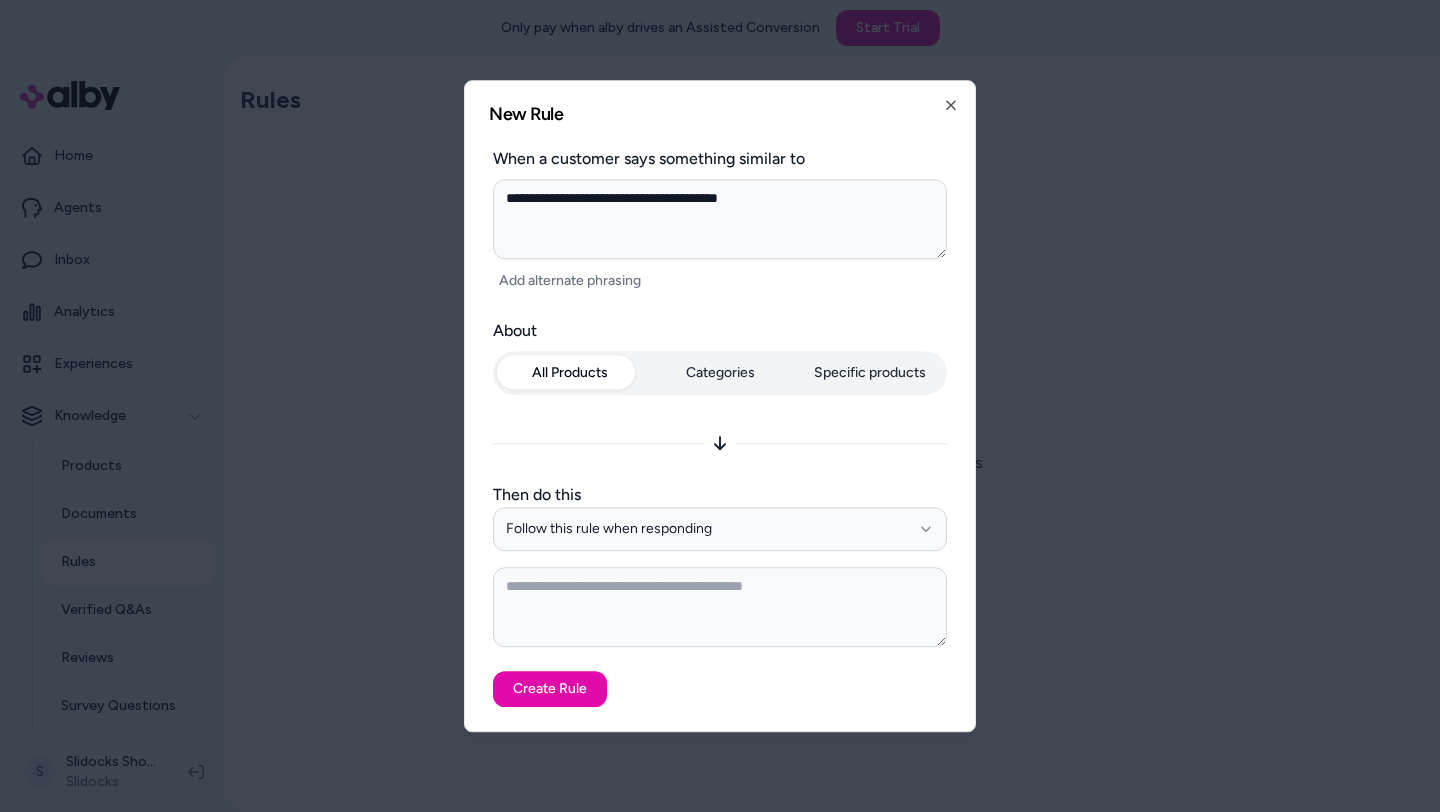 type on "**********" 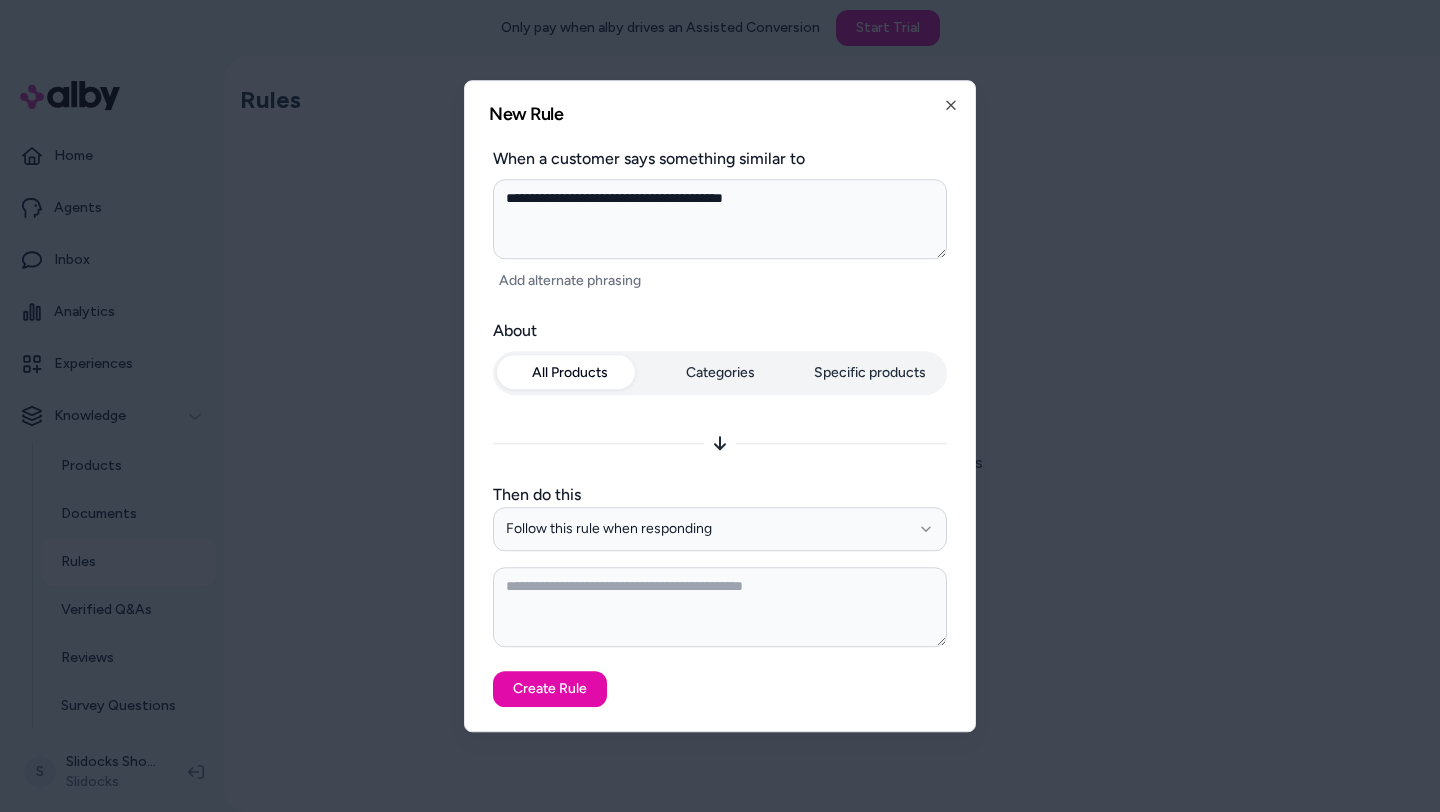 type on "**********" 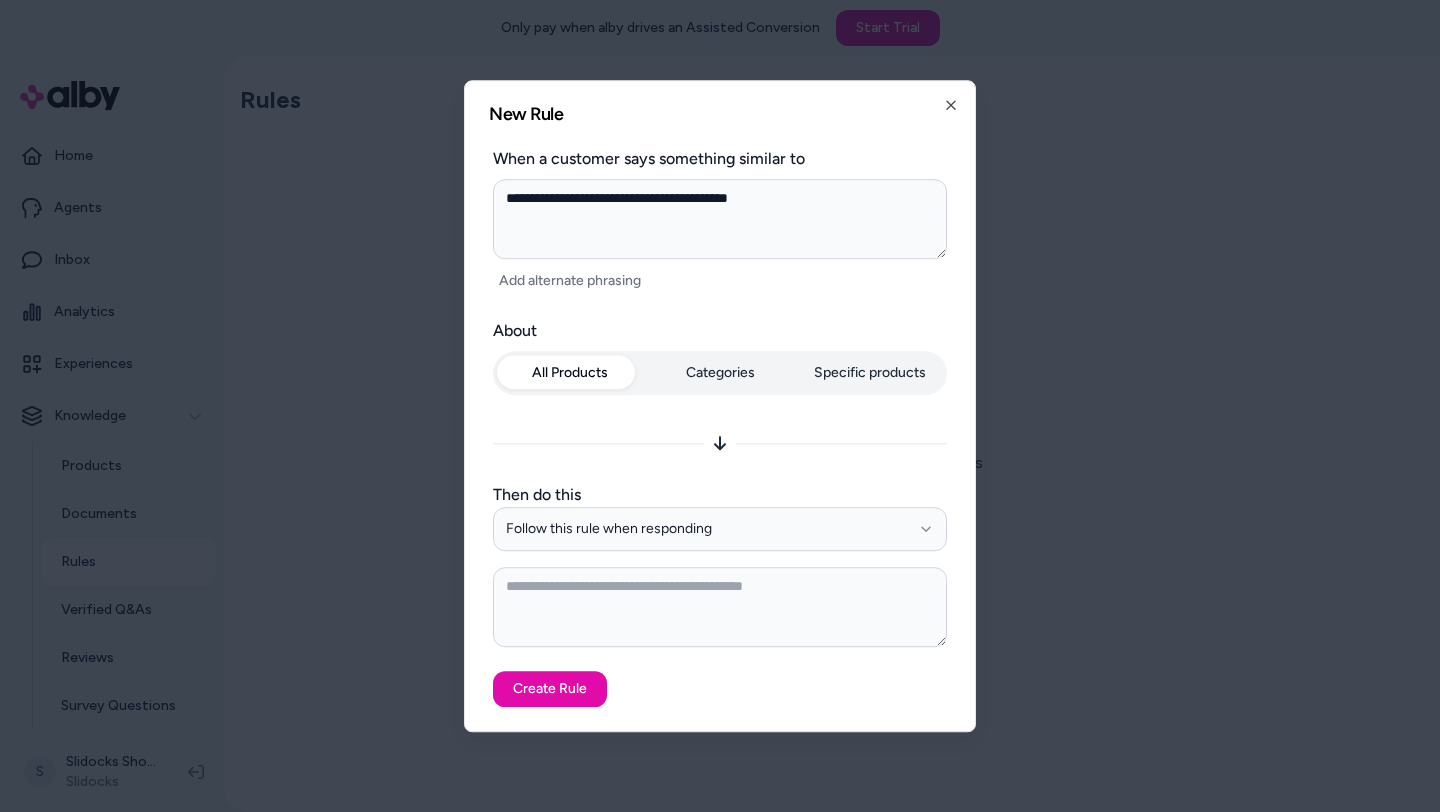 type on "**********" 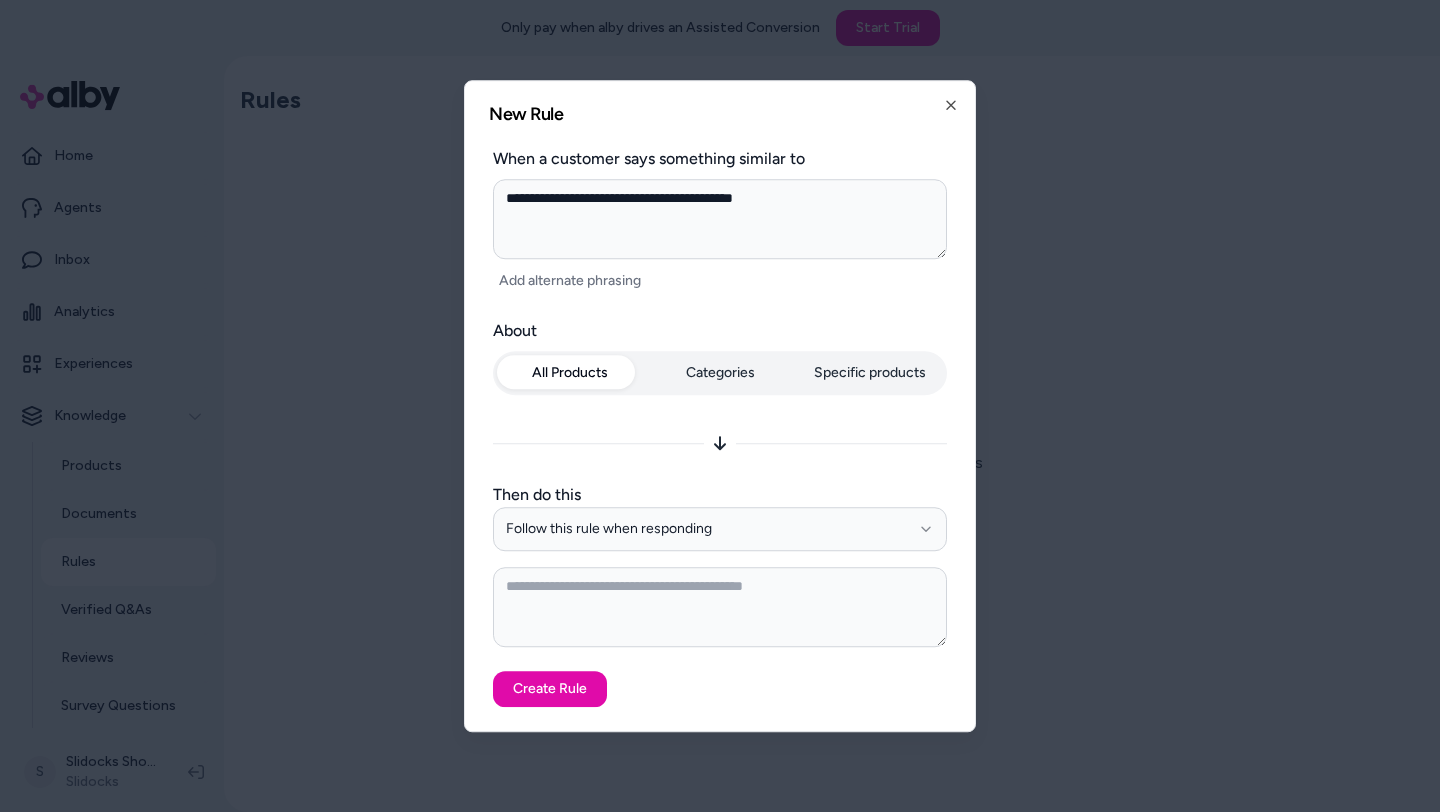 type on "**********" 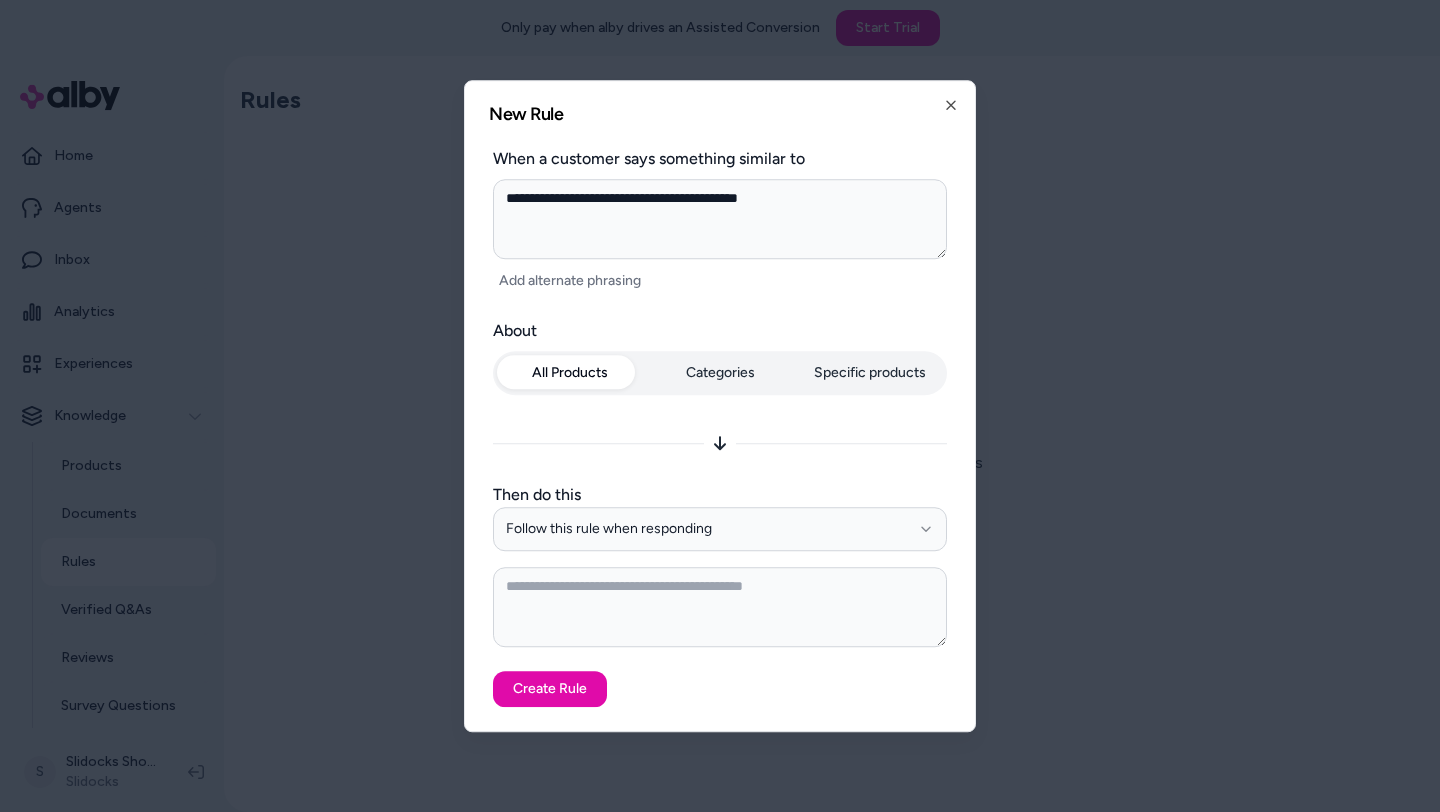 type on "**********" 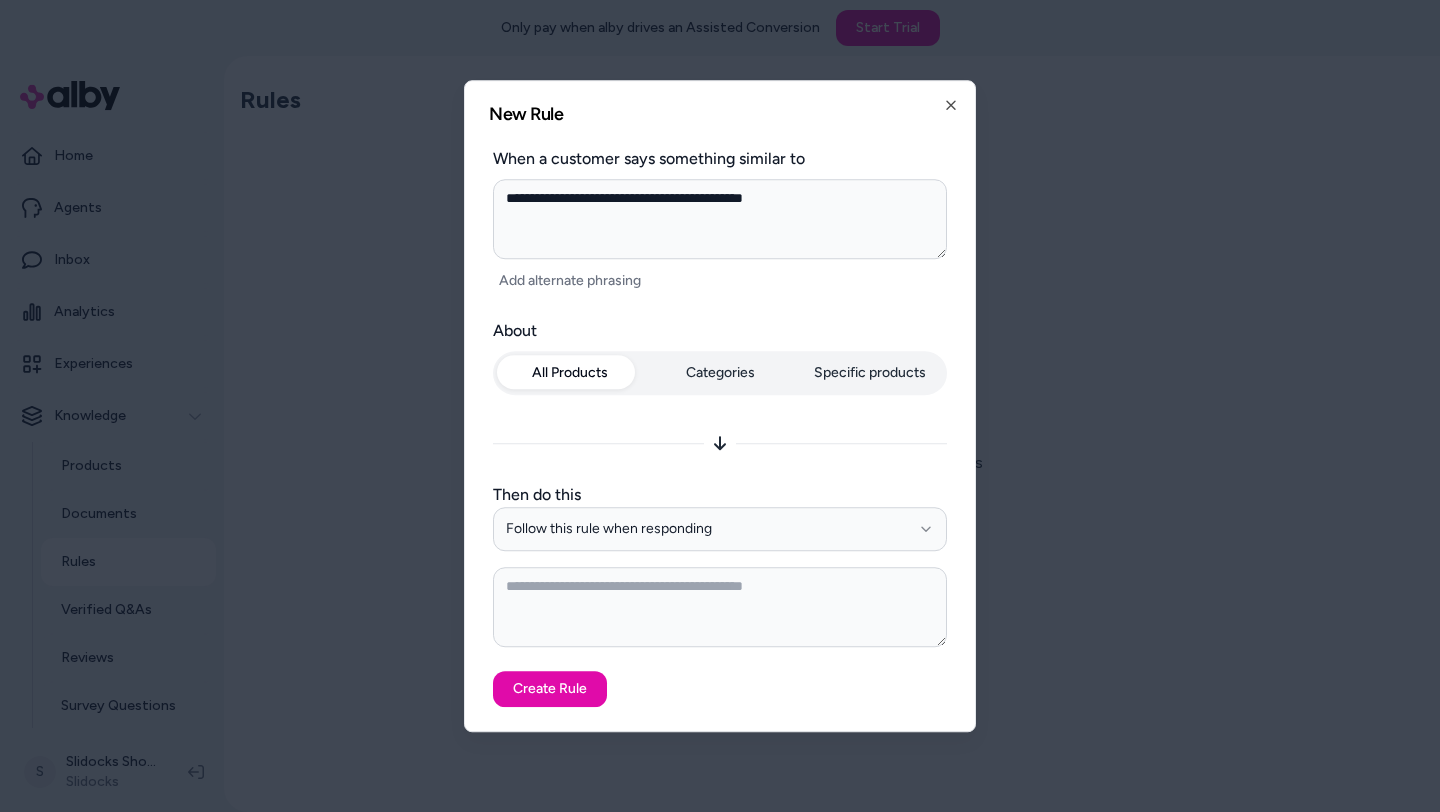 type on "**********" 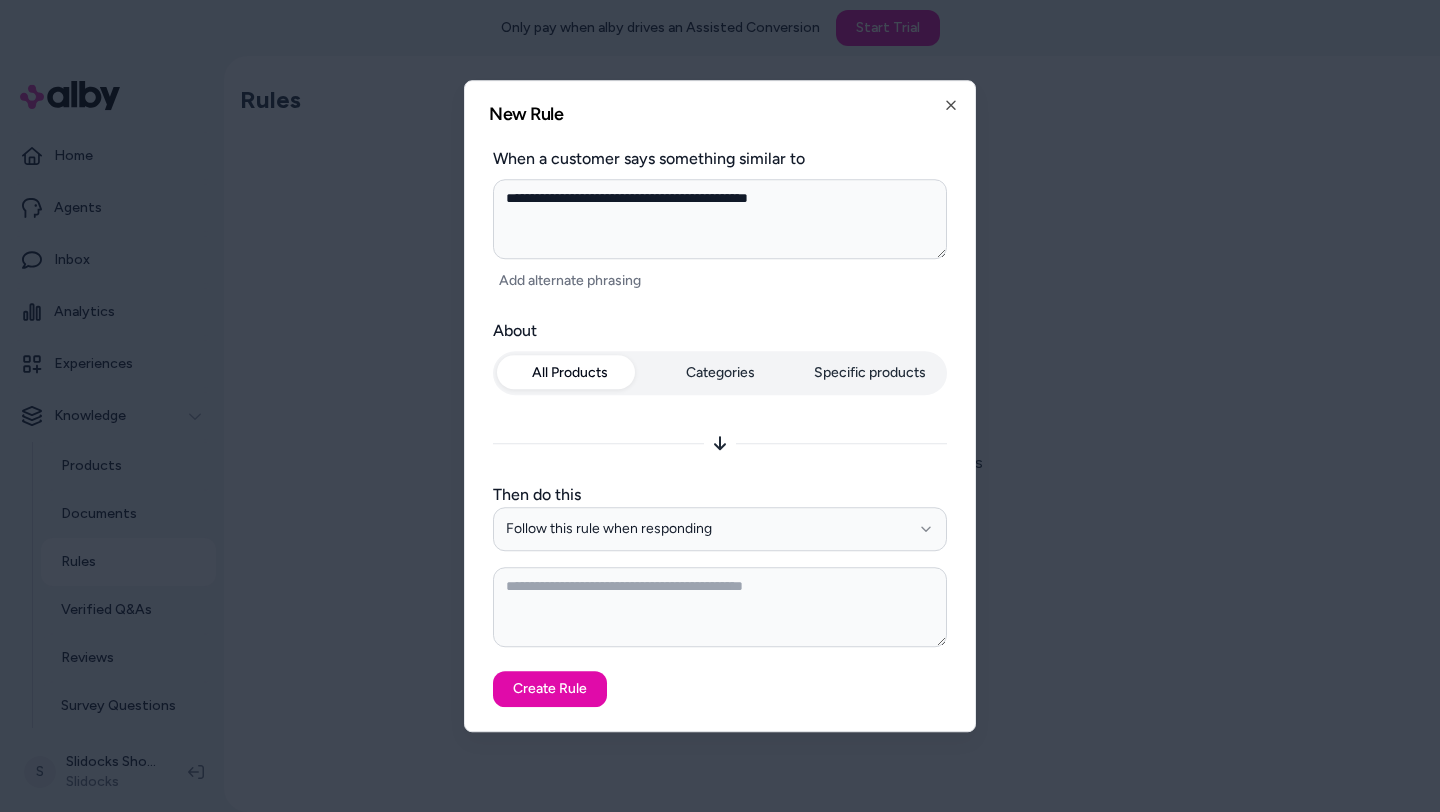 type on "**********" 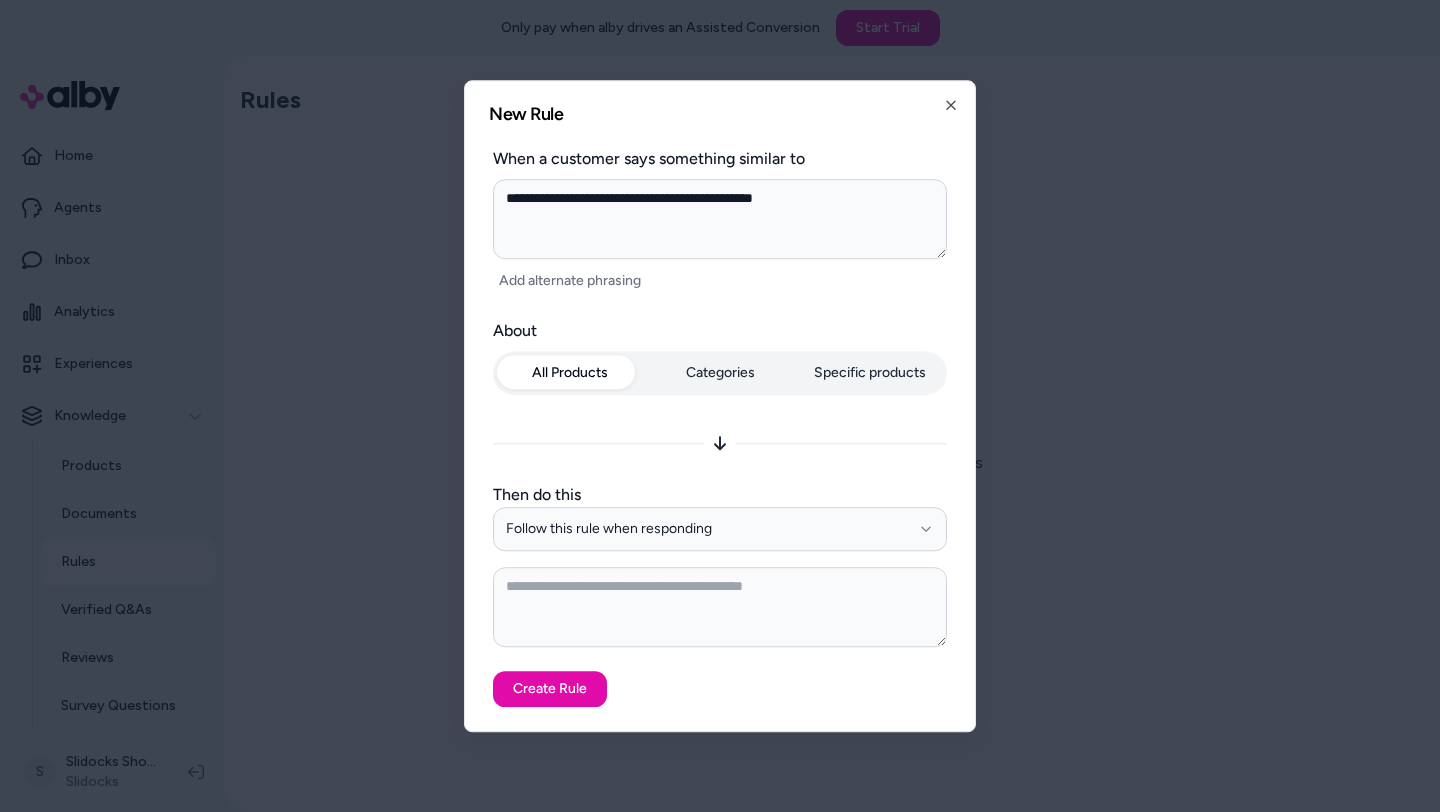 type on "**********" 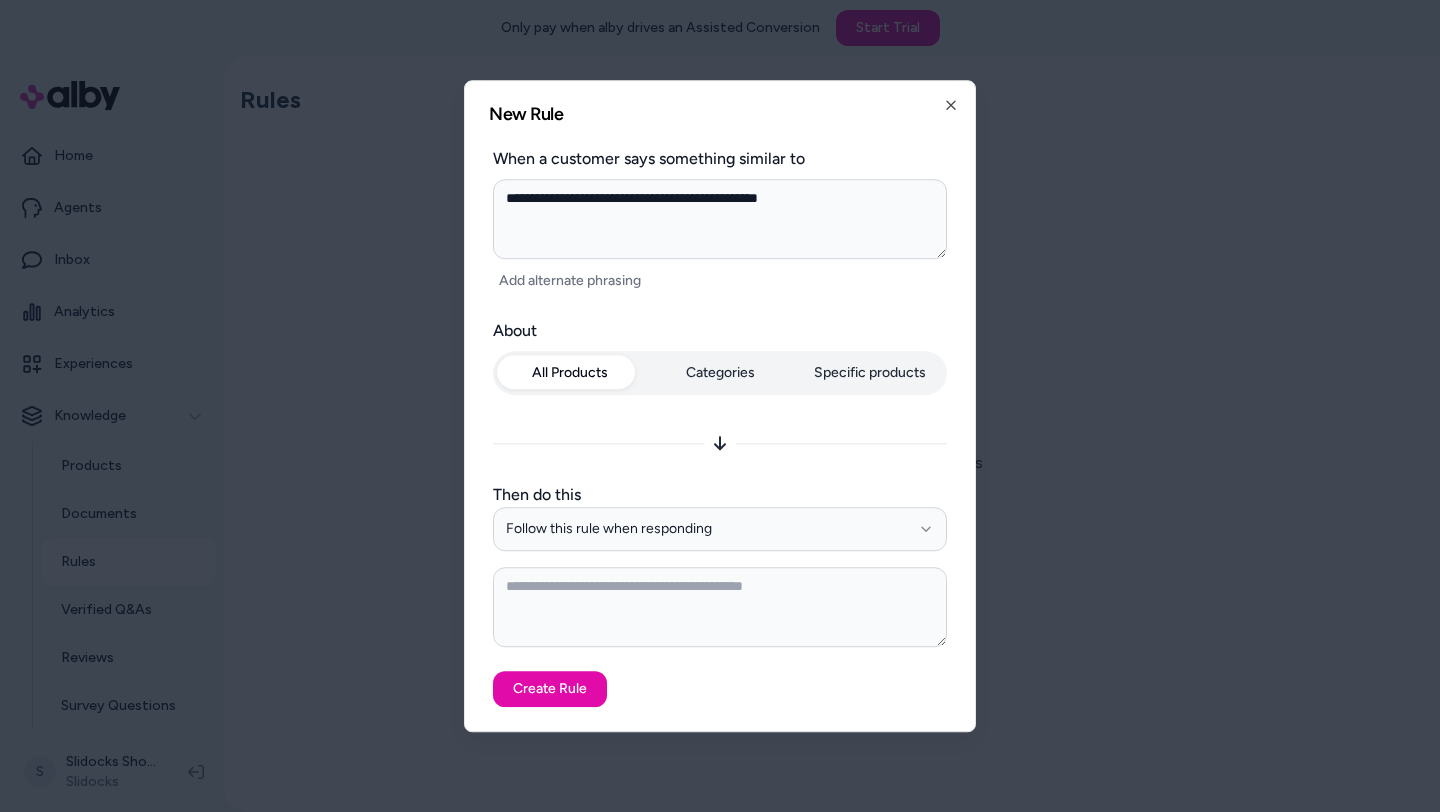 type on "**********" 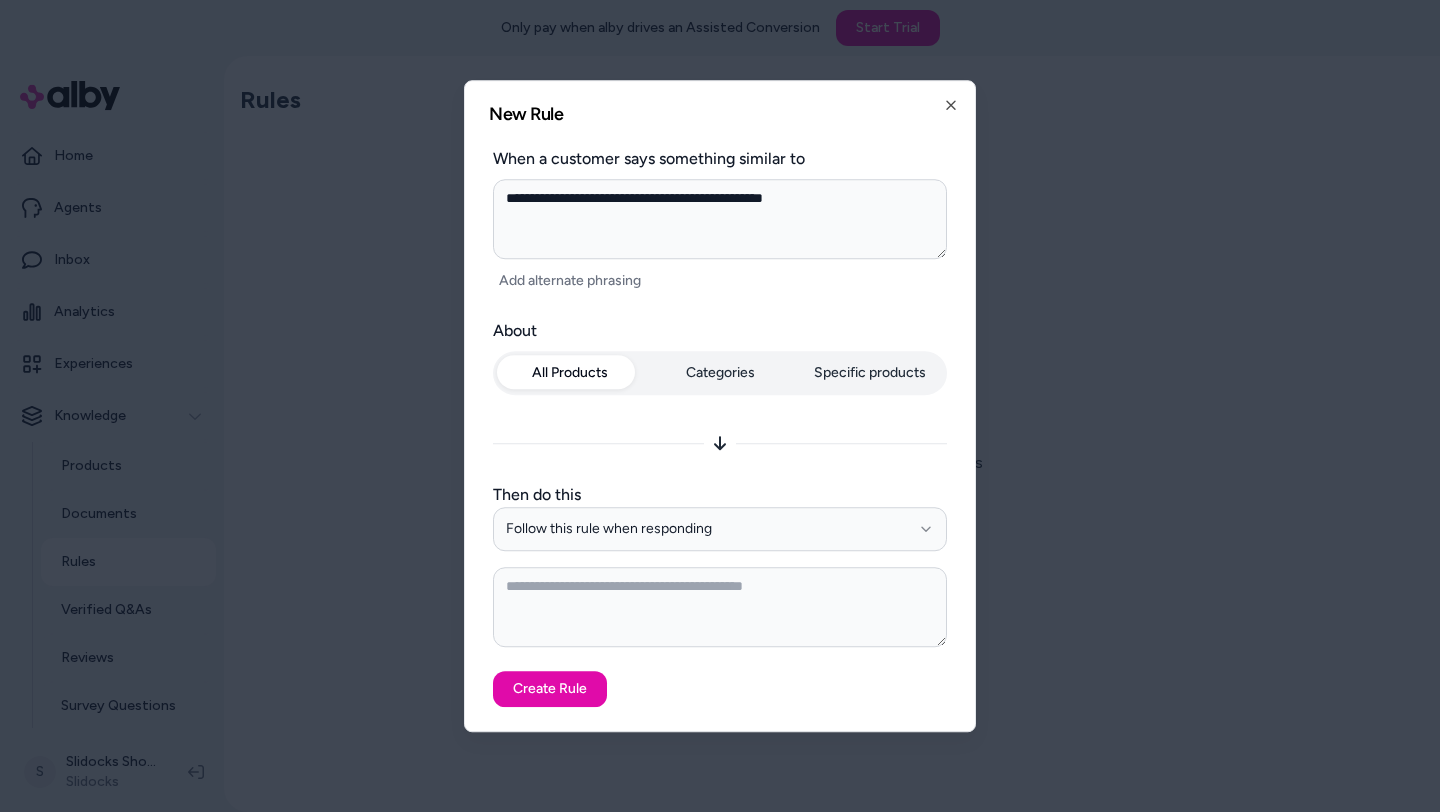 type on "**********" 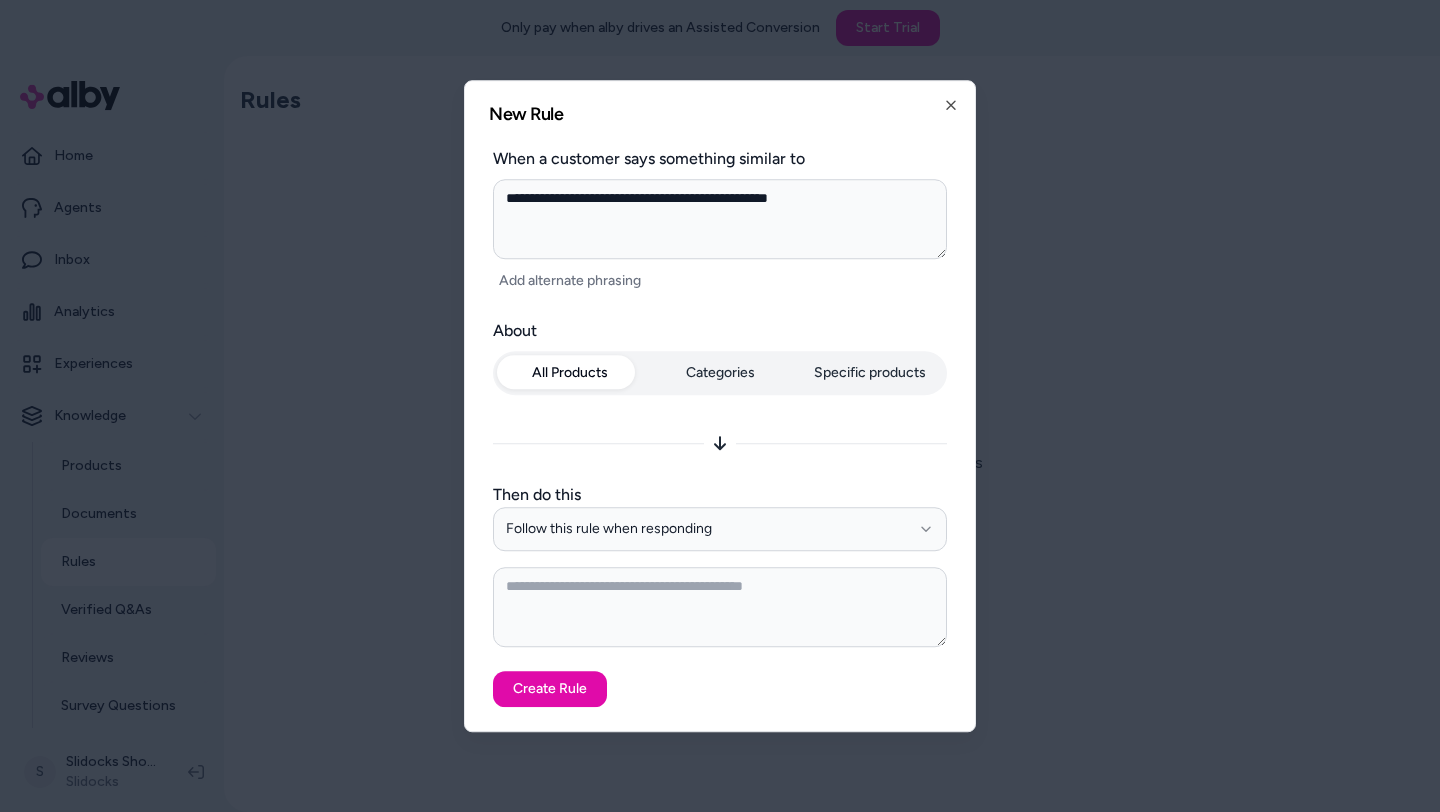type on "**********" 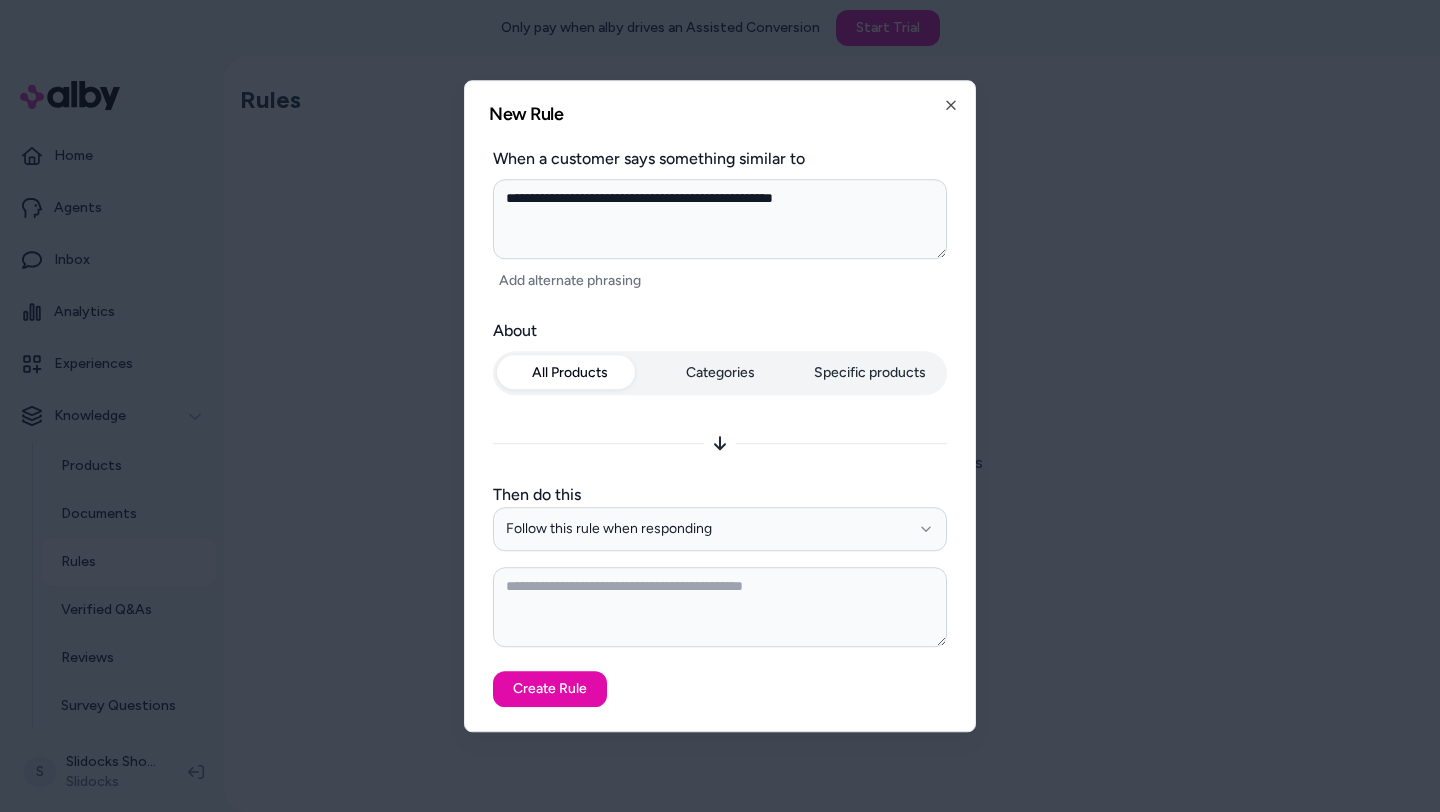 type on "**********" 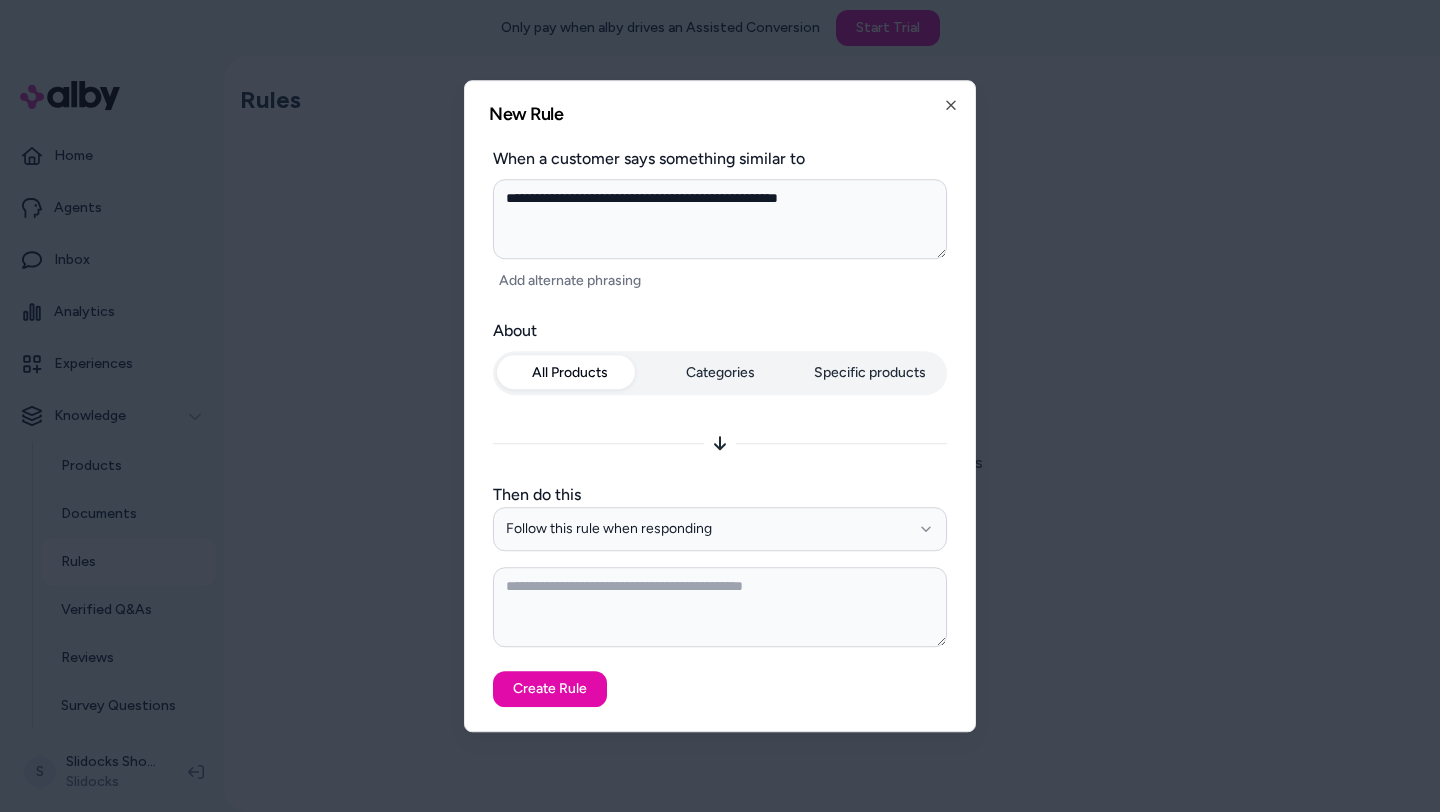 type on "**********" 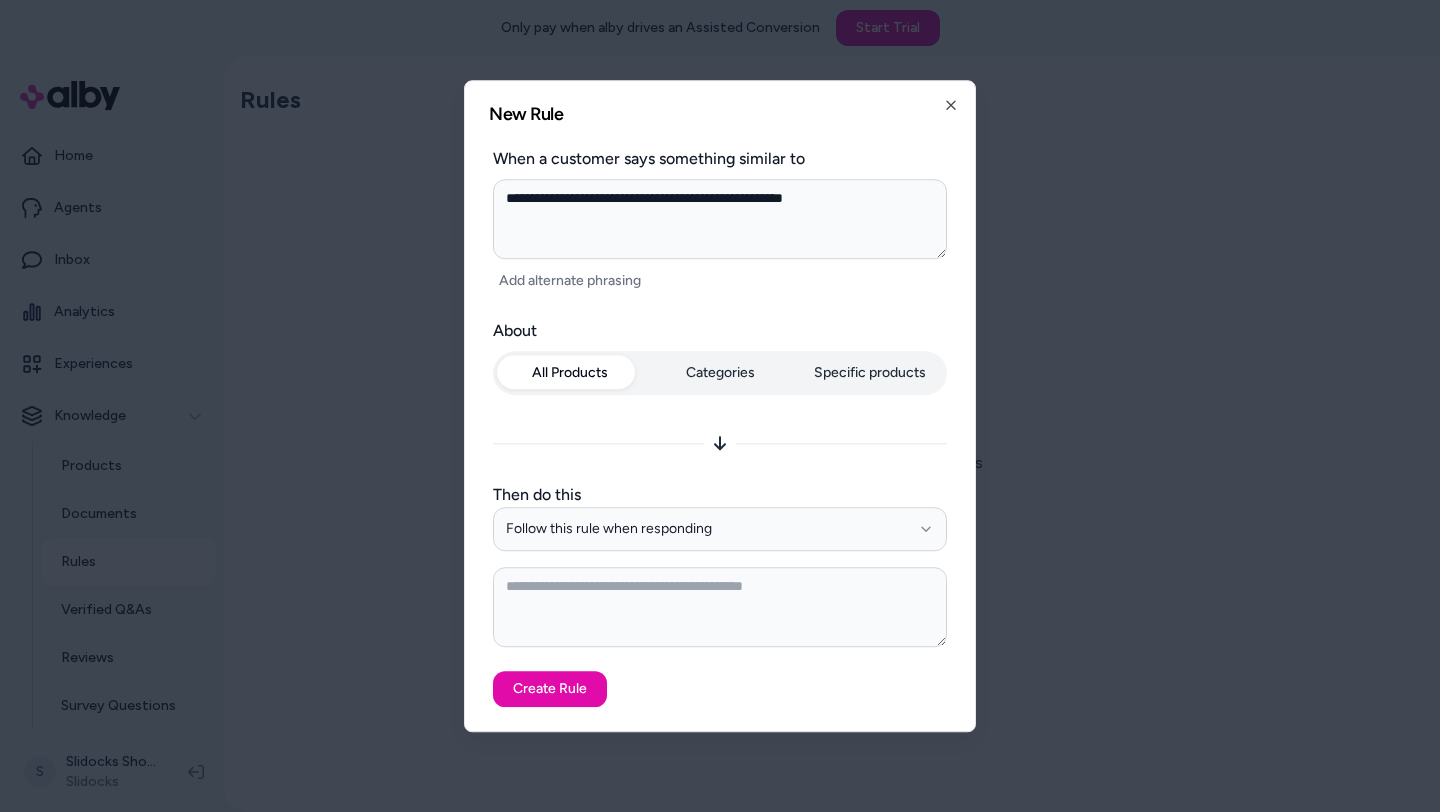 type on "**********" 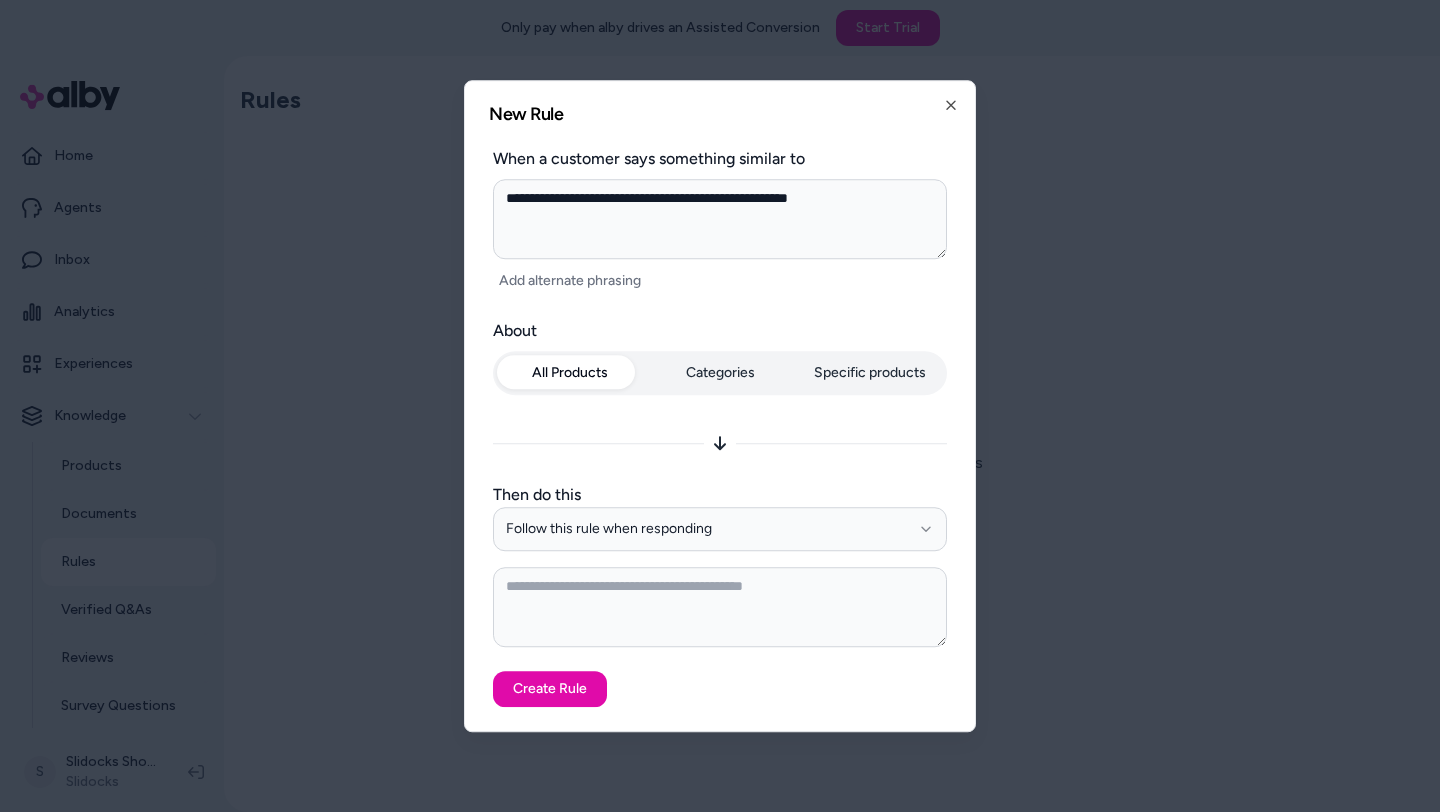type on "**********" 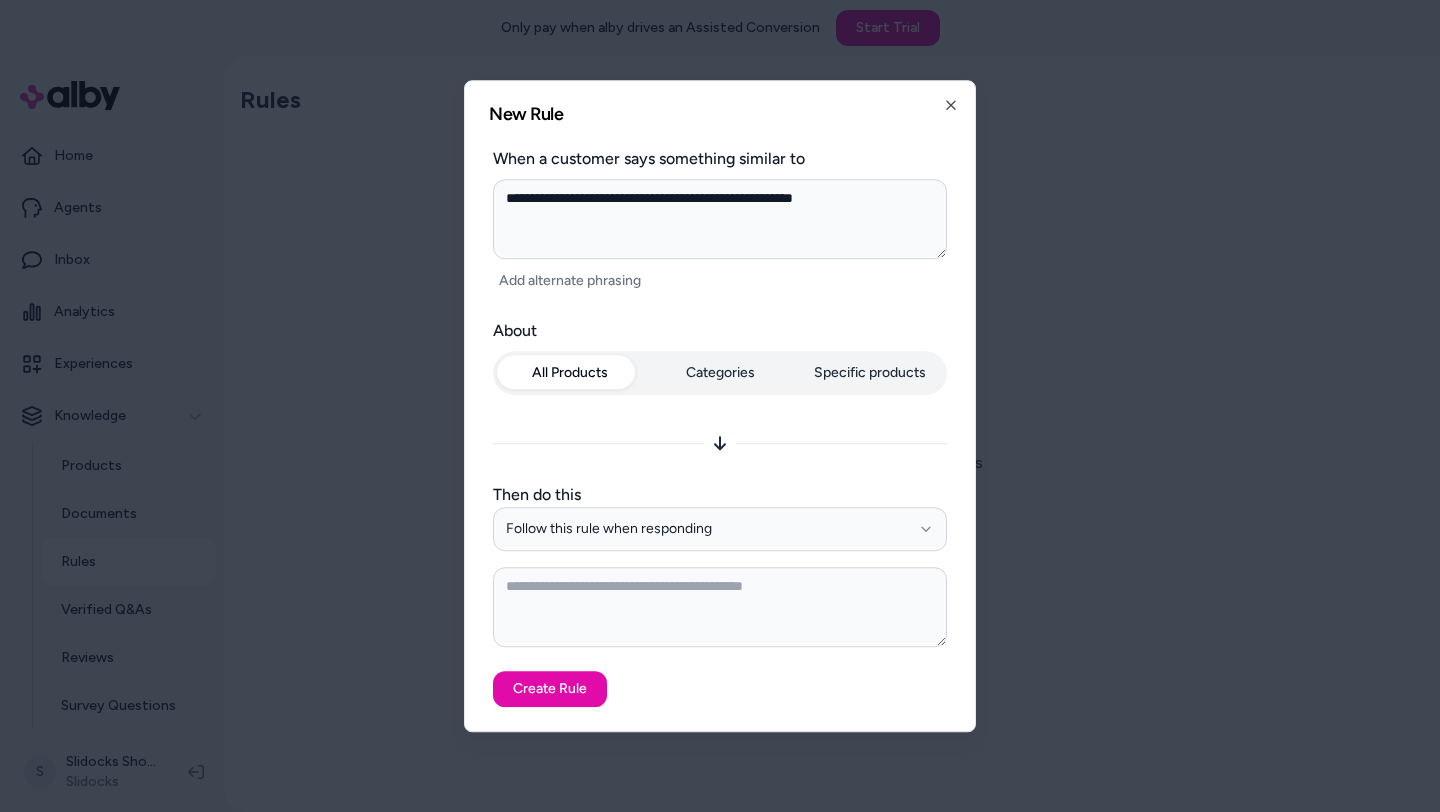 type 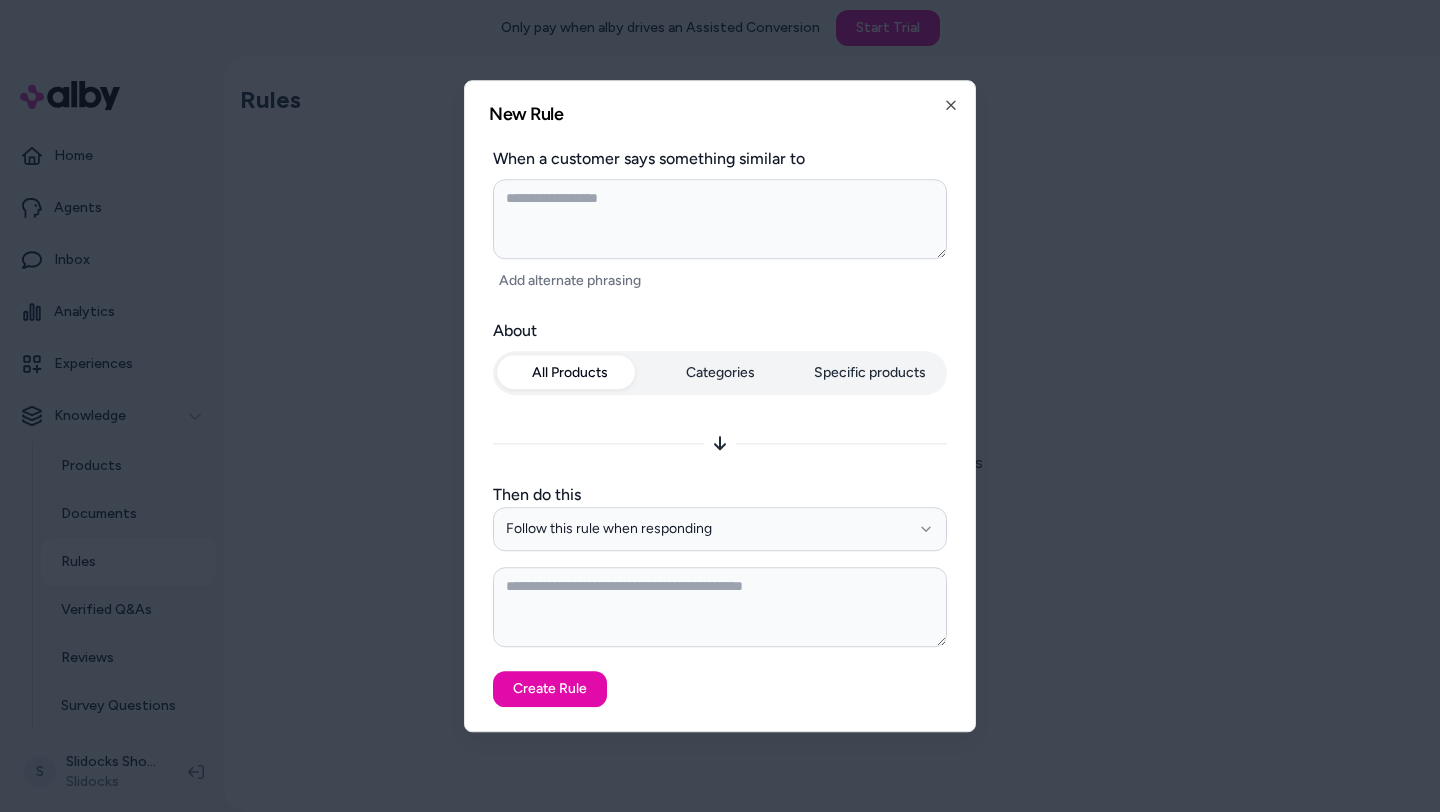 type on "*" 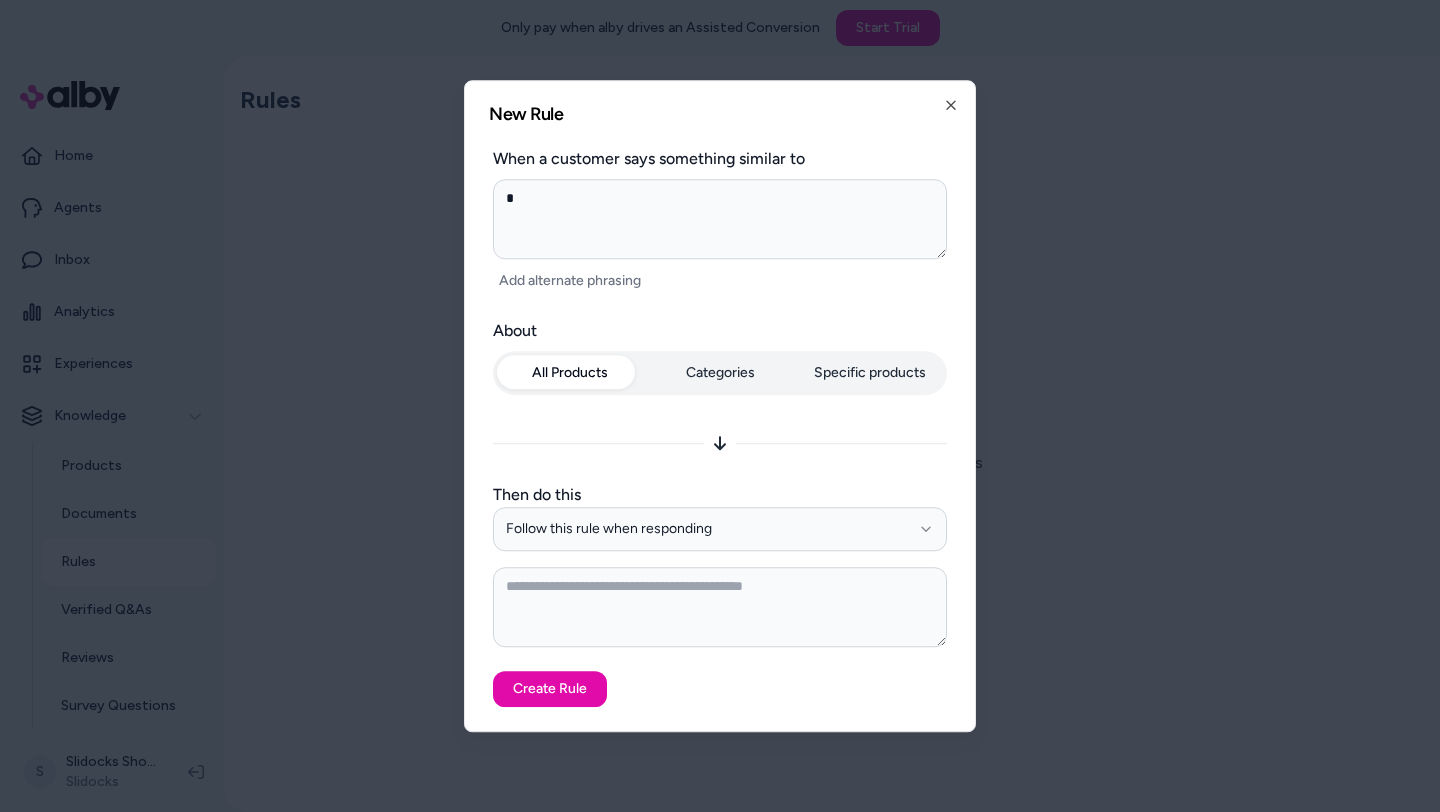 type on "**" 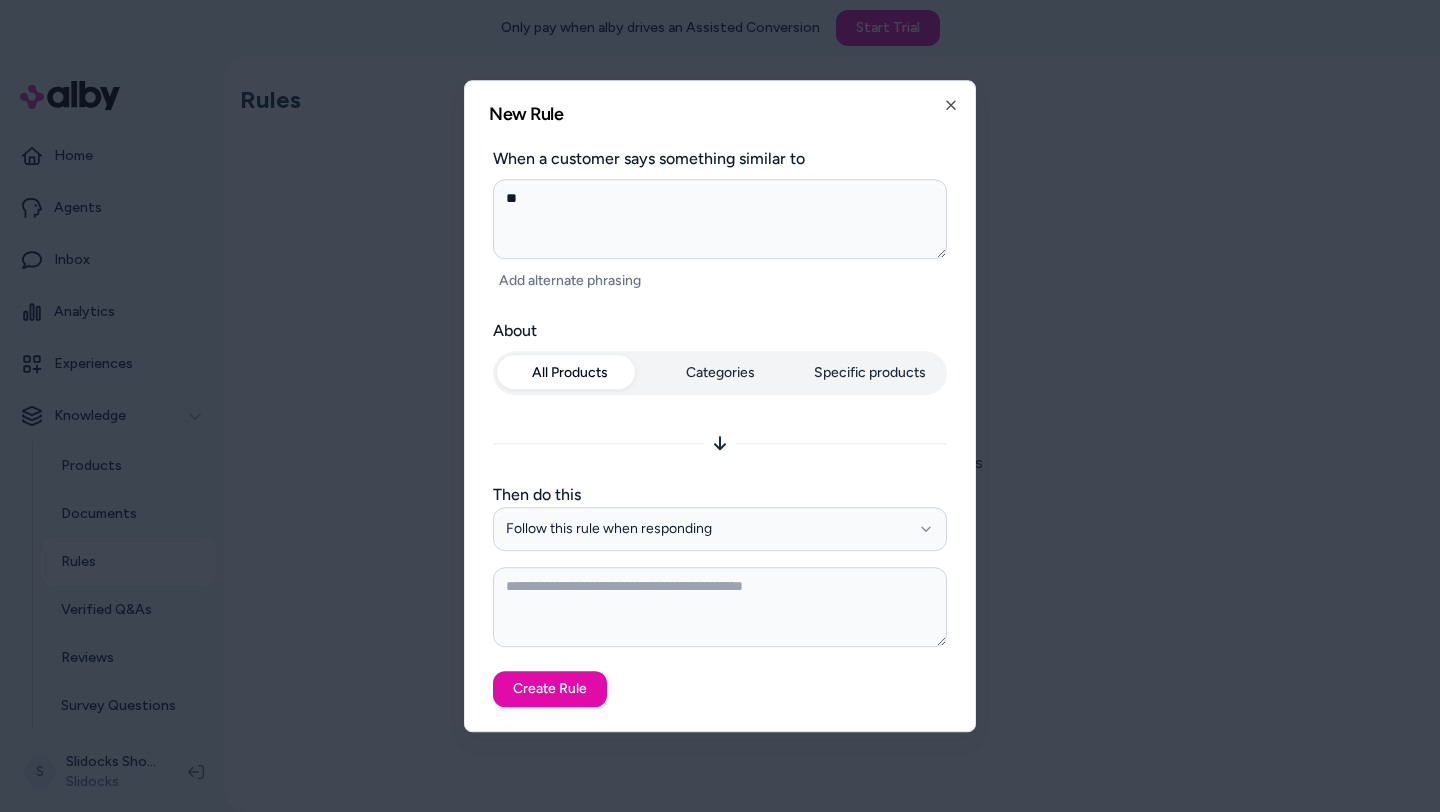 type on "***" 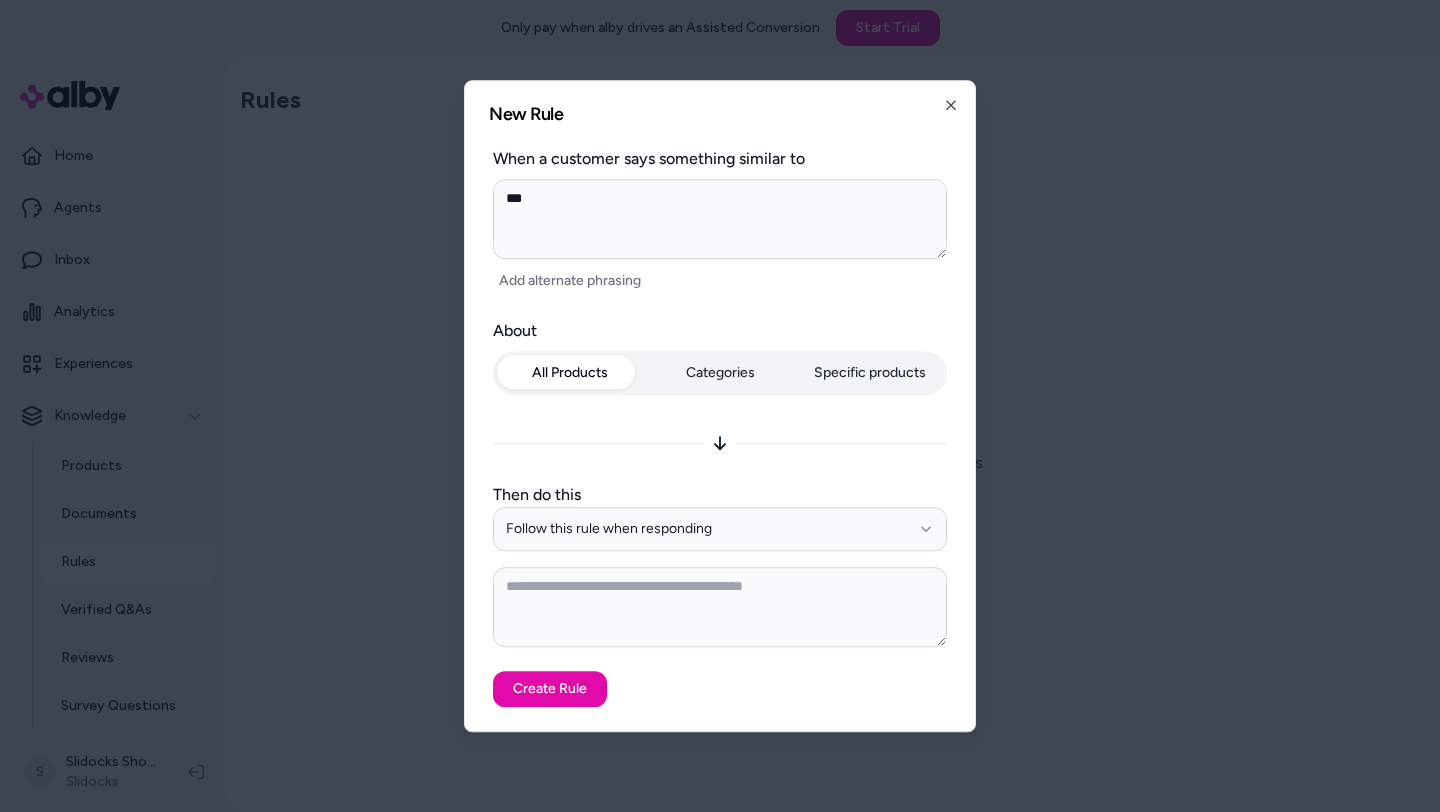 type on "****" 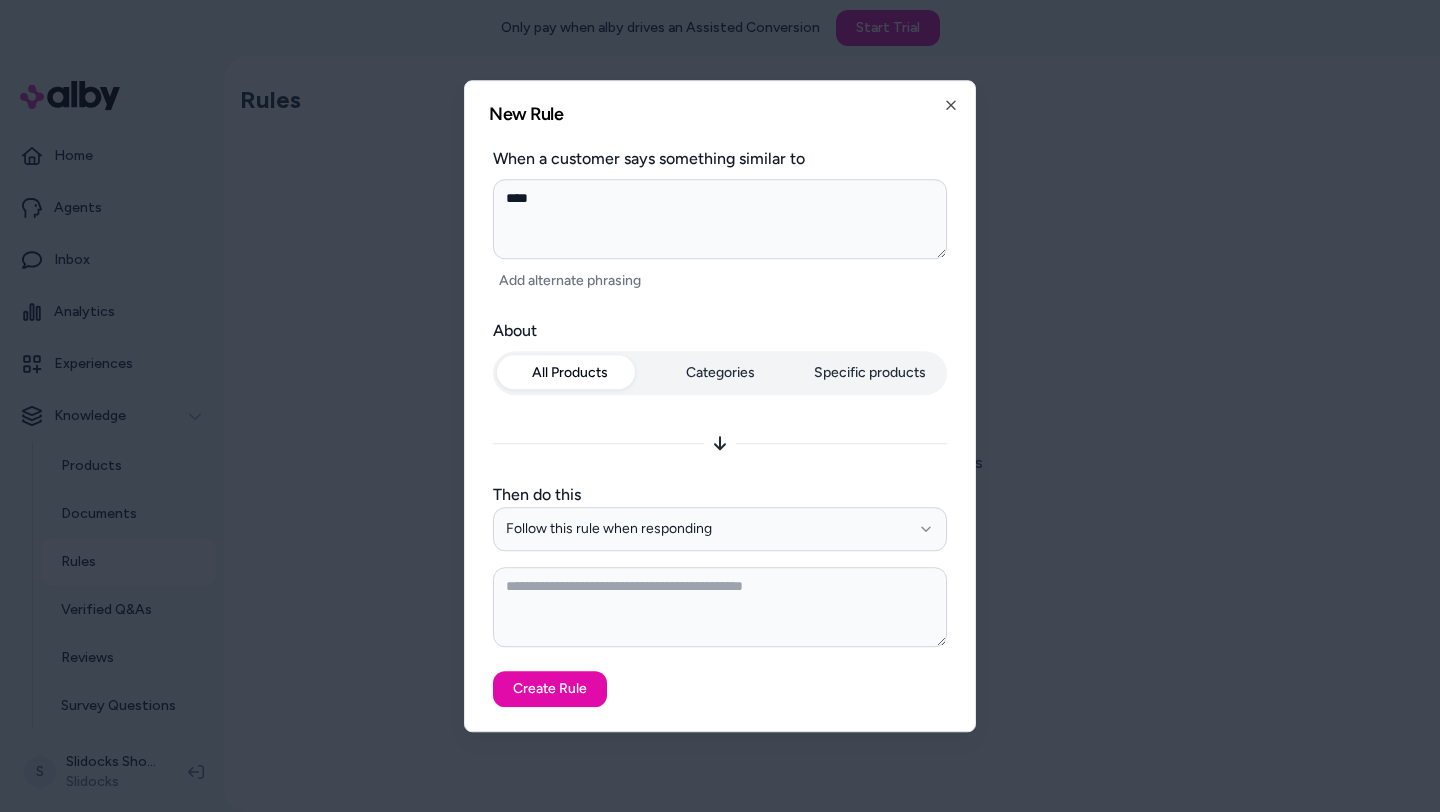 type on "*****" 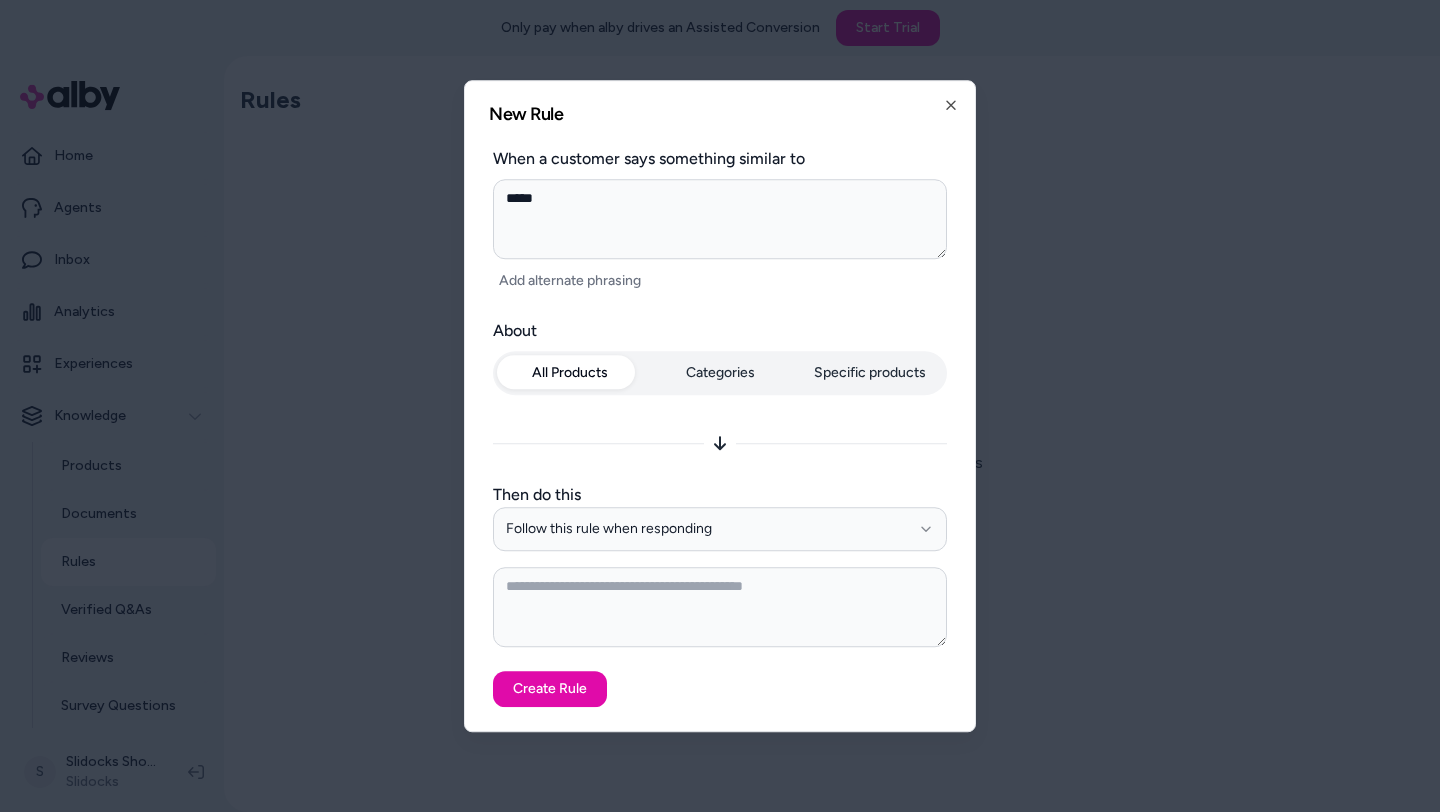 type on "*****" 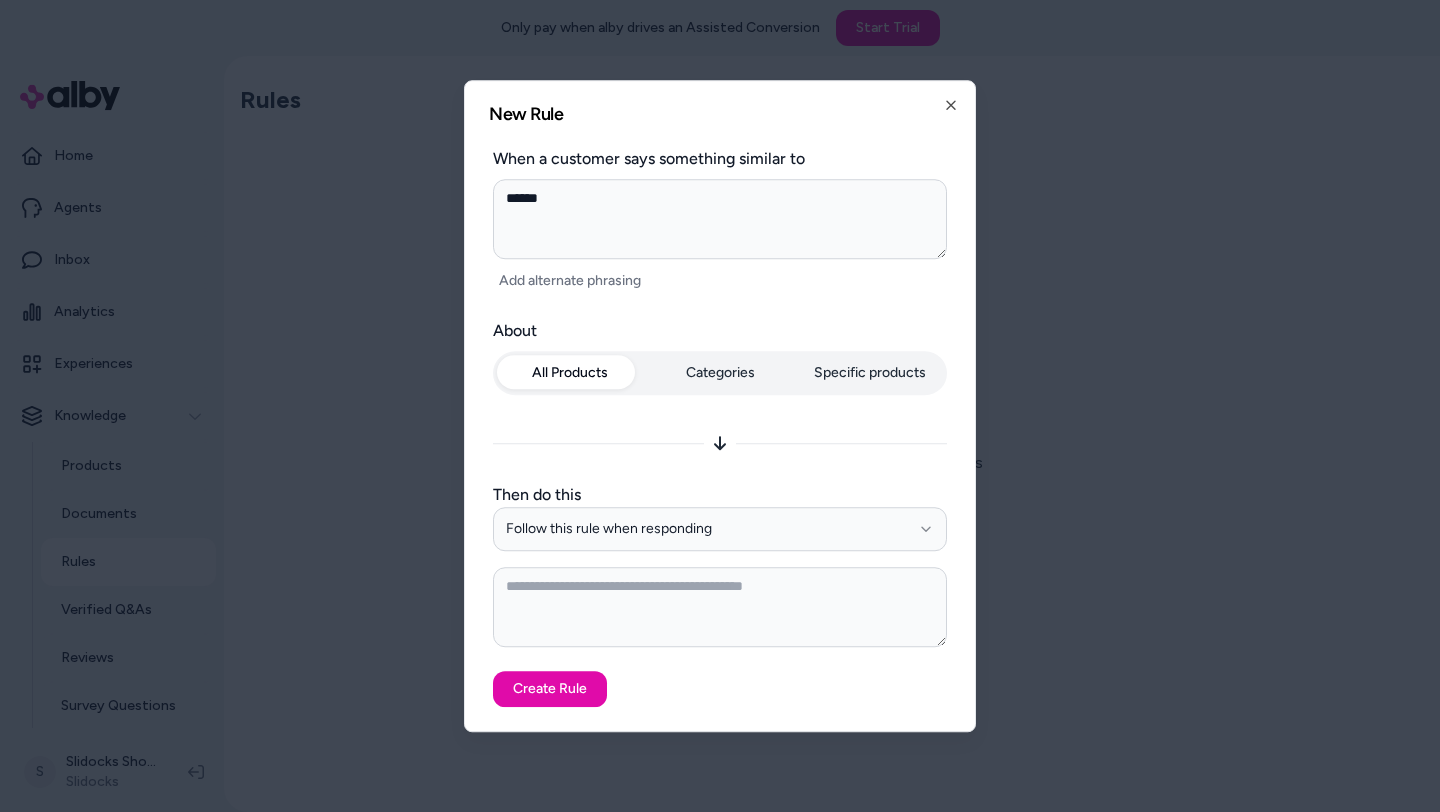 type on "*******" 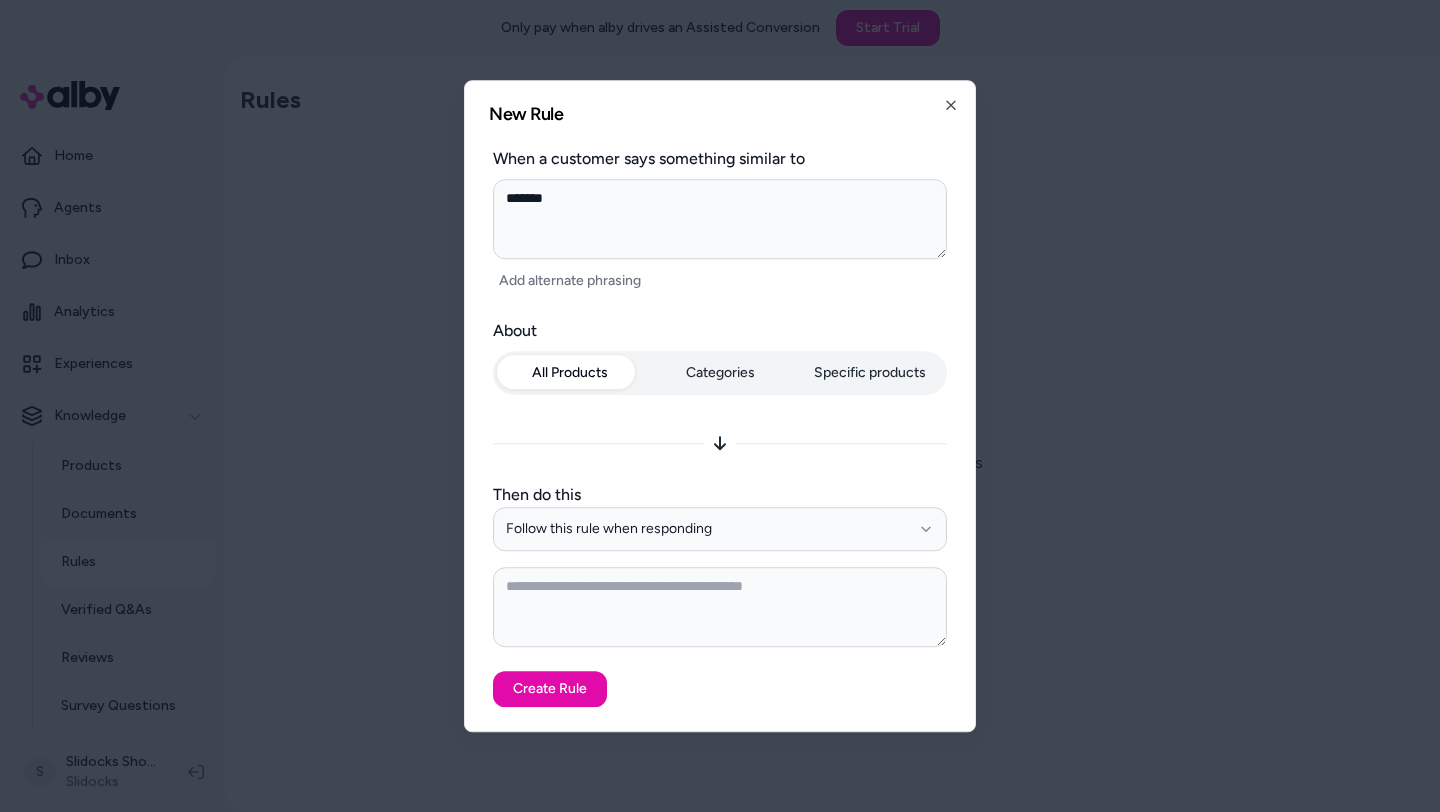 type on "********" 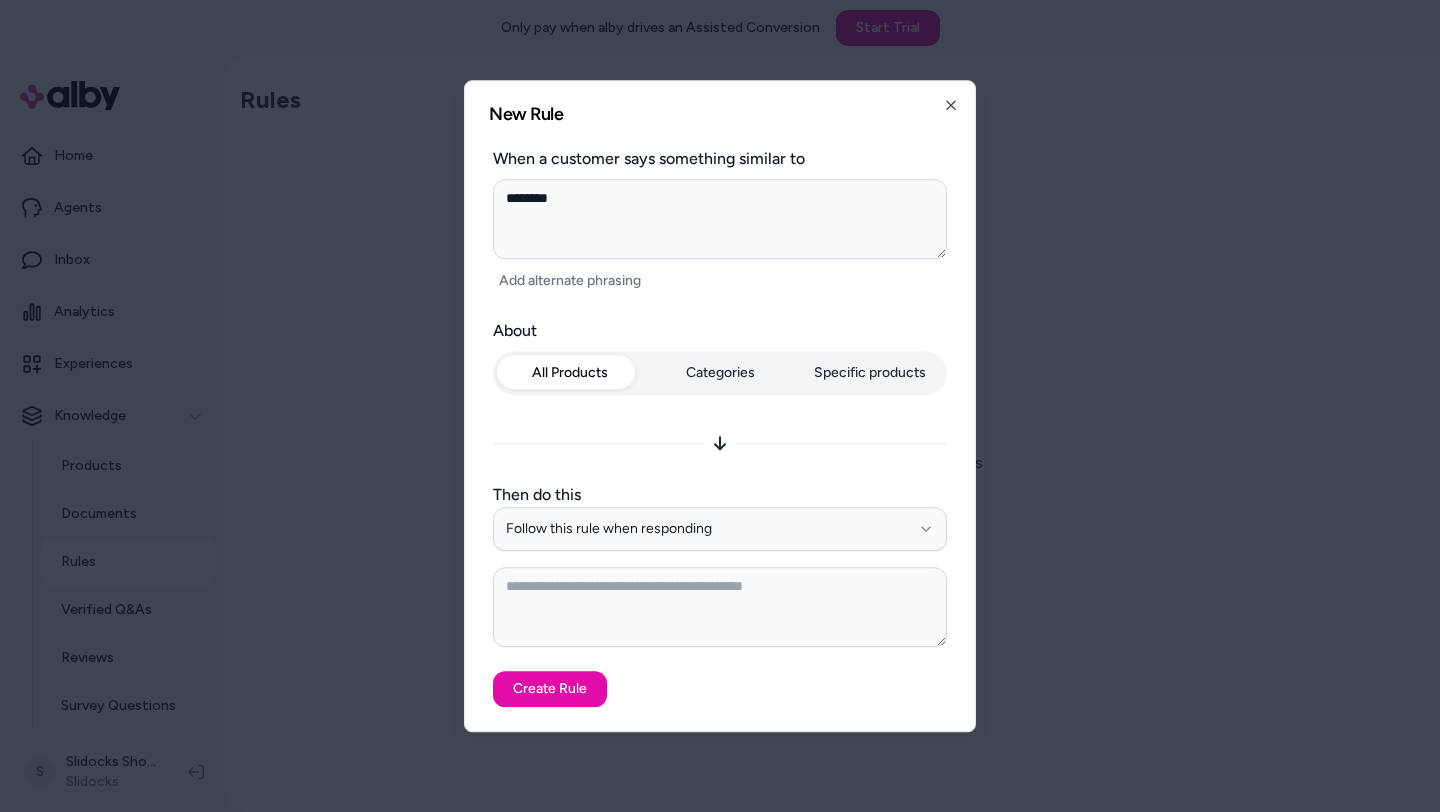 type on "*" 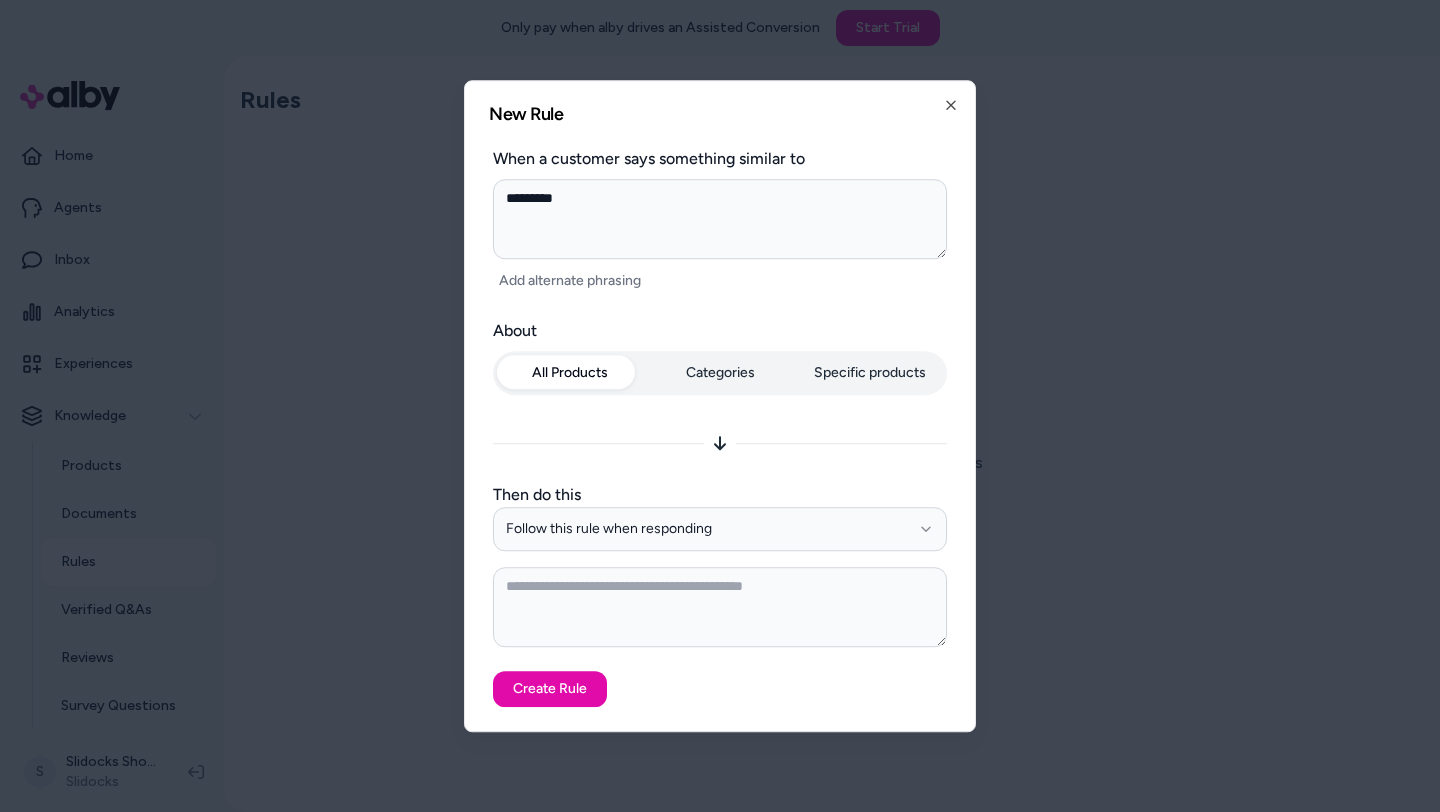 type on "*********" 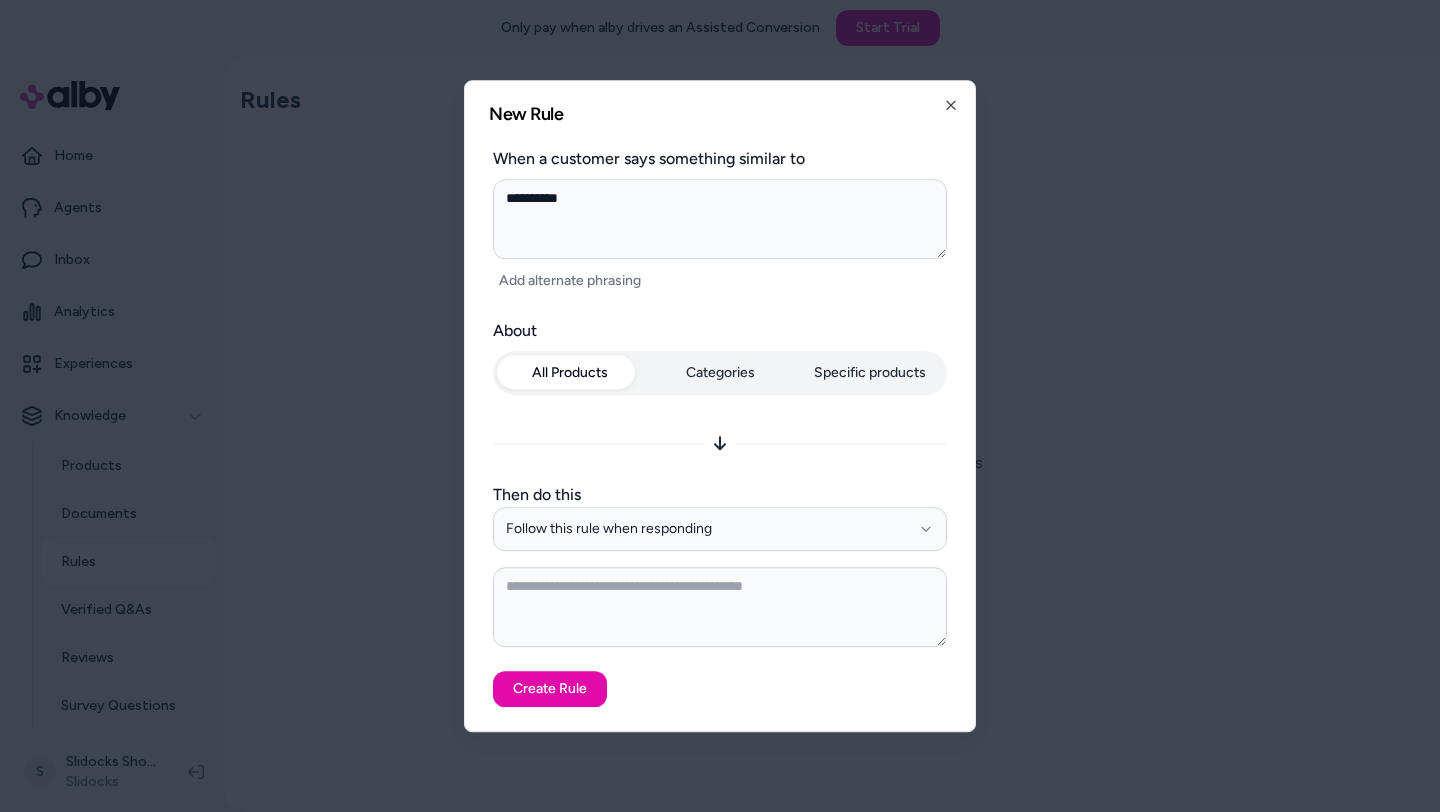 type on "**********" 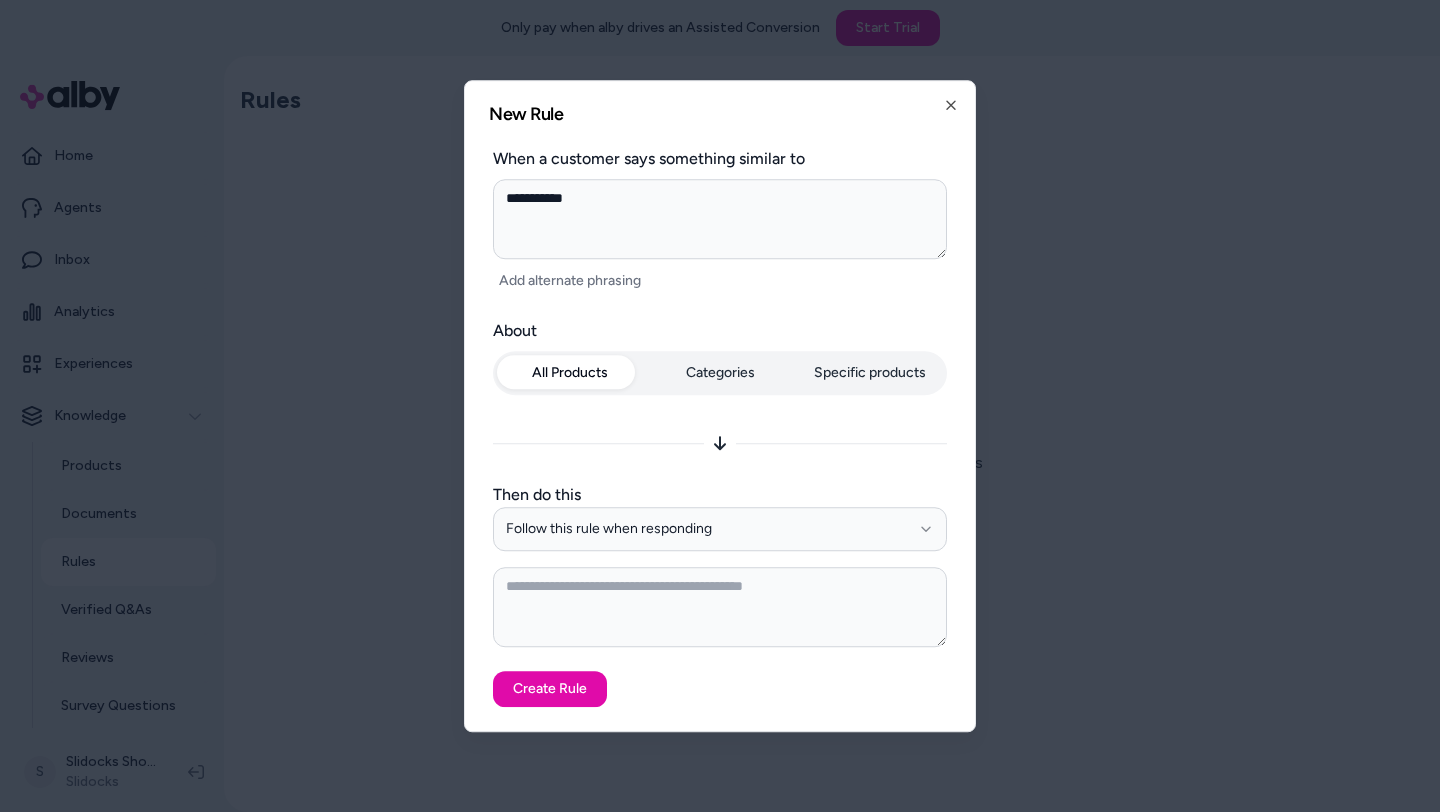 type on "**********" 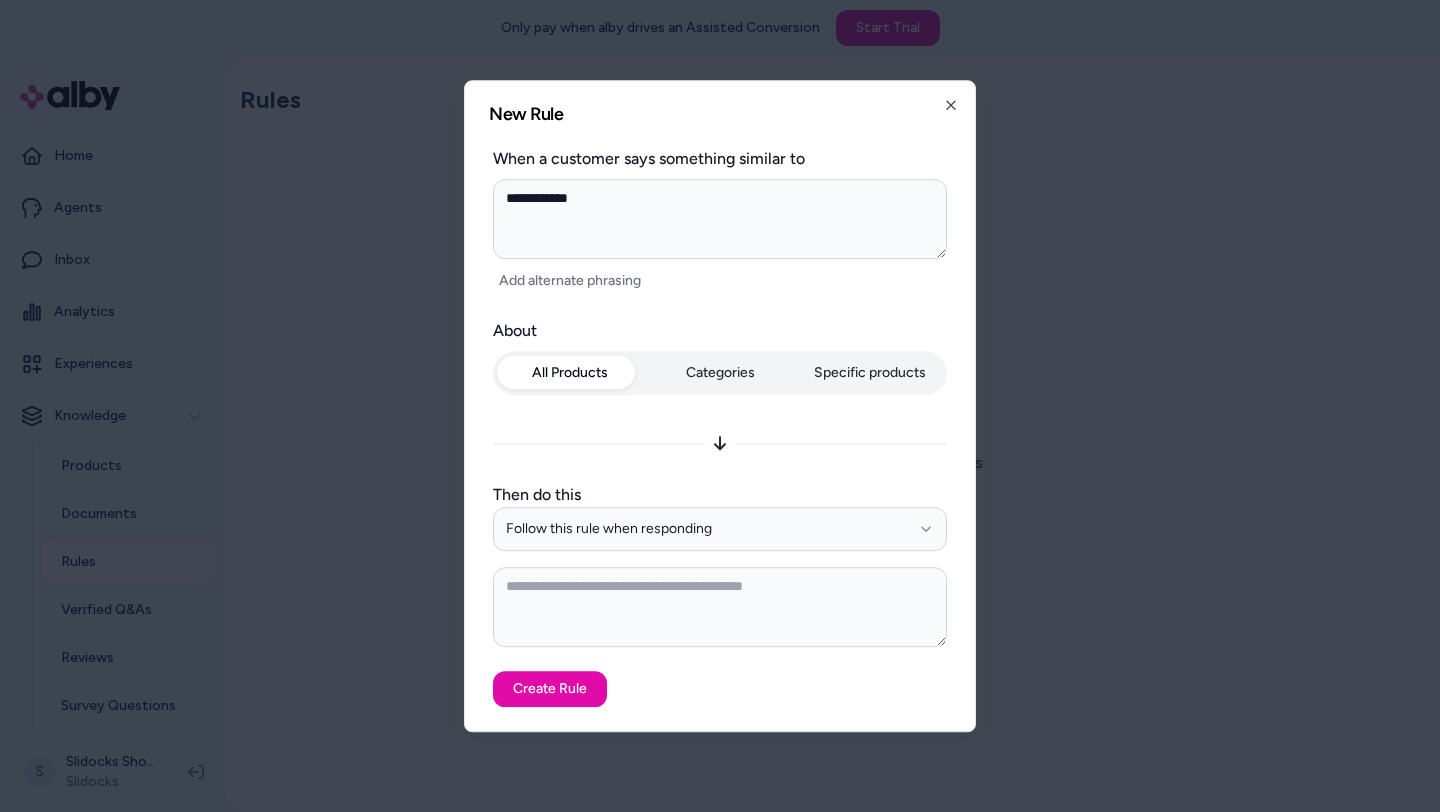 type on "**********" 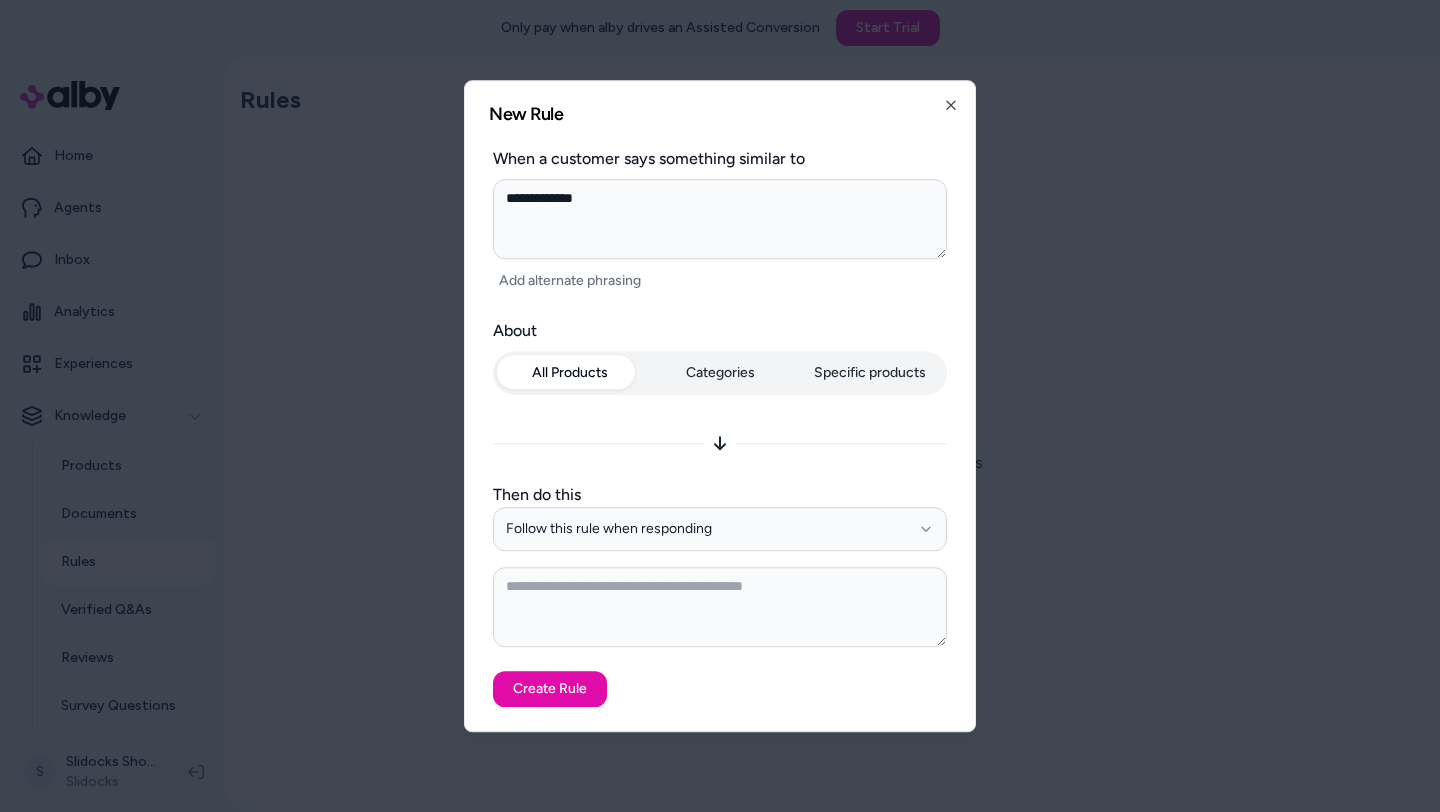 type on "**********" 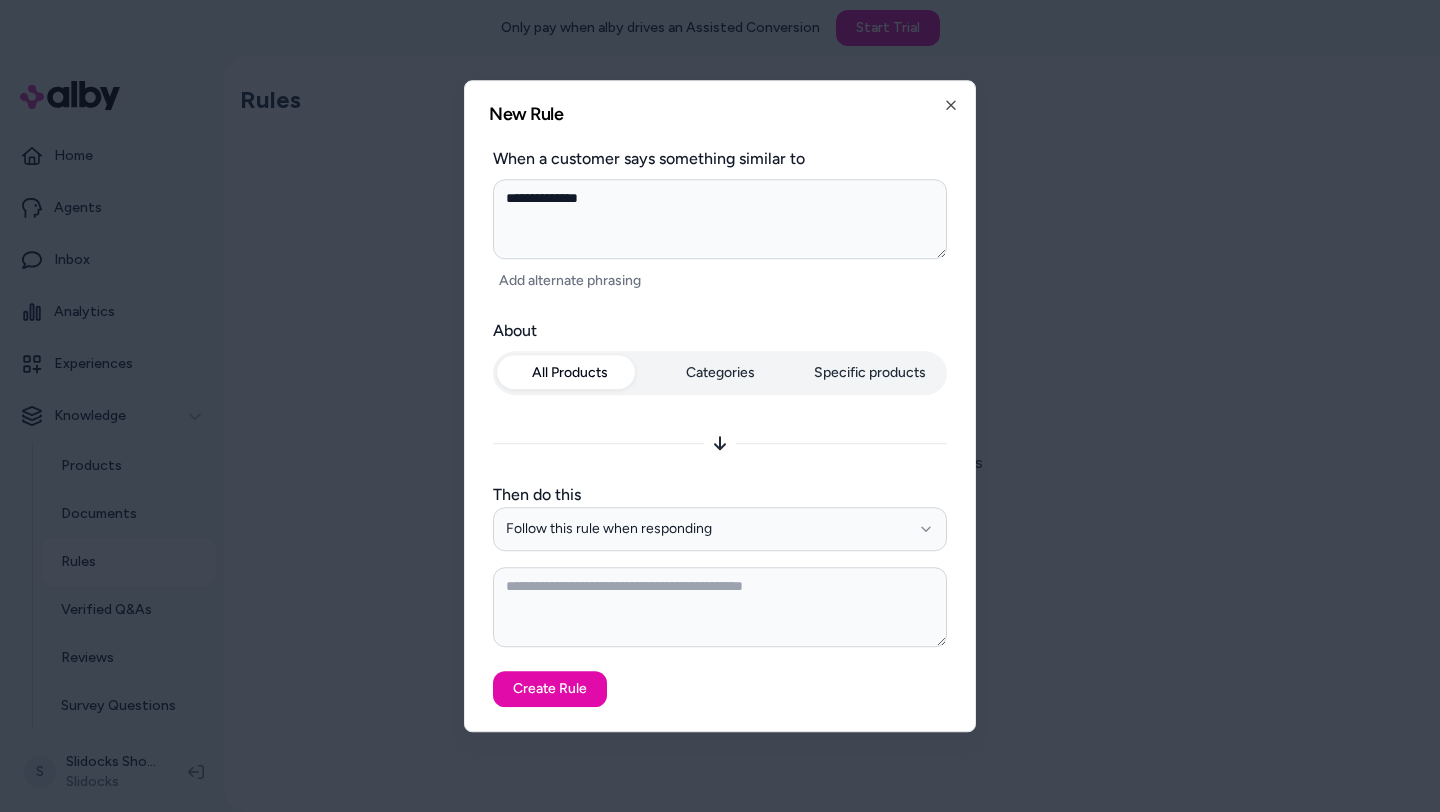 type on "**********" 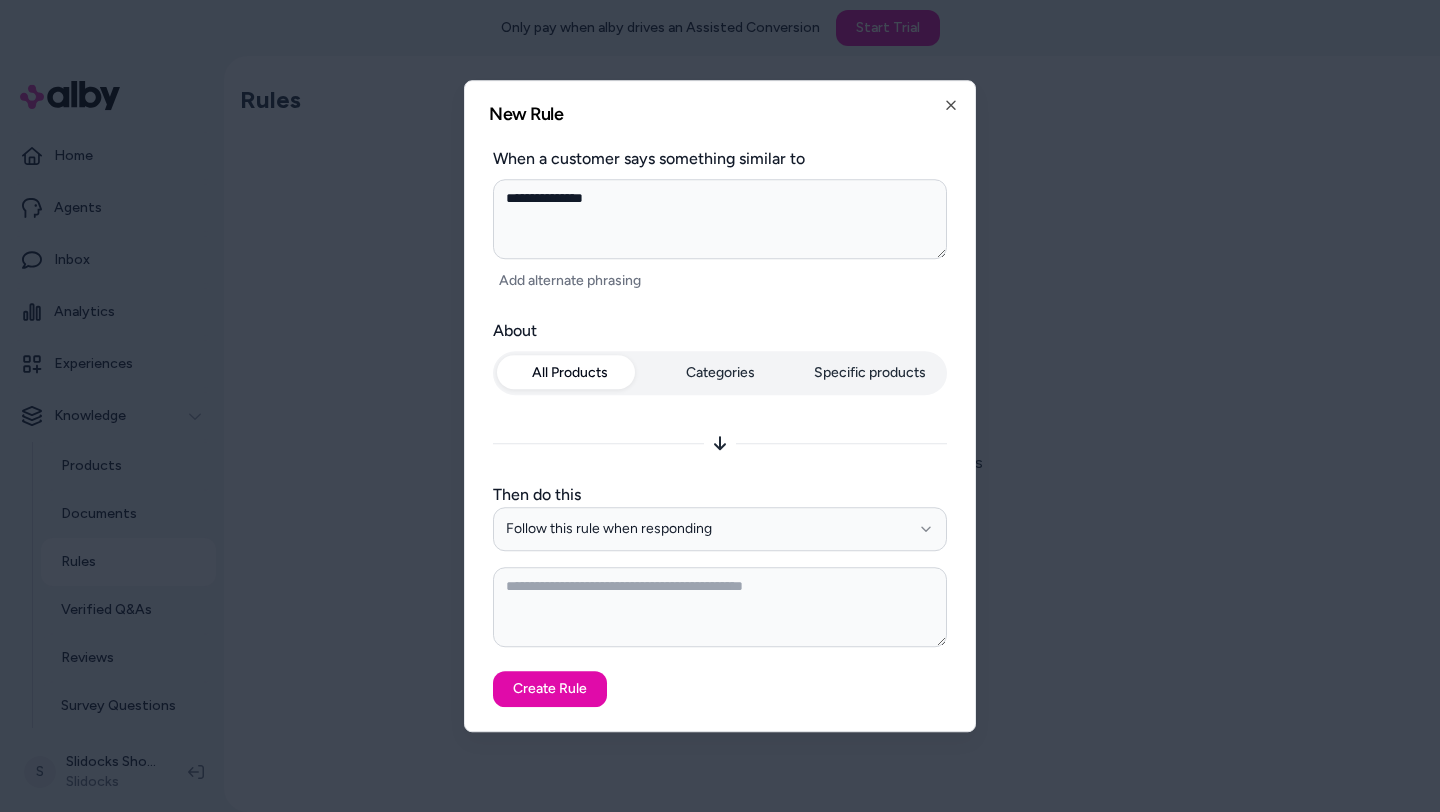 type on "**********" 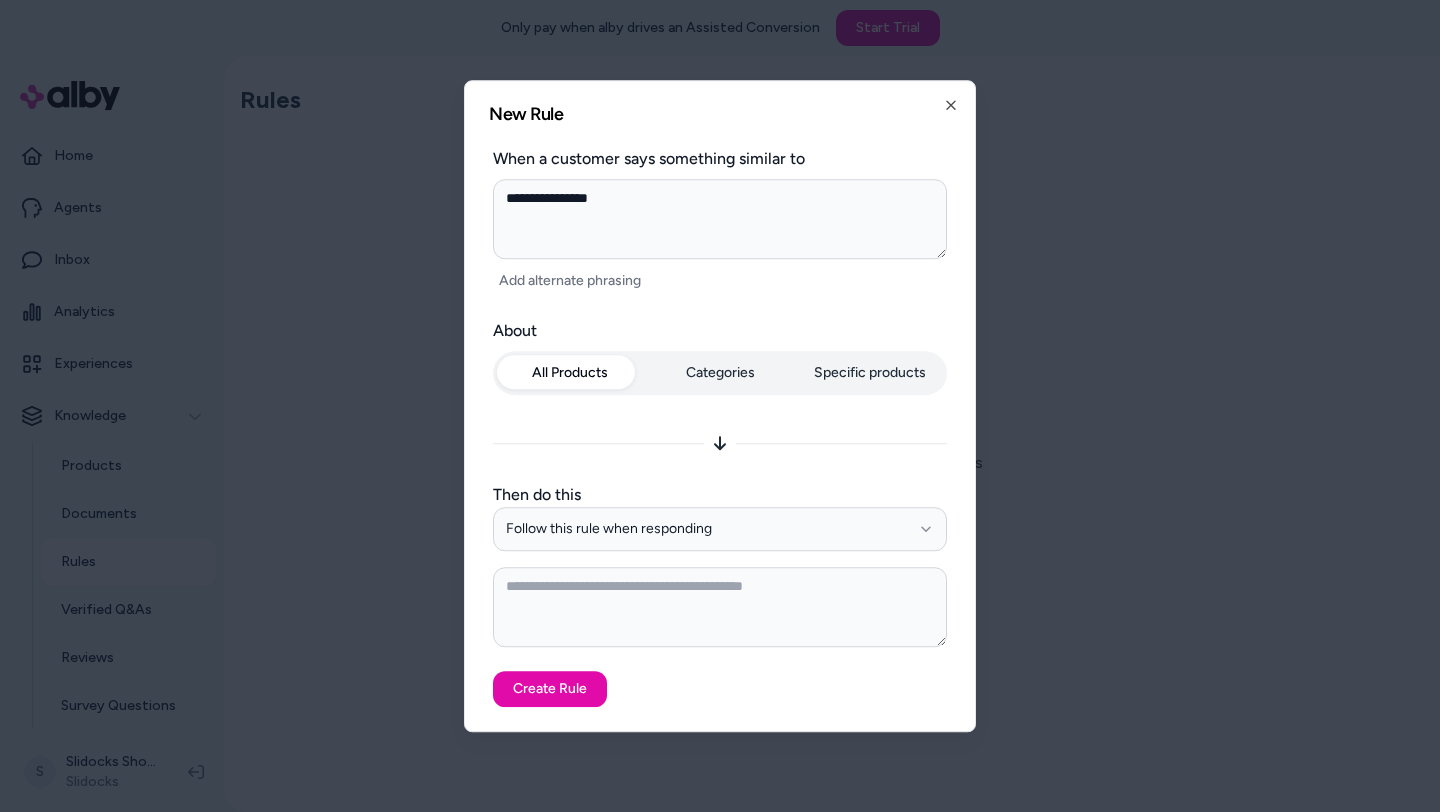 type on "**********" 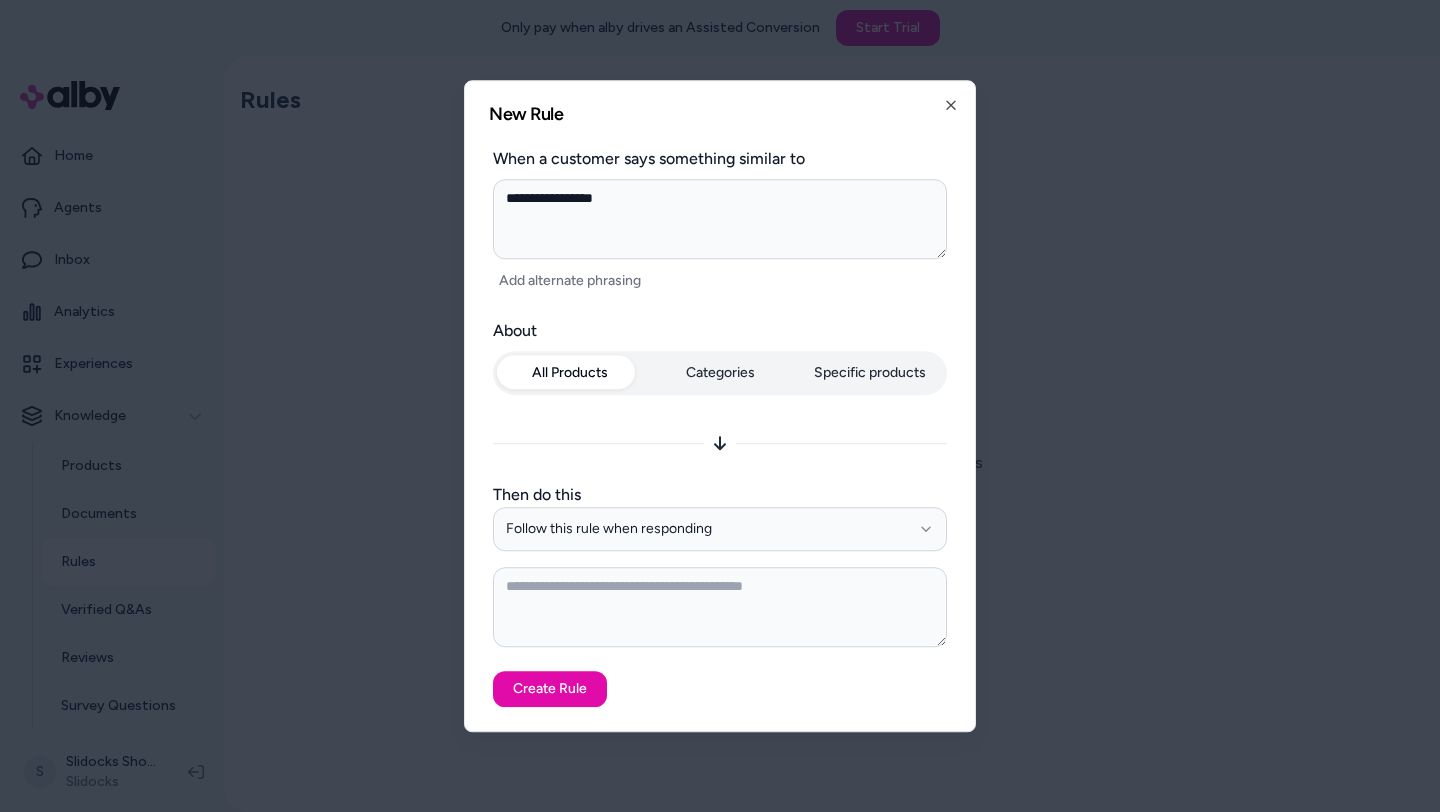 type on "**********" 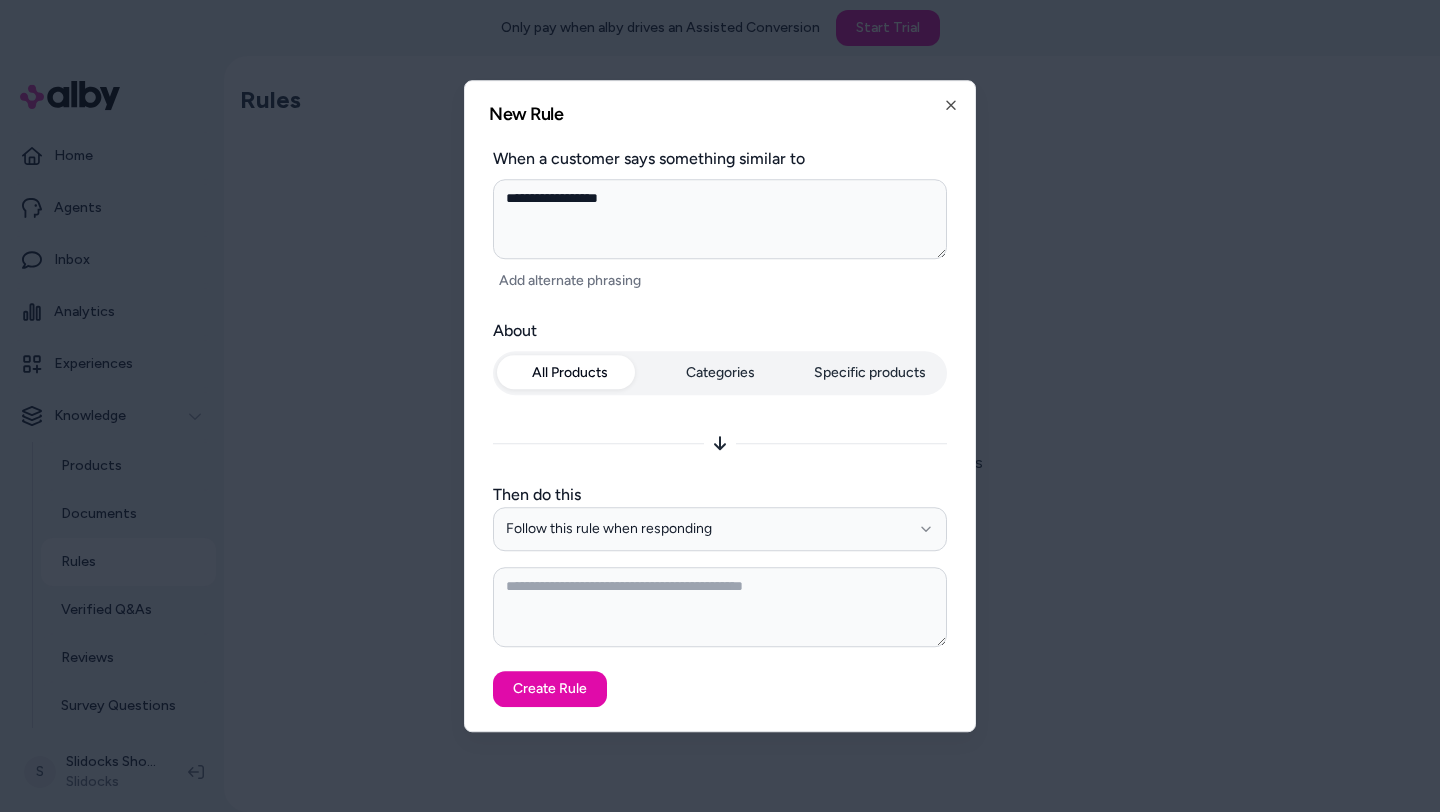 type on "**********" 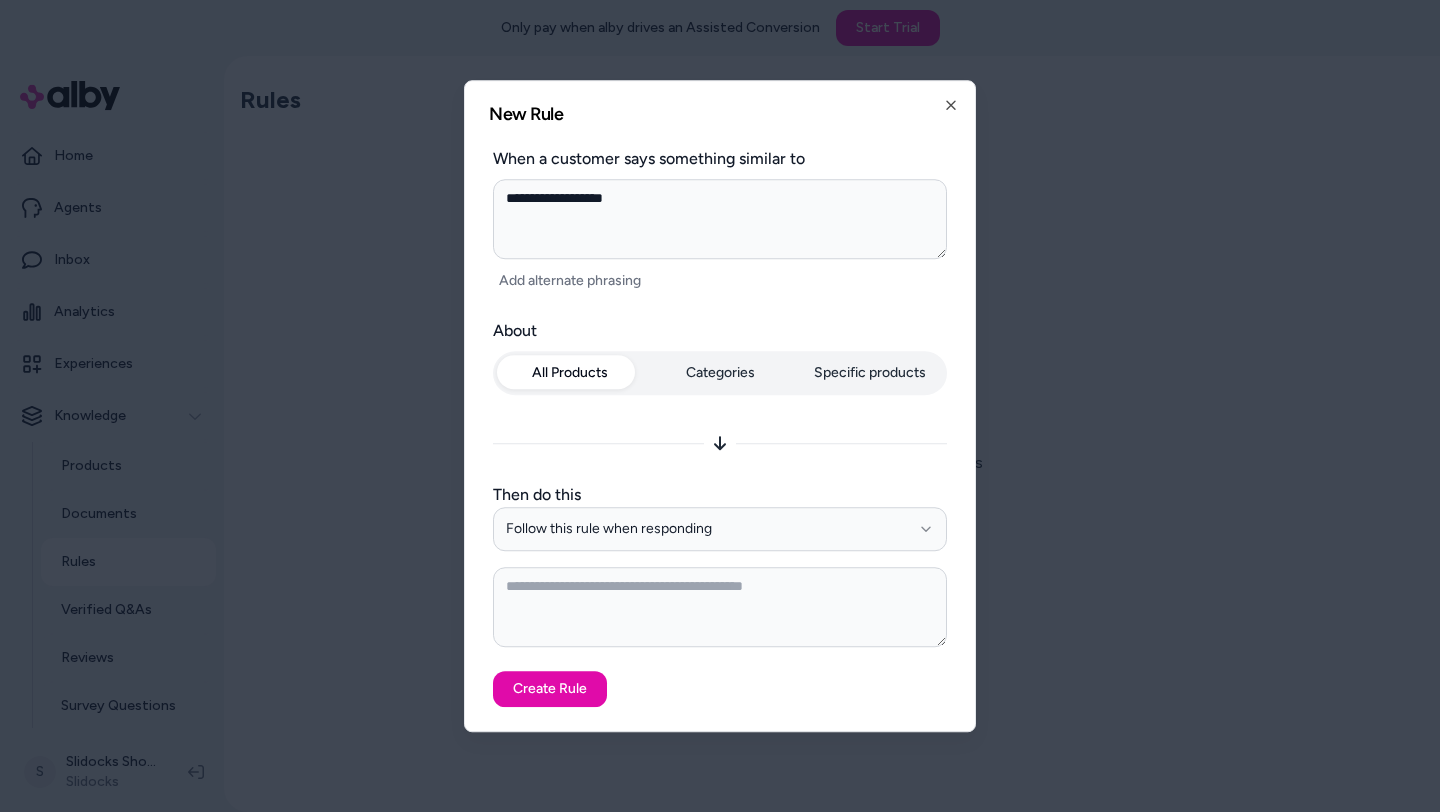 type on "**********" 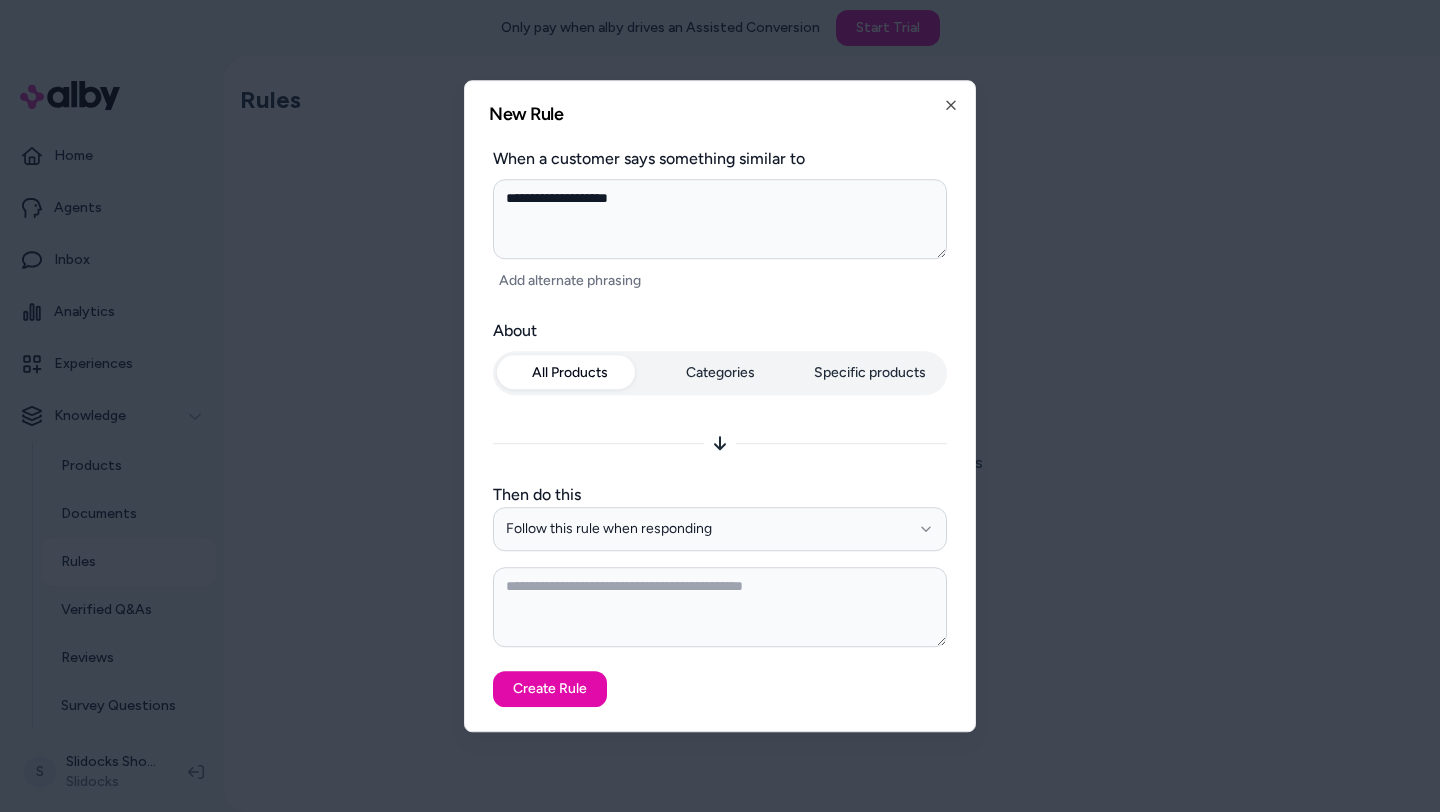 type on "**********" 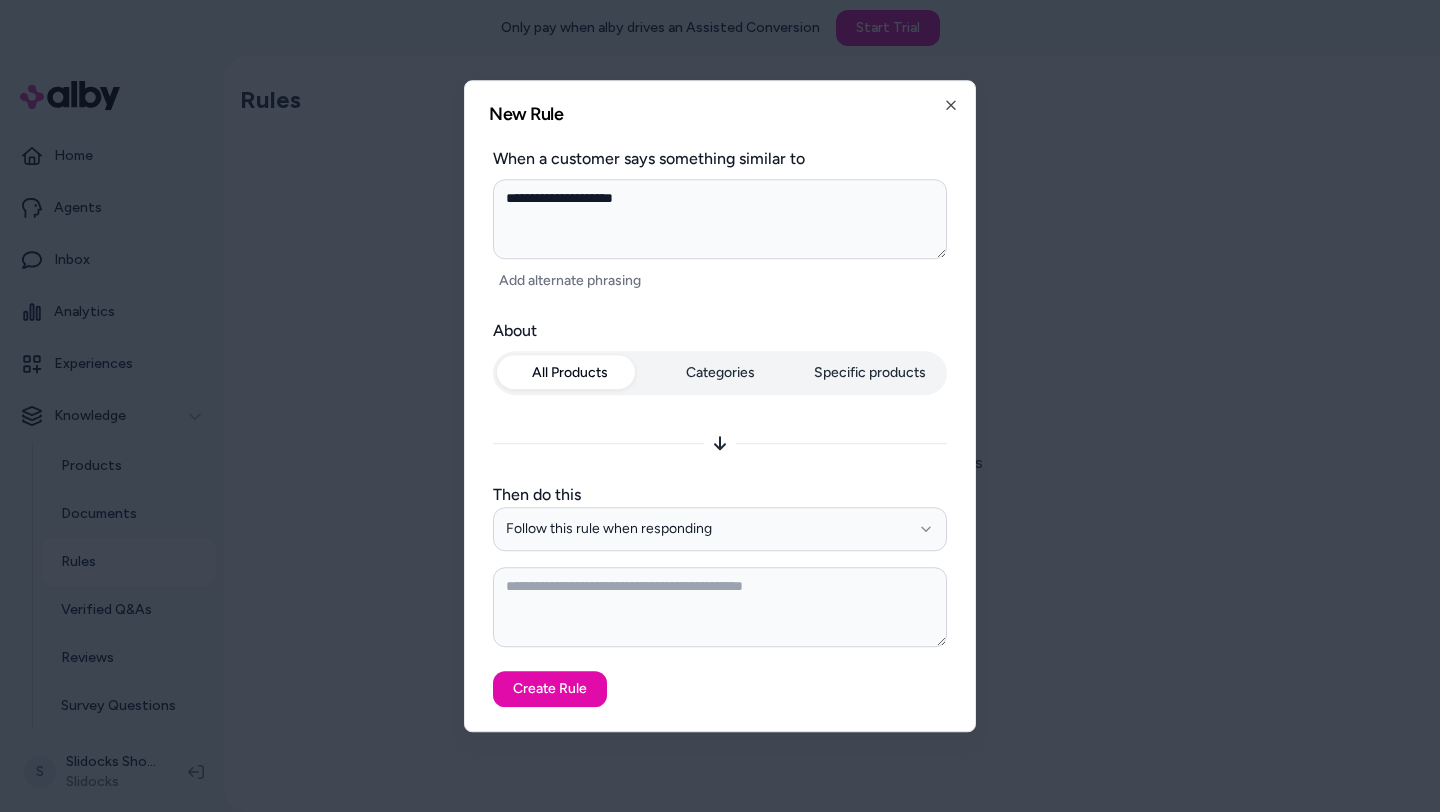 type on "**********" 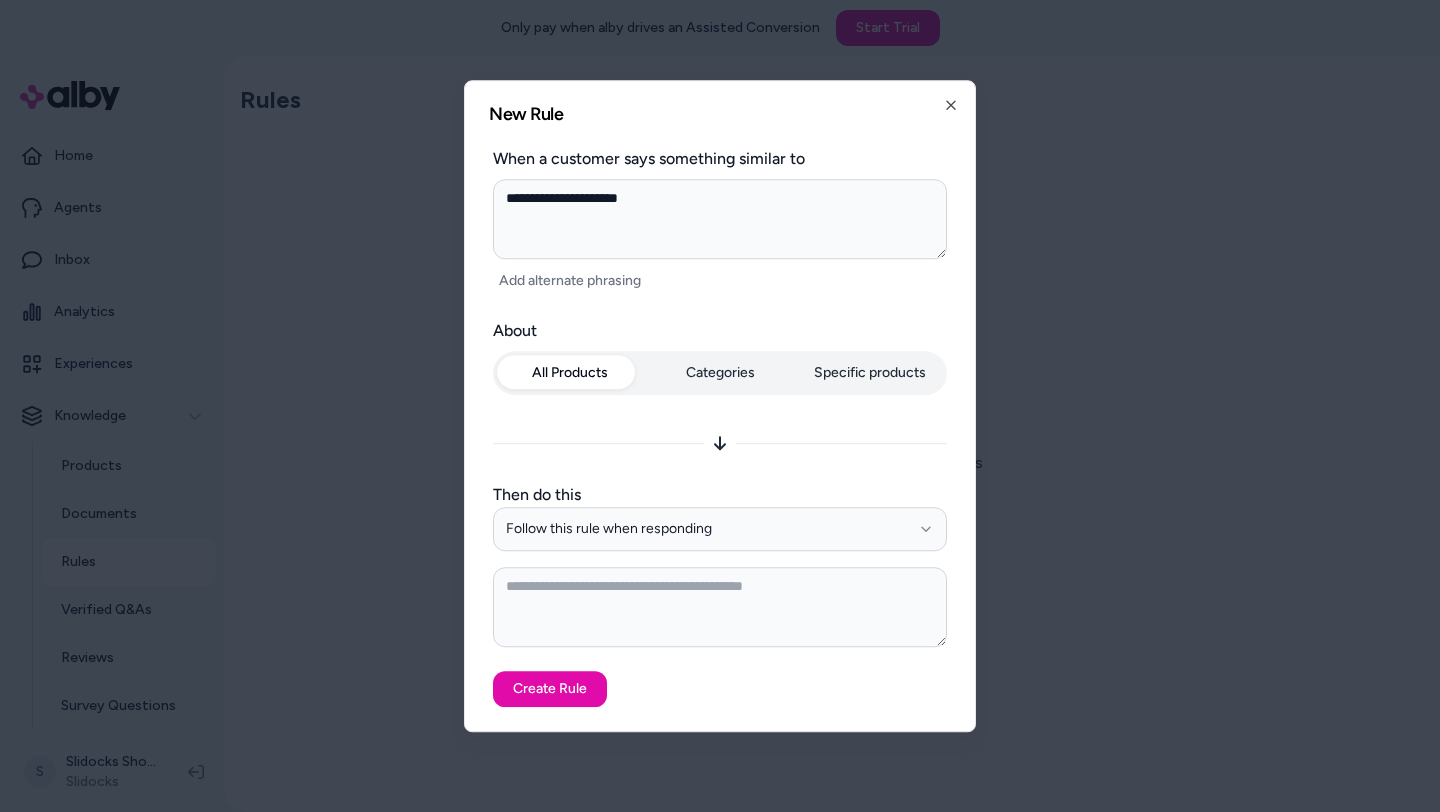 type on "**********" 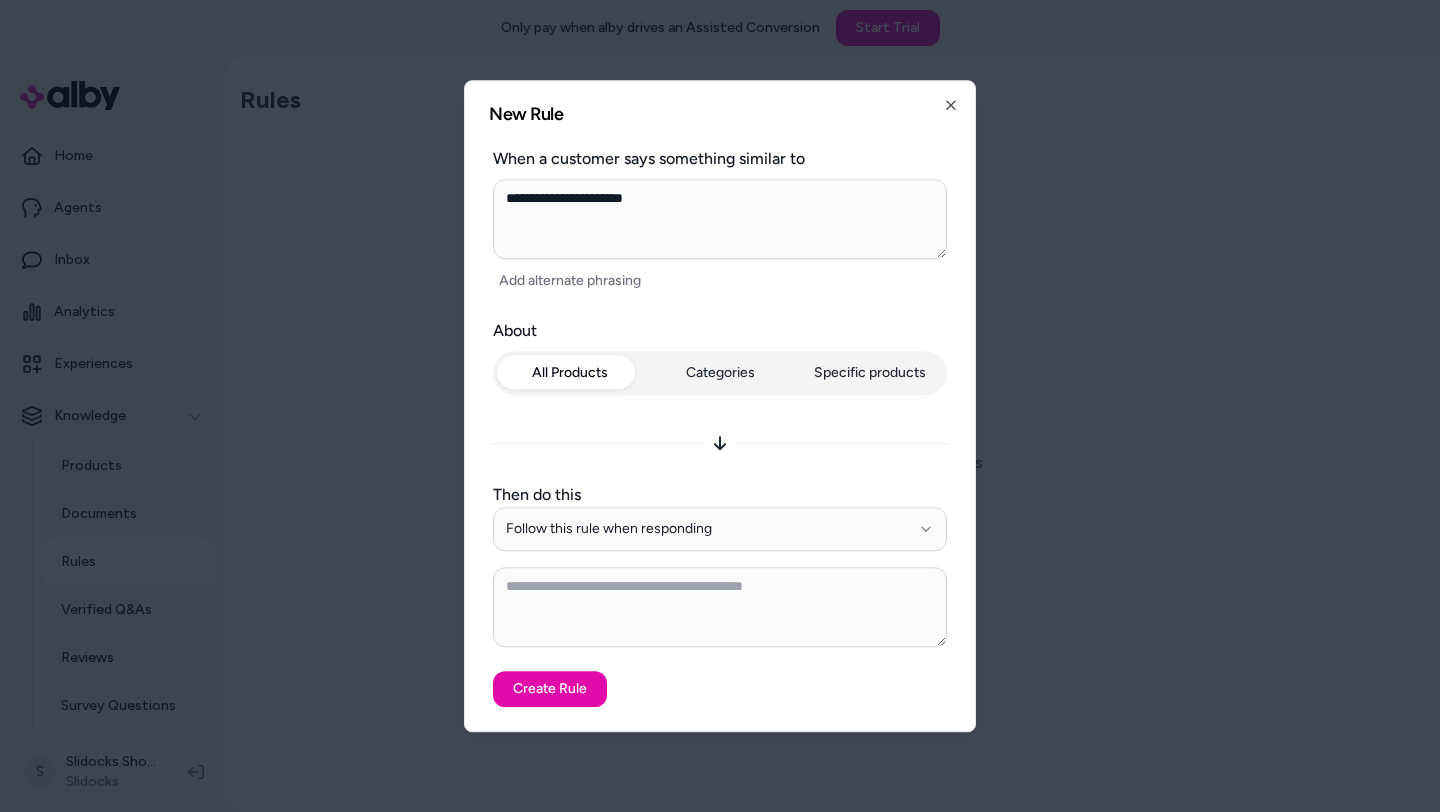 type on "**********" 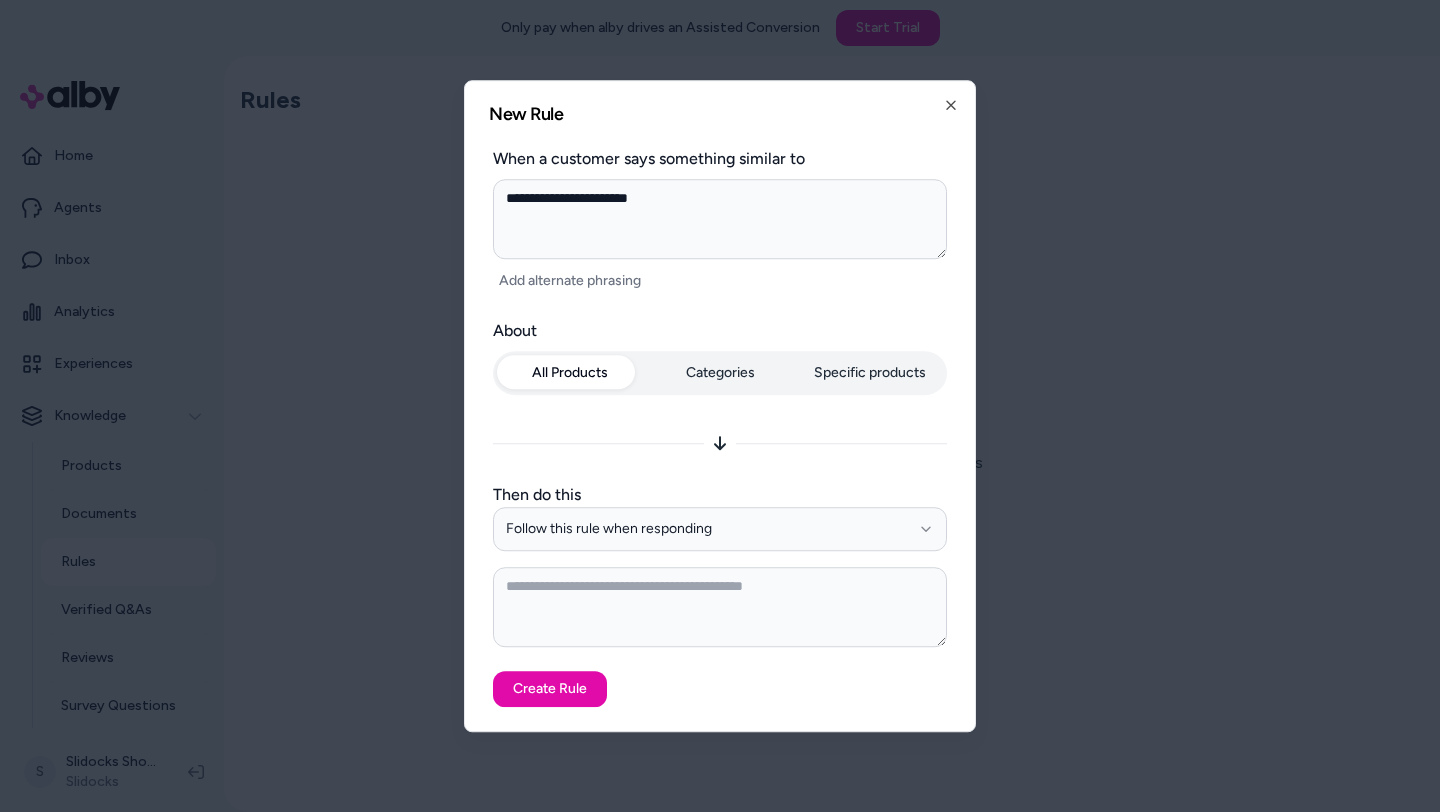 type on "**********" 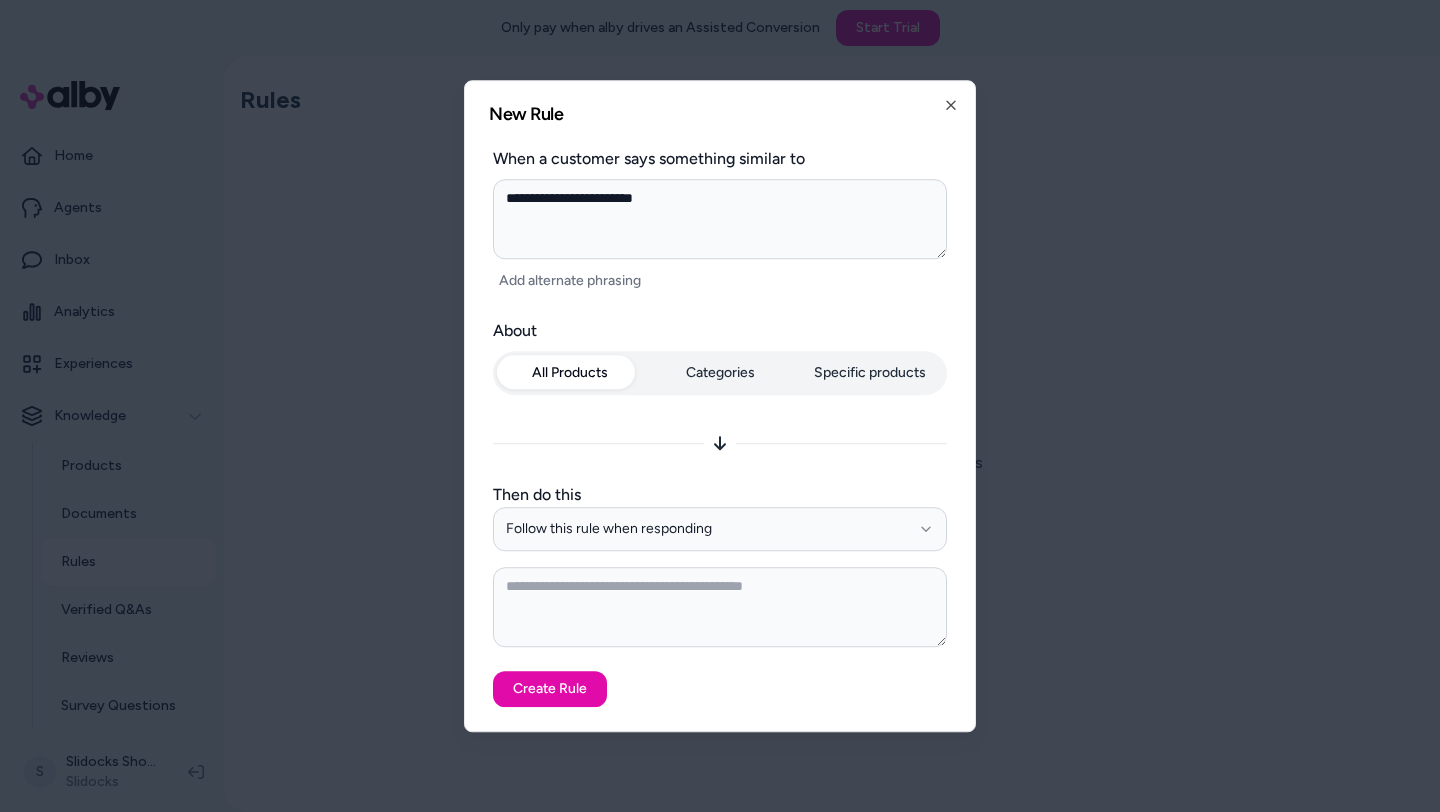 type on "**********" 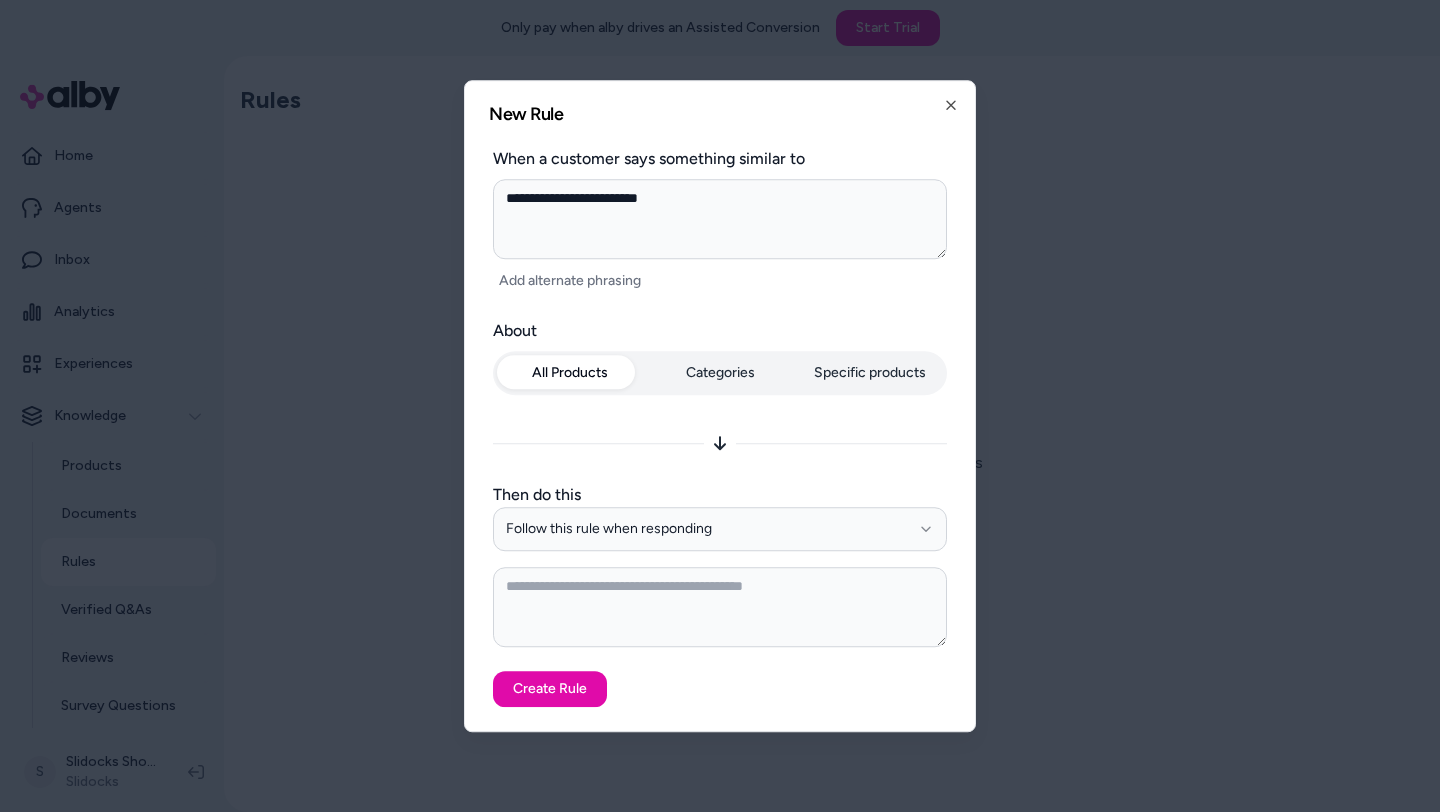 type on "**********" 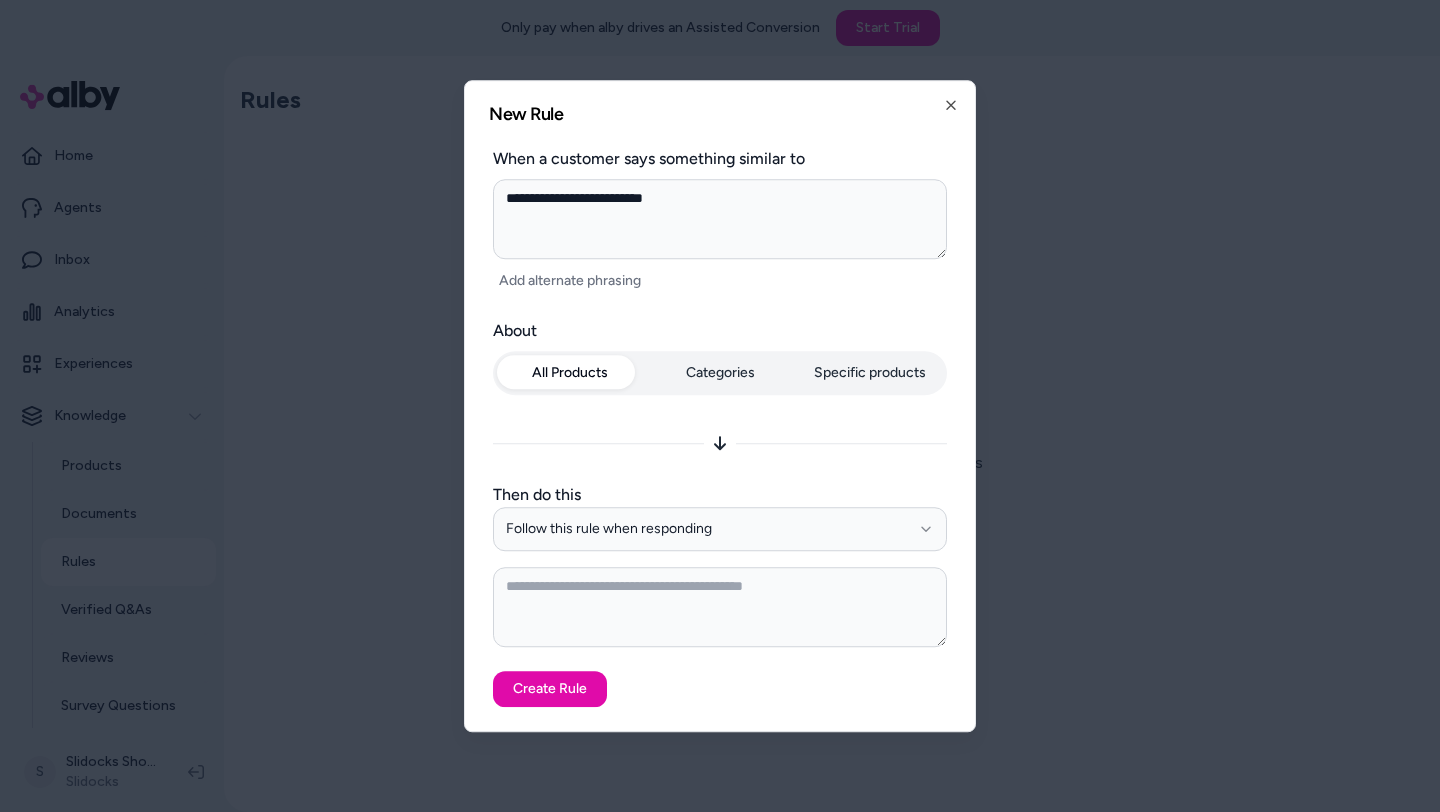 type on "**********" 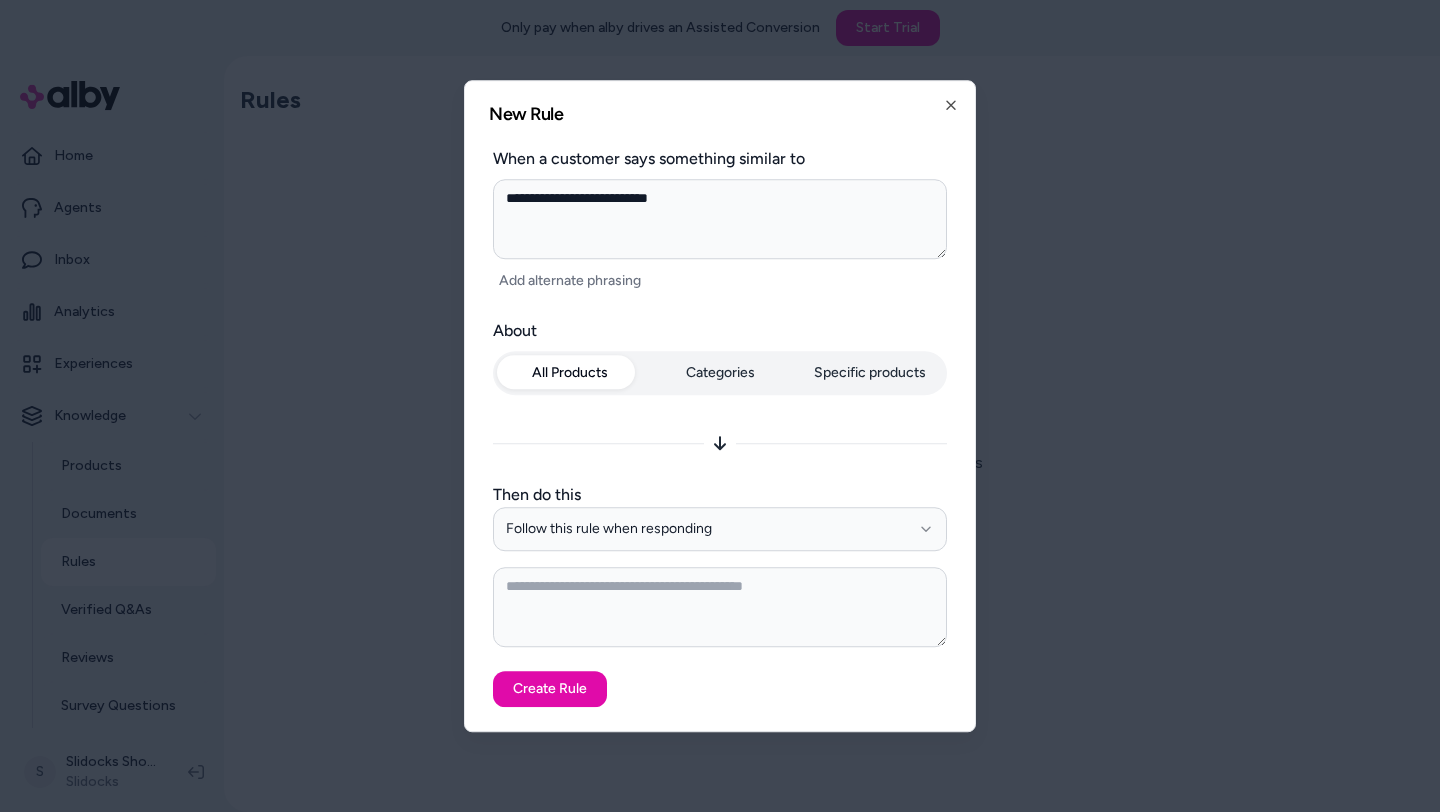 type on "**********" 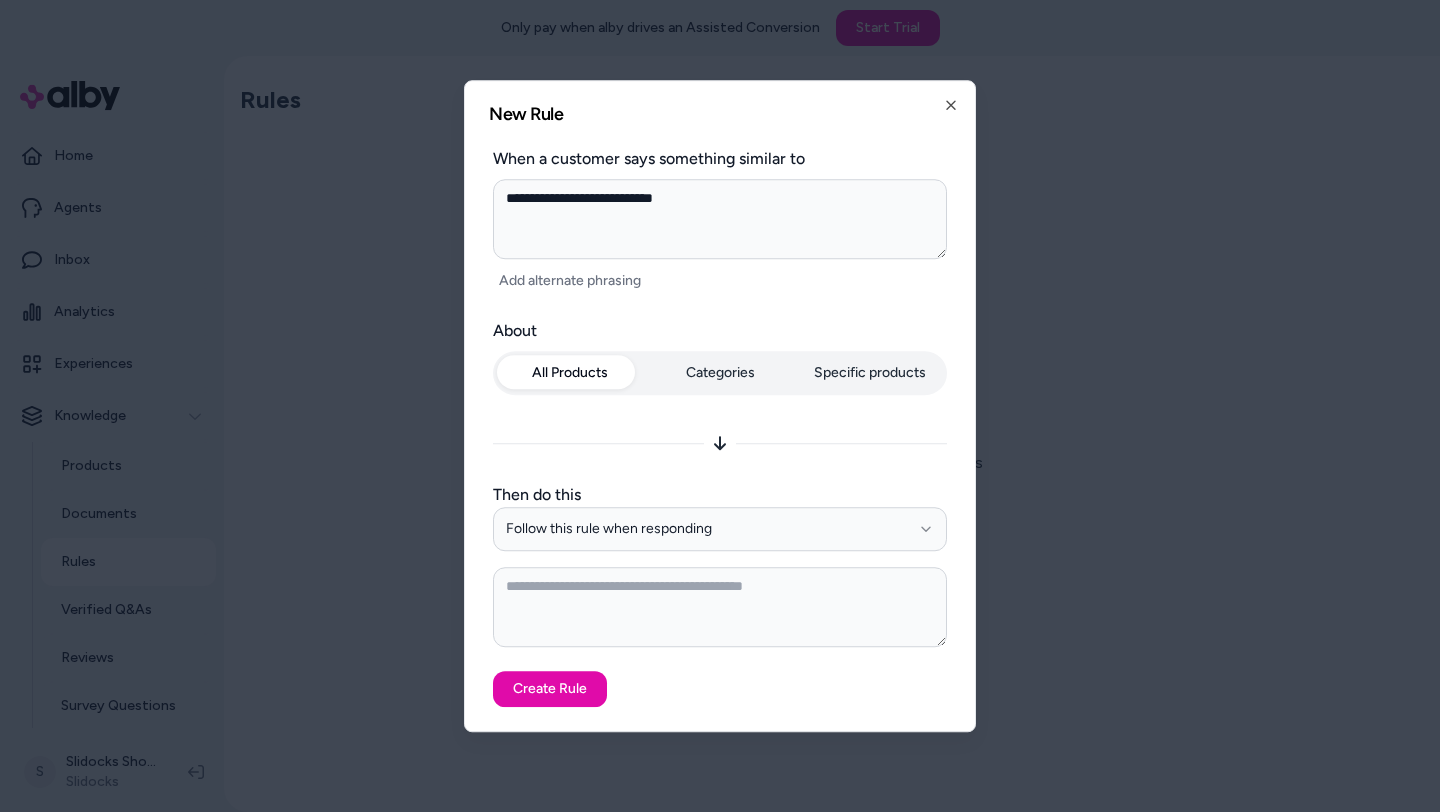 type on "**********" 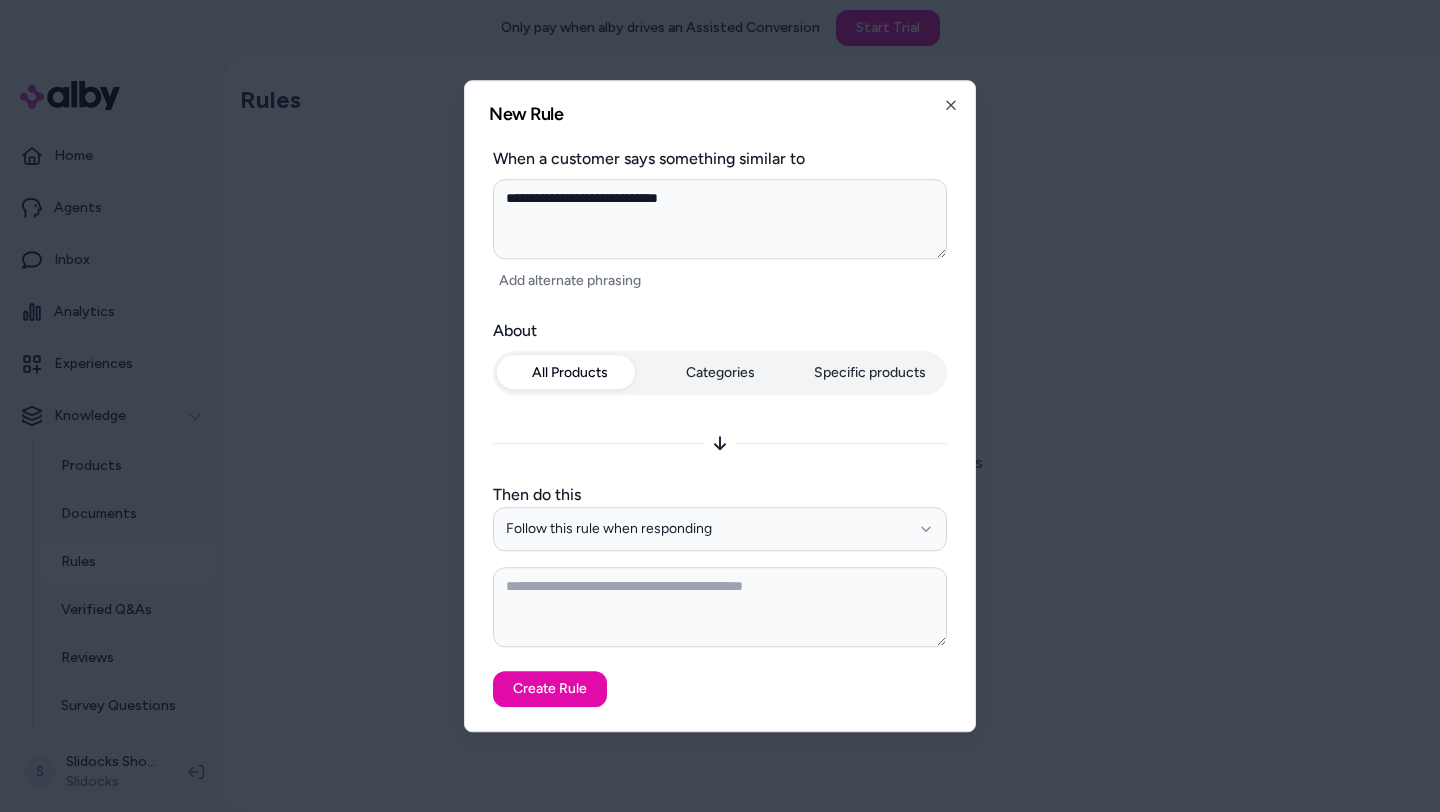 type on "**********" 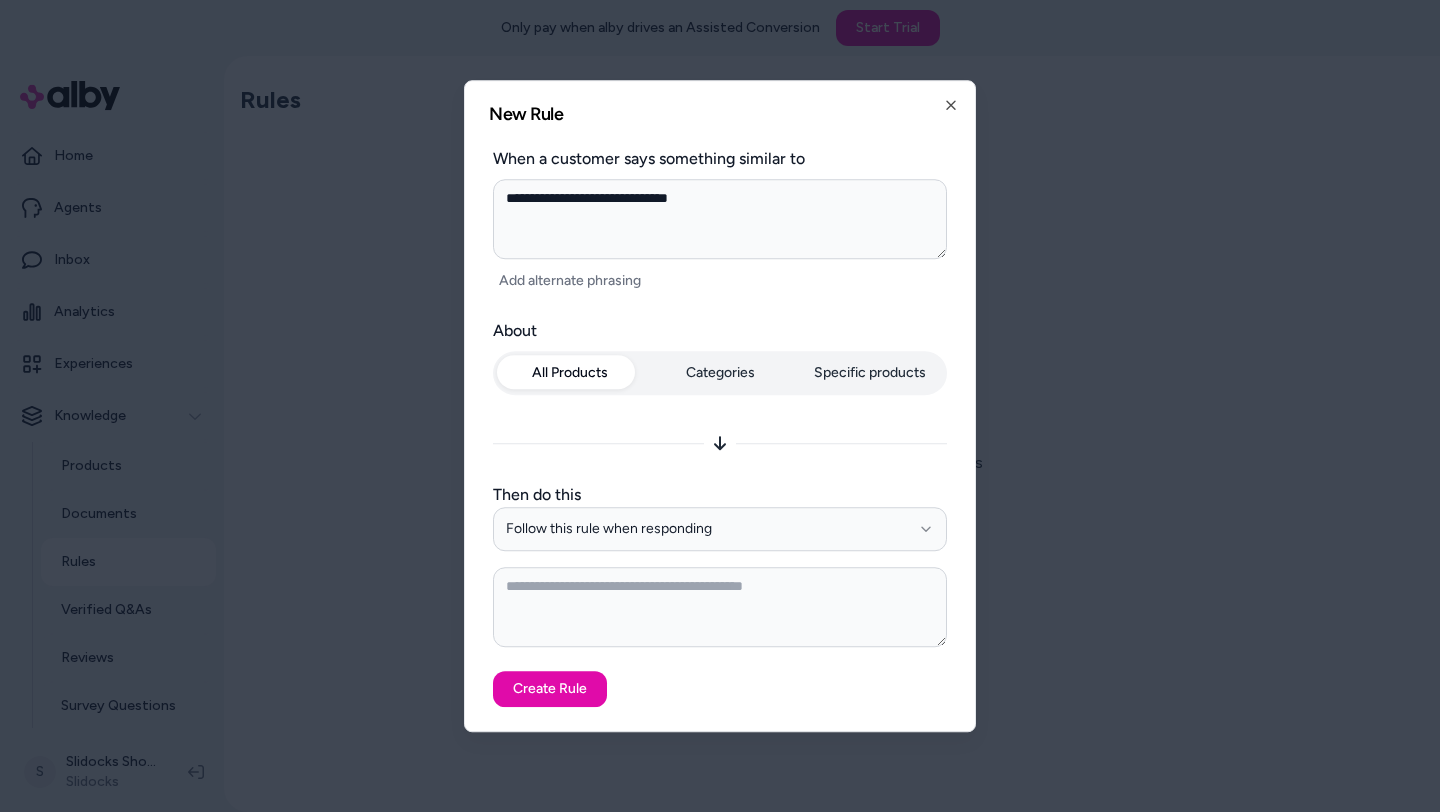 type on "**********" 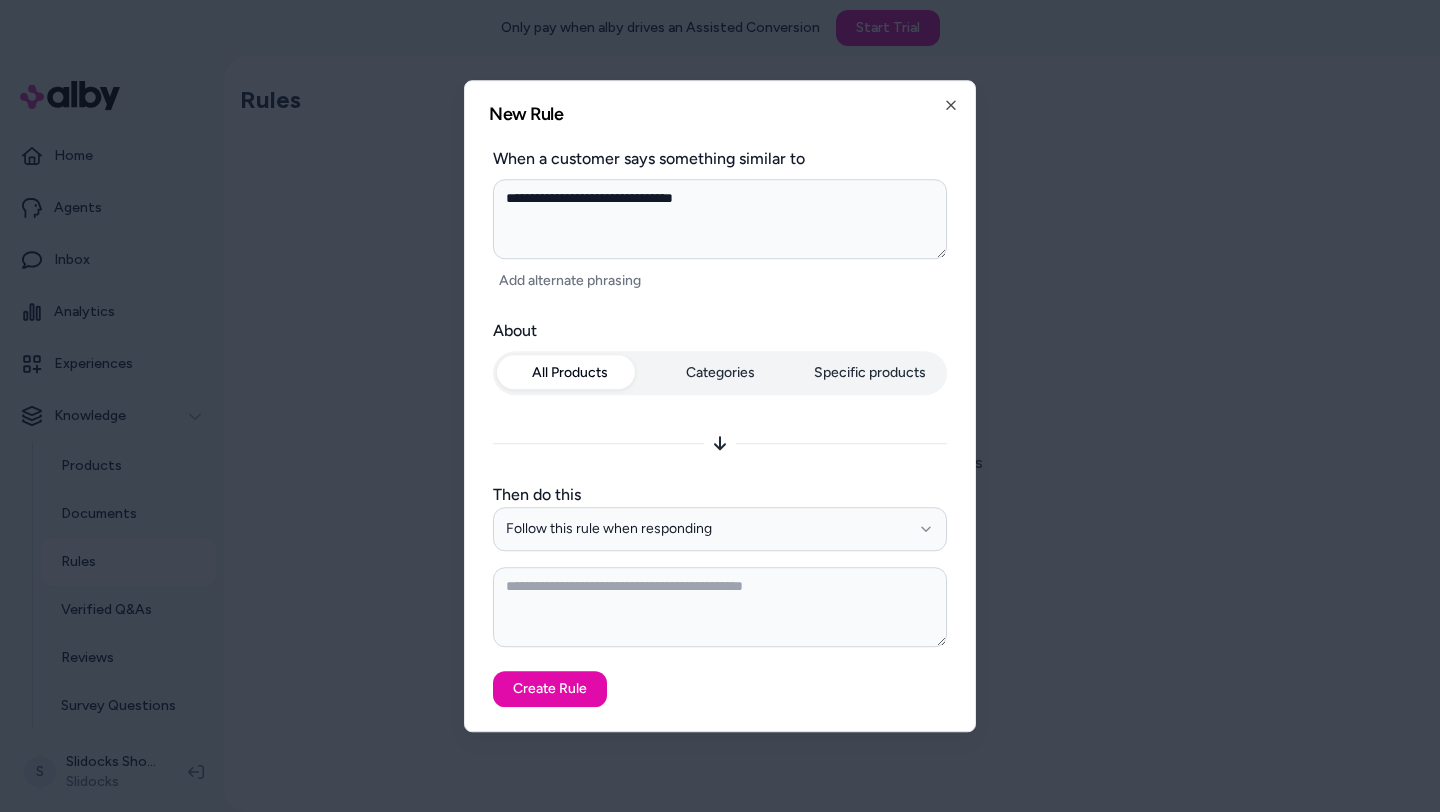 type on "**********" 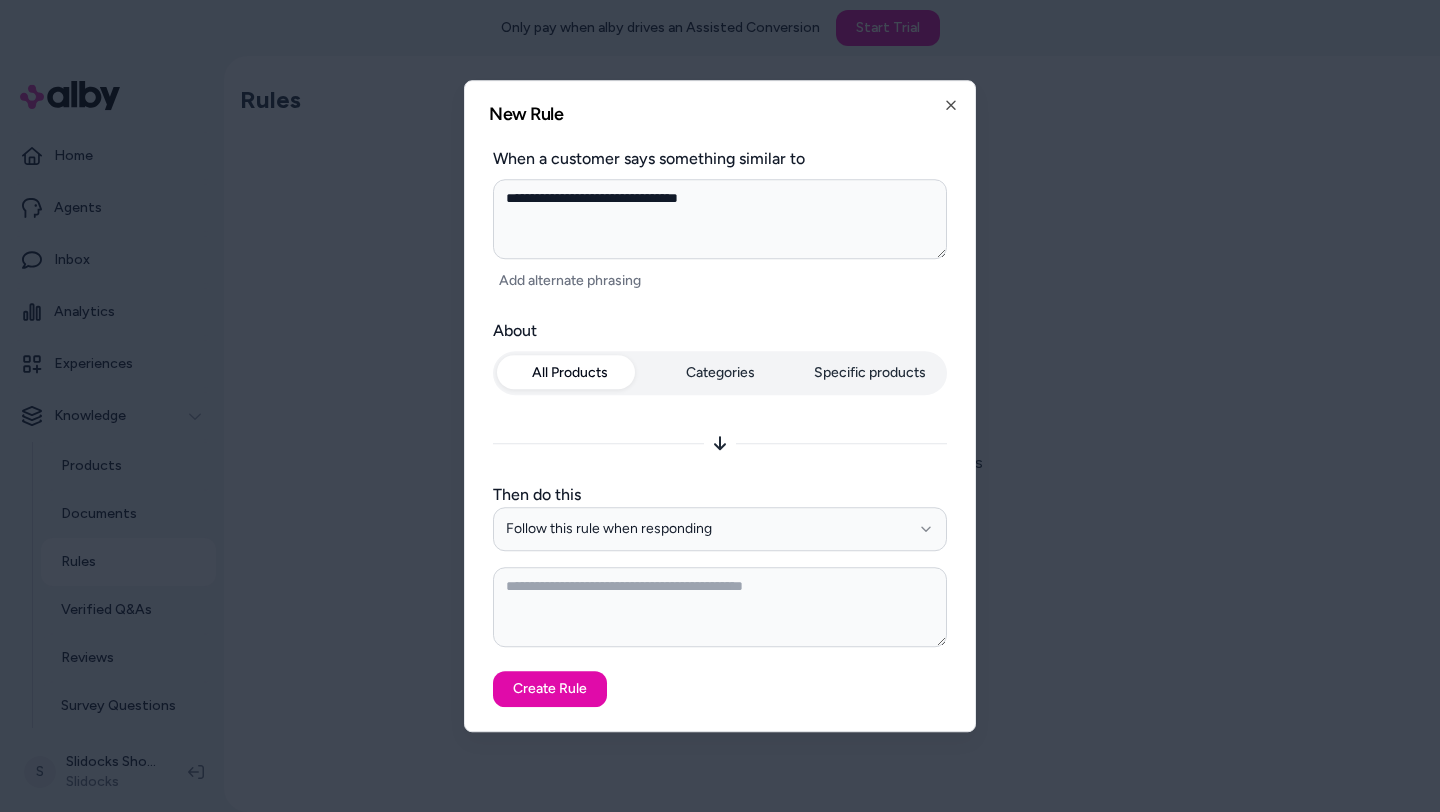 type on "**********" 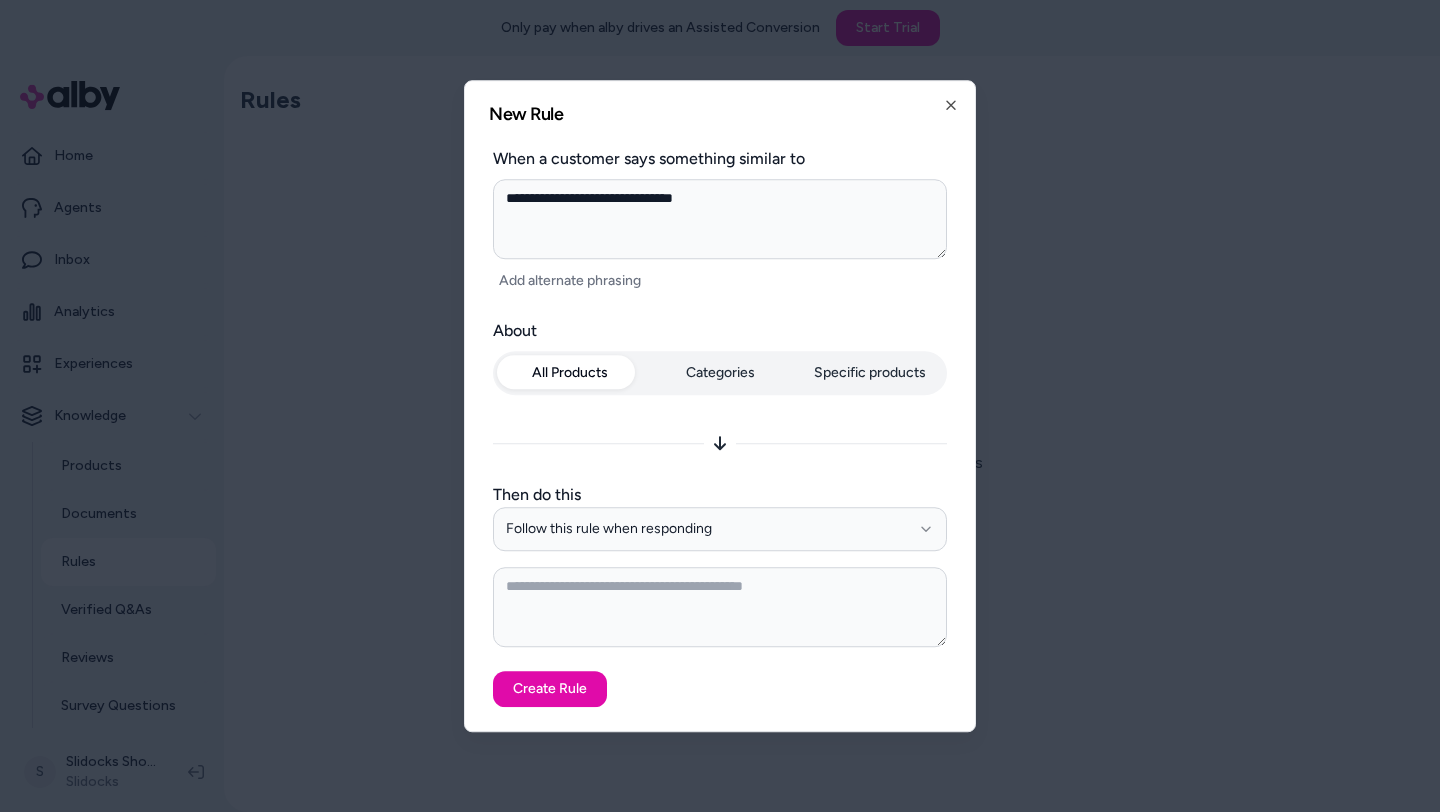 type on "**********" 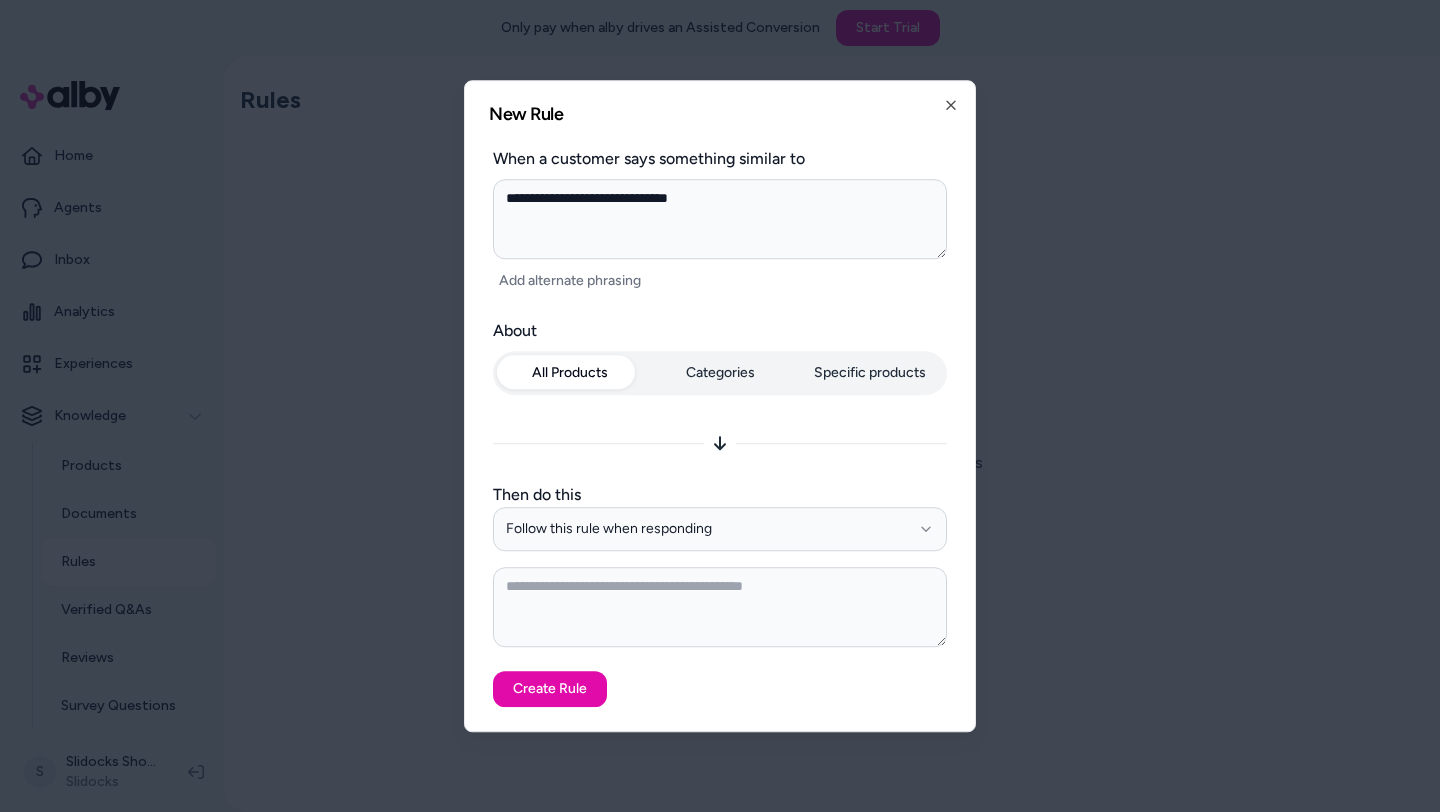 type on "**********" 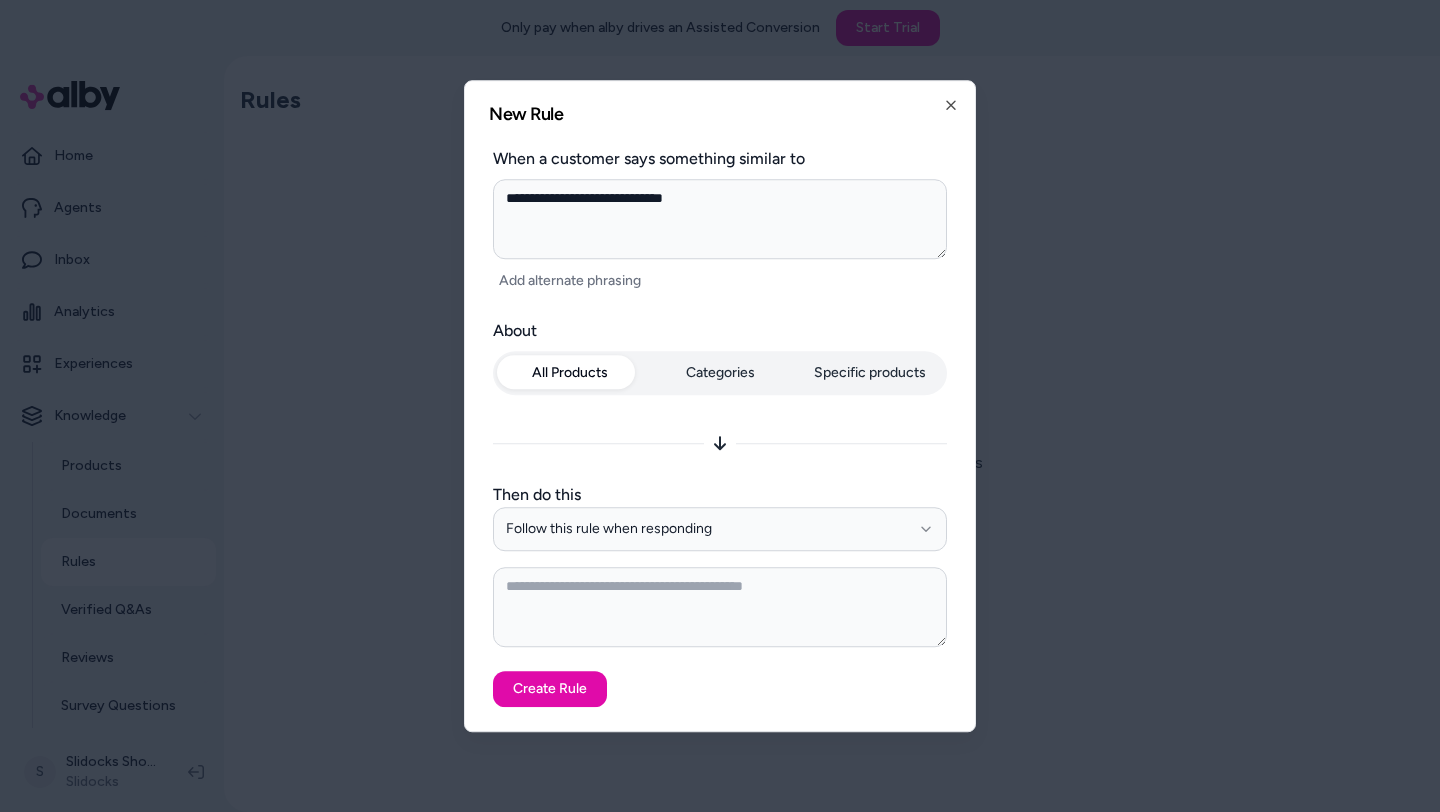 type on "**********" 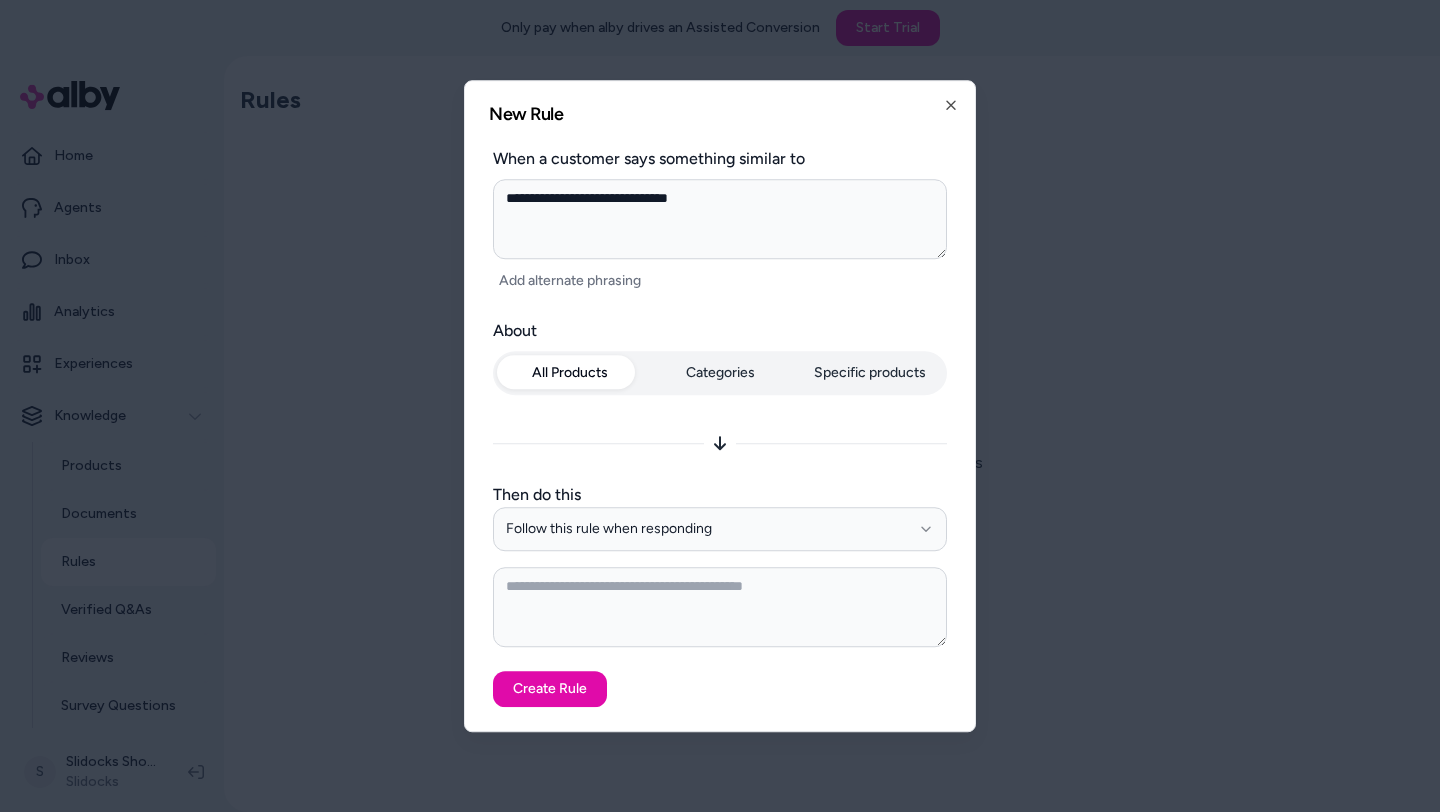 type on "**********" 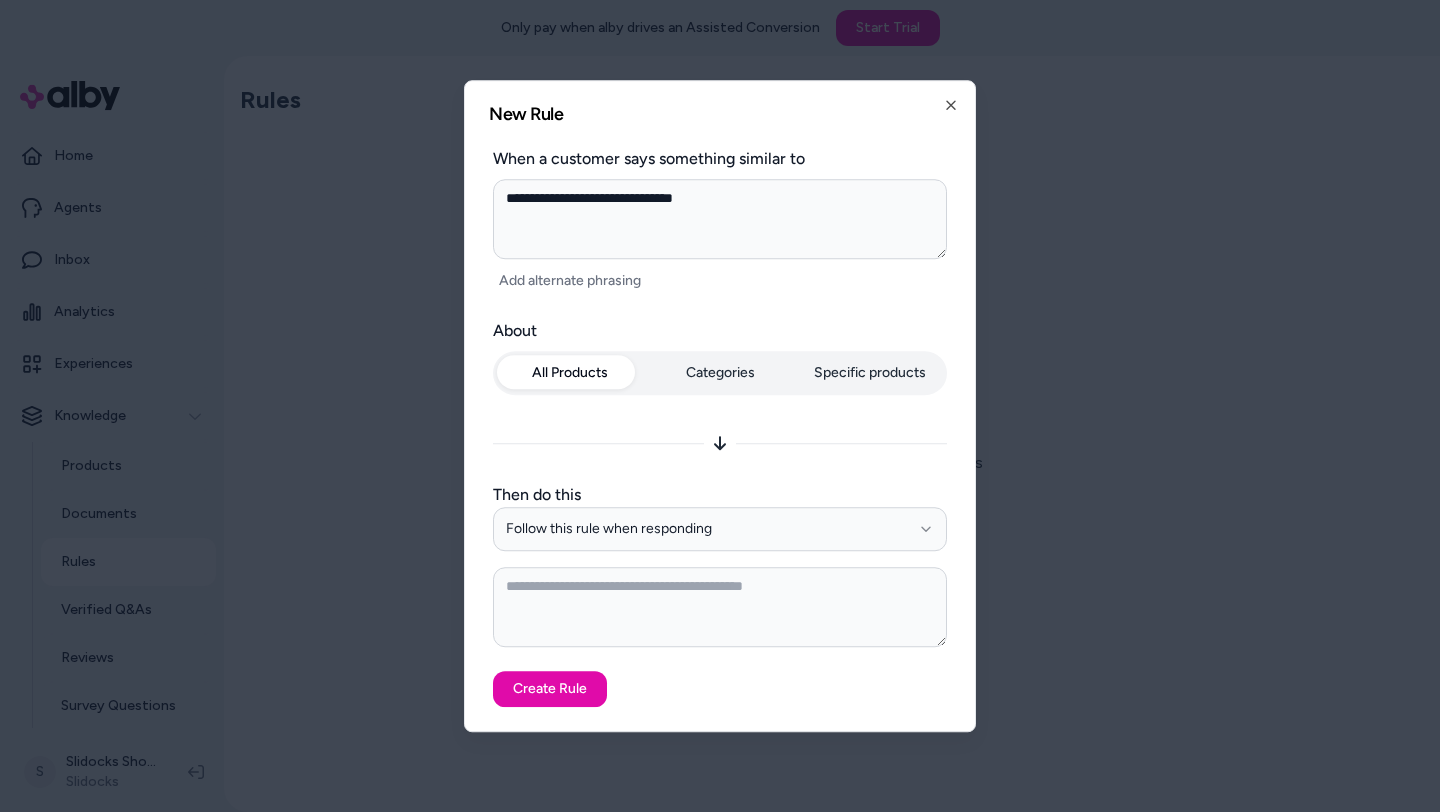 type 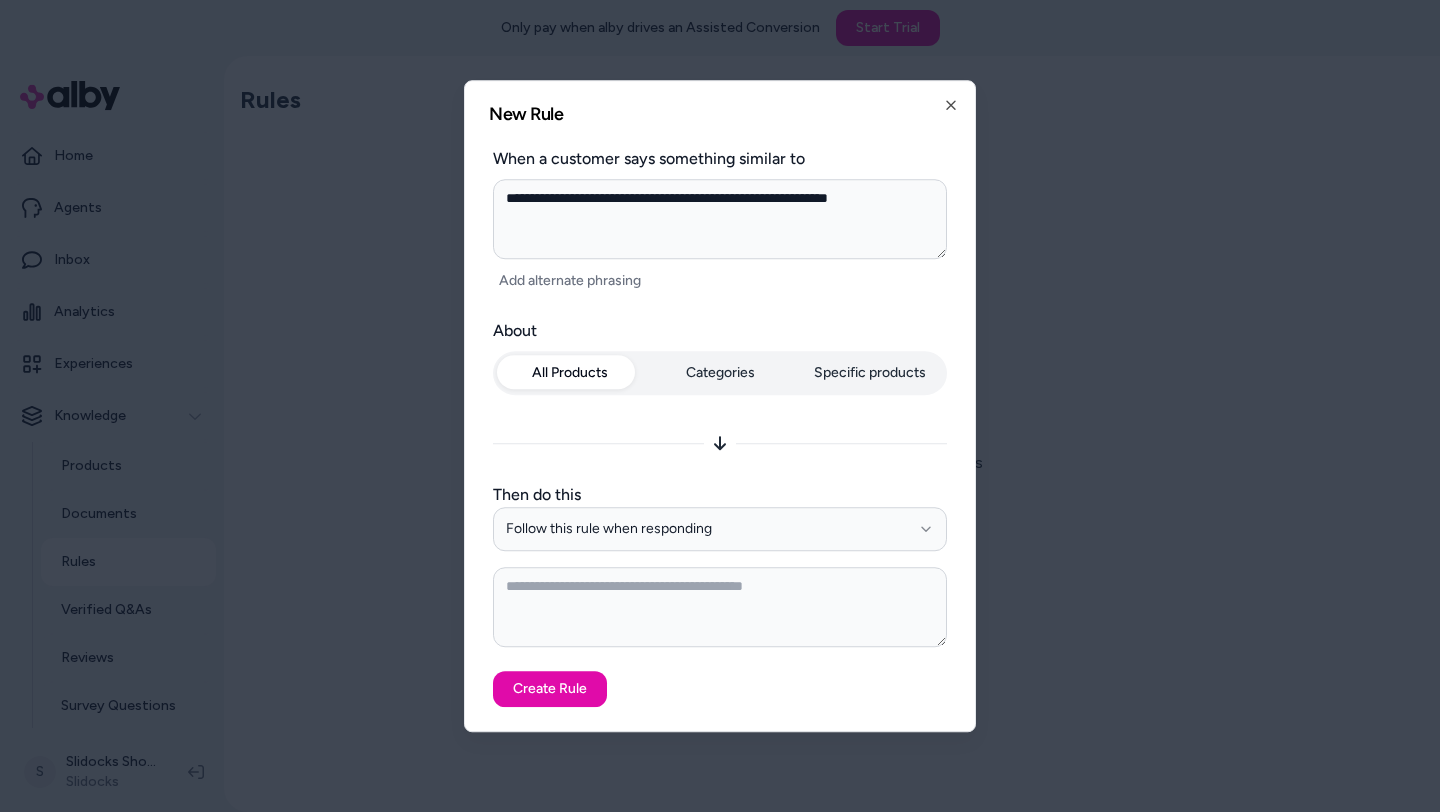 click on "All Products Categories Specific products" at bounding box center [720, 377] 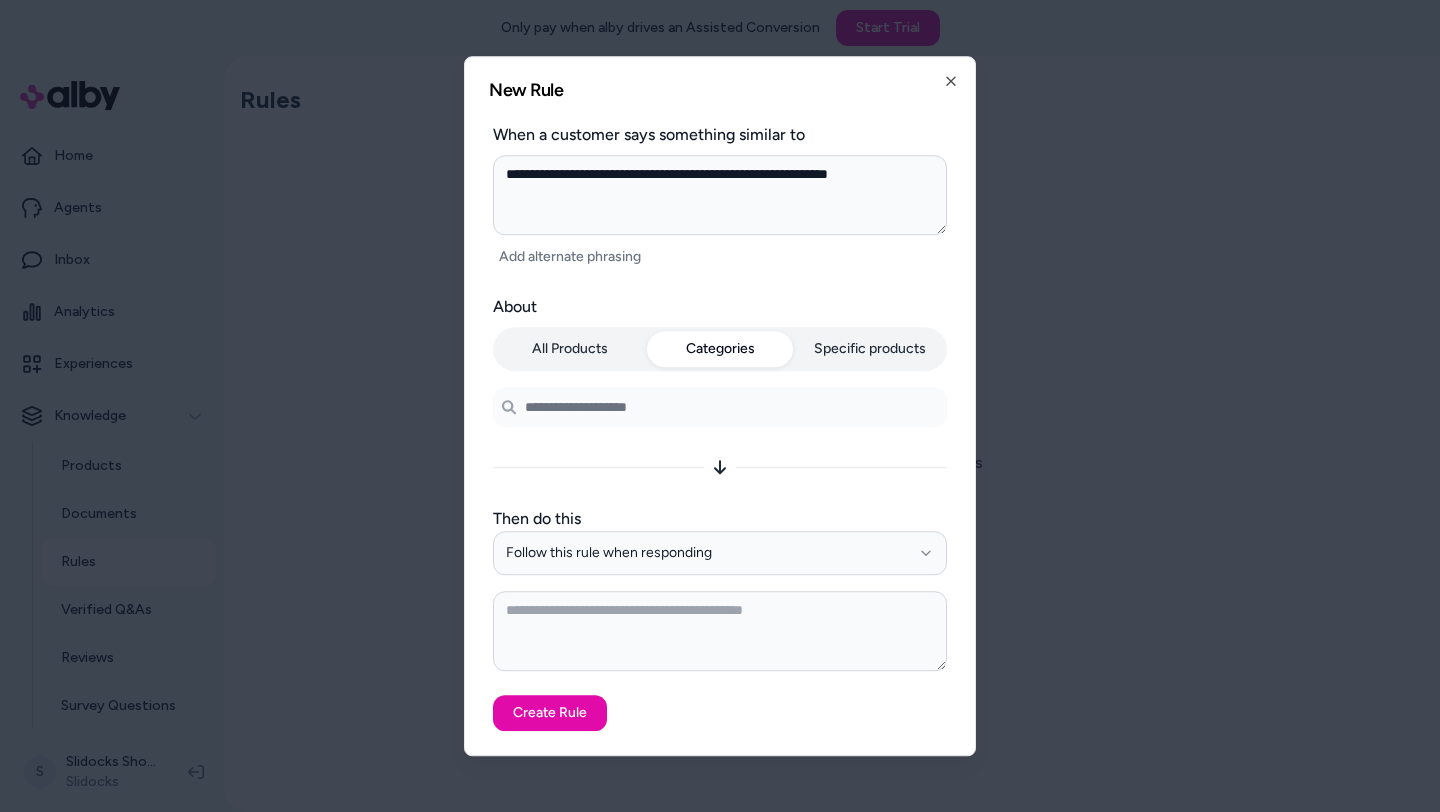 click on "Specific products" at bounding box center [870, 349] 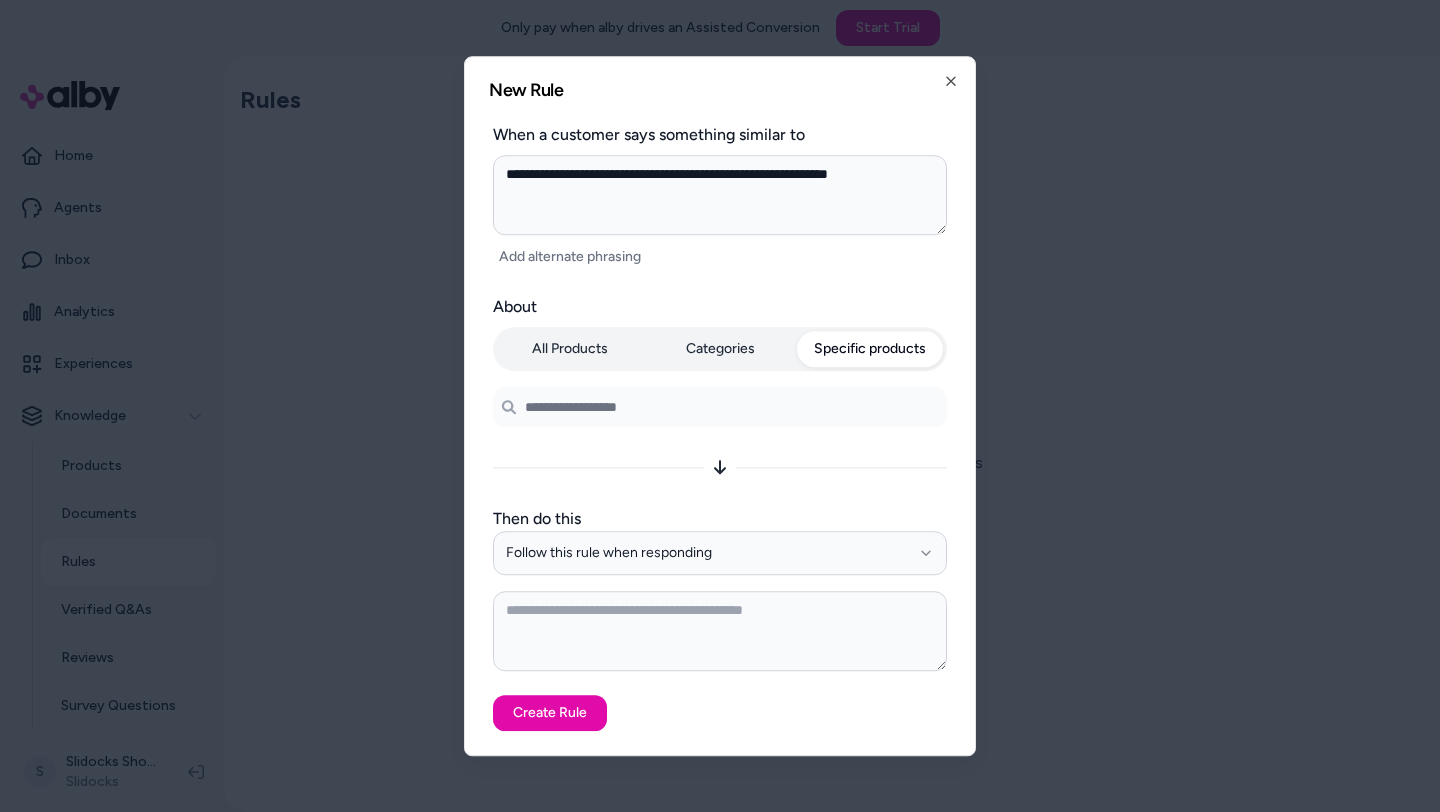 click on "Search products..." at bounding box center [720, 407] 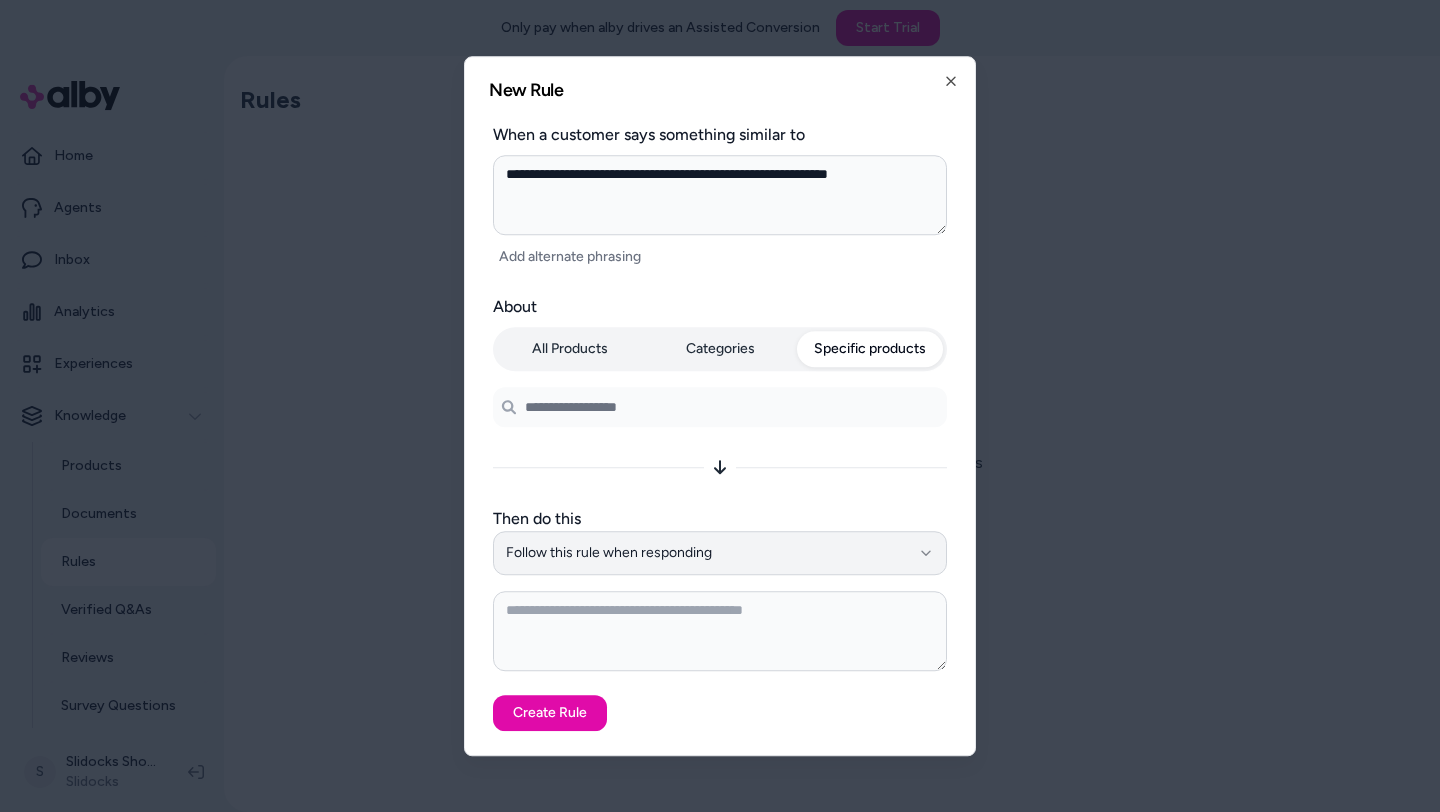 click on "Follow this rule when responding" at bounding box center (720, 553) 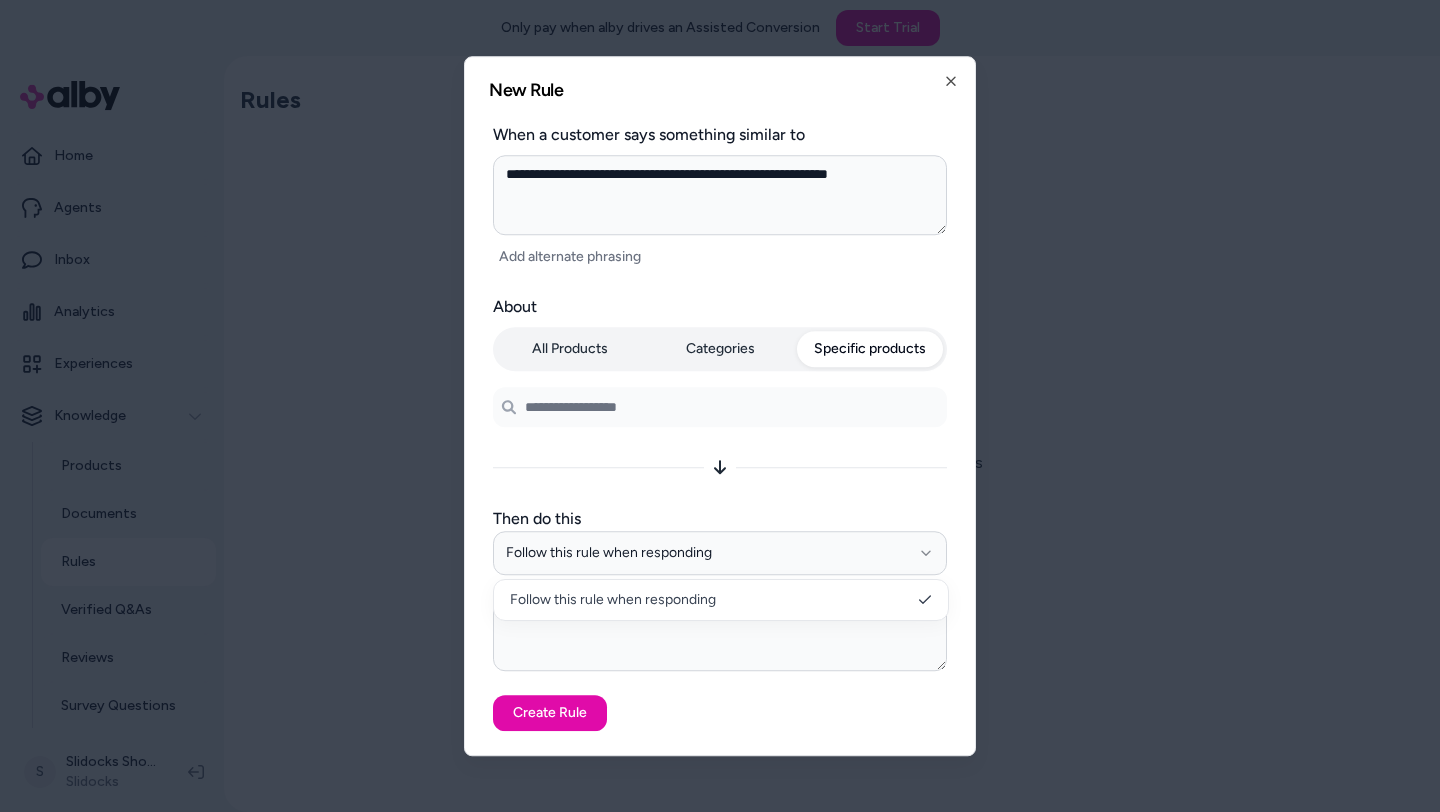 click at bounding box center (720, 631) 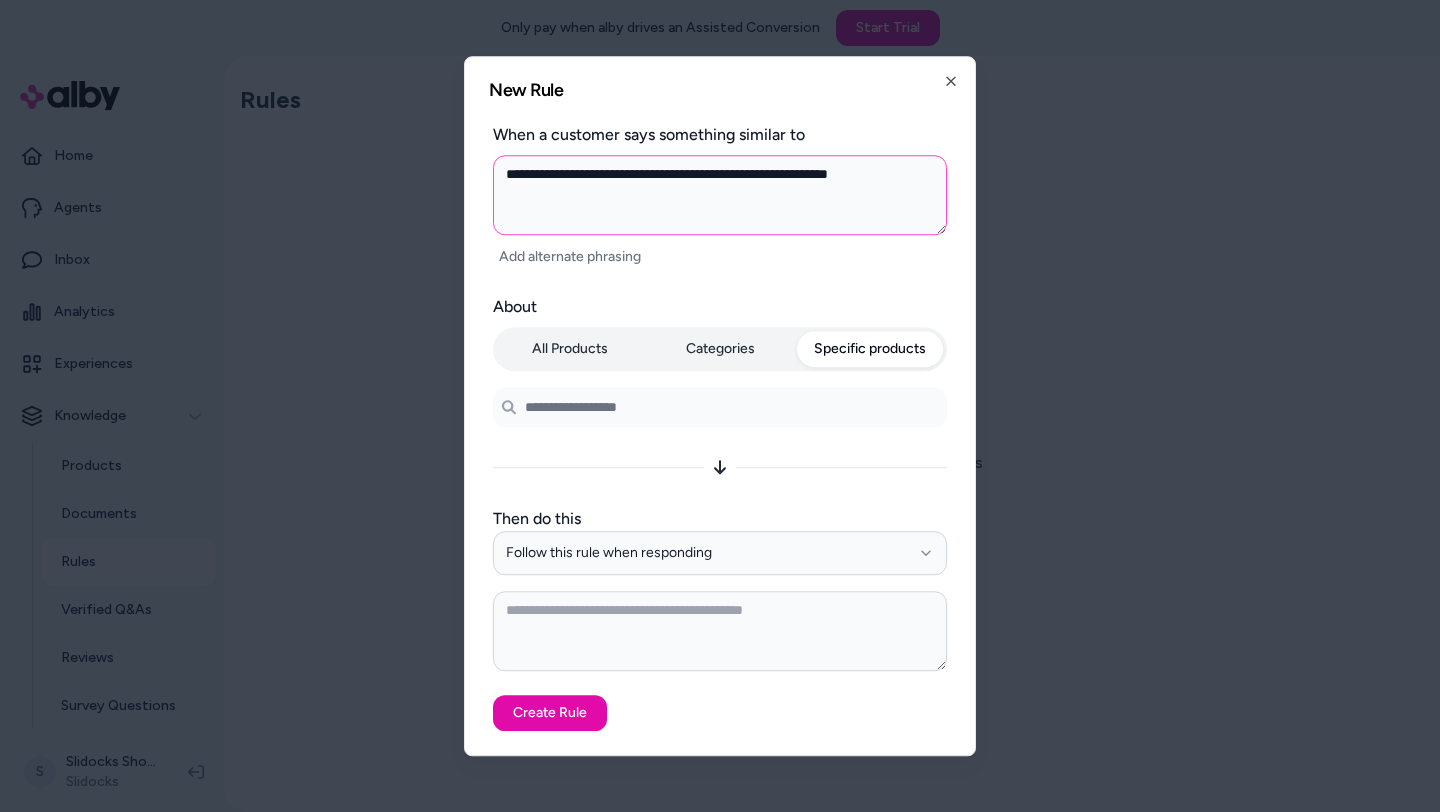 drag, startPoint x: 921, startPoint y: 178, endPoint x: 751, endPoint y: 179, distance: 170.00294 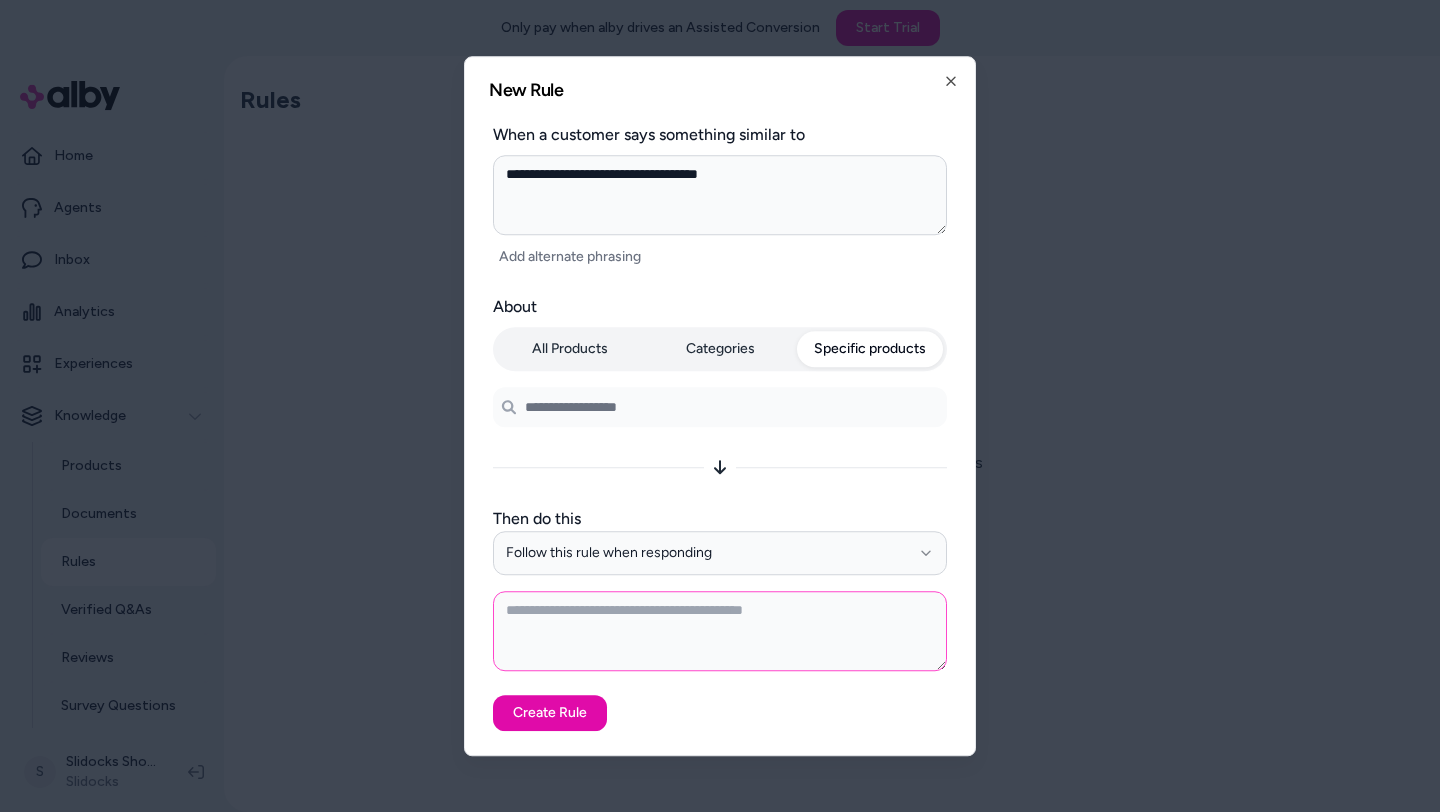 click at bounding box center [720, 631] 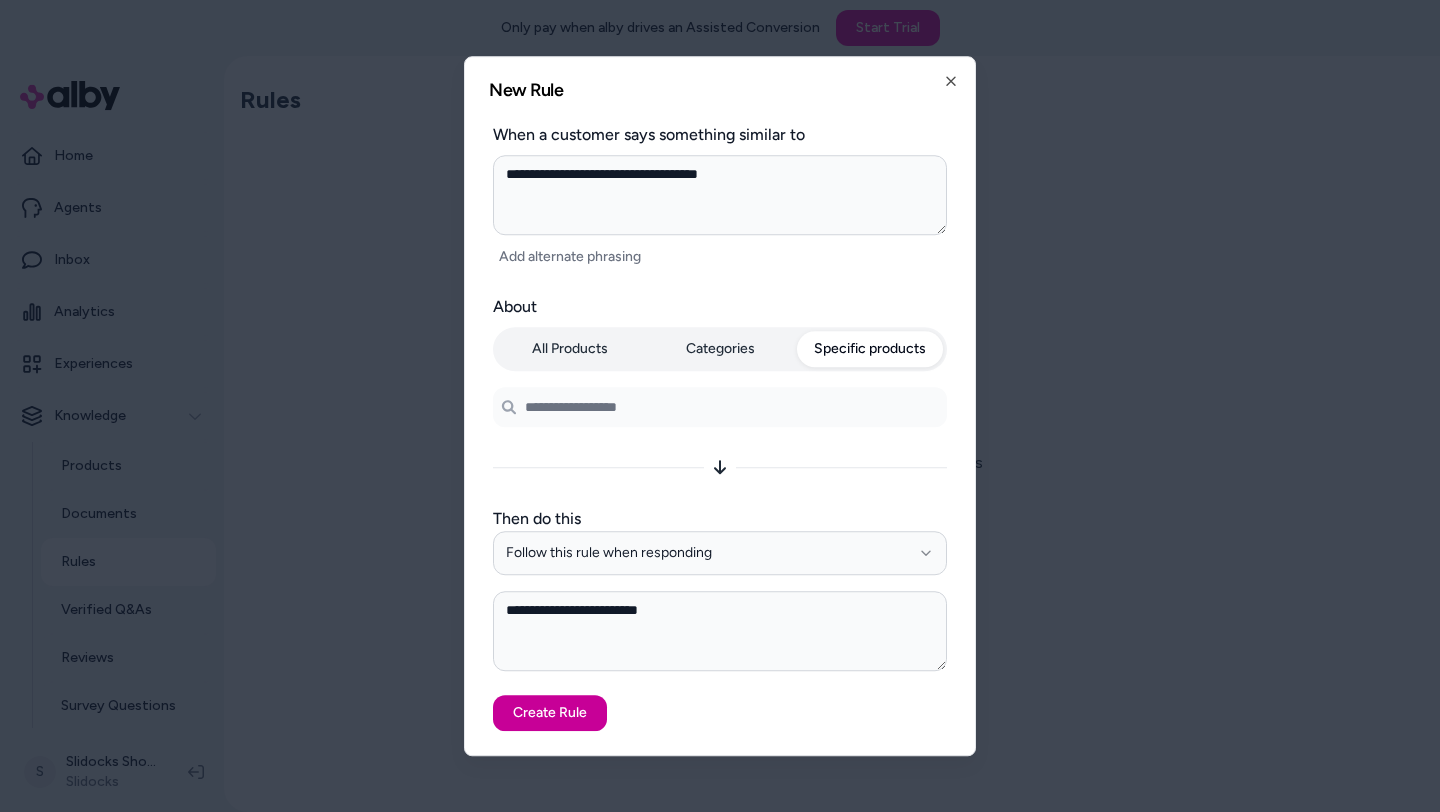 click on "Create Rule" at bounding box center (550, 713) 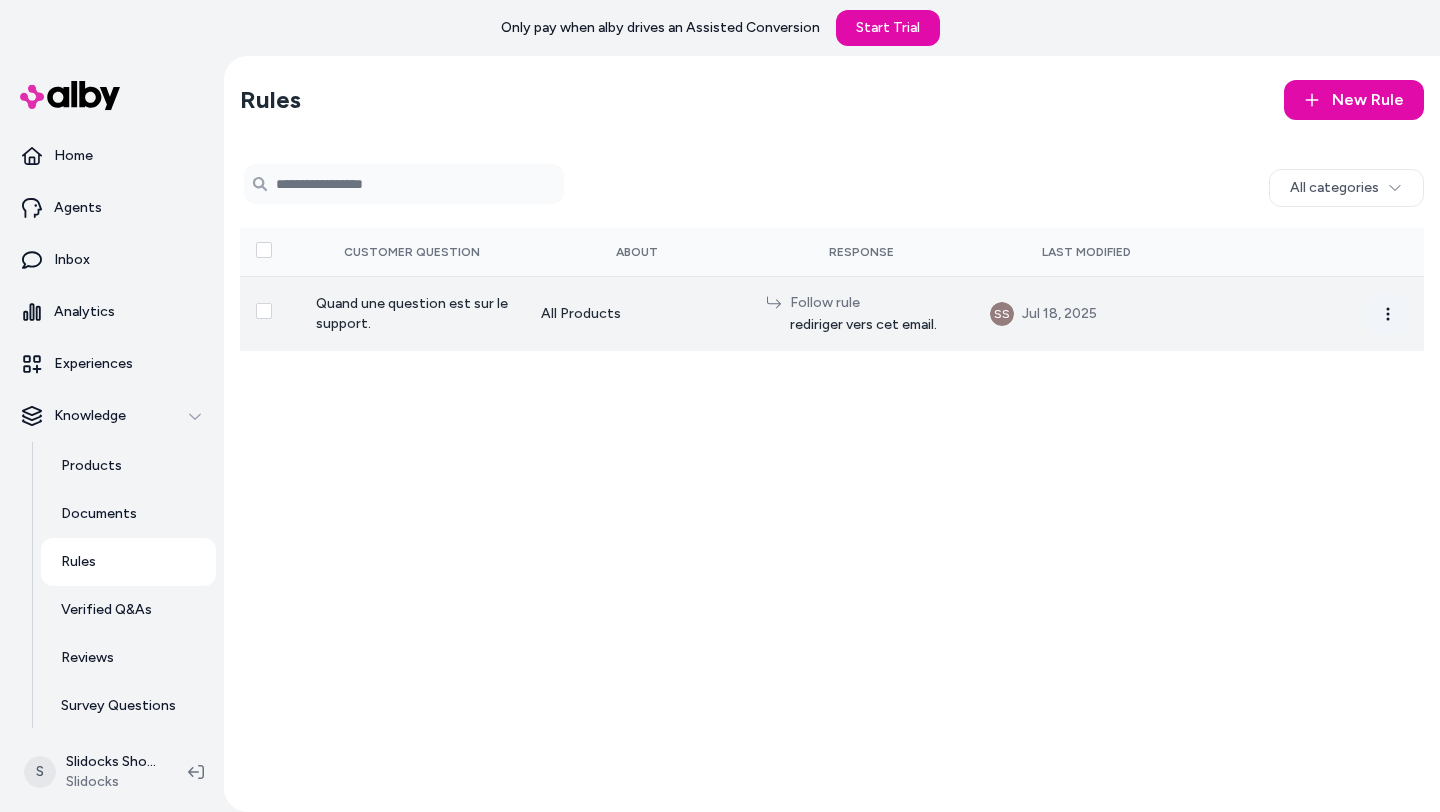 click 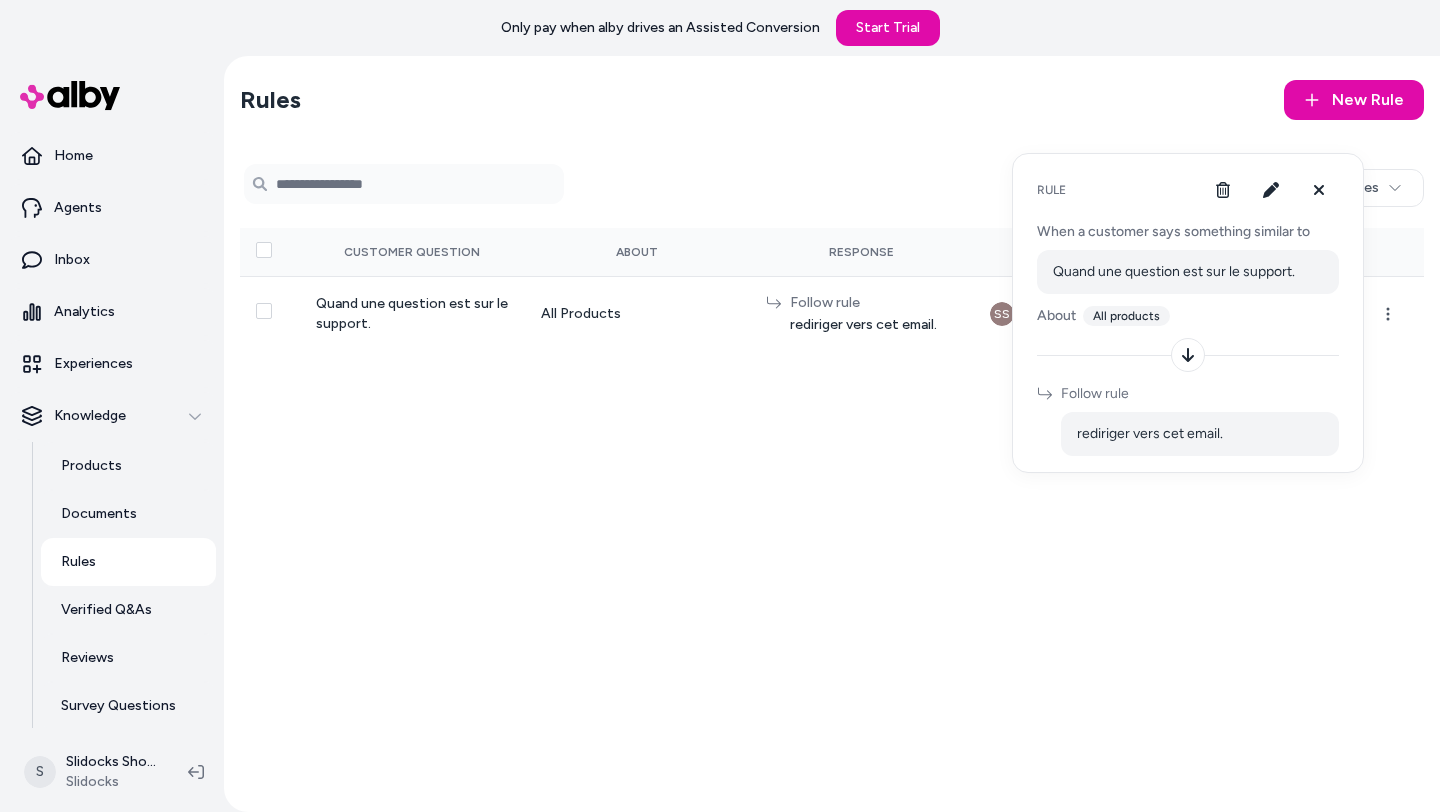 click on "Rules New Rule 0 selected Search Products All categories Customer Question About Response Last Modified Quand une question est sur le support. All Products Follow rule rediriger vers cet email. SS [DATE]" at bounding box center [832, 434] 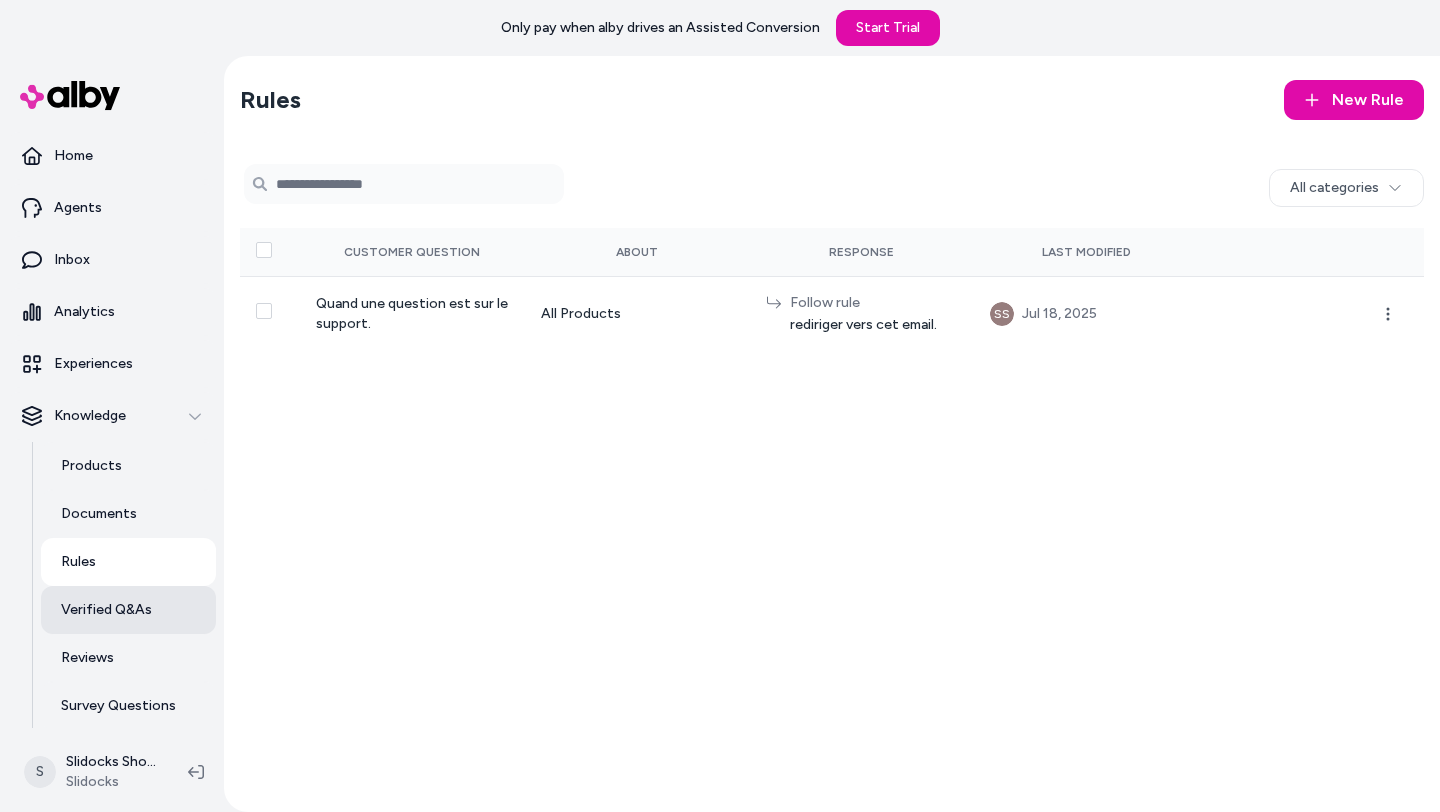click on "Verified Q&As" at bounding box center [128, 610] 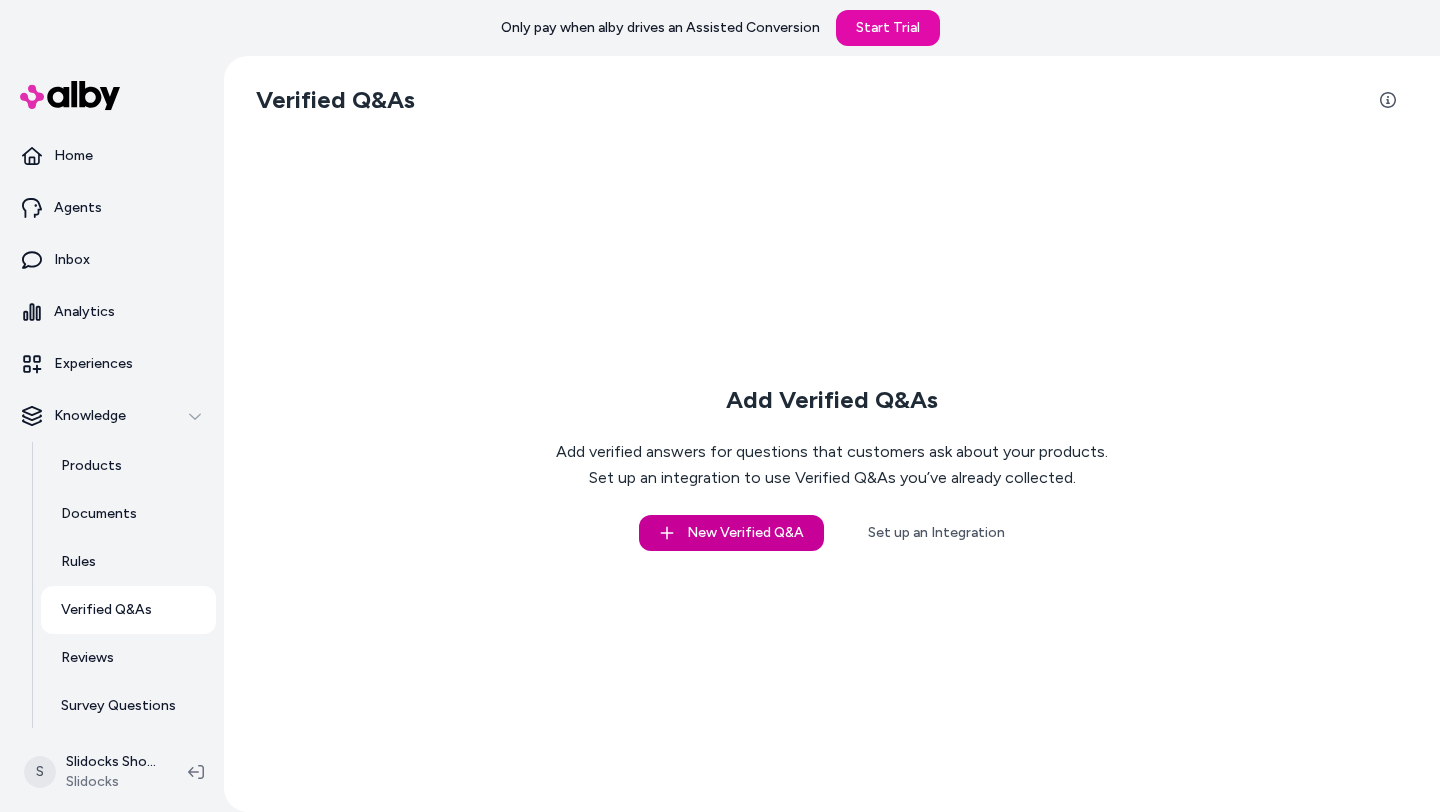 click on "New Verified Q&A" at bounding box center (731, 533) 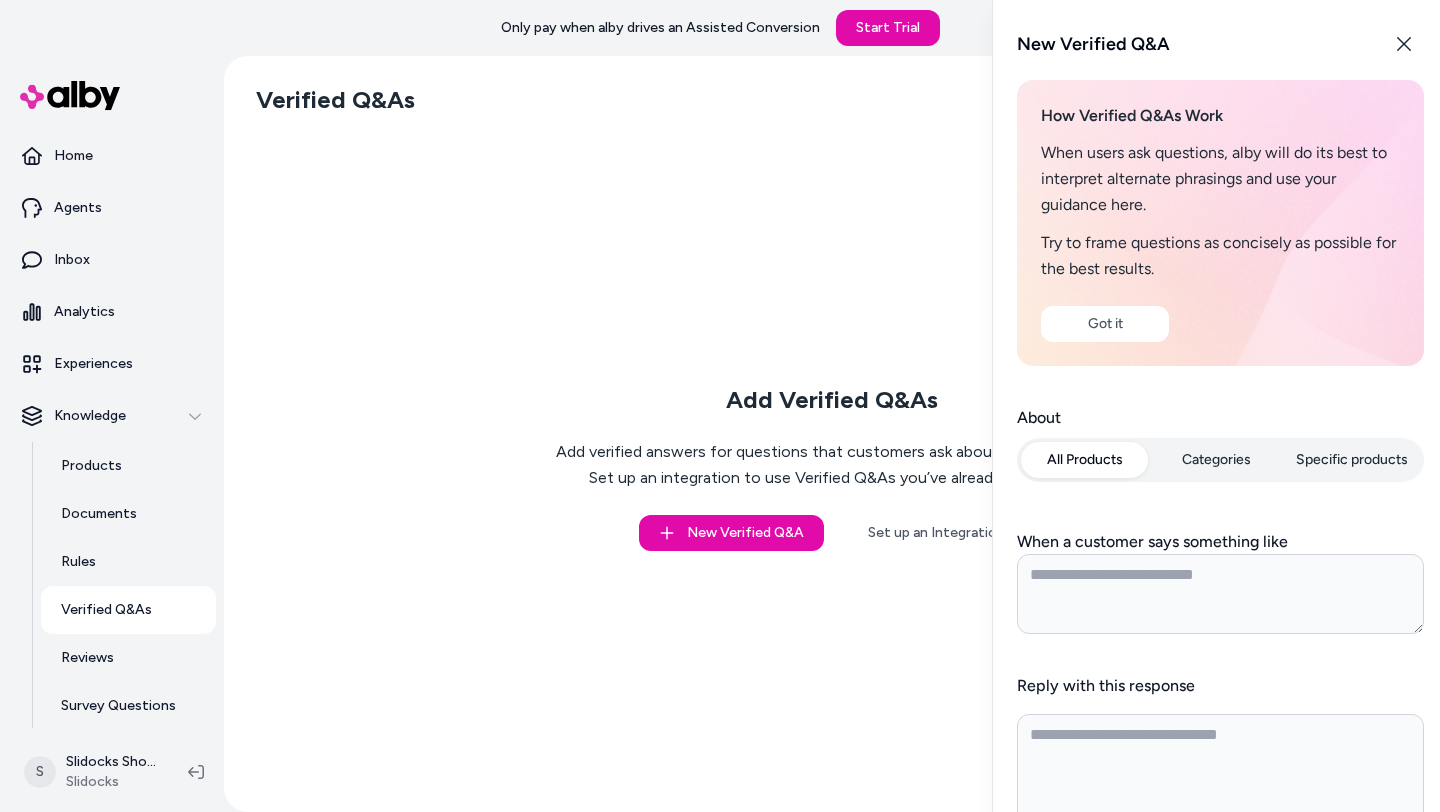 scroll, scrollTop: 162, scrollLeft: 0, axis: vertical 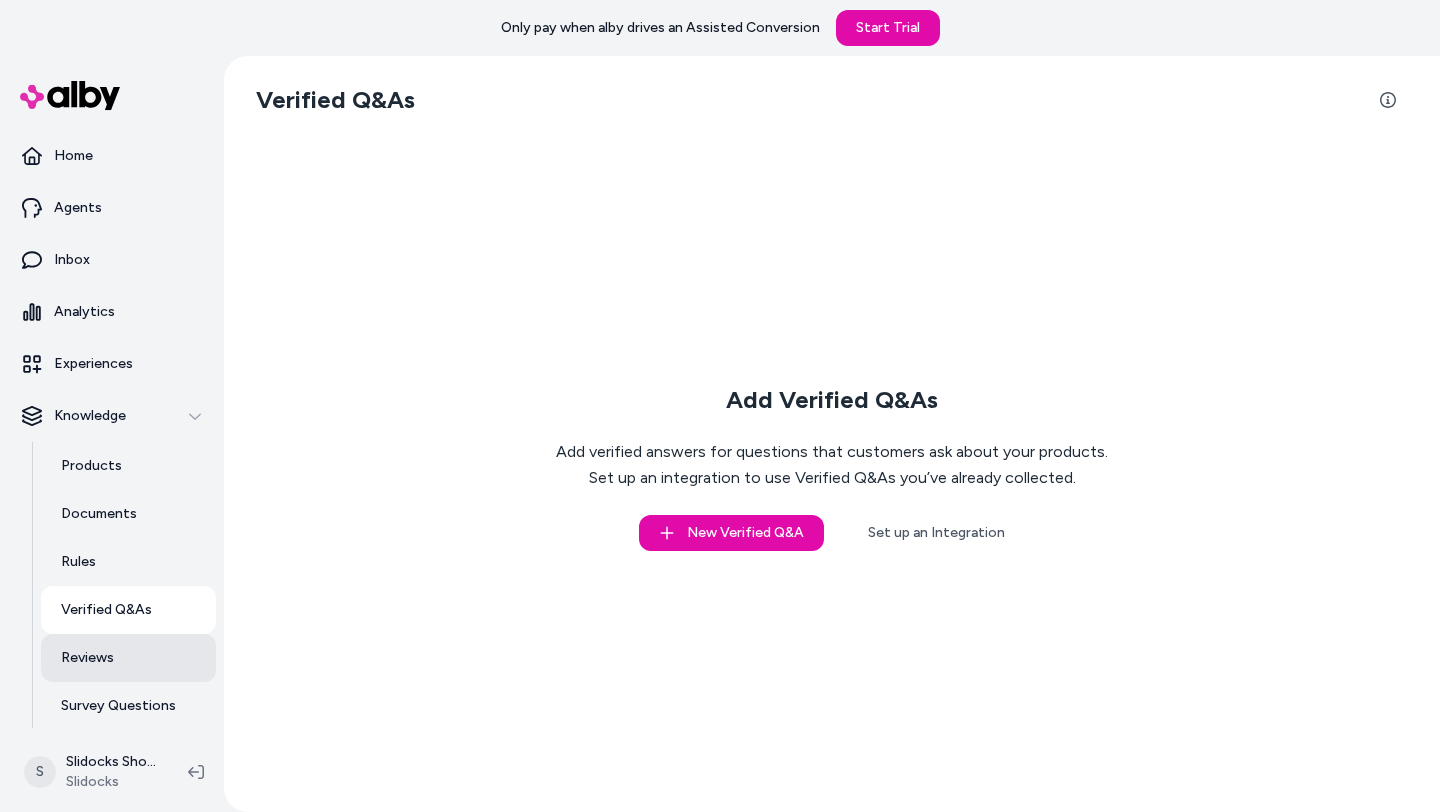 click on "Reviews" at bounding box center (128, 658) 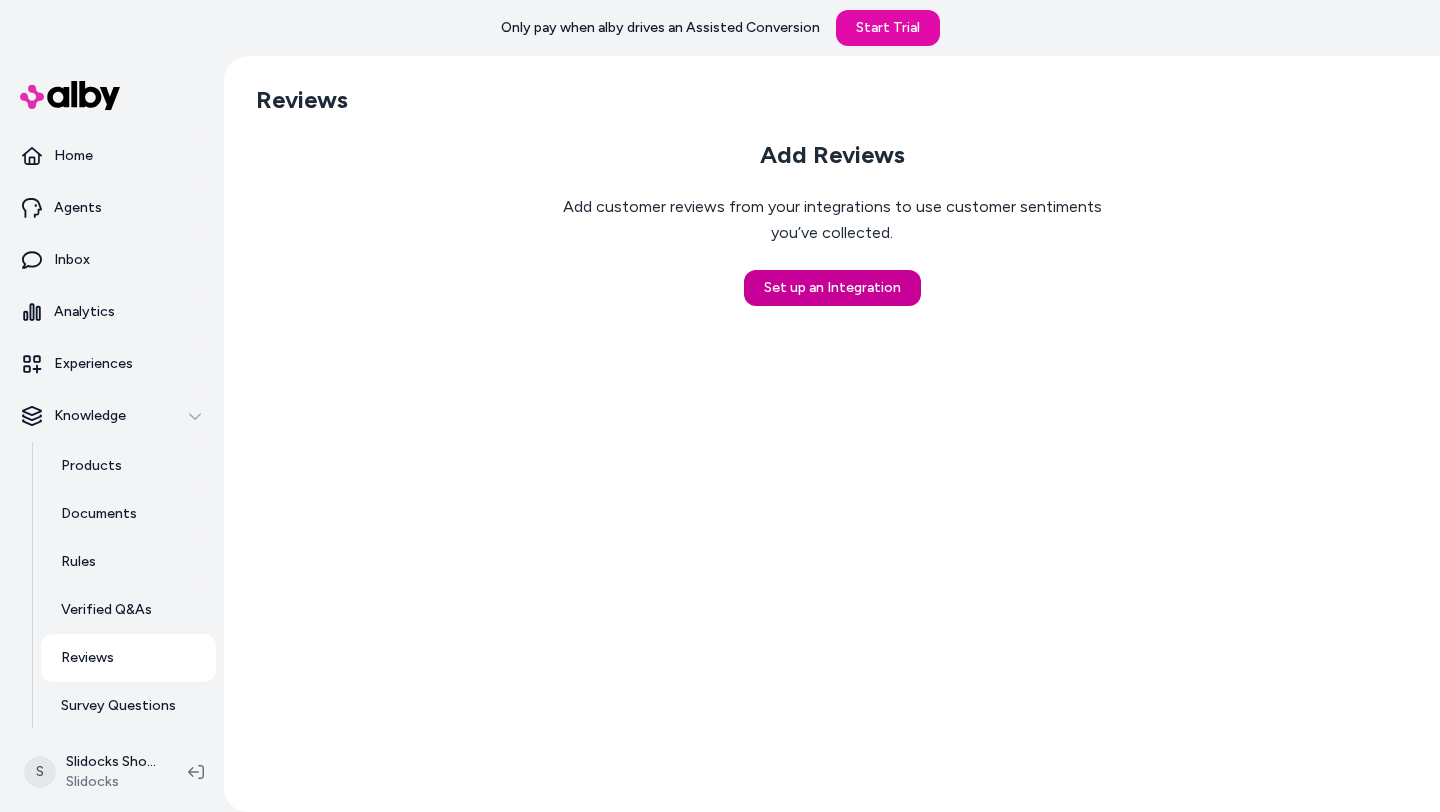 click on "Set up an Integration" at bounding box center [832, 288] 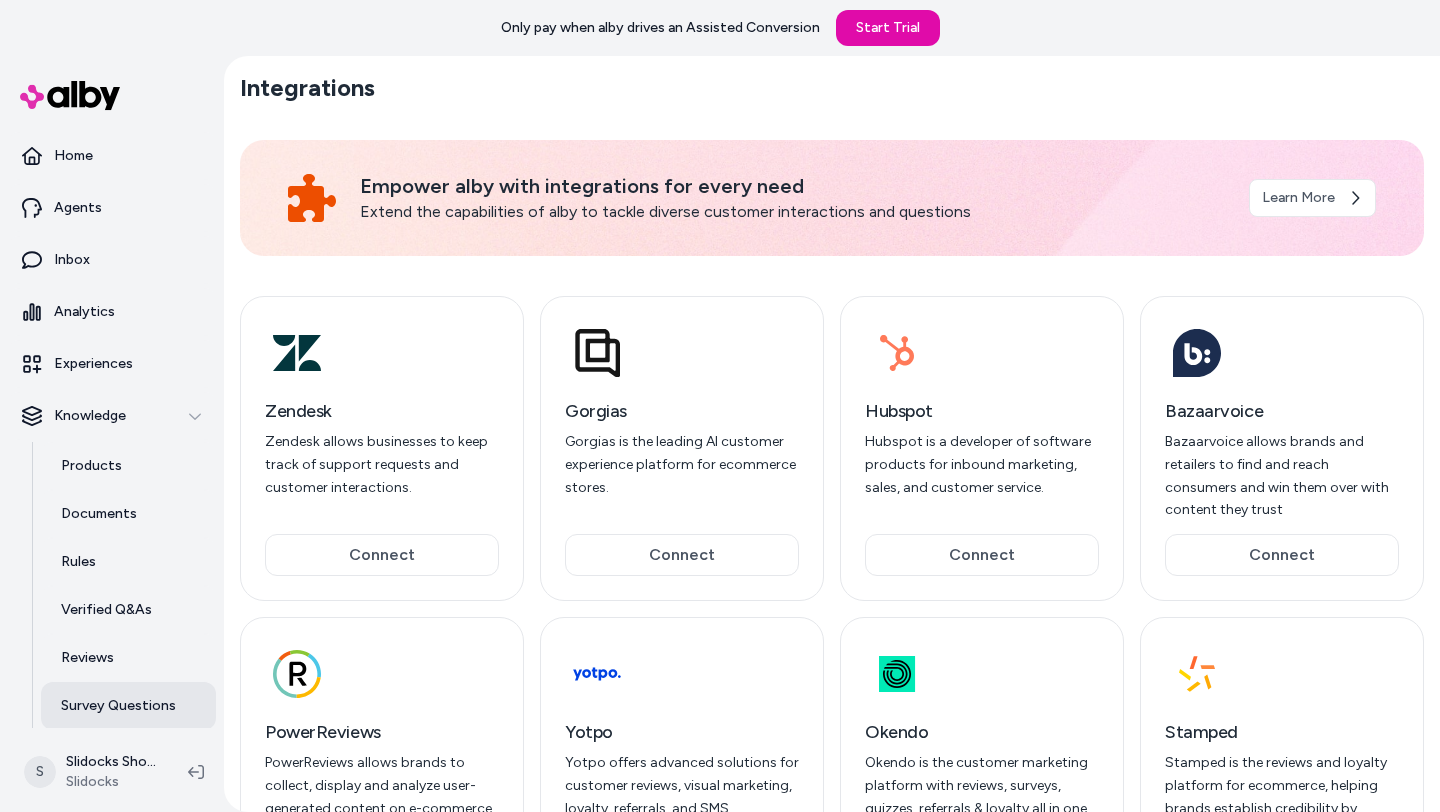 click on "Survey Questions" at bounding box center (118, 706) 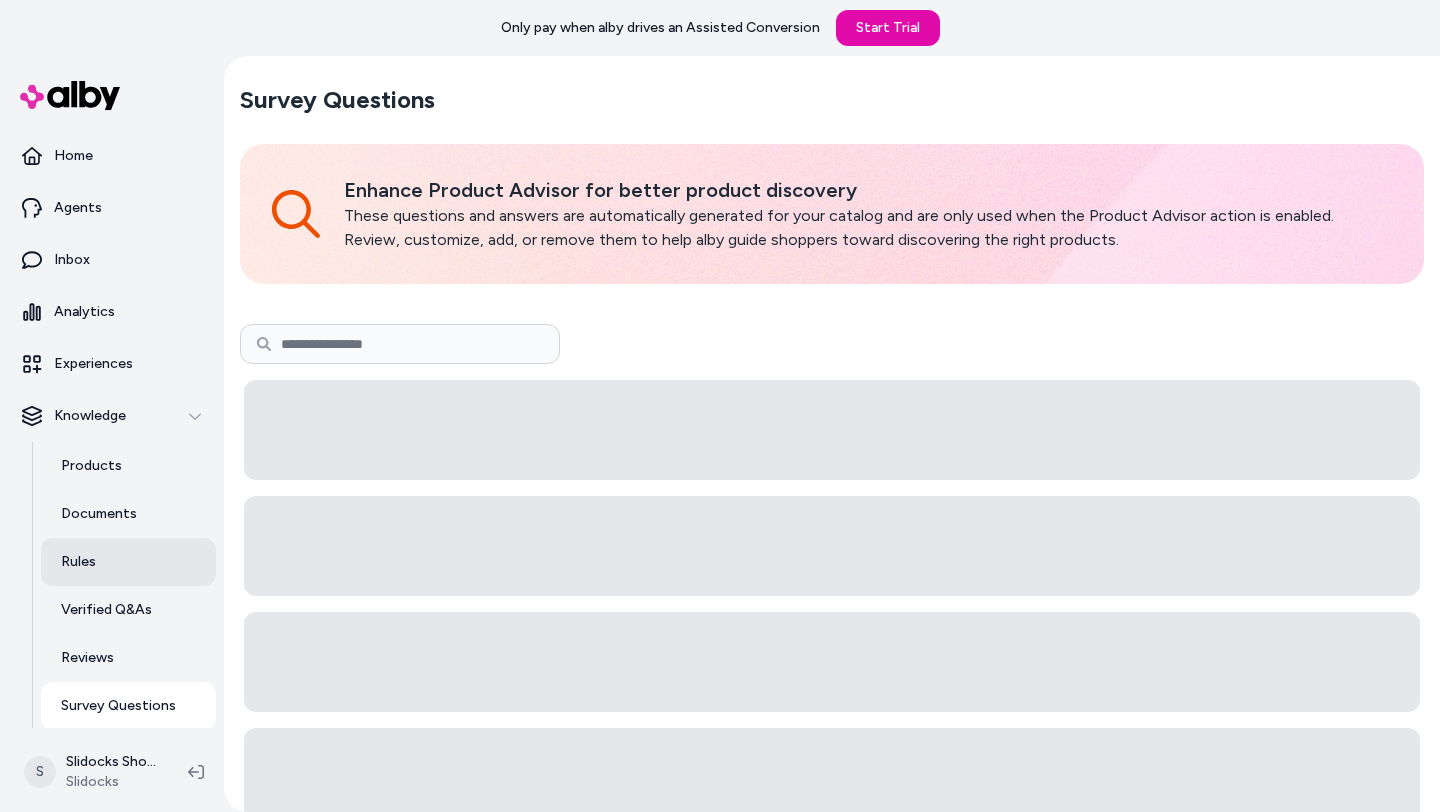 scroll, scrollTop: 54, scrollLeft: 0, axis: vertical 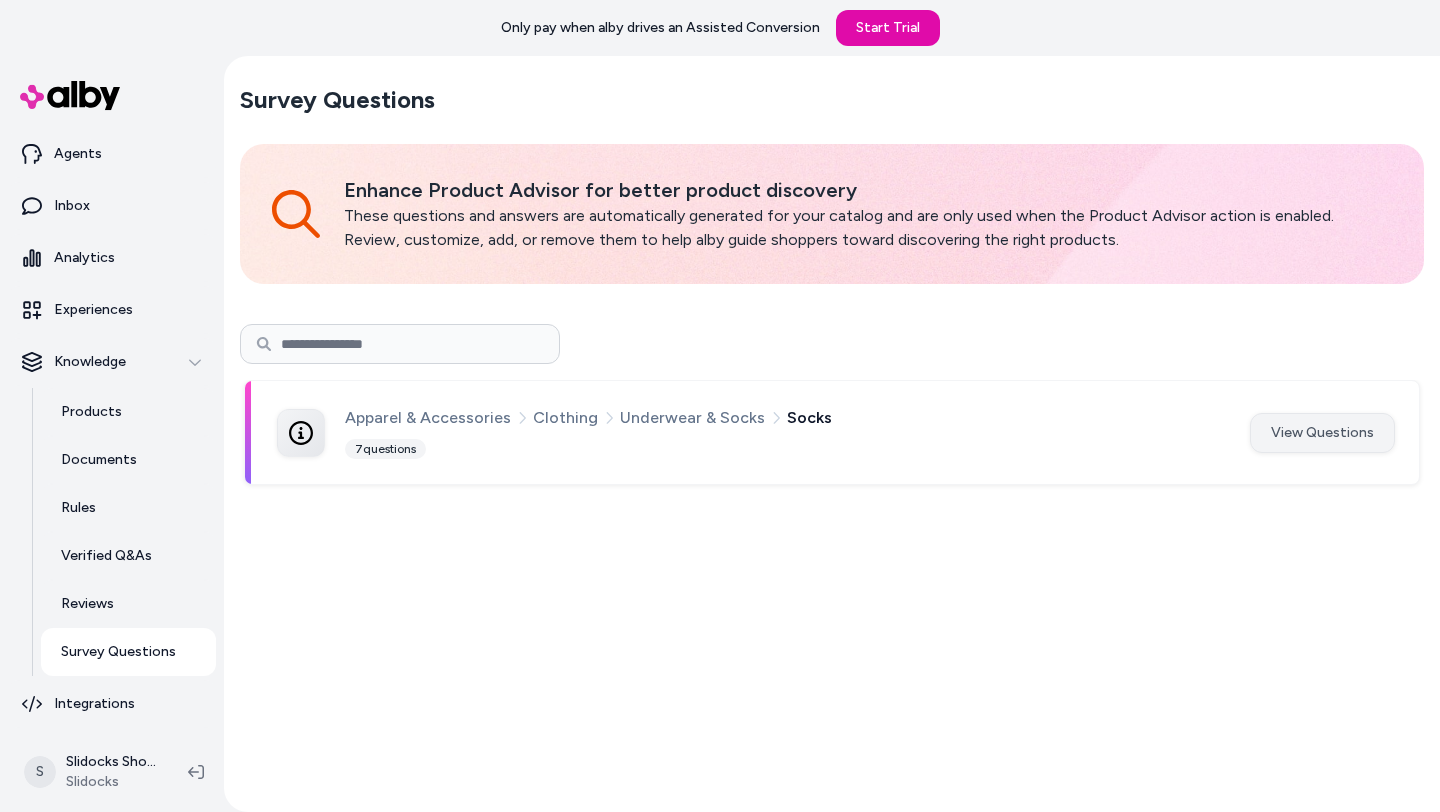 click on "View Questions" at bounding box center [1322, 433] 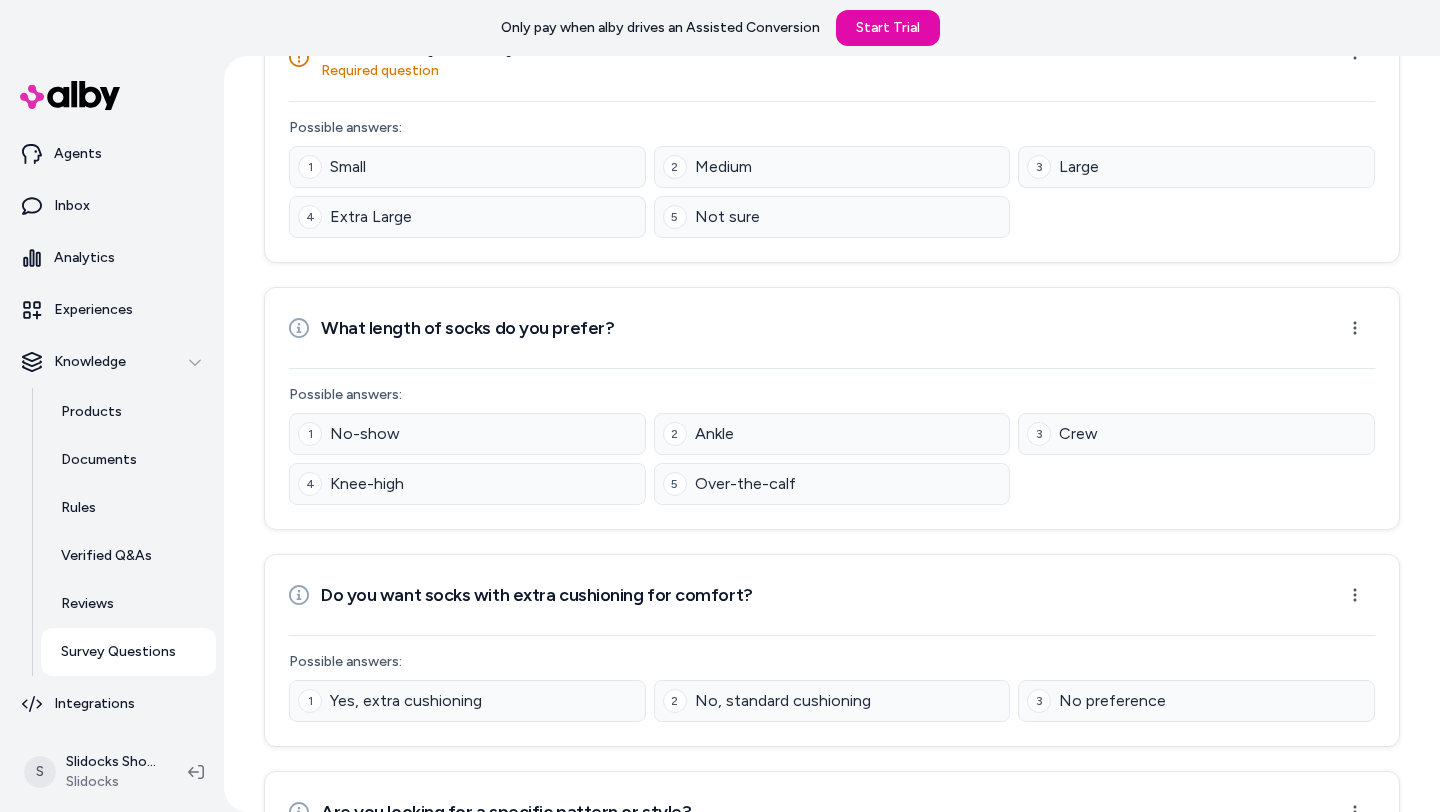 scroll, scrollTop: 0, scrollLeft: 0, axis: both 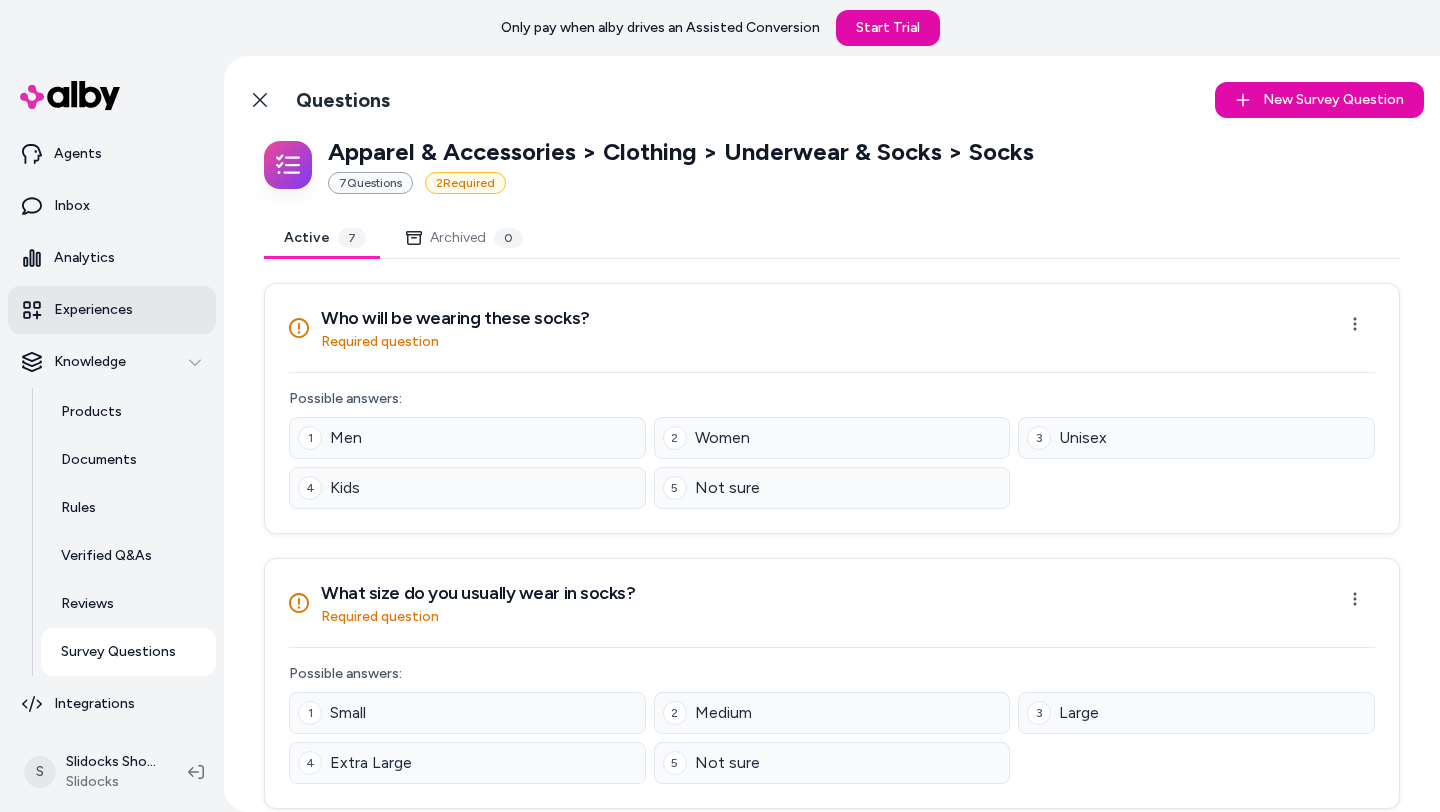 click on "Experiences" at bounding box center (93, 310) 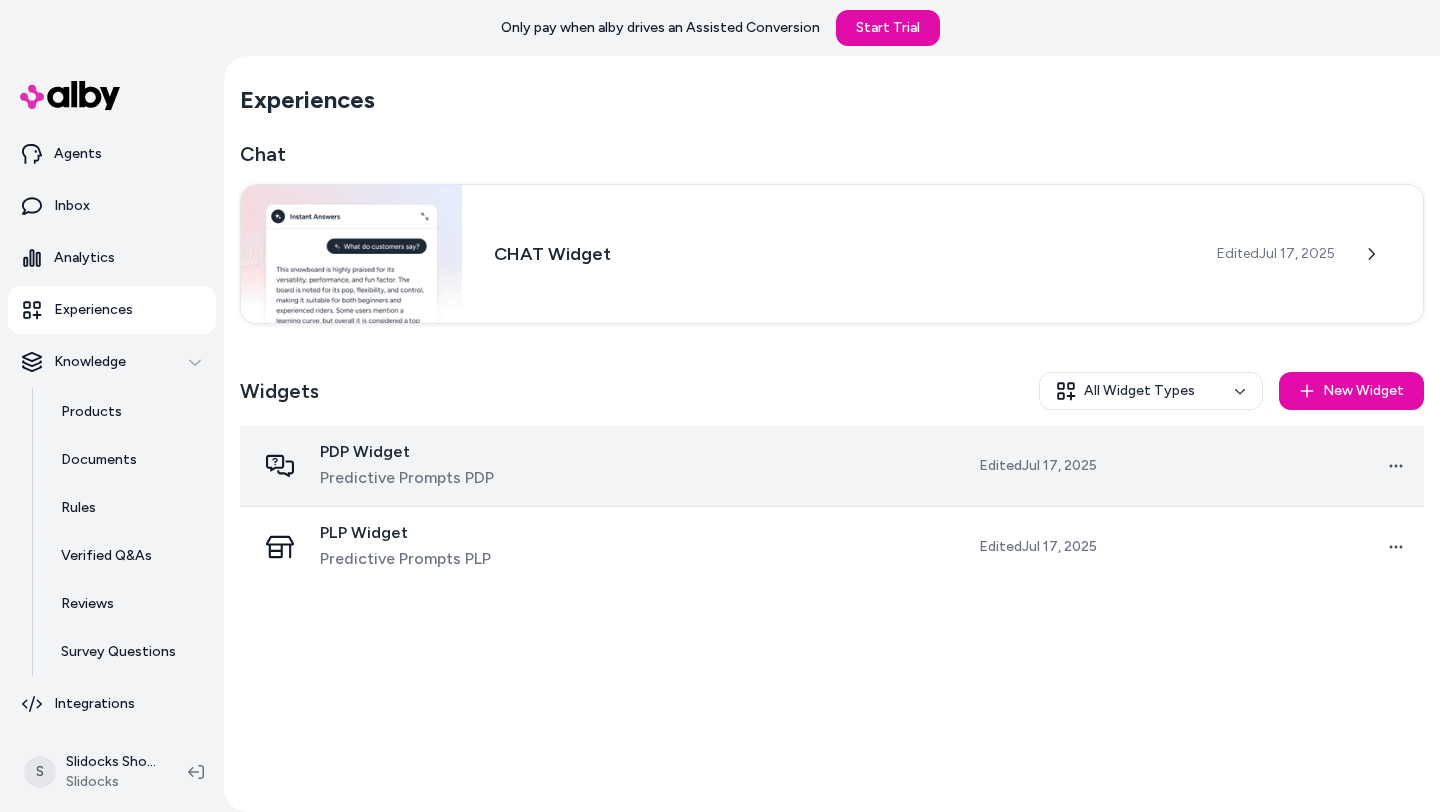 click on "Predictive Prompts PDP" at bounding box center (407, 478) 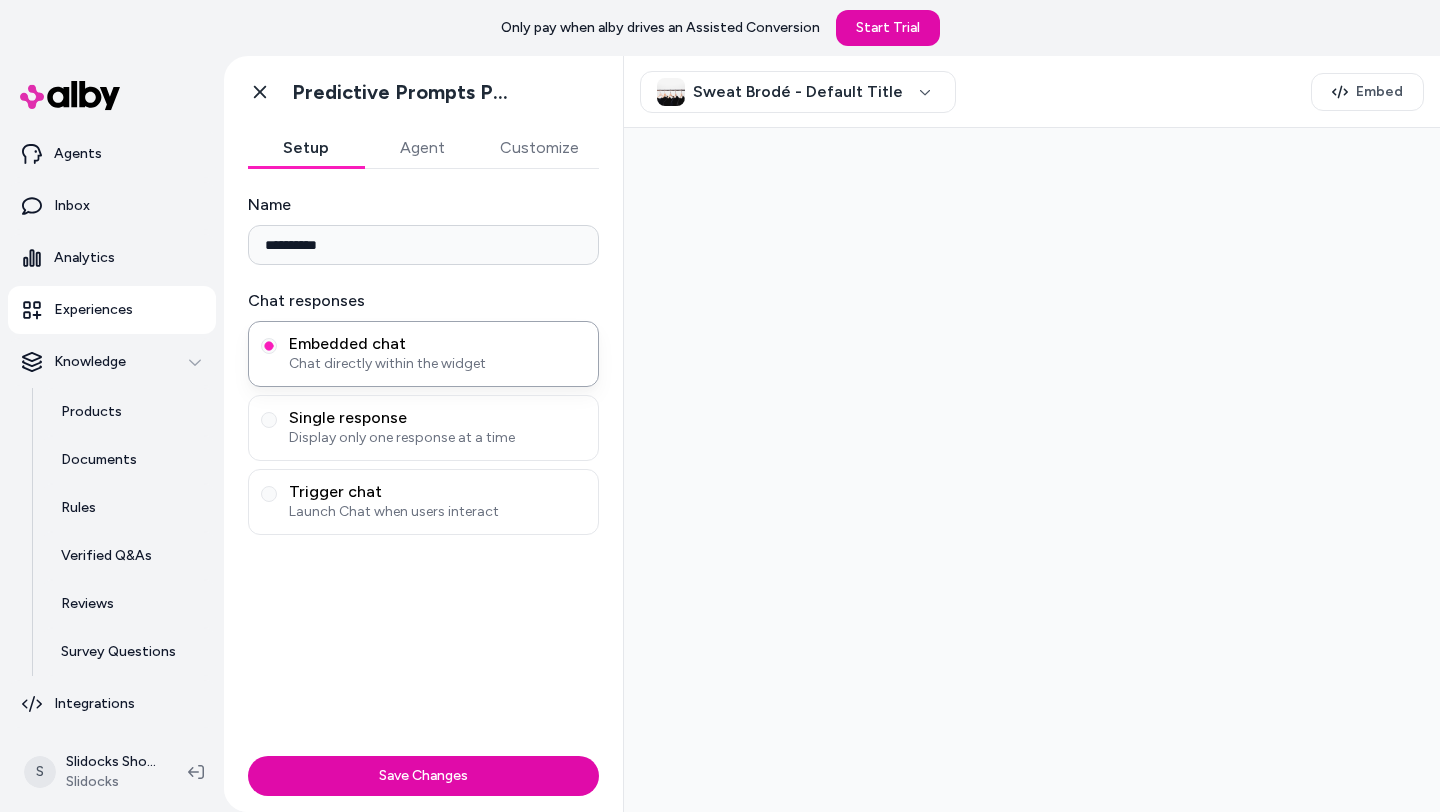 click on "Agent" at bounding box center (422, 148) 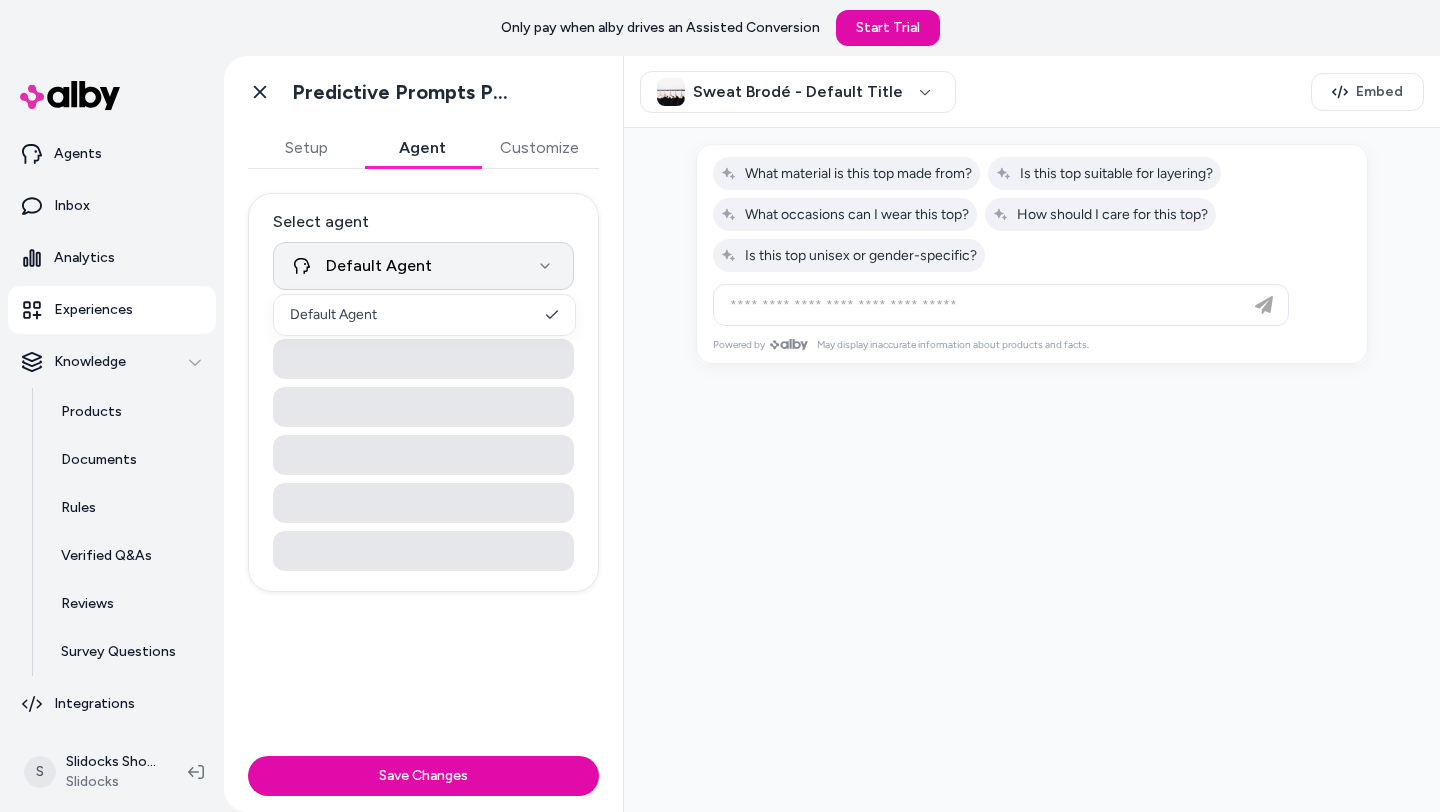 click on "**********" at bounding box center (720, 406) 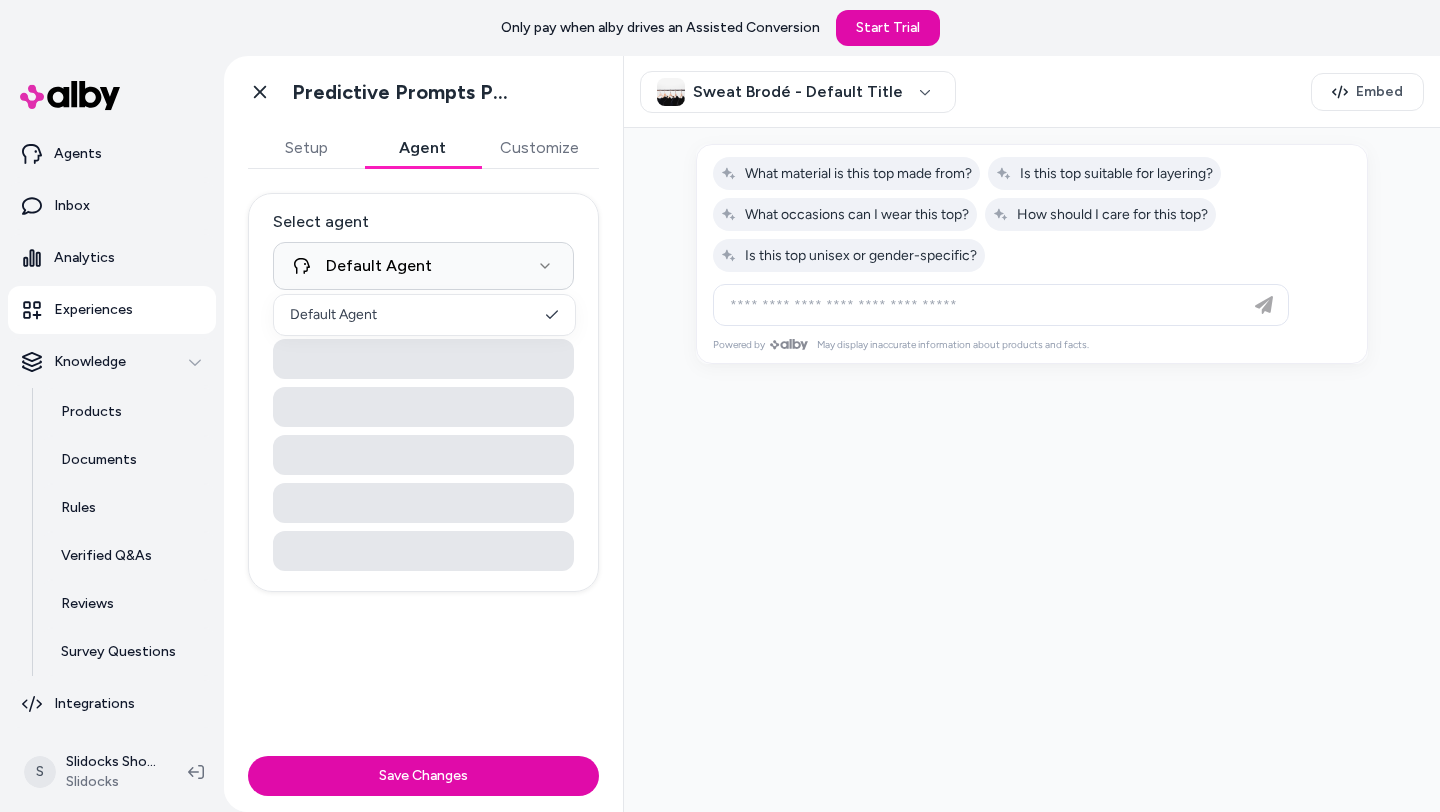 click on "**********" at bounding box center [720, 406] 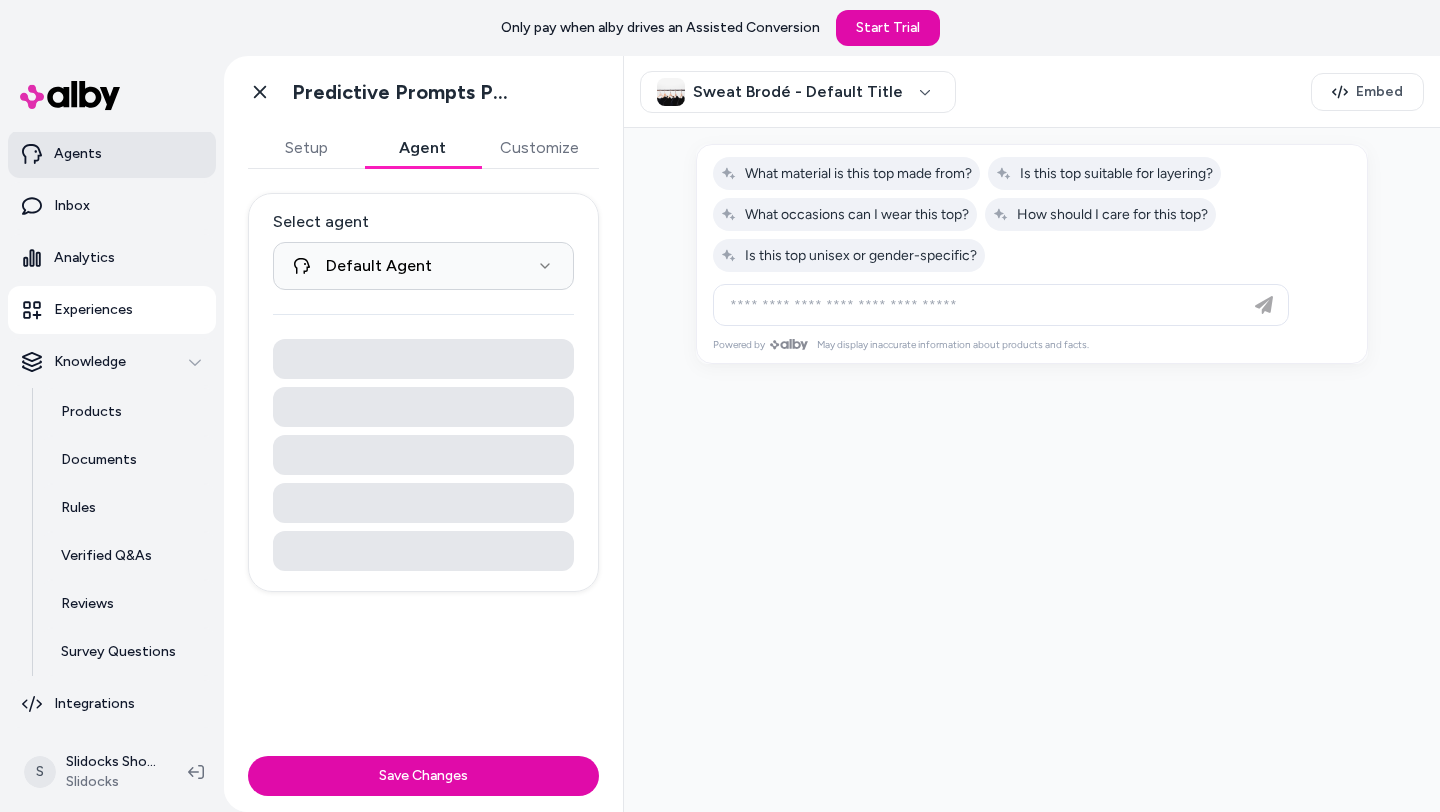 click on "Agents" at bounding box center [112, 154] 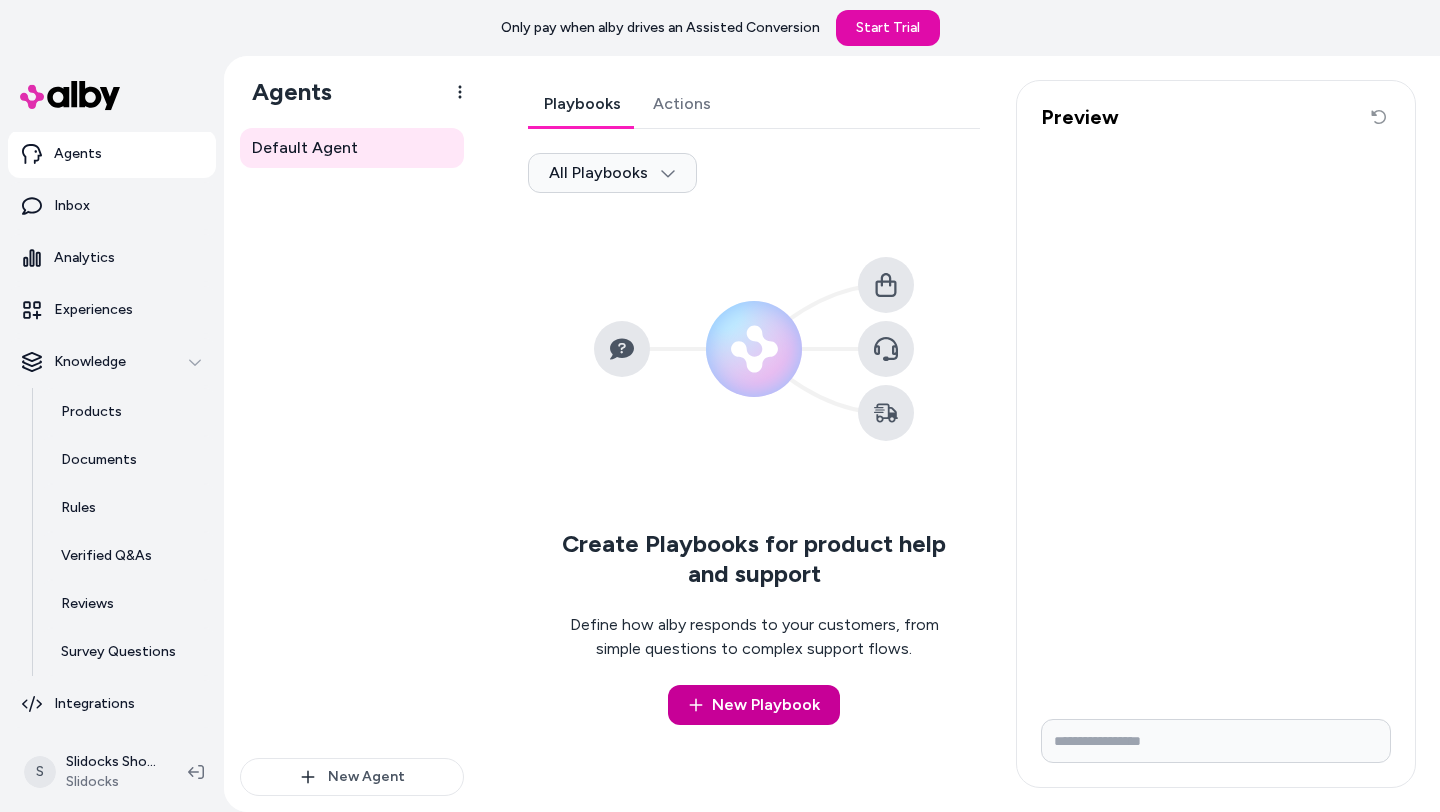 click on "New Playbook" at bounding box center (754, 705) 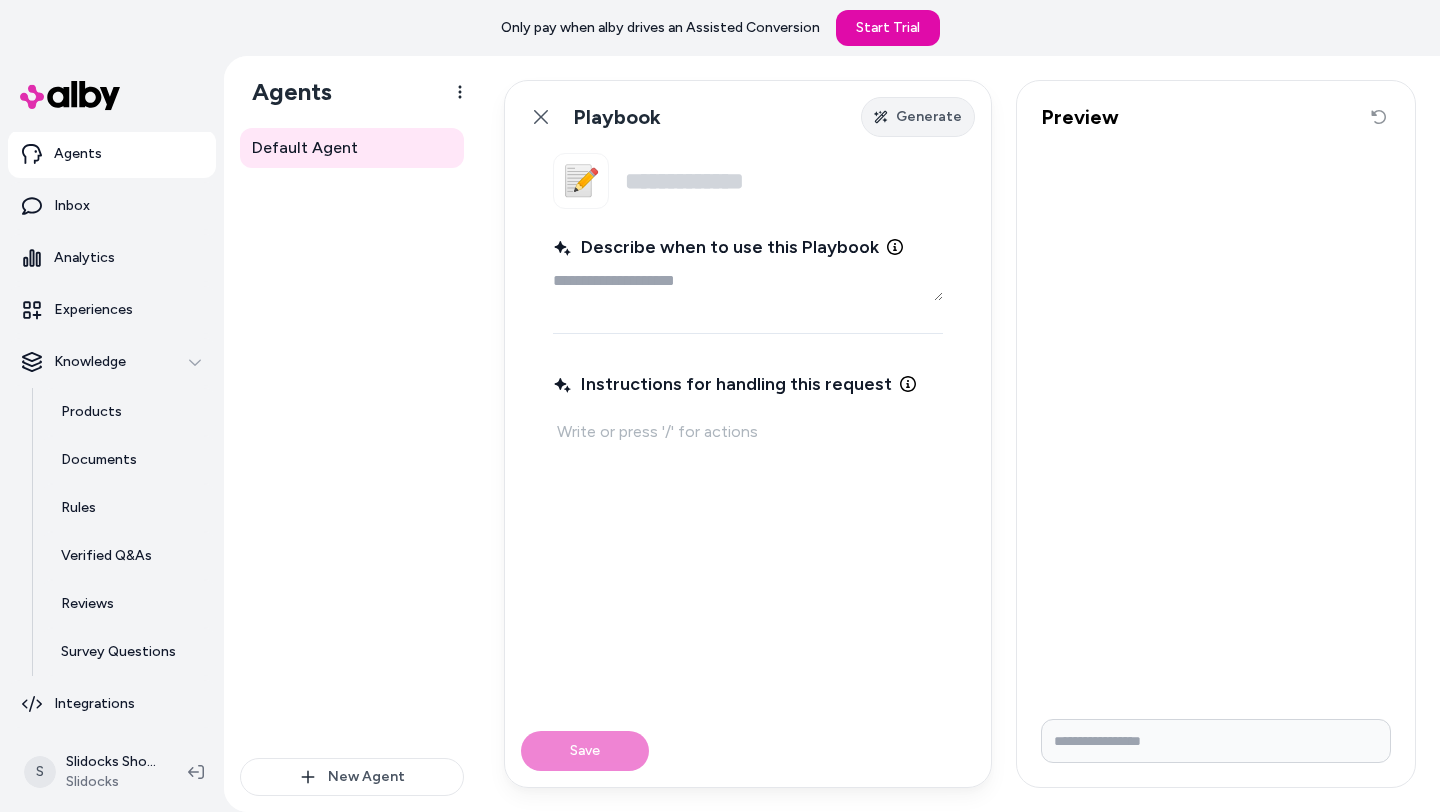 click on "Generate" at bounding box center [918, 117] 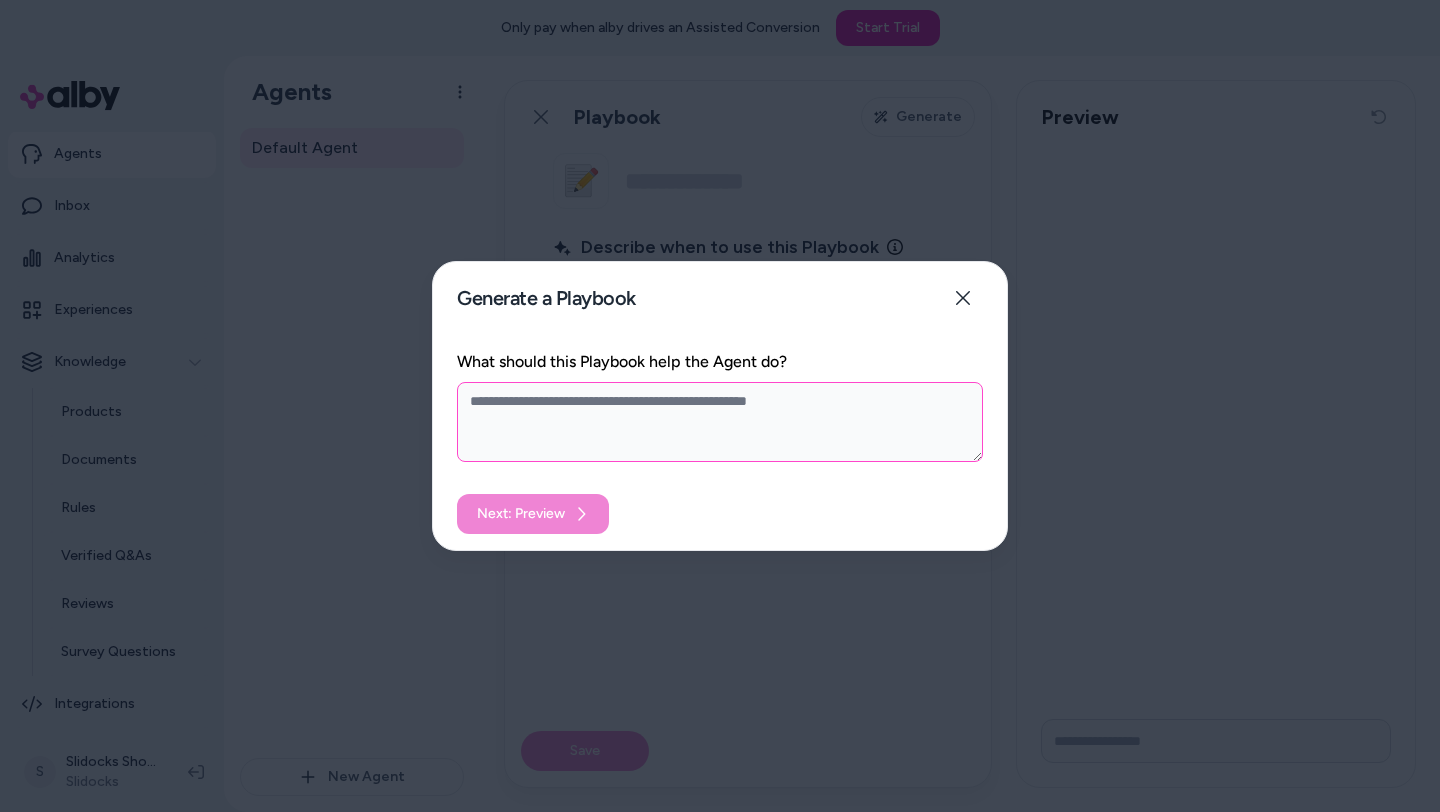 click on "What should this Playbook help the Agent do?" at bounding box center [720, 422] 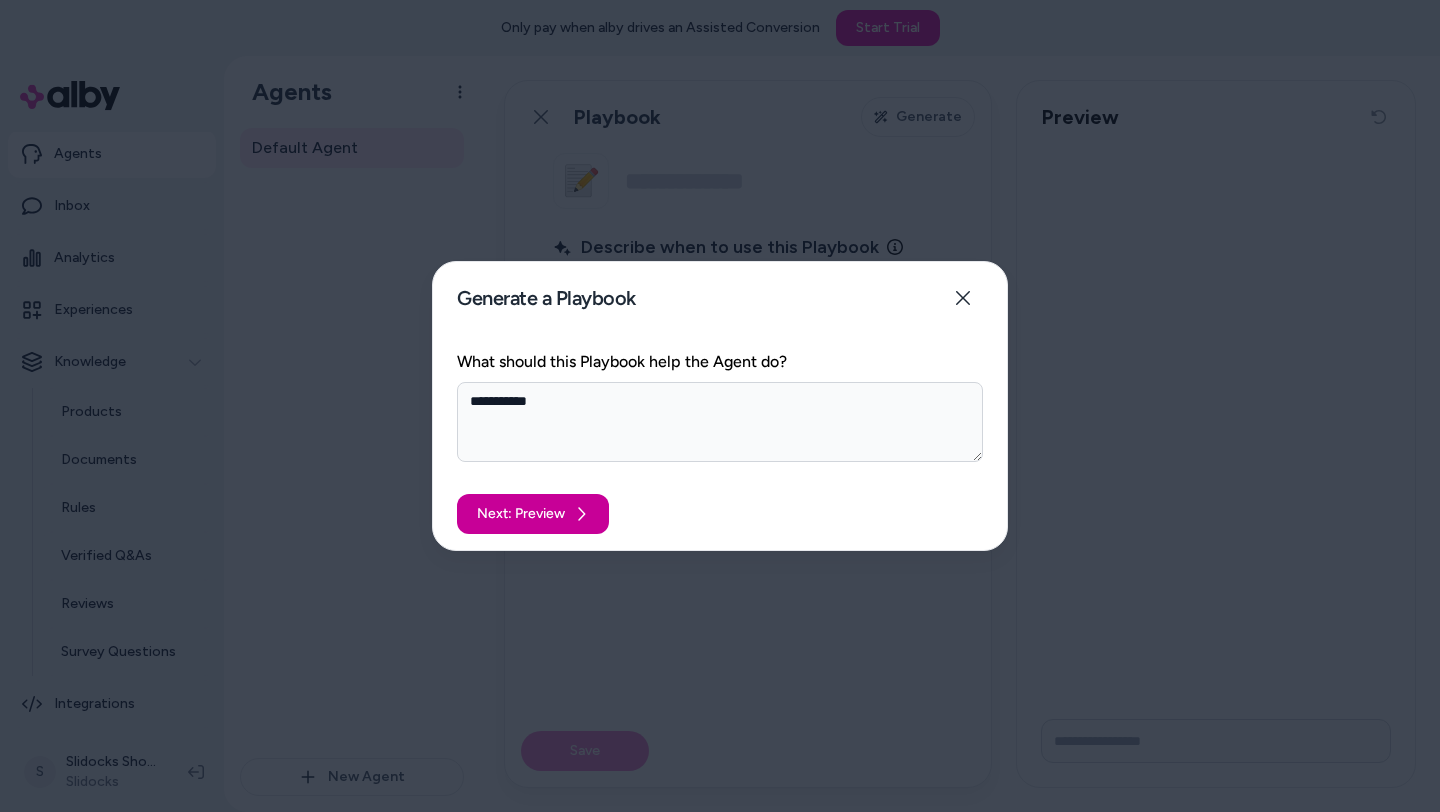 click on "Next: Preview" at bounding box center [533, 514] 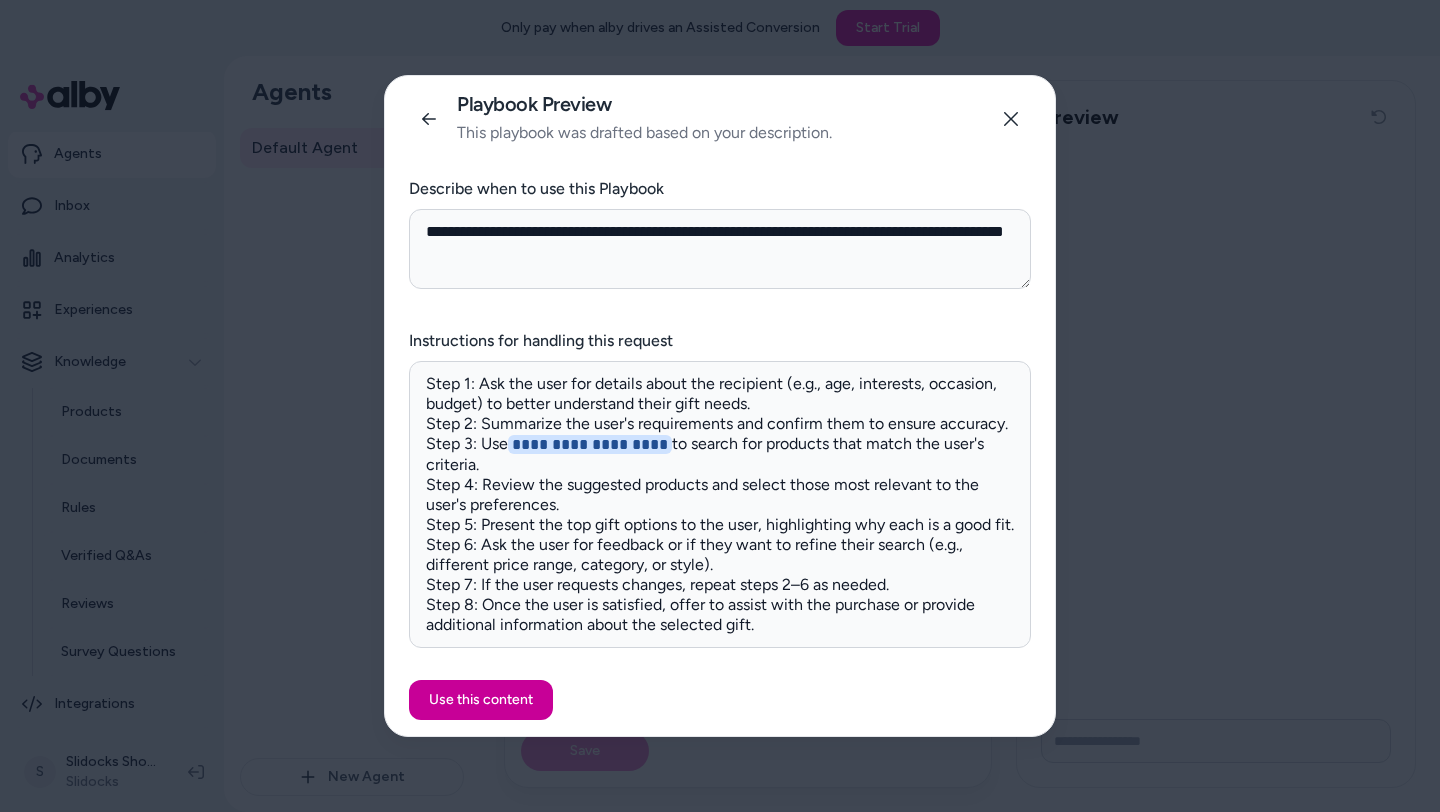 click on "Use this content" at bounding box center (481, 700) 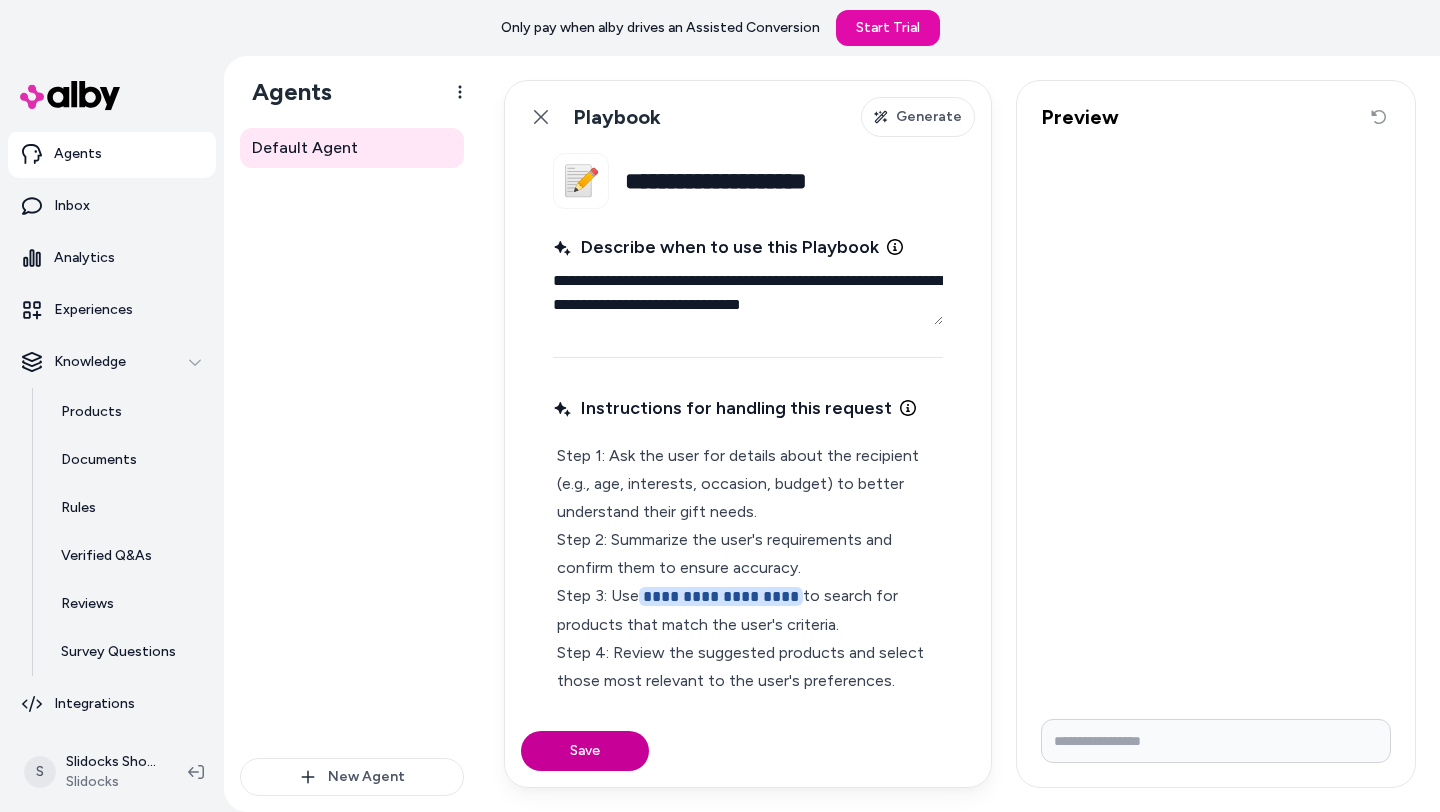 click on "Save" at bounding box center (585, 751) 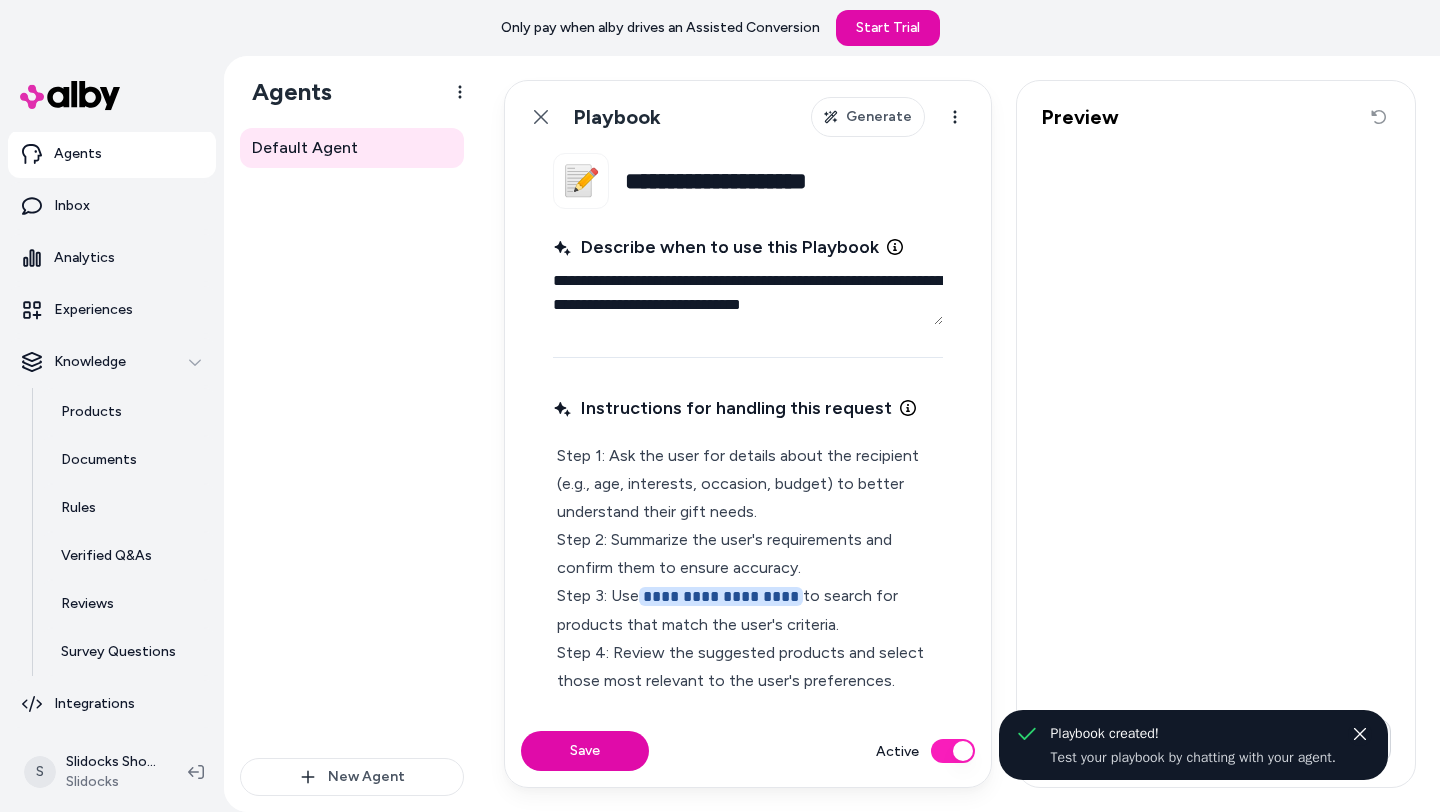 click 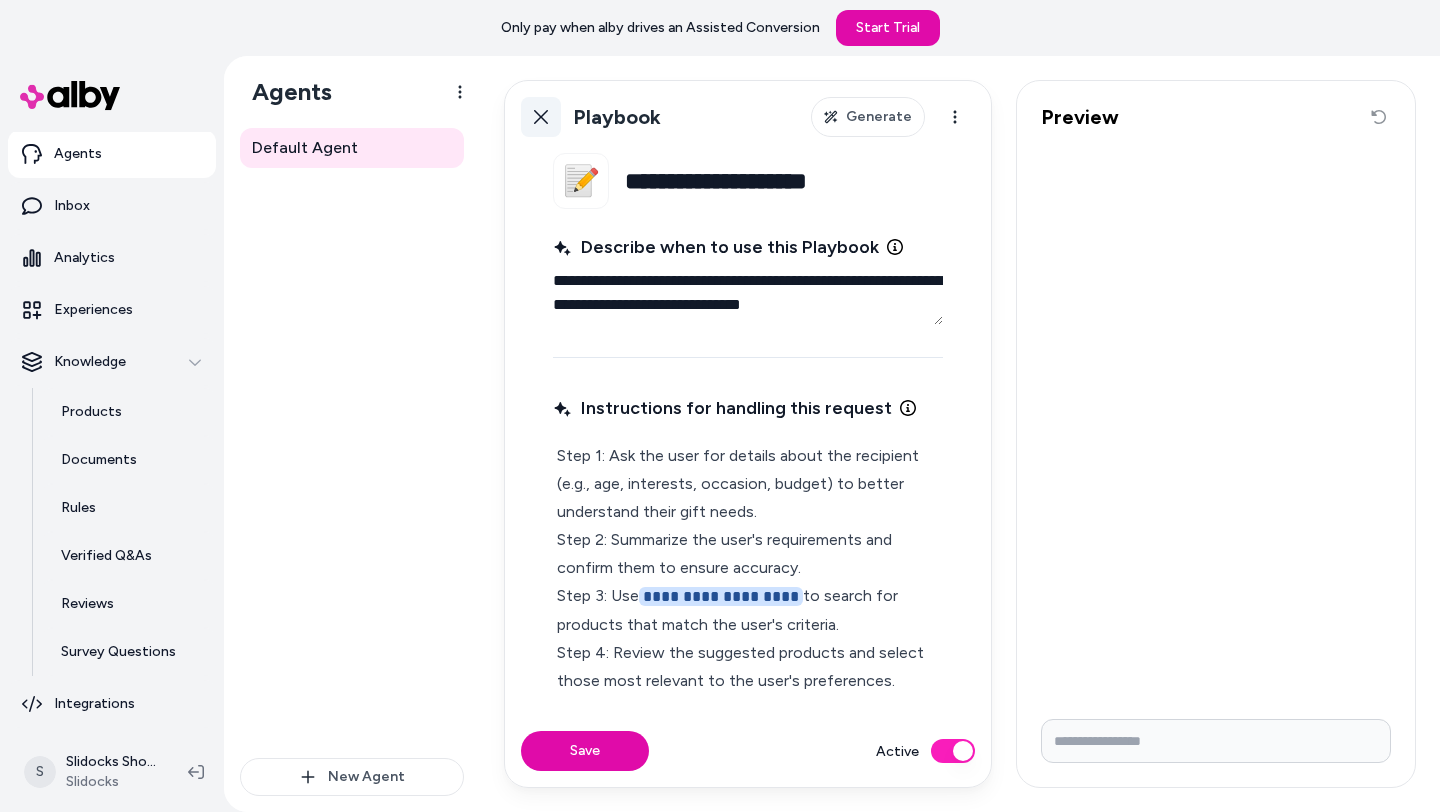 click on "Back" at bounding box center [541, 117] 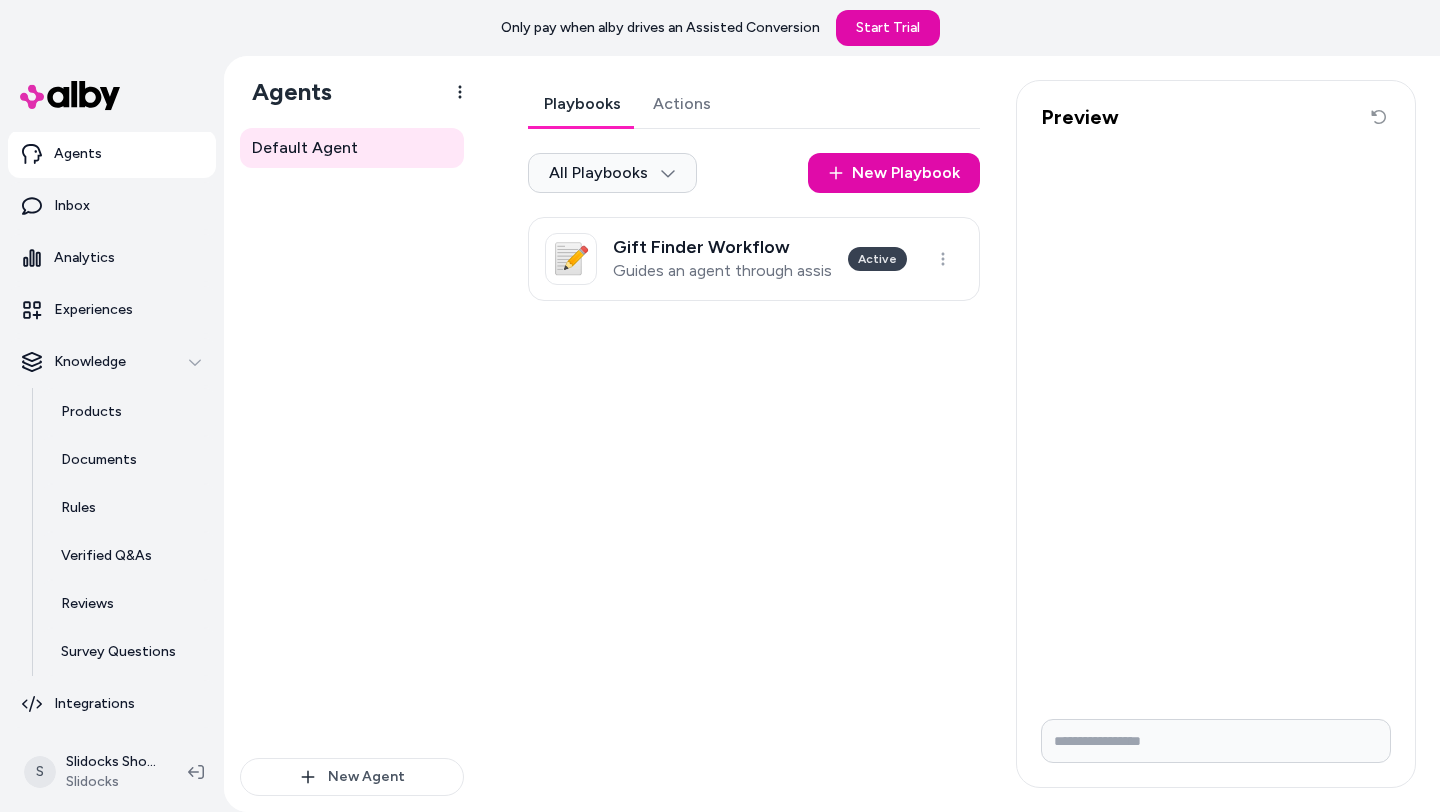 click on "Actions" at bounding box center (682, 104) 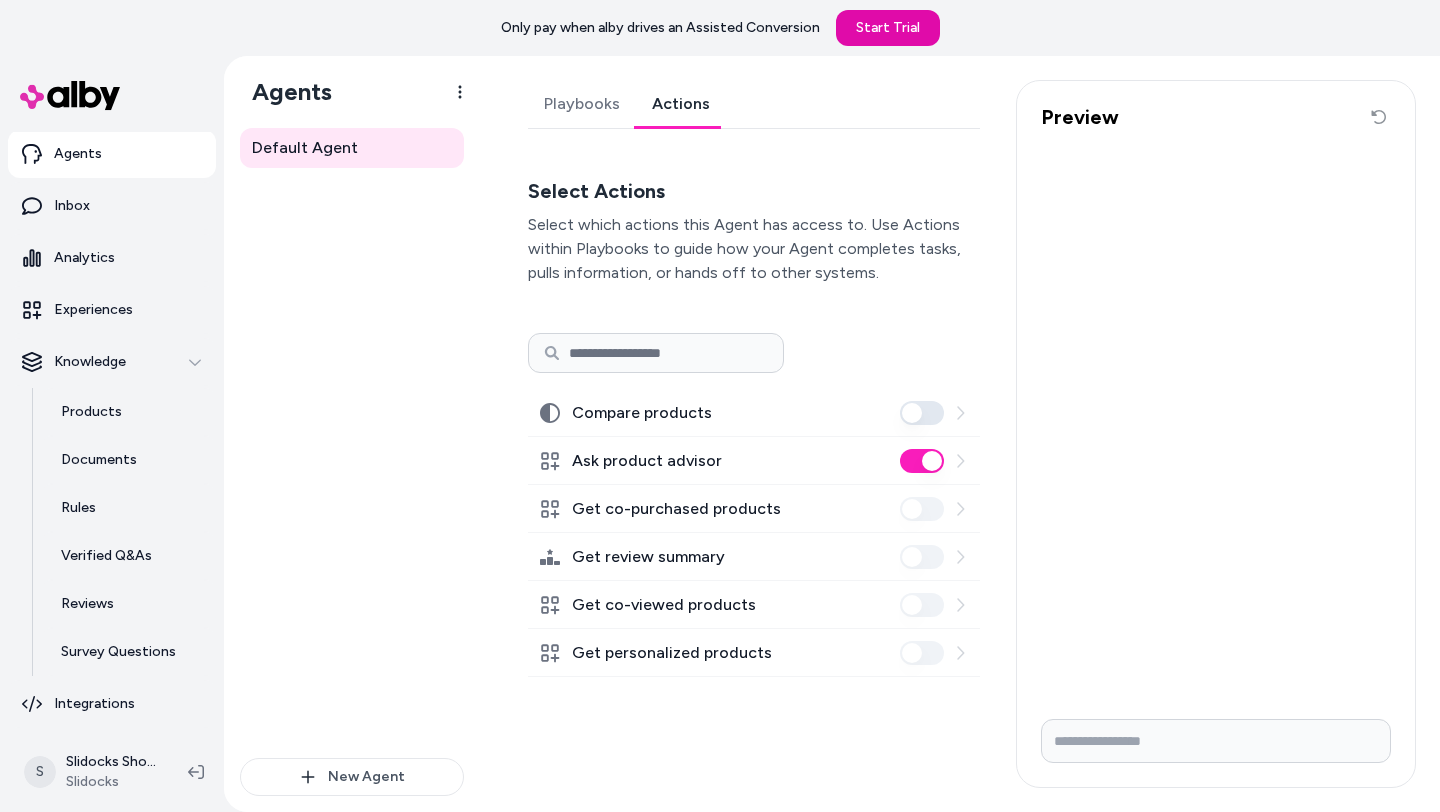 click on "Compare products" at bounding box center (922, 413) 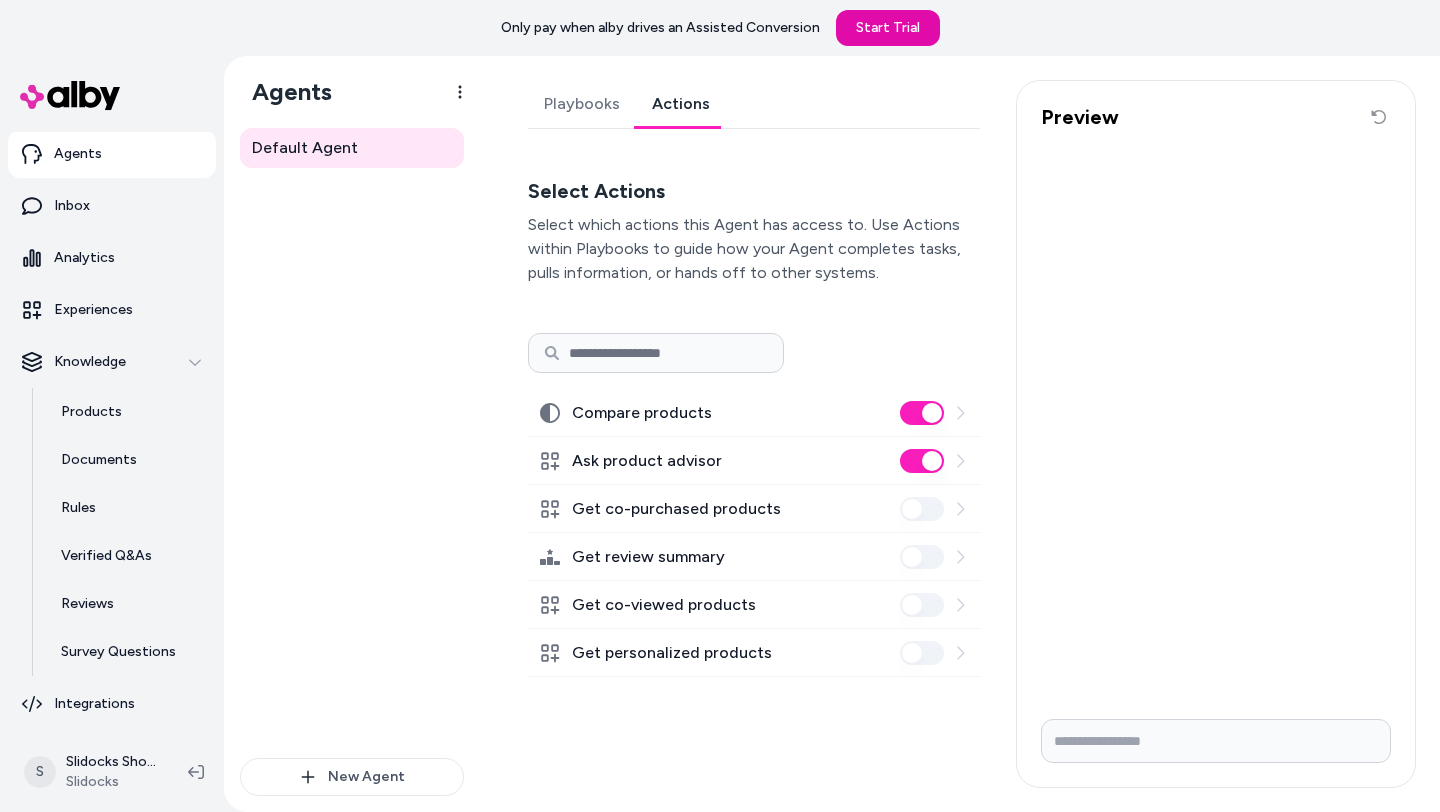 click on "Only pay when alby drives an Assisted Conversion Start Trial Home Agents Inbox Analytics Experiences Knowledge Products Documents Rules Verified Q&As Reviews Survey Questions Integrations S Slidocks Shopify Slidocks Agents Default Agent New Agent Default Agent Playbooks Actions Select Actions Select which actions this Agent has access to. Use Actions within Playbooks to guide how your Agent completes tasks, pulls information, or hands off to other systems.   Compare products Ask product advisor Get co-purchased products Get review summary Get co-viewed products Get personalized products Preview Reset conversation *" at bounding box center [720, 406] 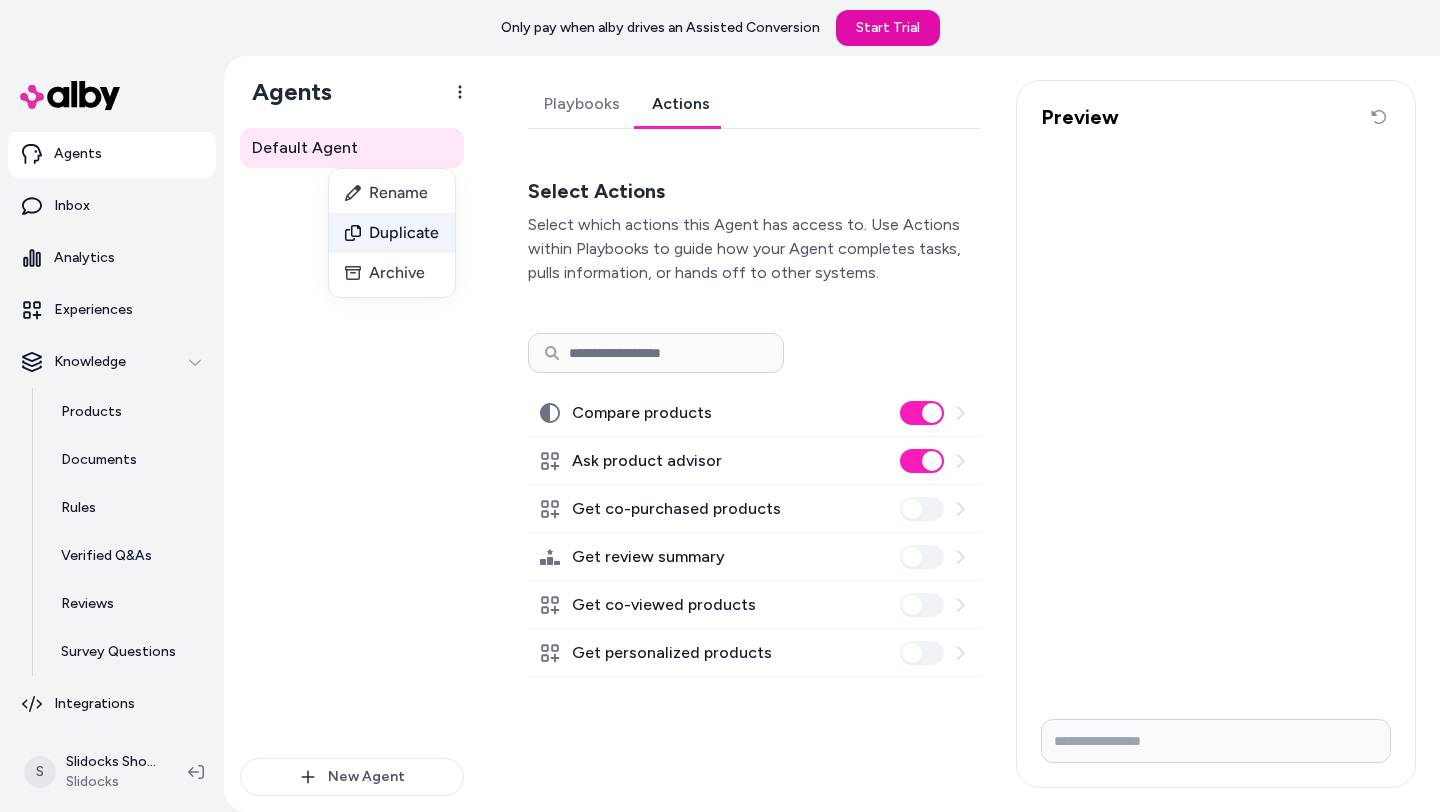 click on "Duplicate" at bounding box center [392, 233] 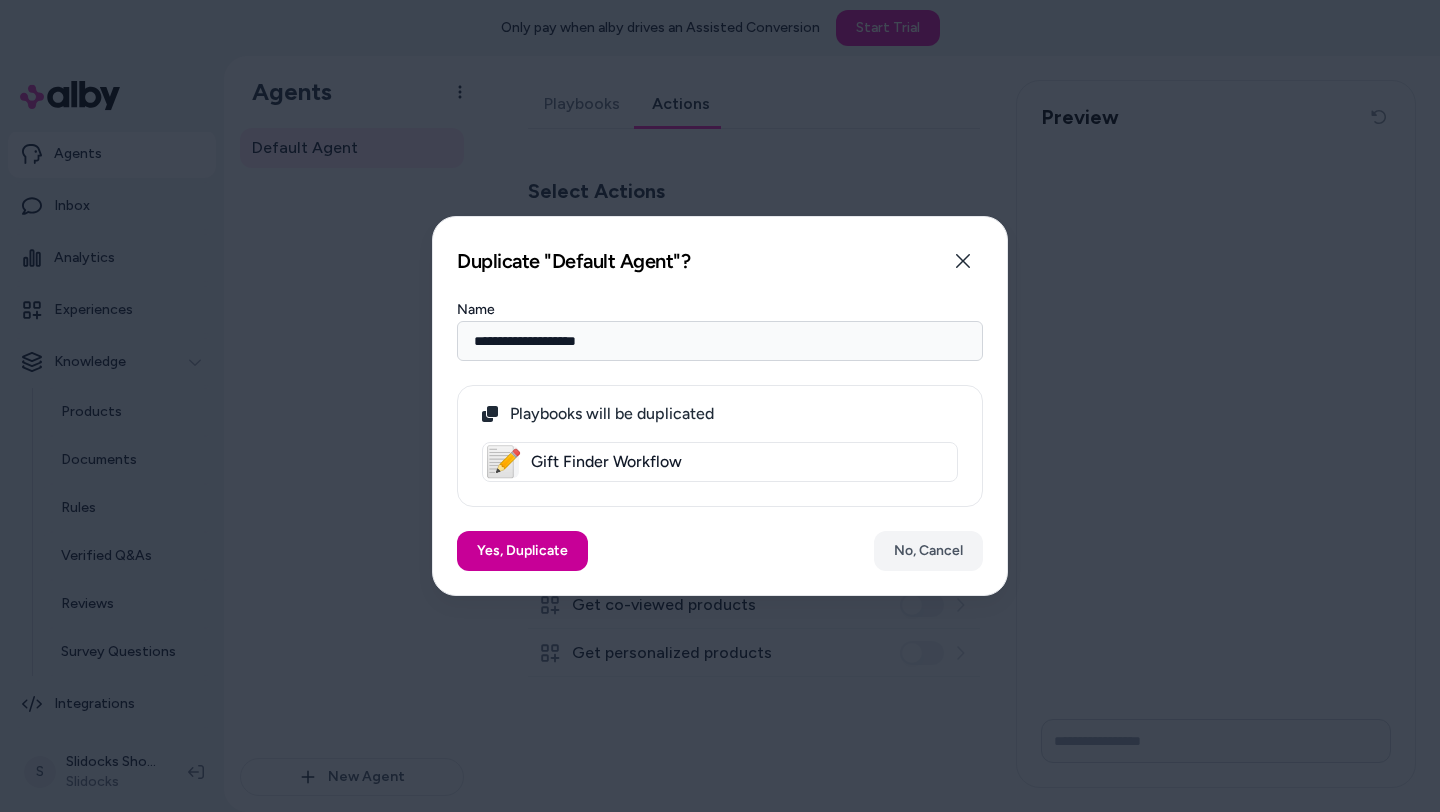 click on "Yes, Duplicate" at bounding box center (522, 551) 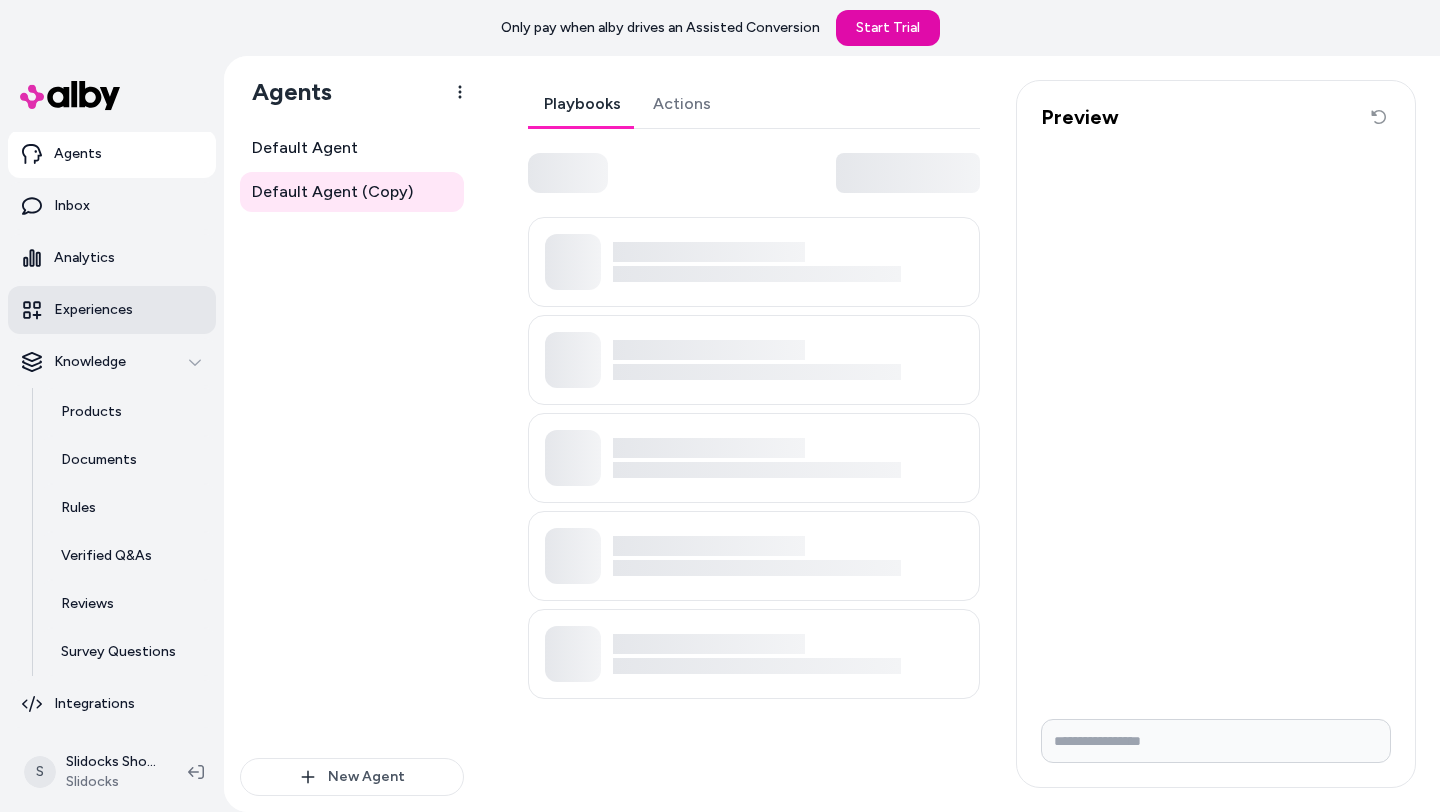click on "Experiences" at bounding box center (93, 310) 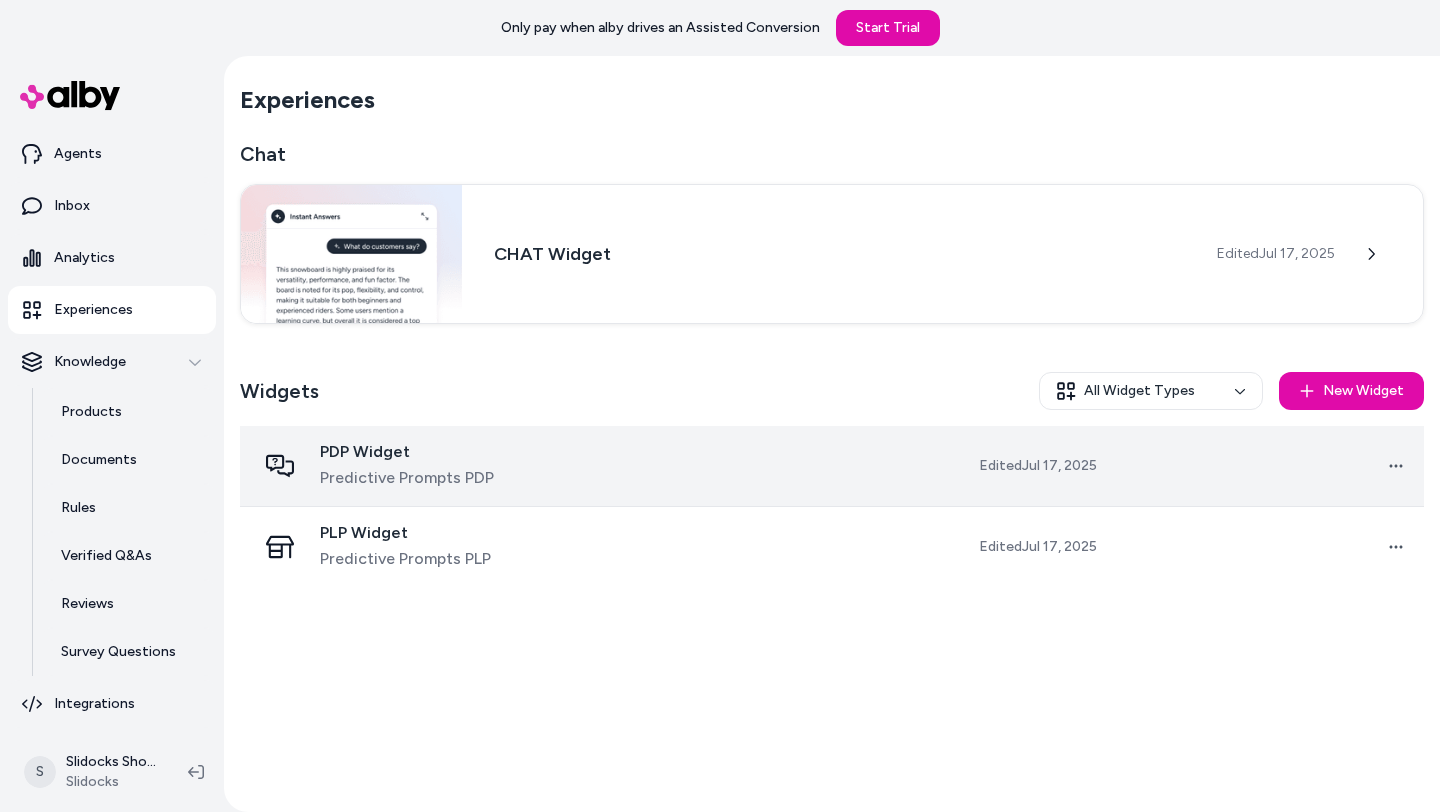 click on "PDP Widget" at bounding box center [407, 452] 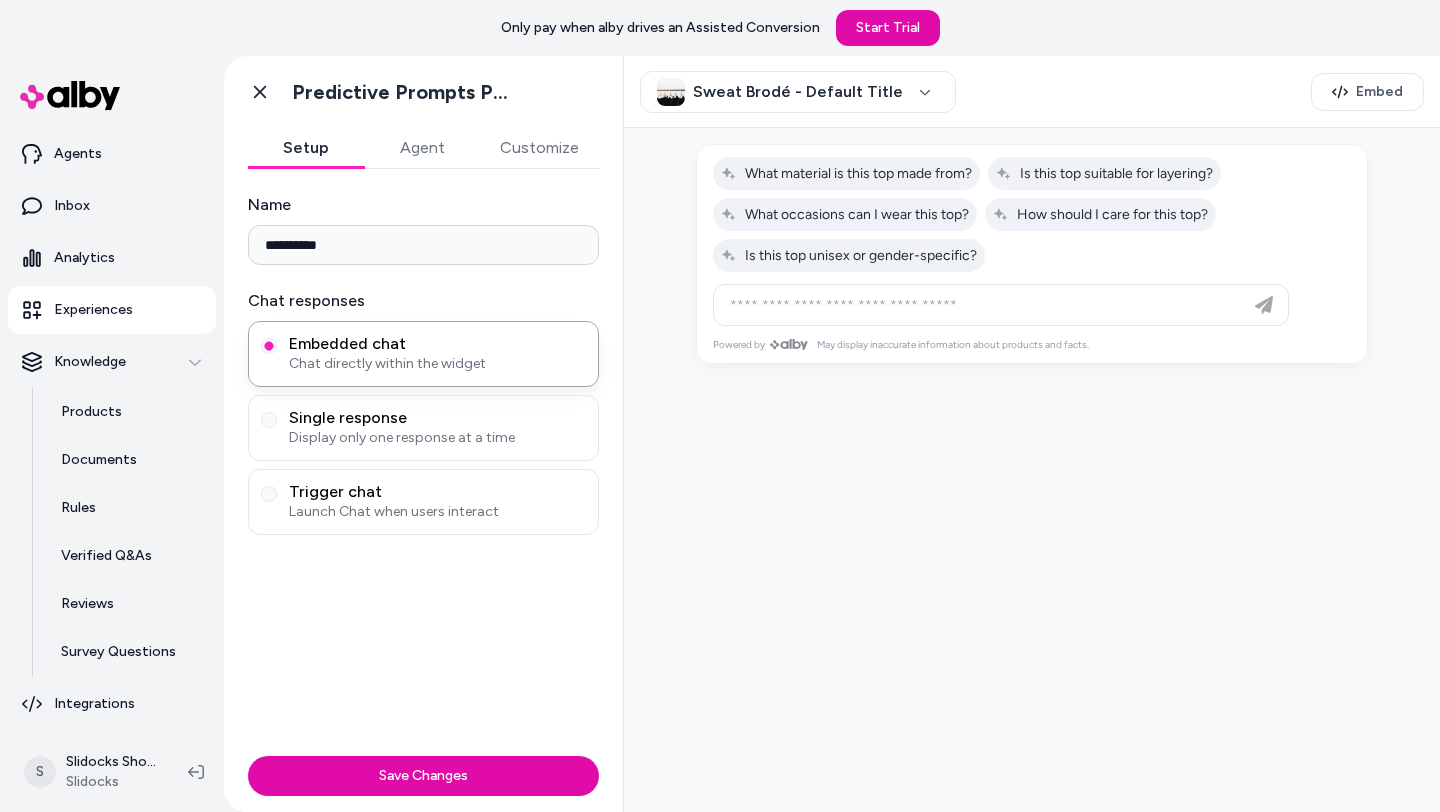 click on "Agent" at bounding box center (422, 148) 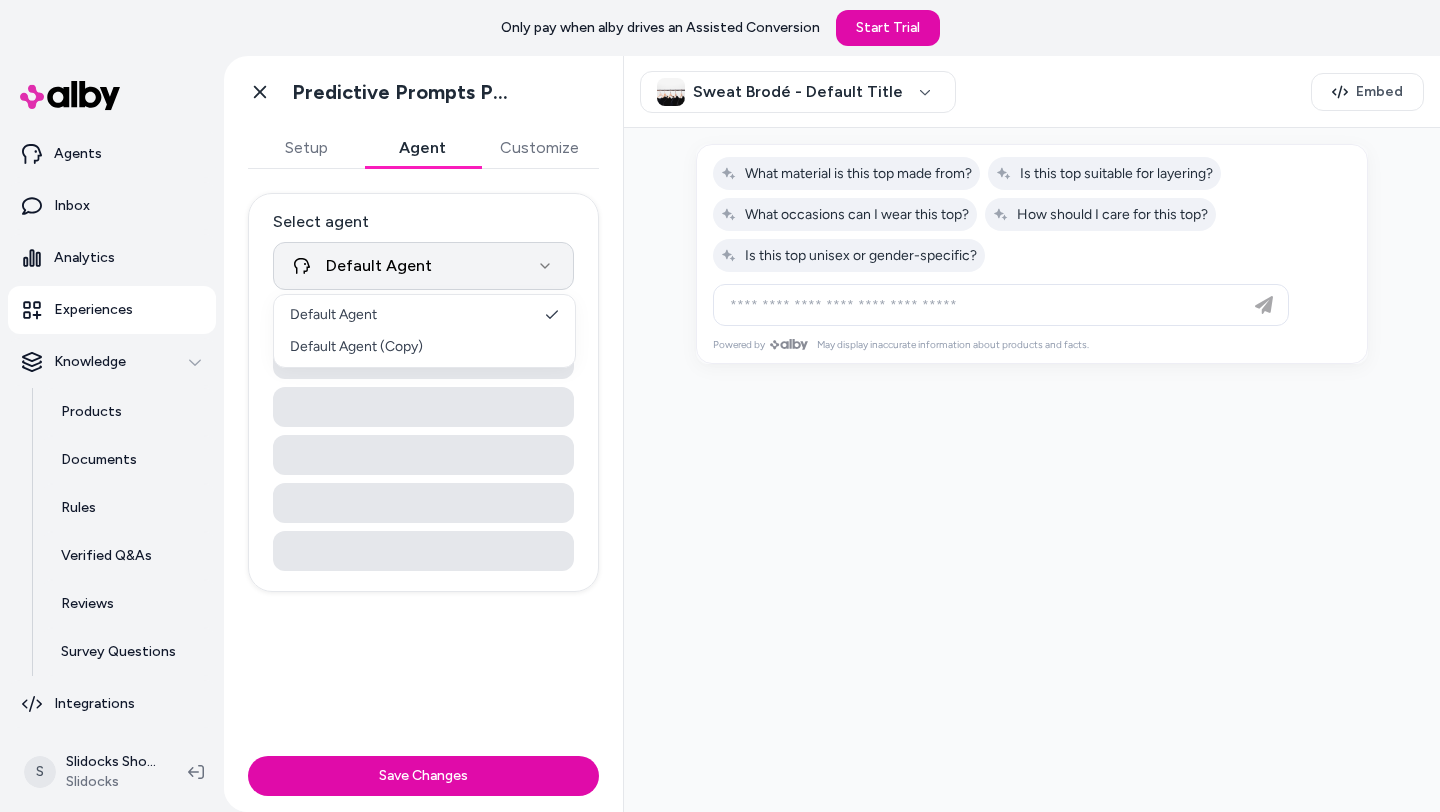 click on "**********" at bounding box center [720, 406] 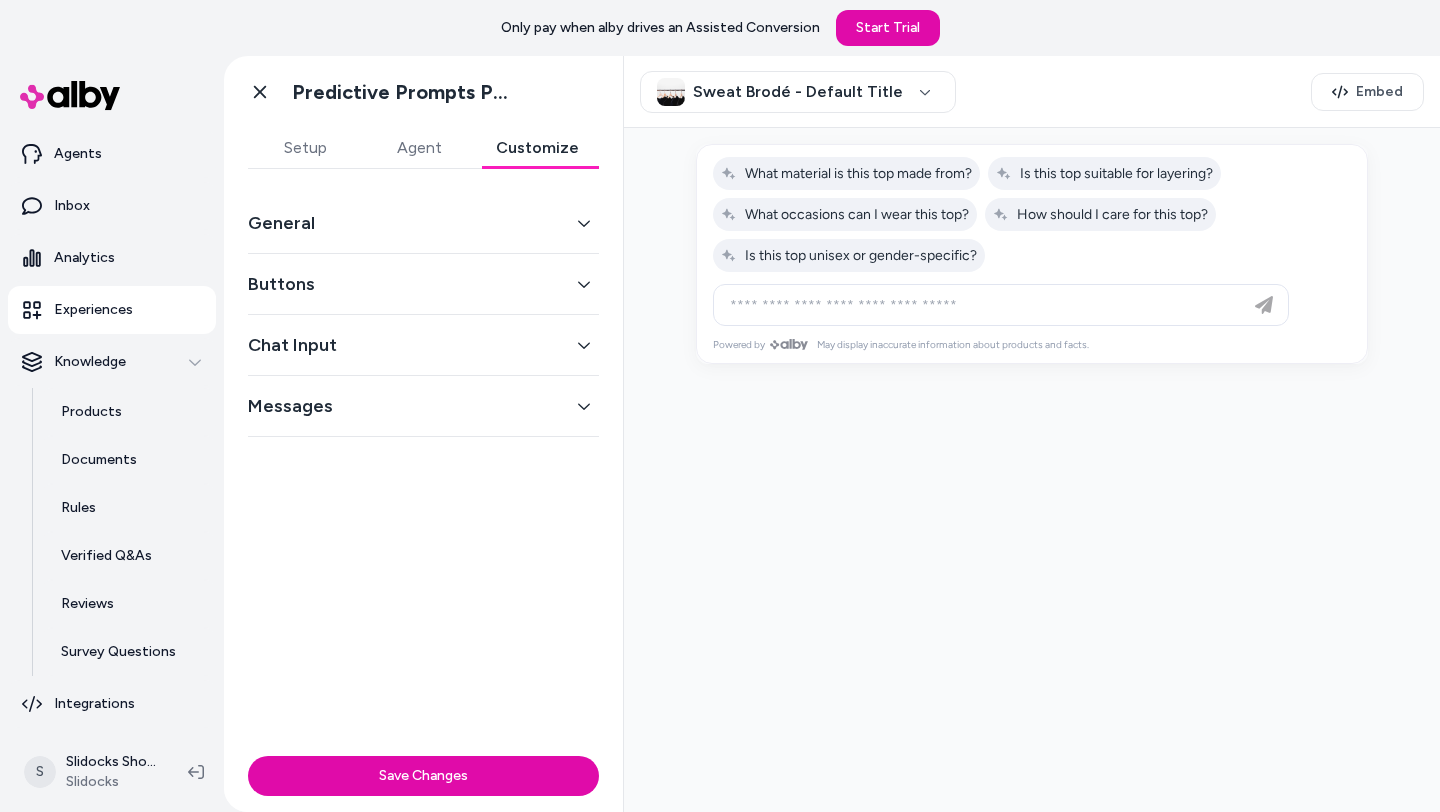 click on "Customize" at bounding box center [537, 148] 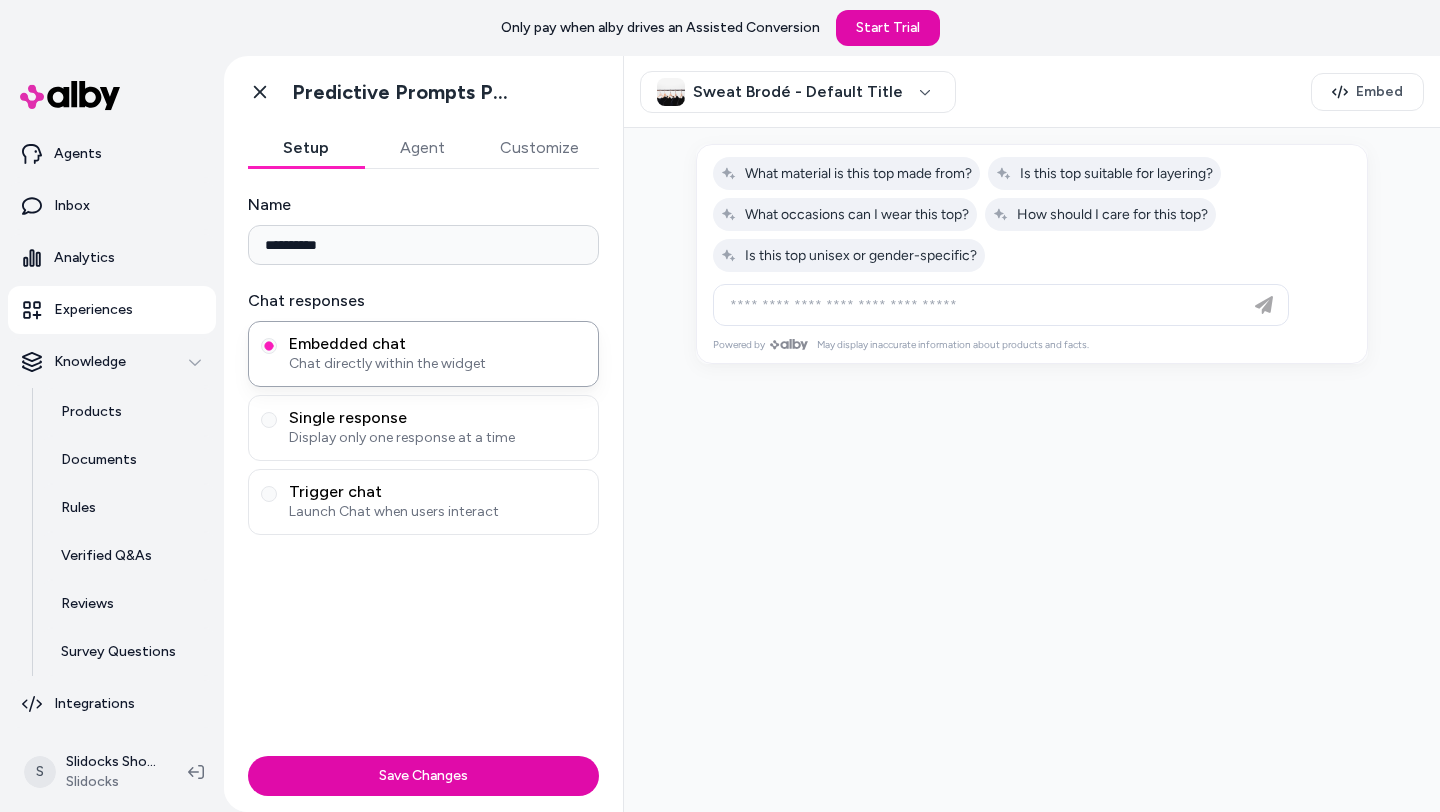 click on "Setup" at bounding box center [306, 148] 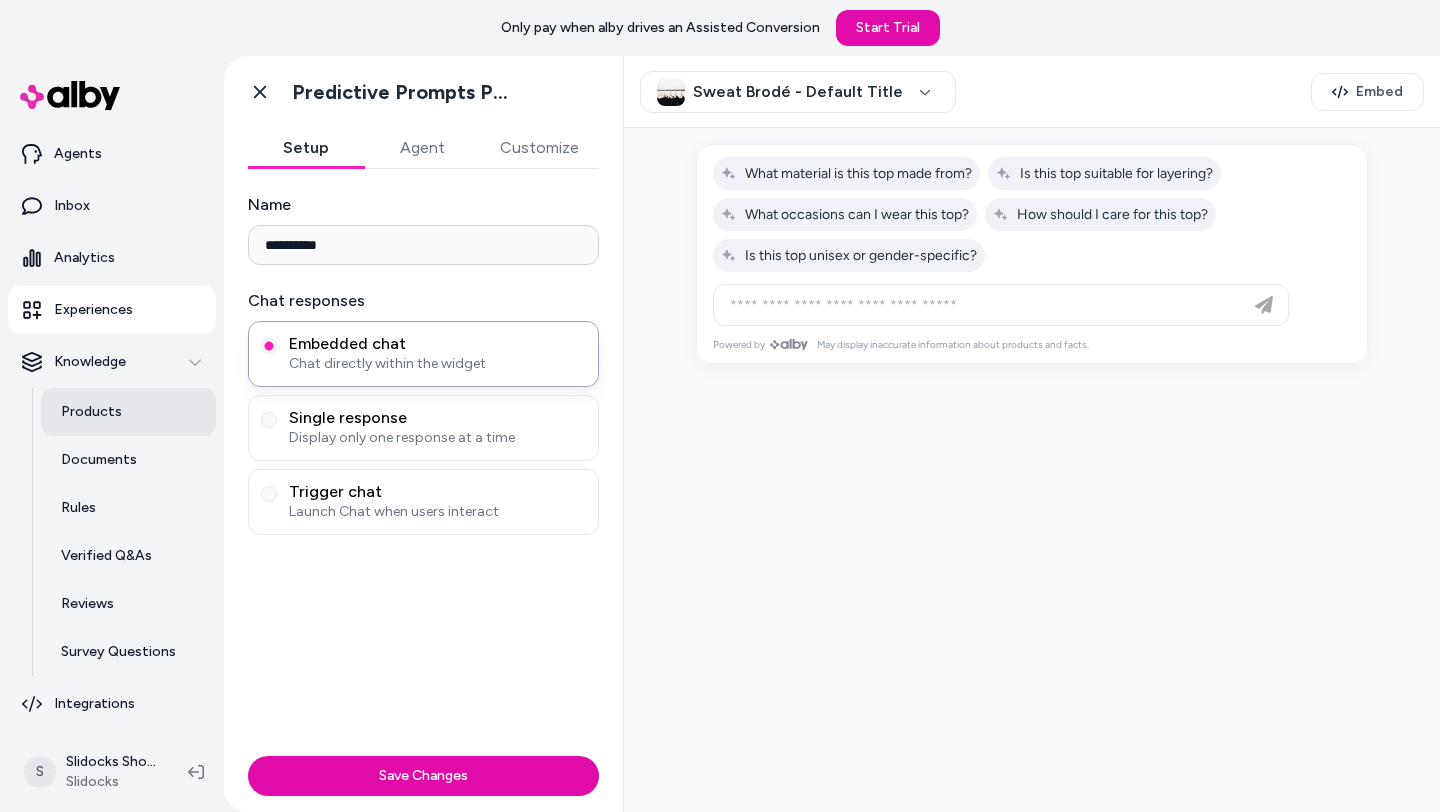 click on "Products" at bounding box center [91, 412] 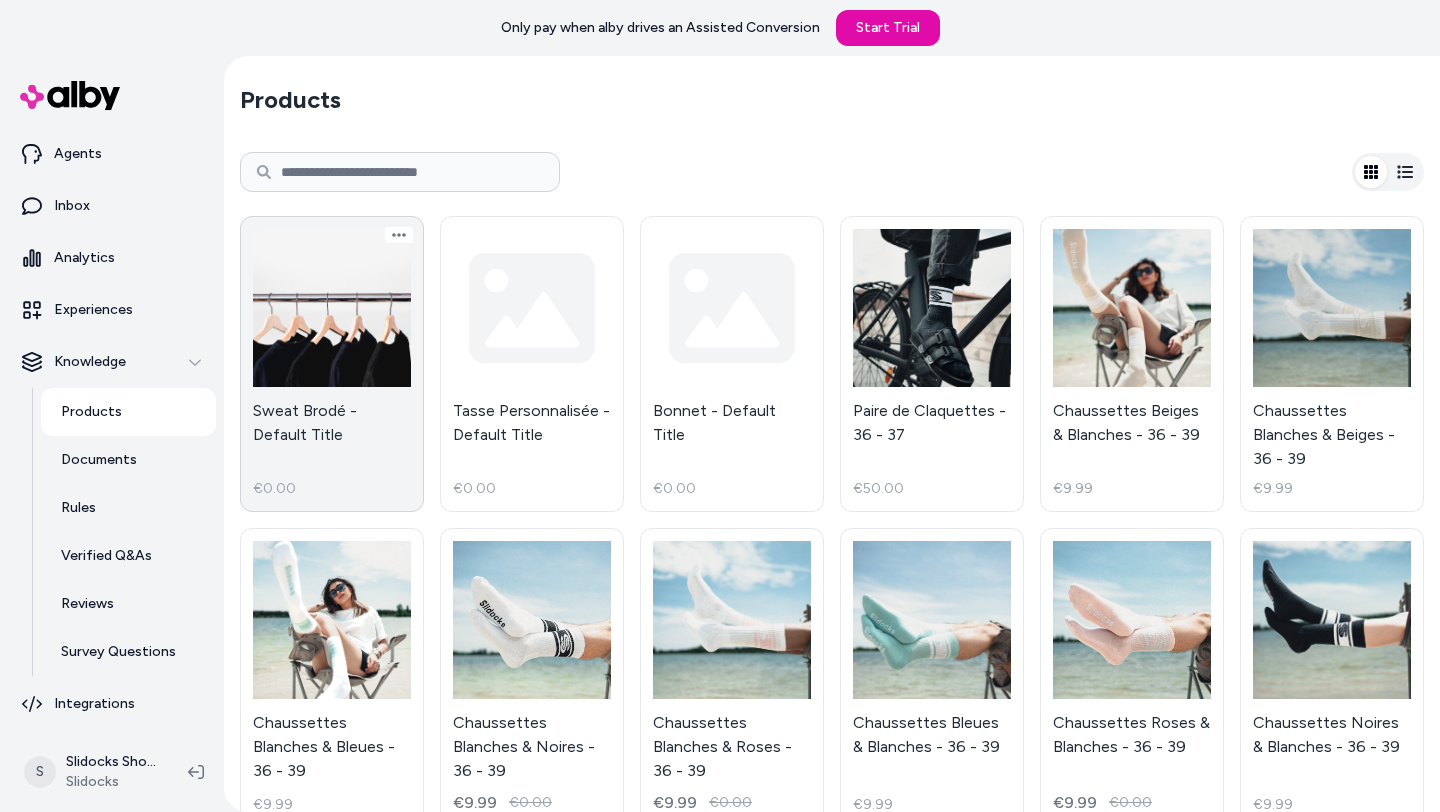 click on "Sweat Brodé - Default Title €0.00" at bounding box center (332, 364) 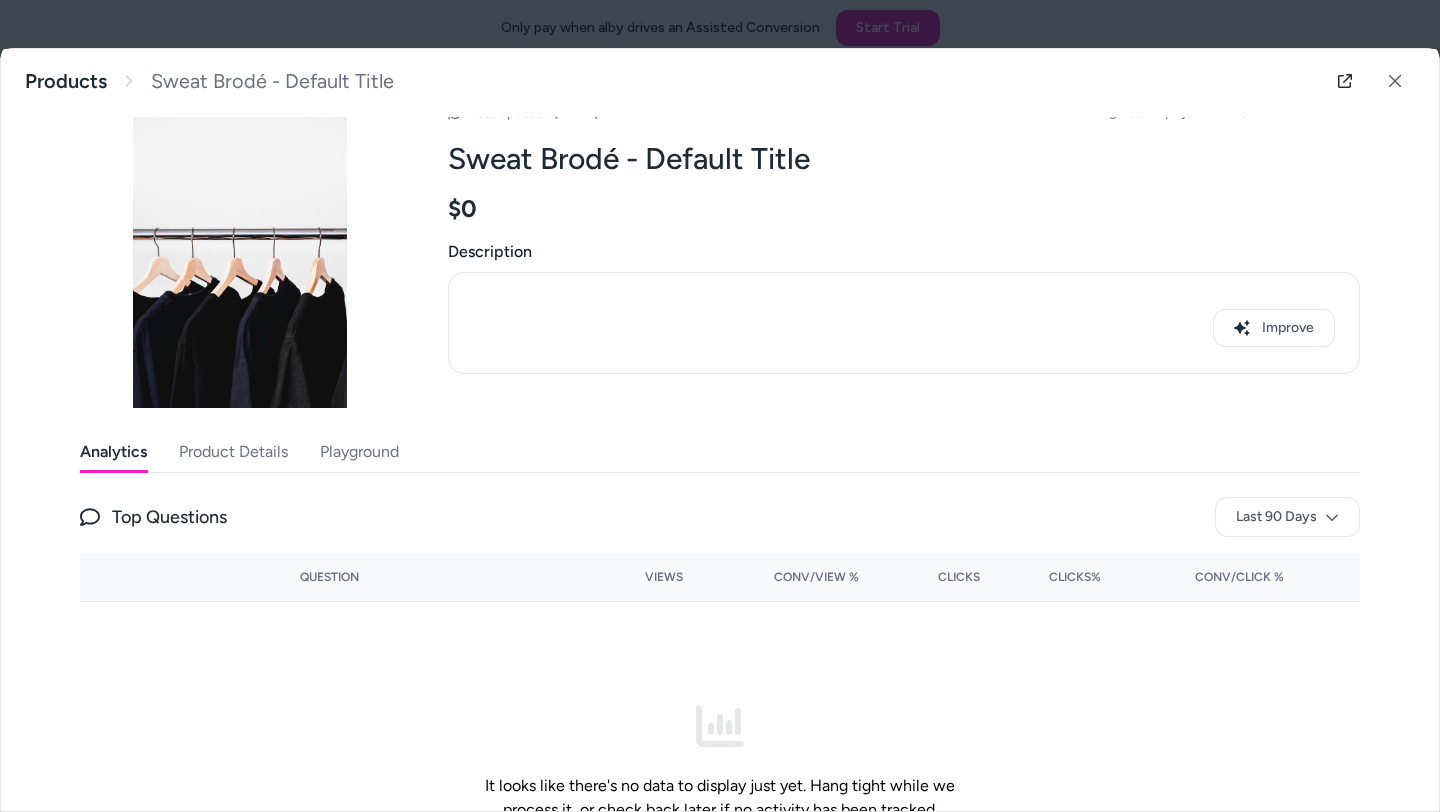scroll, scrollTop: 66, scrollLeft: 0, axis: vertical 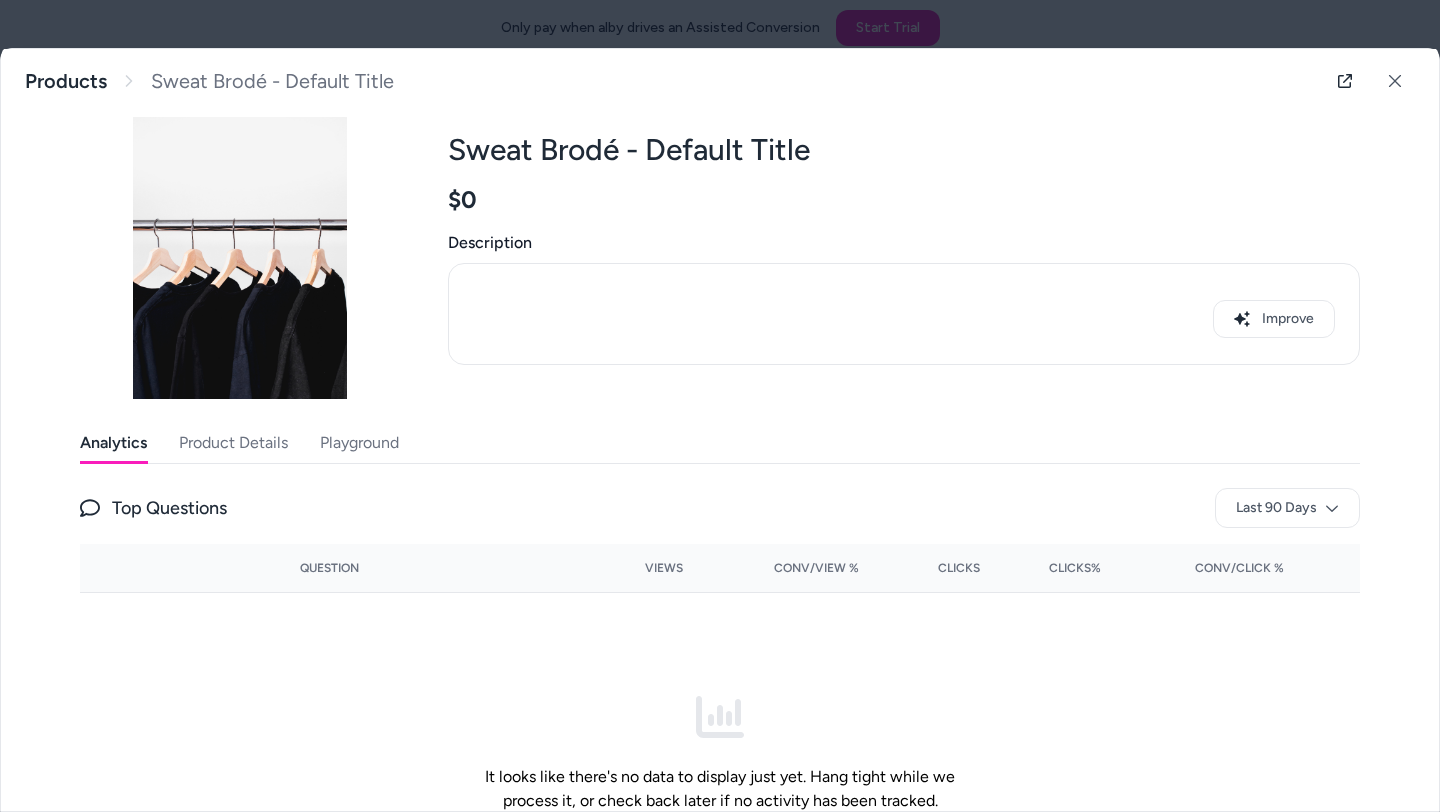click on "Product Details" at bounding box center [233, 443] 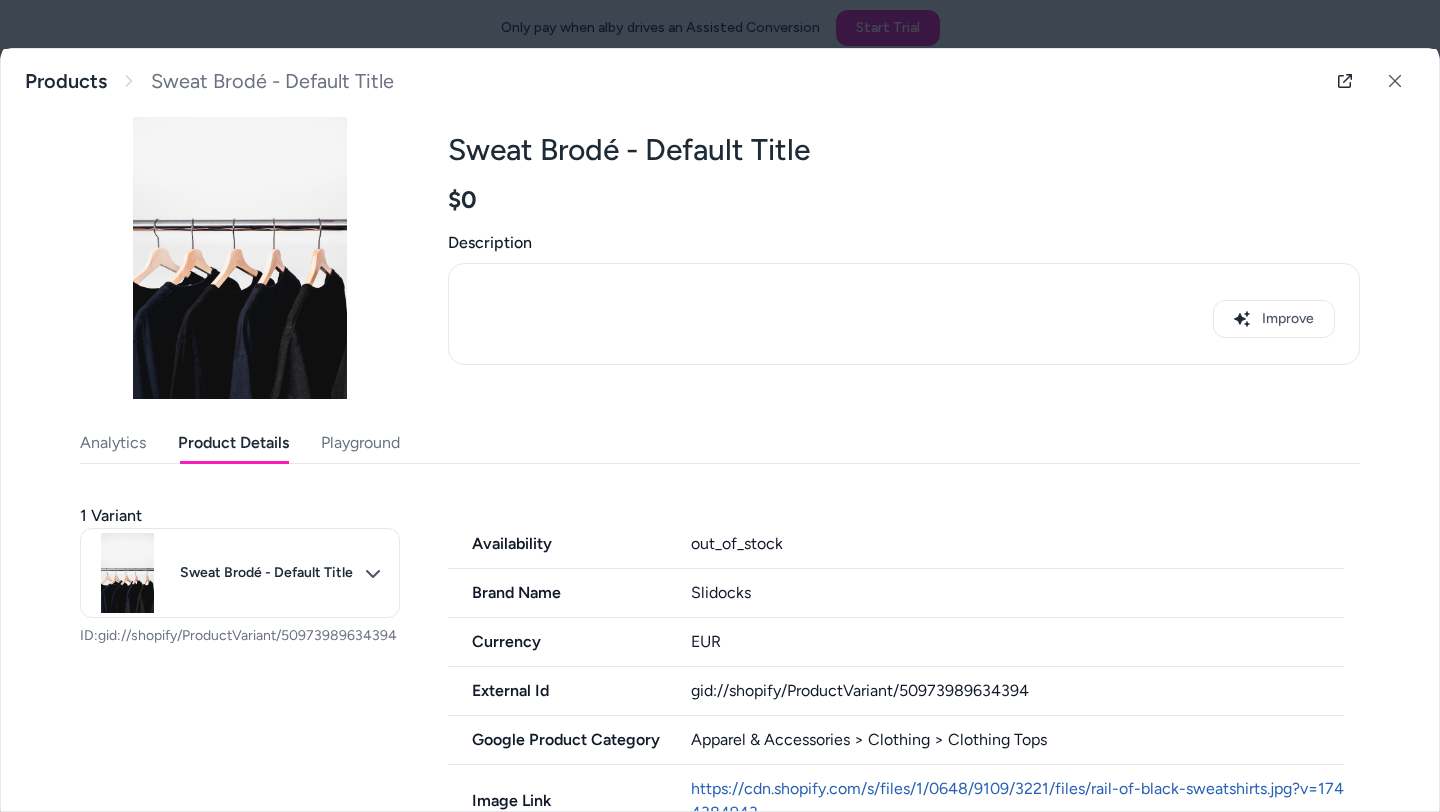 scroll, scrollTop: 204, scrollLeft: 0, axis: vertical 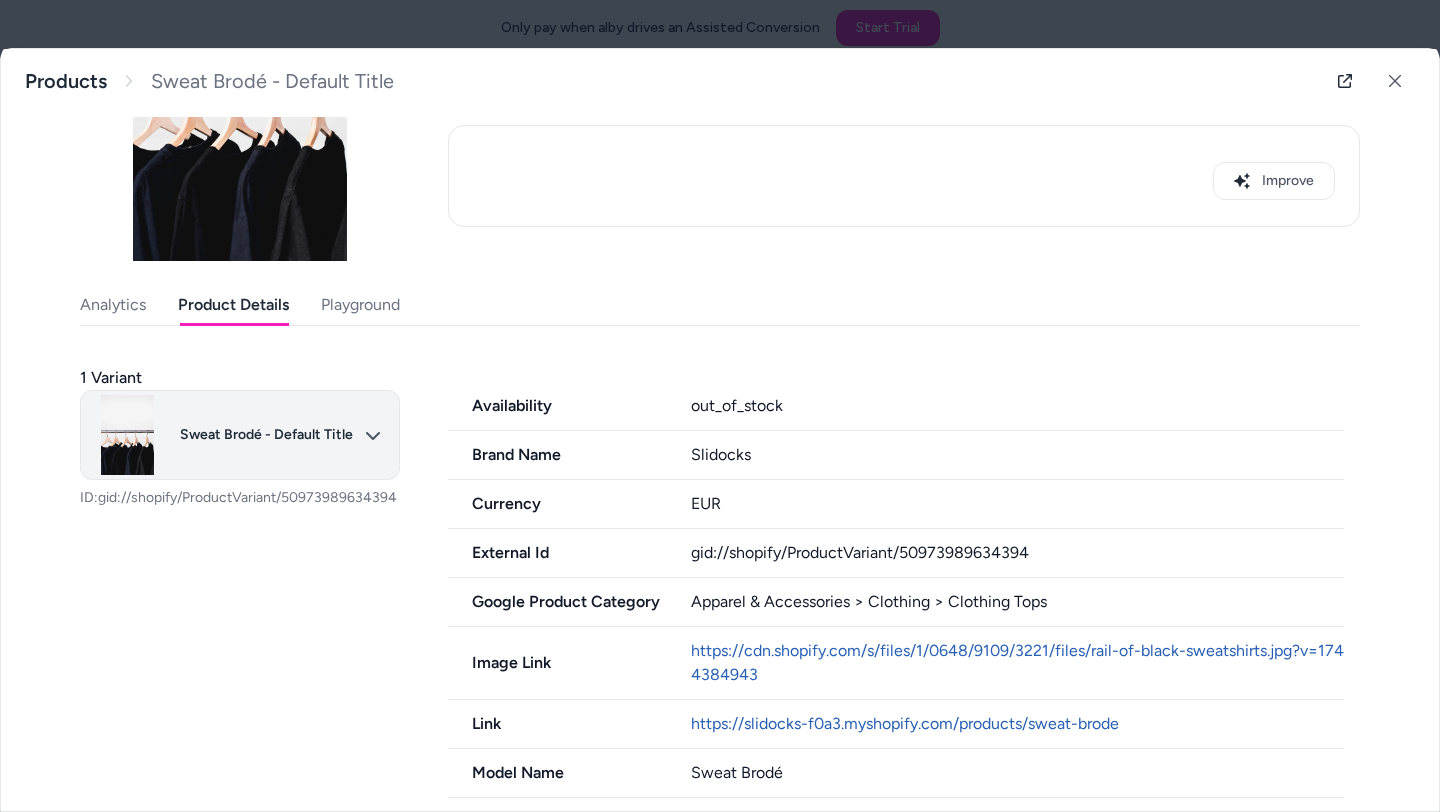 click on "Only pay when alby drives an Assisted Conversion Start Trial Home Agents Inbox Analytics Experiences Knowledge Products Documents Rules Verified Q&As Reviews Survey Questions Integrations S Slidocks Shopify Slidocks Products Sweat Brodé - Default Title €0.00 Tasse Personnalisée - Default Title €0.00 Bonnet - Default Title €0.00 Paire de Claquettes - 36 - 37 €50.00 Chaussettes Beiges & Blanches - 36 - 39 €9.99 Chaussettes Blanches & Beiges - 36 - 39 €9.99 Chaussettes Blanches & Bleues - 36 - 39 €9.99 Chaussettes Blanches & Noires - 36 - 39 €9.99 €0.00 Chaussettes Blanches & Roses - 36 - 39 €9.99 €0.00 Chaussettes Bleues & Blanches - 36 - 39 €9.99 Chaussettes Roses & Blanches - 36 - 39 €9.99 €0.00 Chaussettes Noires & Blanches - 36 - 39 €9.99 Pack 3 Chaussettes : Beige, Noir & Rose - 40 - 46 / 40 - 46 / 40 - 46 €19.99 €29.97 Paire de Chaussettes - Beige / 36 - 39 €9.99 Compose ton Pack - Claquettes Chaussettes - Beige / 36 - 39 / 36 - 37 €55.00 €54.99 €50.00 €55.00" at bounding box center (720, 406) 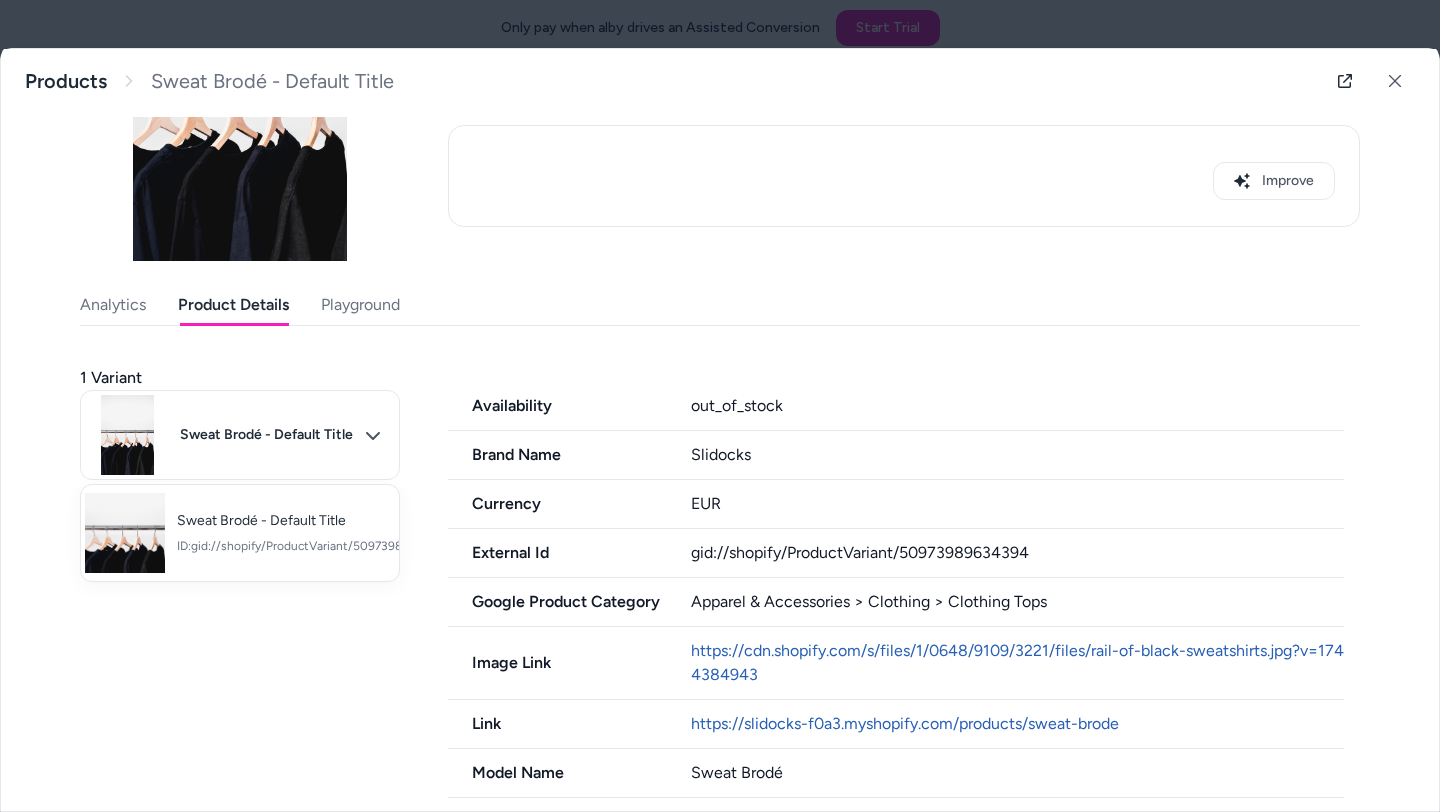 click at bounding box center [720, 406] 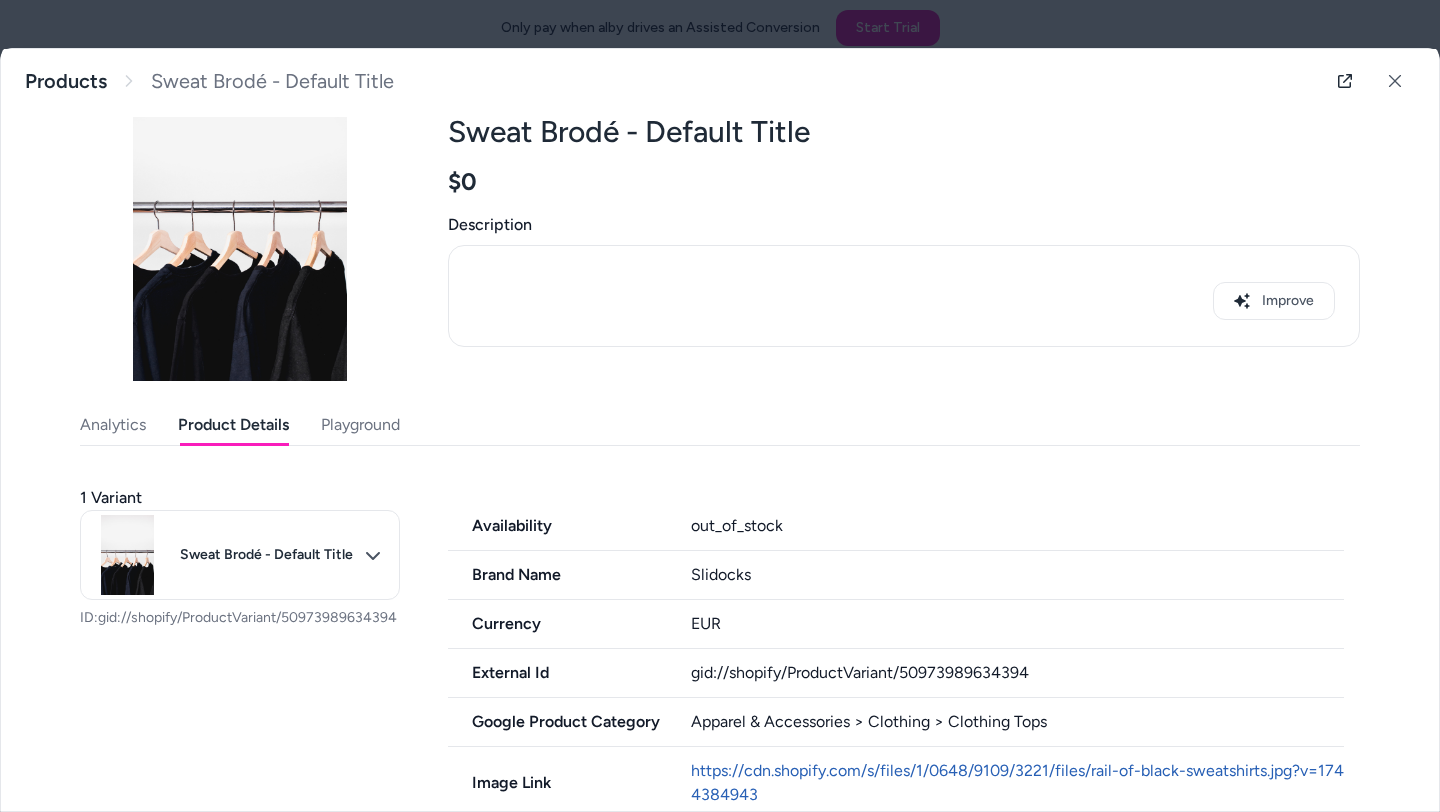 scroll, scrollTop: 0, scrollLeft: 0, axis: both 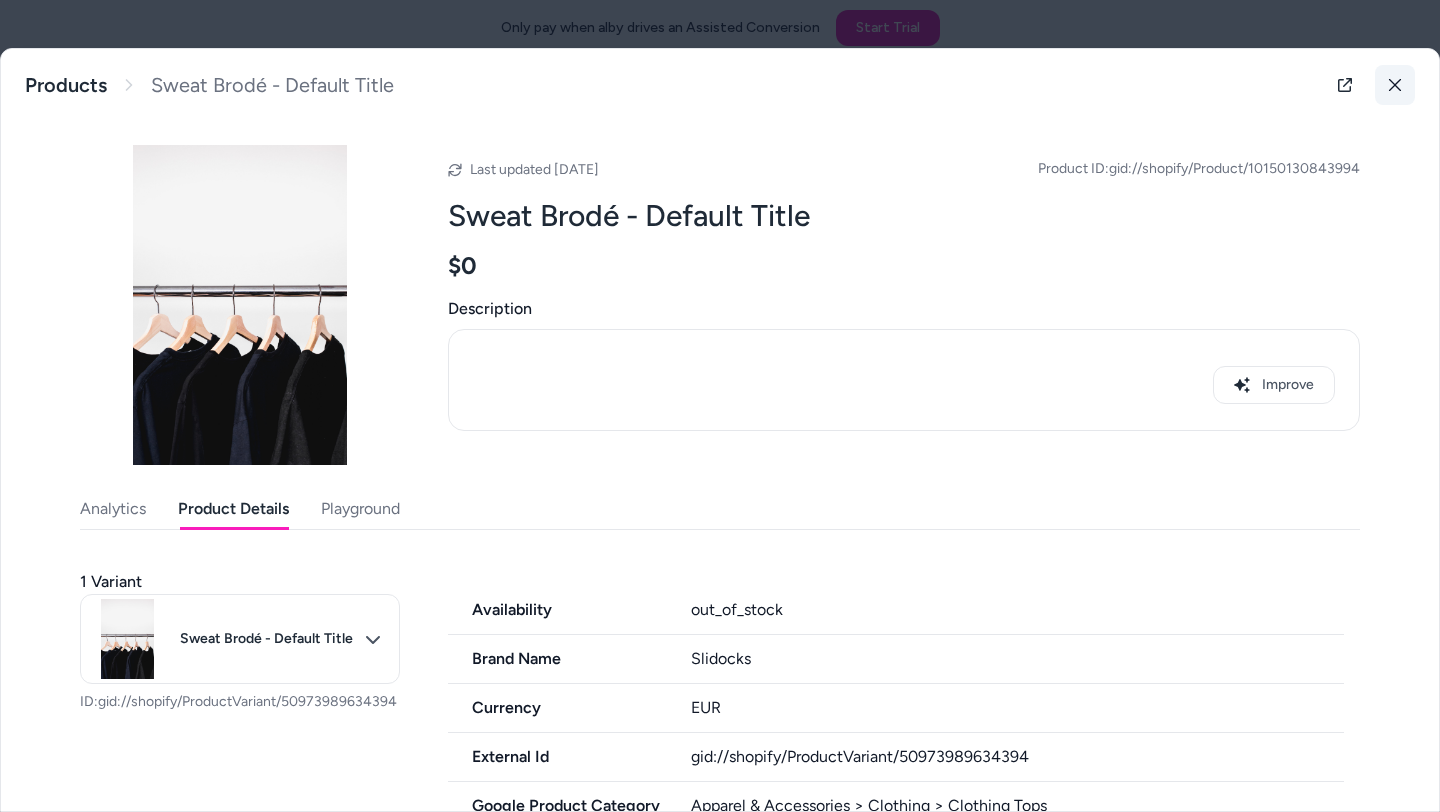 click at bounding box center [1395, 85] 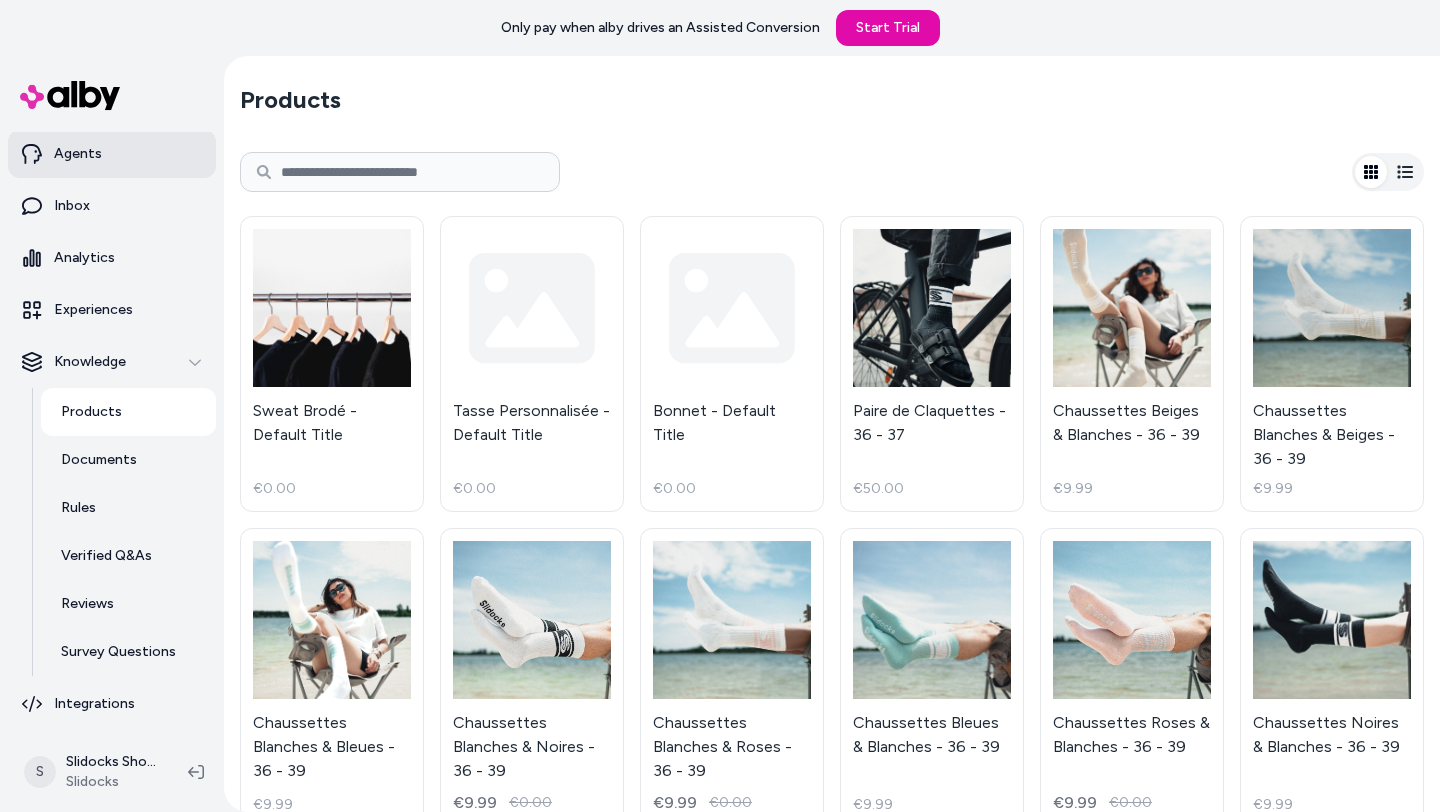click on "Agents" at bounding box center (112, 154) 